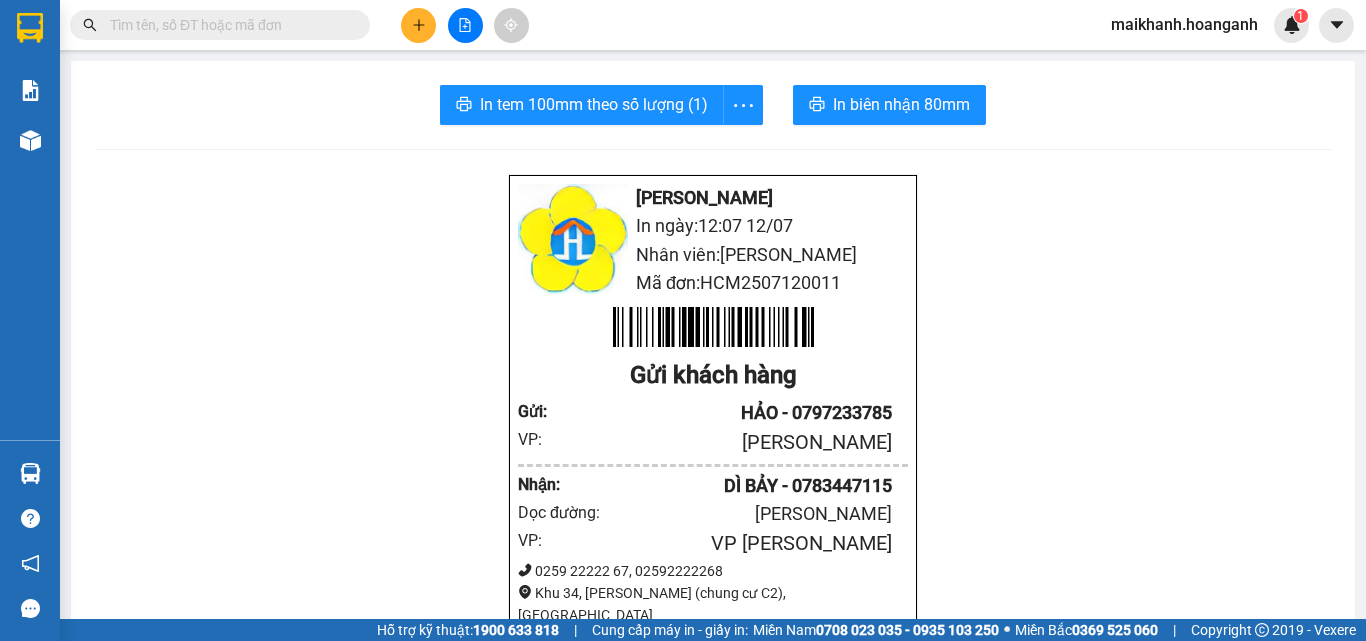 scroll, scrollTop: 0, scrollLeft: 0, axis: both 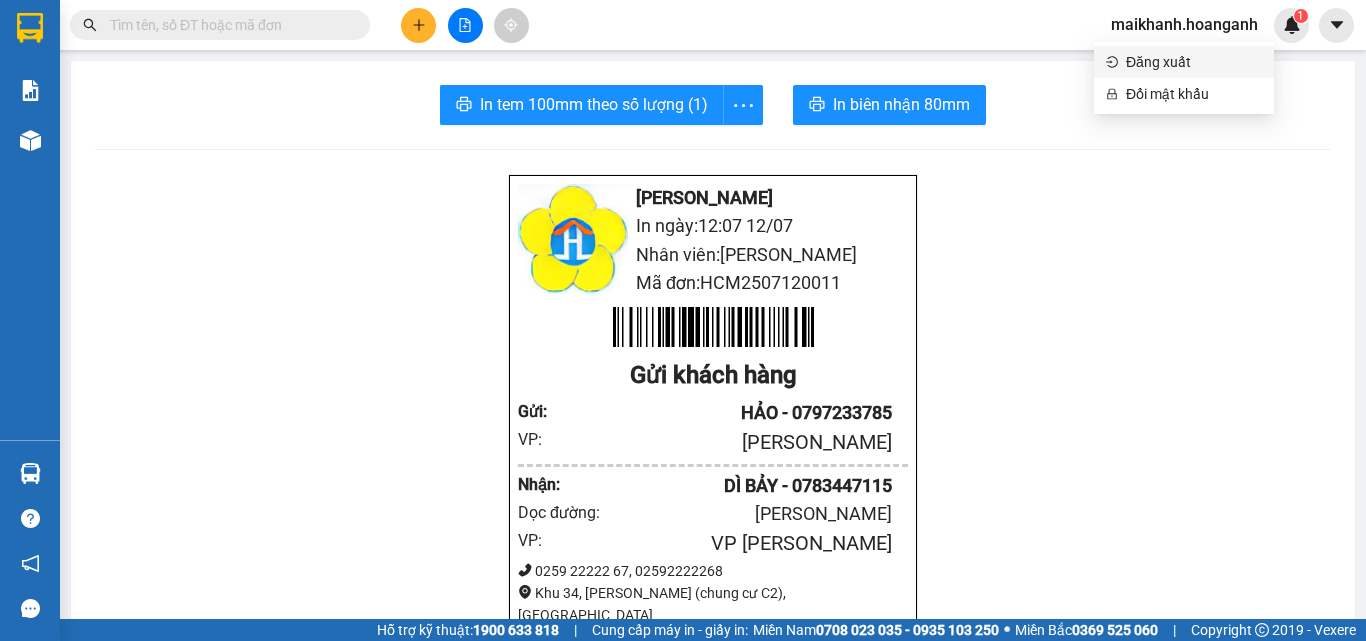 click on "Đăng xuất" at bounding box center [1194, 62] 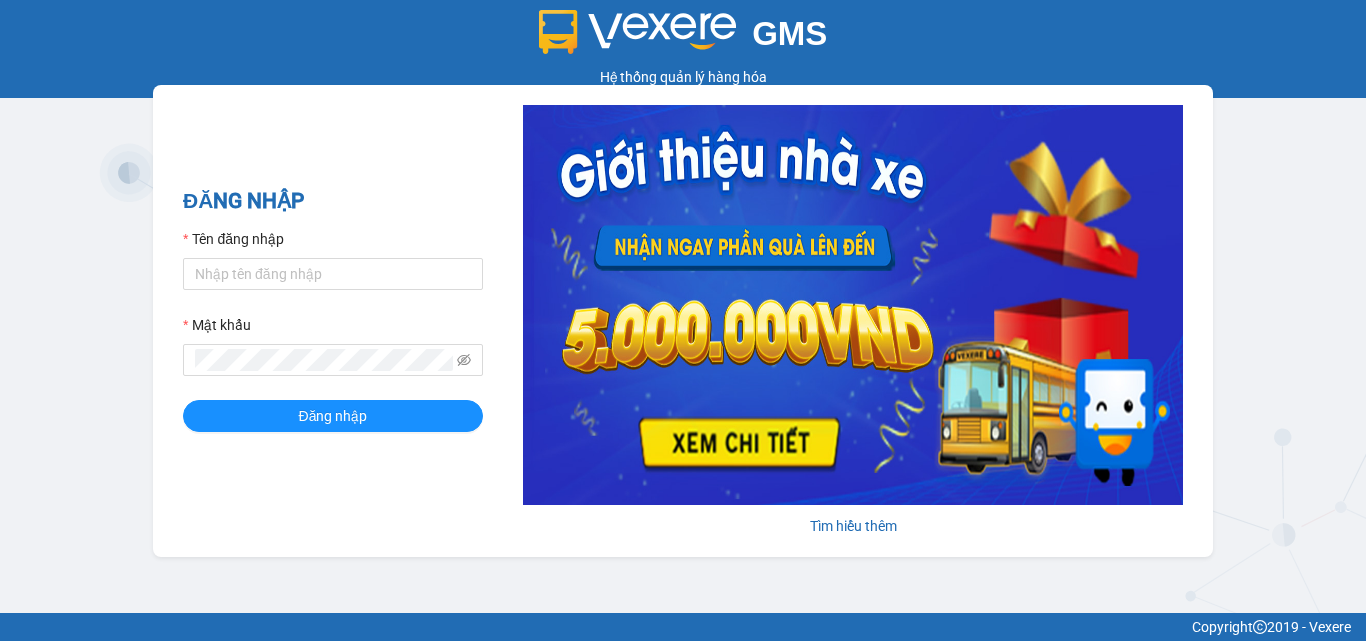 scroll, scrollTop: 0, scrollLeft: 0, axis: both 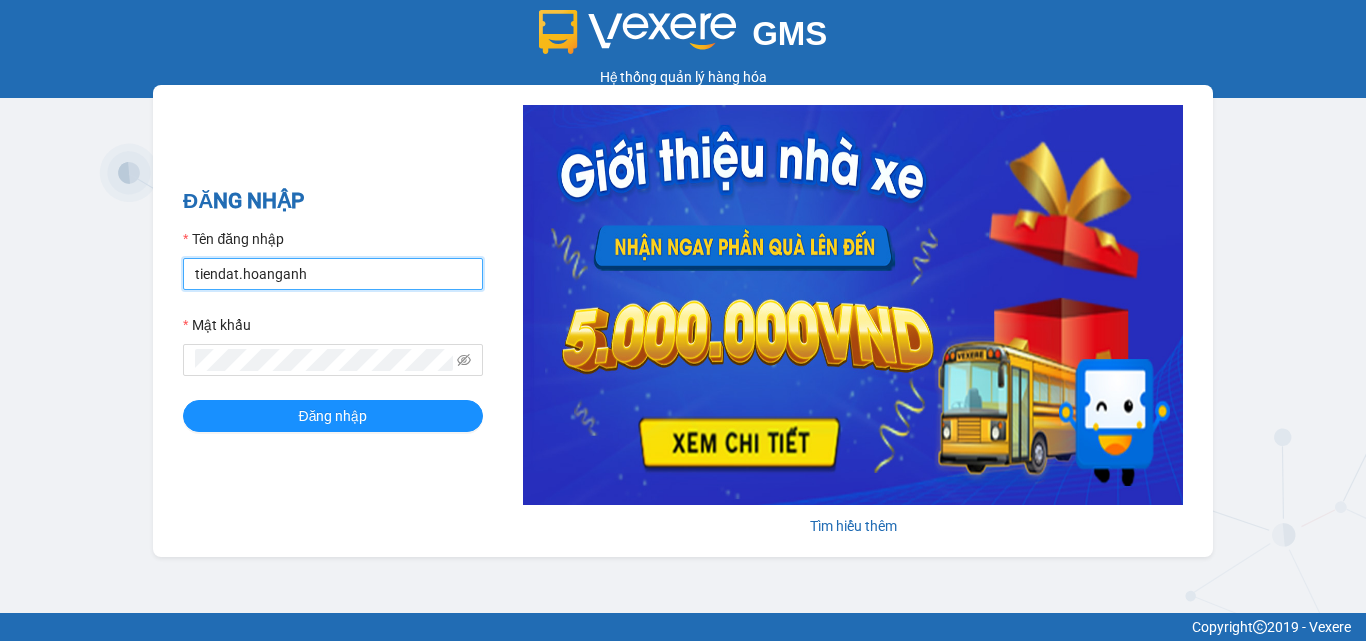 click on "tiendat.hoanganh" at bounding box center (333, 274) 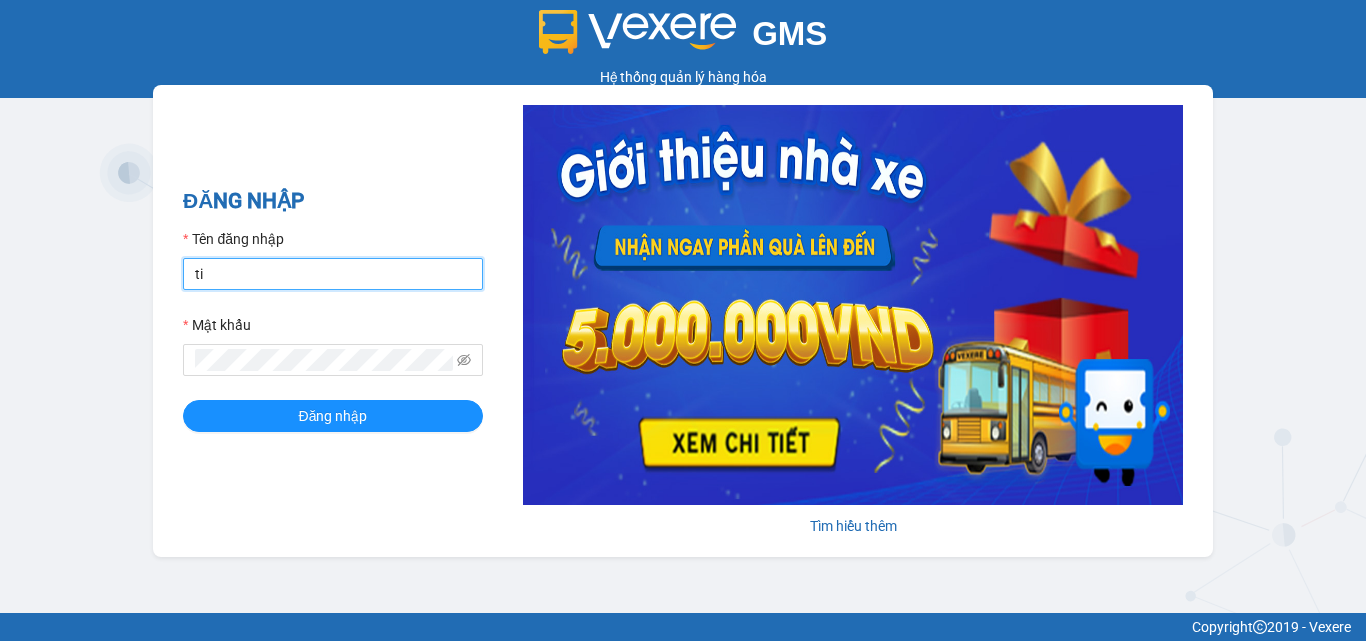 type on "t" 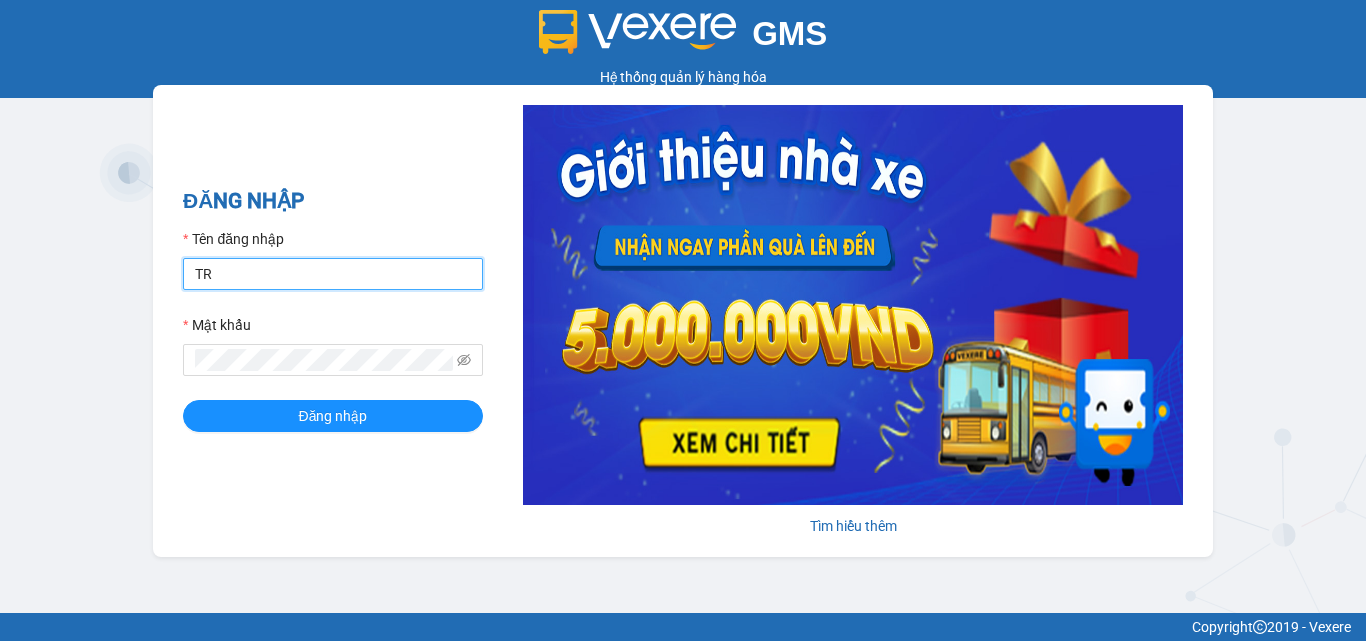 type on "T" 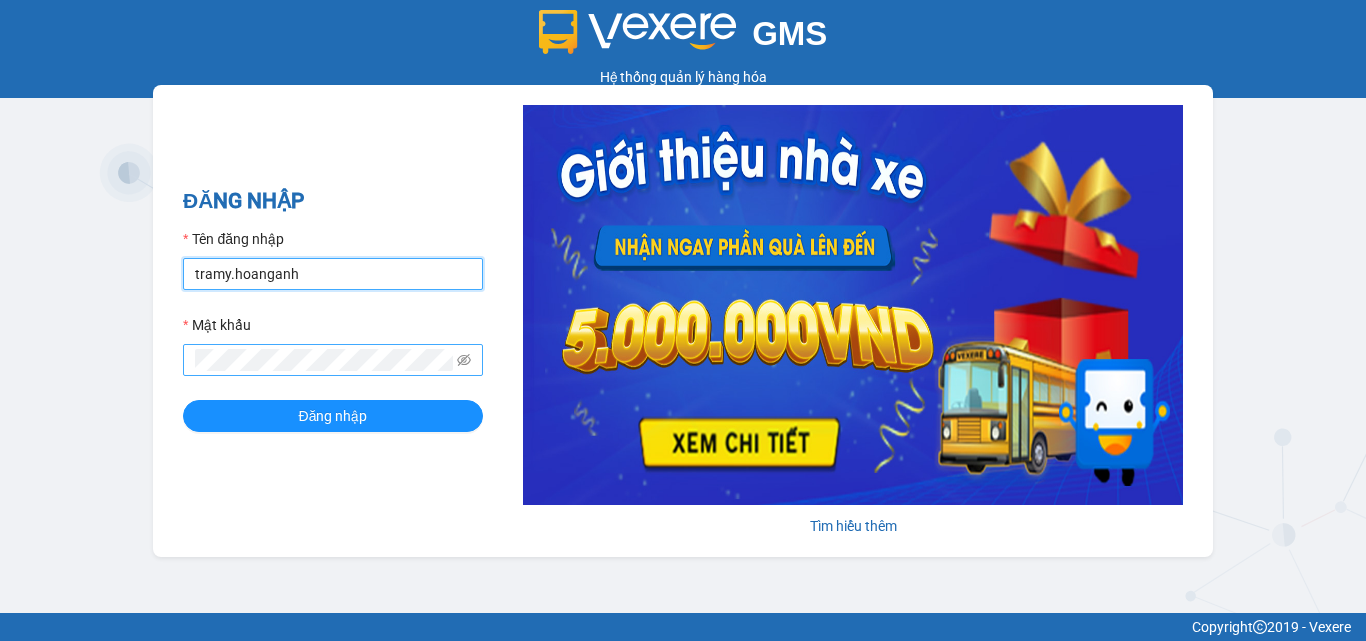 type on "tramy.hoanganh" 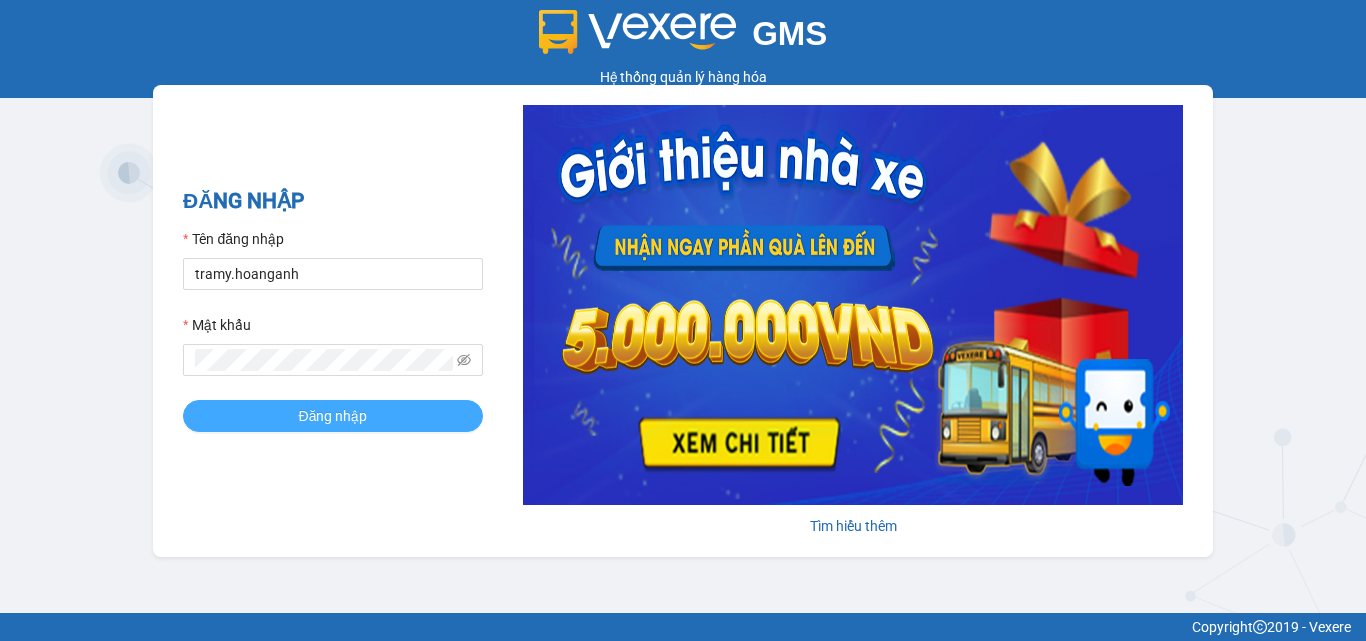 click on "Đăng nhập" at bounding box center [333, 416] 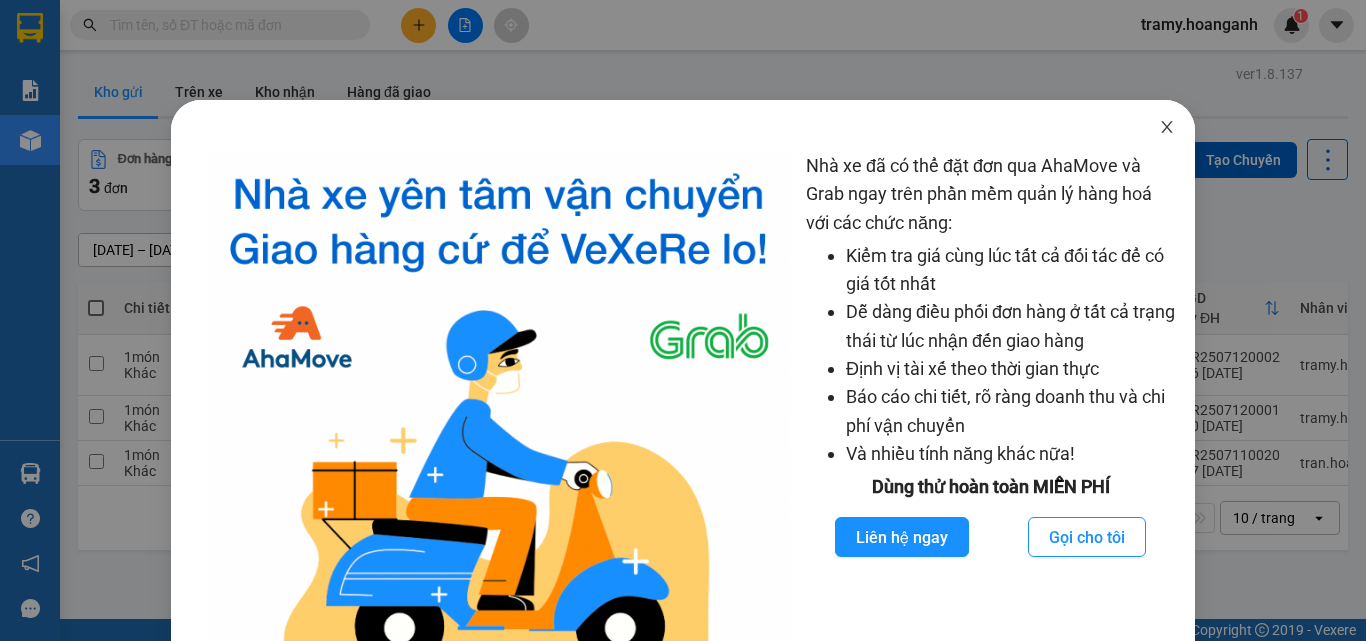 click 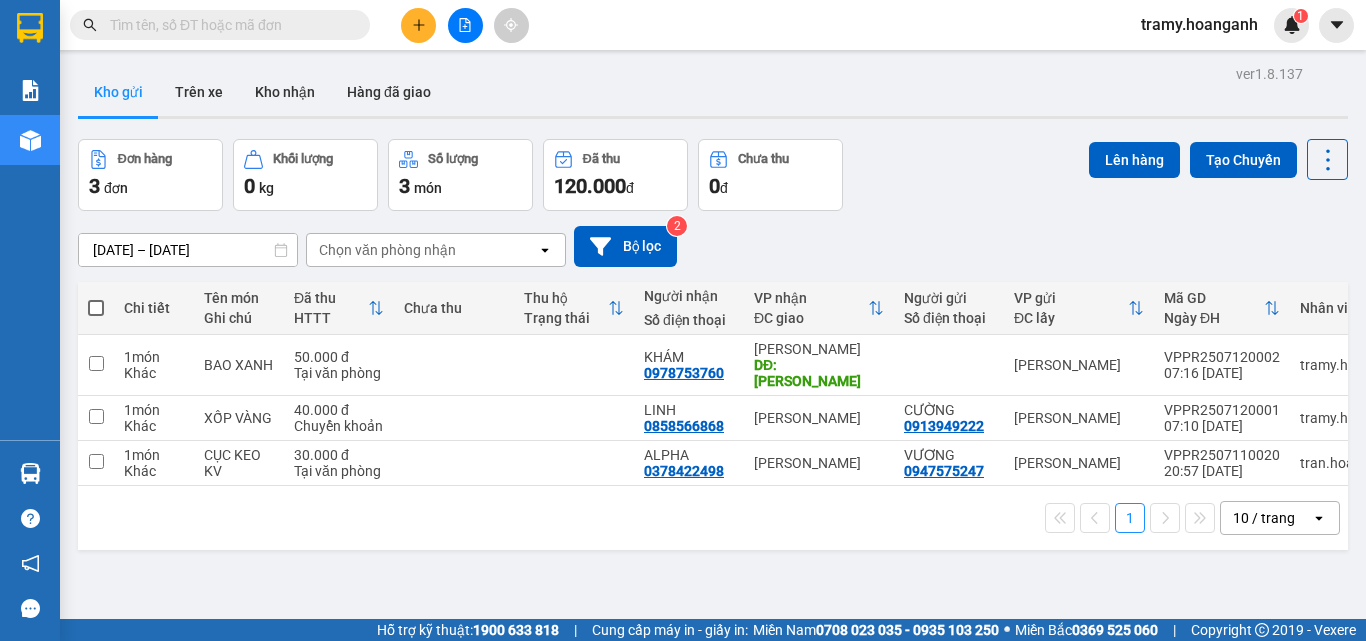 click at bounding box center [96, 308] 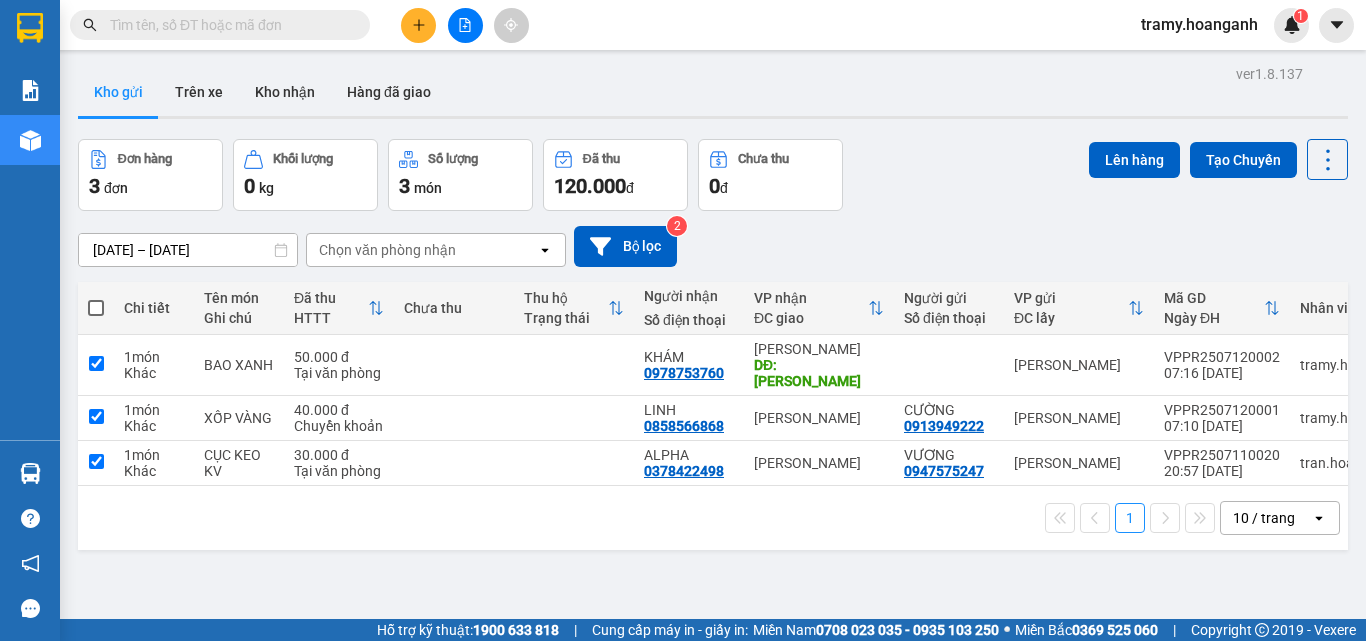 checkbox on "true" 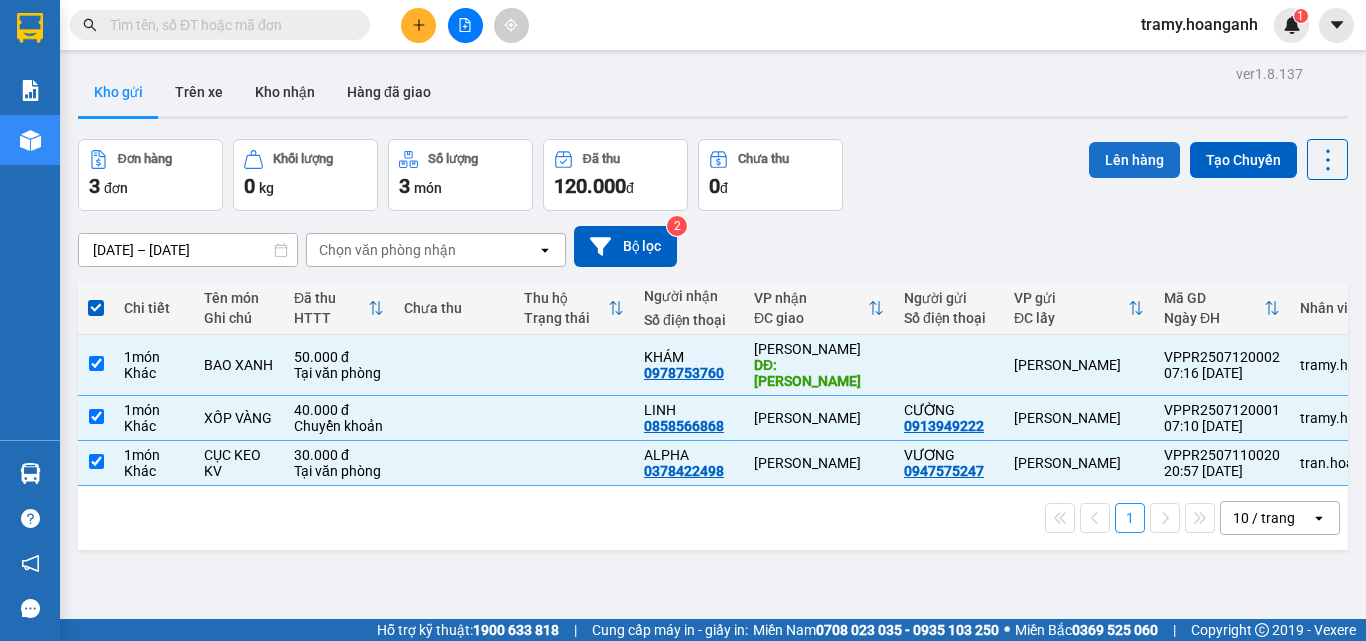 click on "Lên hàng" at bounding box center (1134, 160) 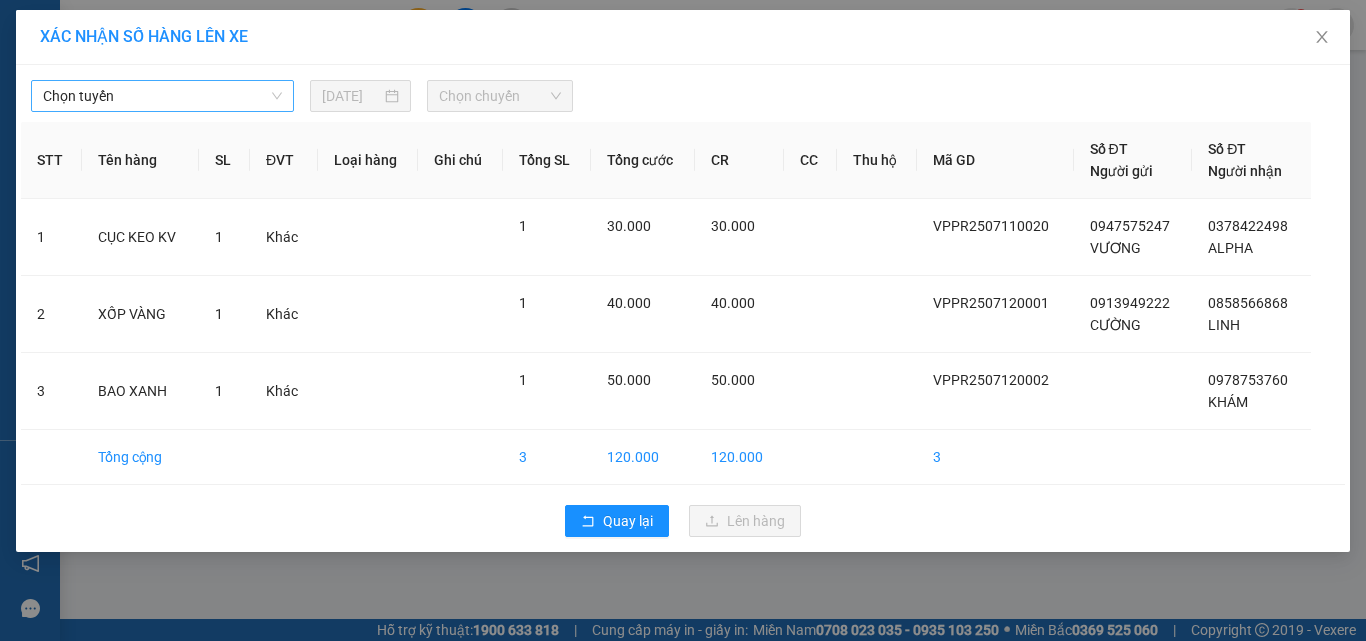 click on "Chọn tuyến" at bounding box center [162, 96] 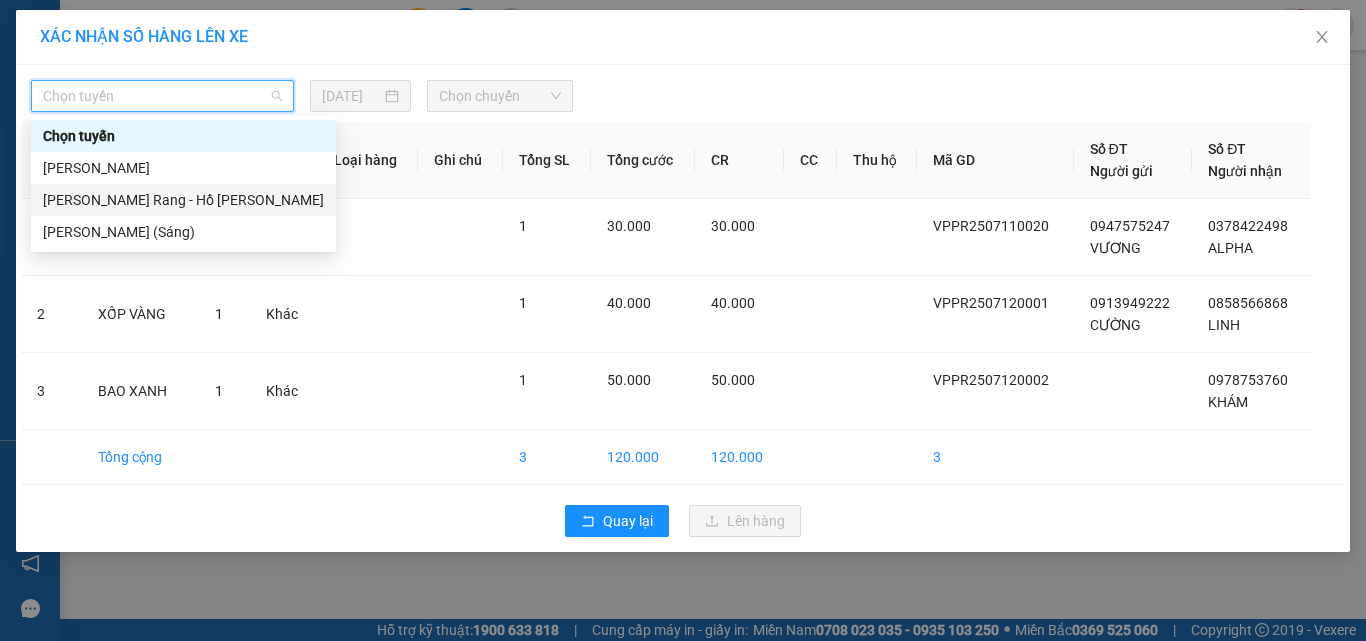 click on "Phan Rang - Hồ Chí Minh" at bounding box center (183, 200) 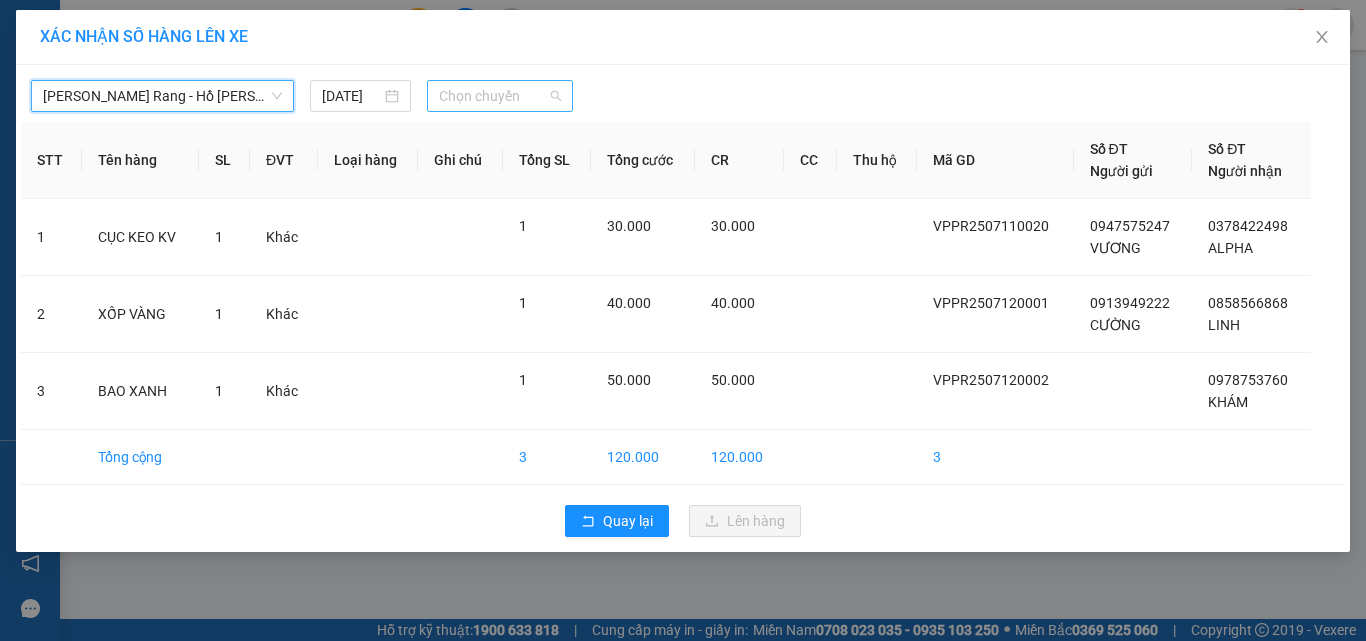click on "Chọn chuyến" at bounding box center (500, 96) 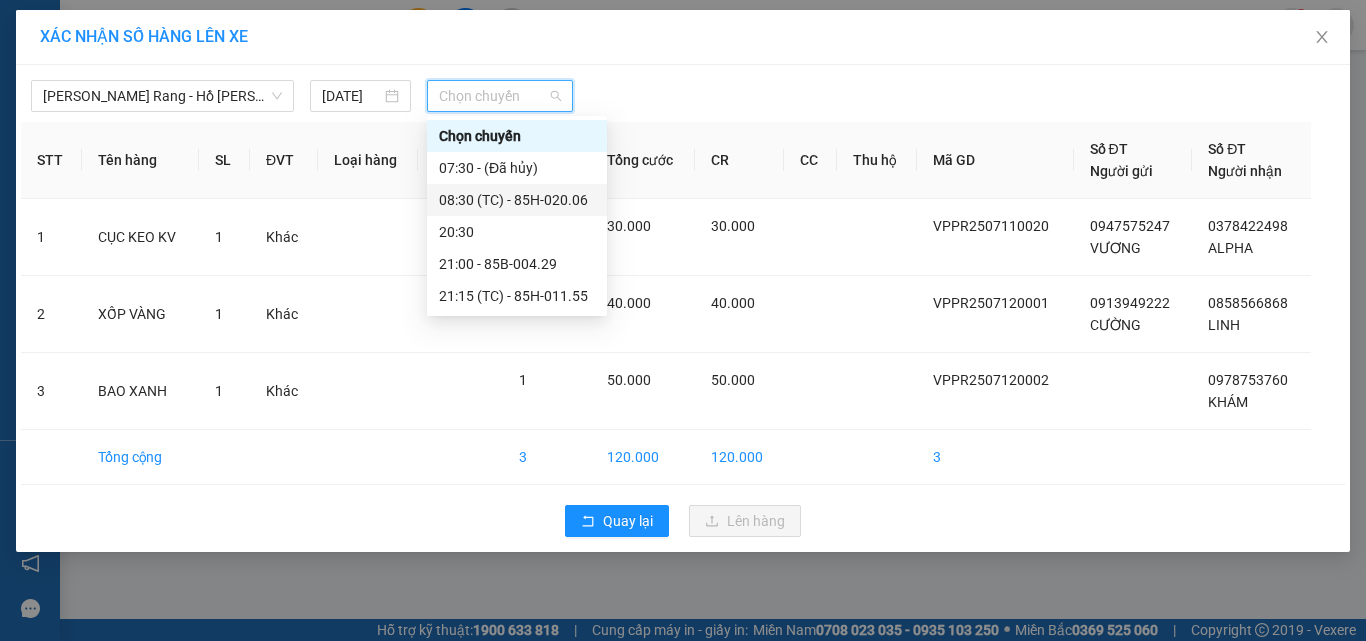 click on "08:30   (TC)   - 85H-020.06" at bounding box center (517, 200) 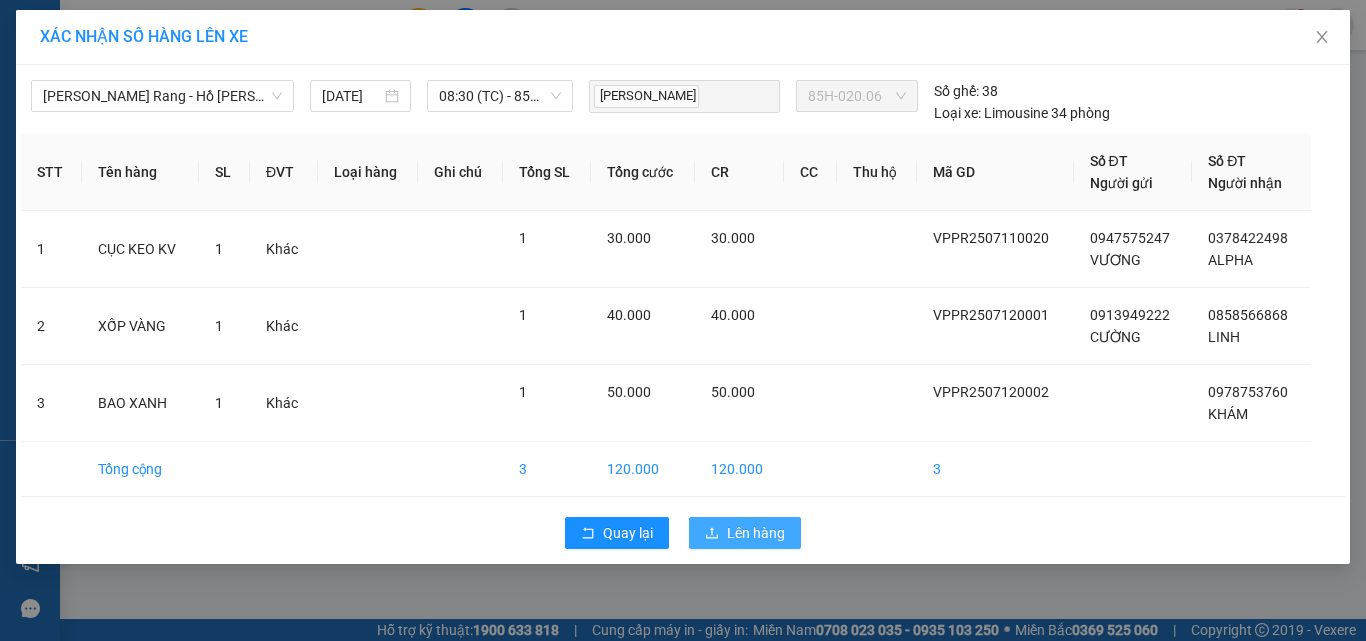 click on "Lên hàng" at bounding box center [756, 533] 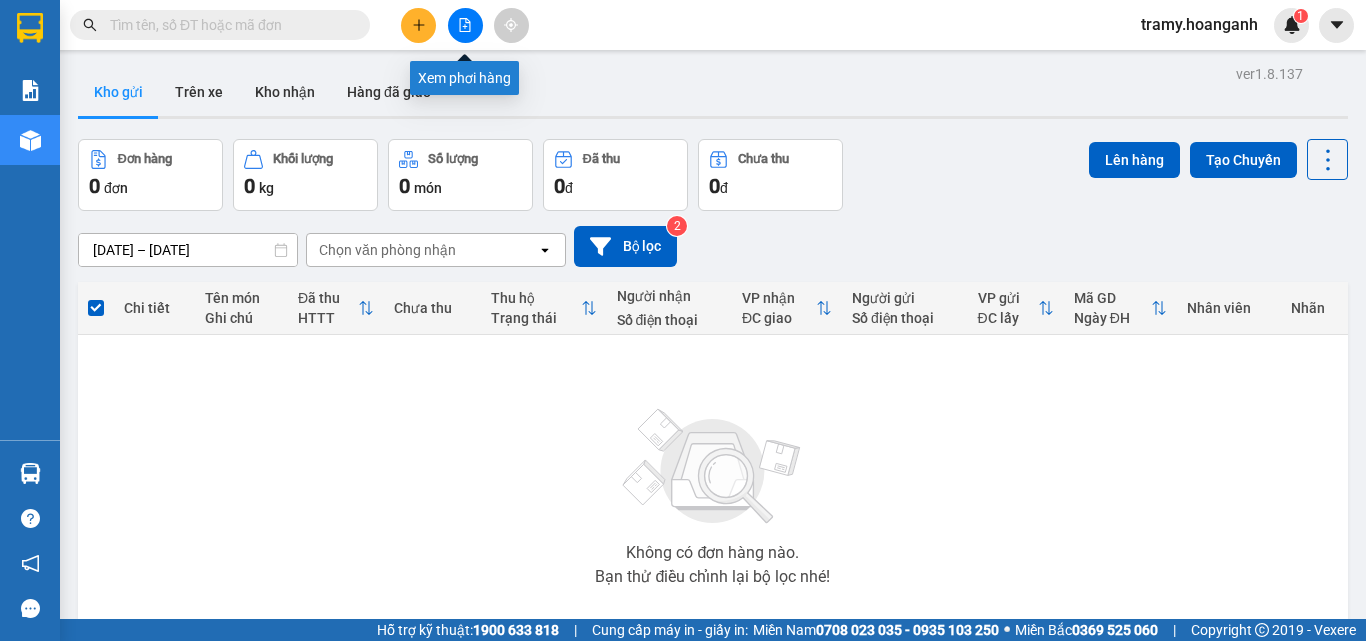 click 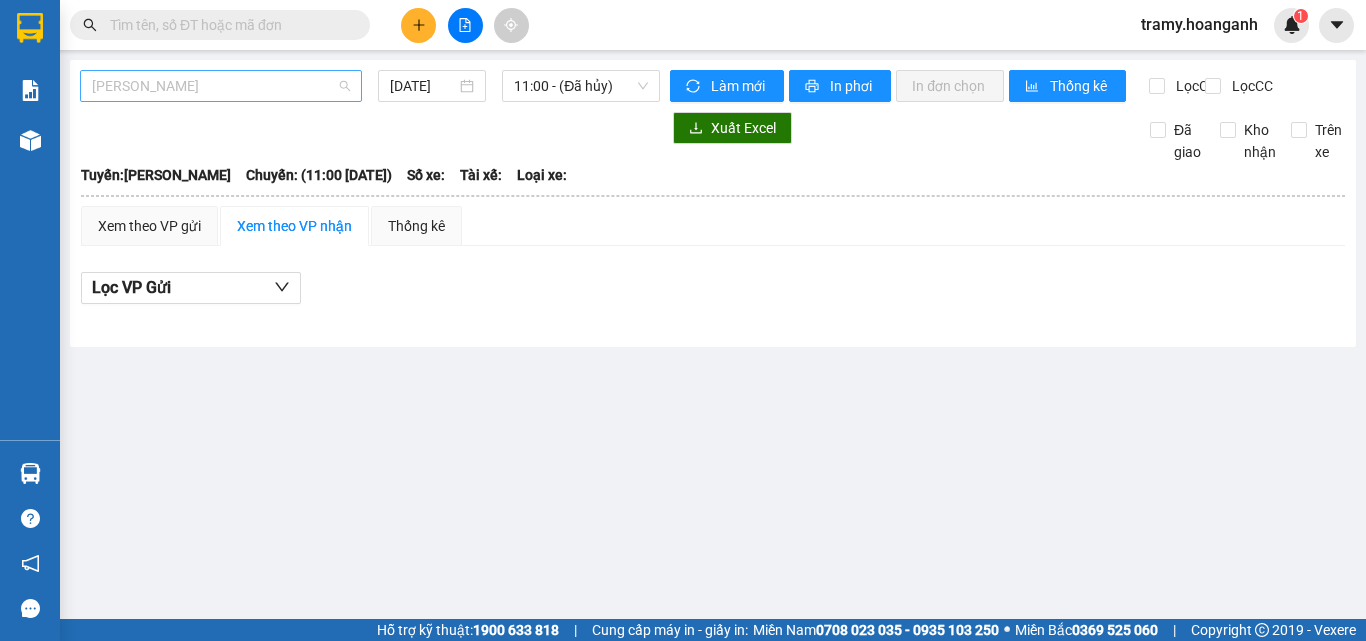 click on "Hồ Chí Minh - Phan Rang" at bounding box center (221, 86) 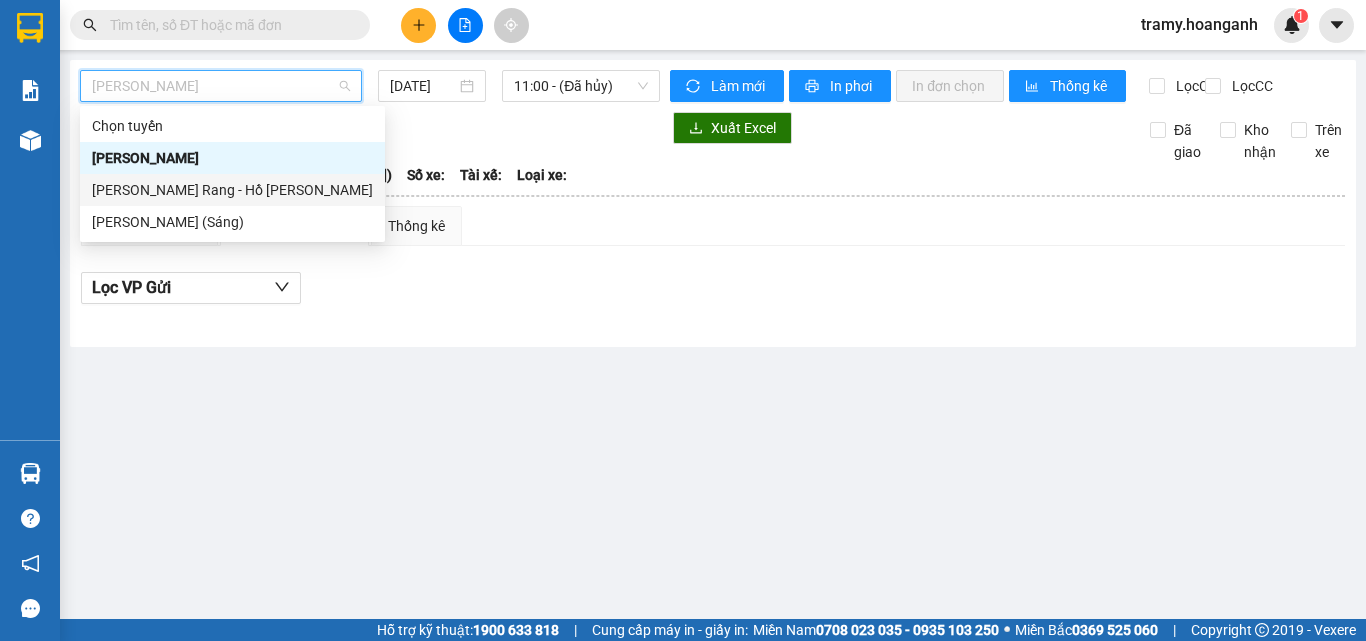 click on "Phan Rang - Hồ Chí Minh" at bounding box center (232, 190) 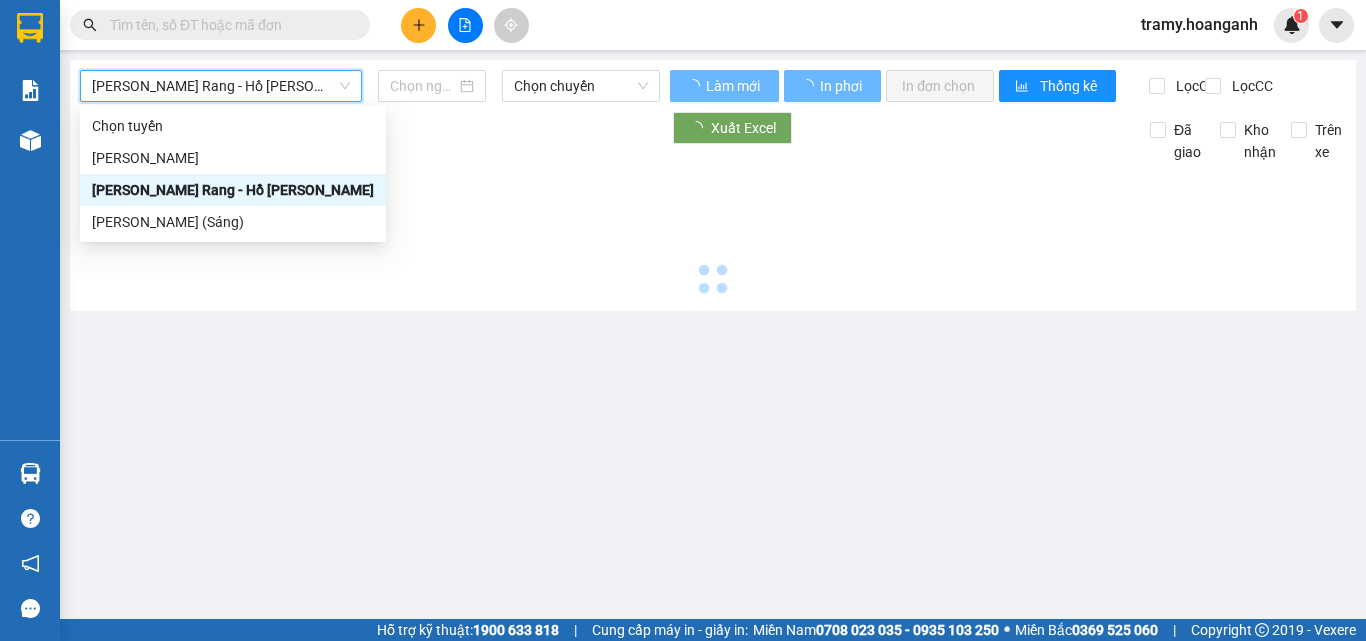type on "12/07/2025" 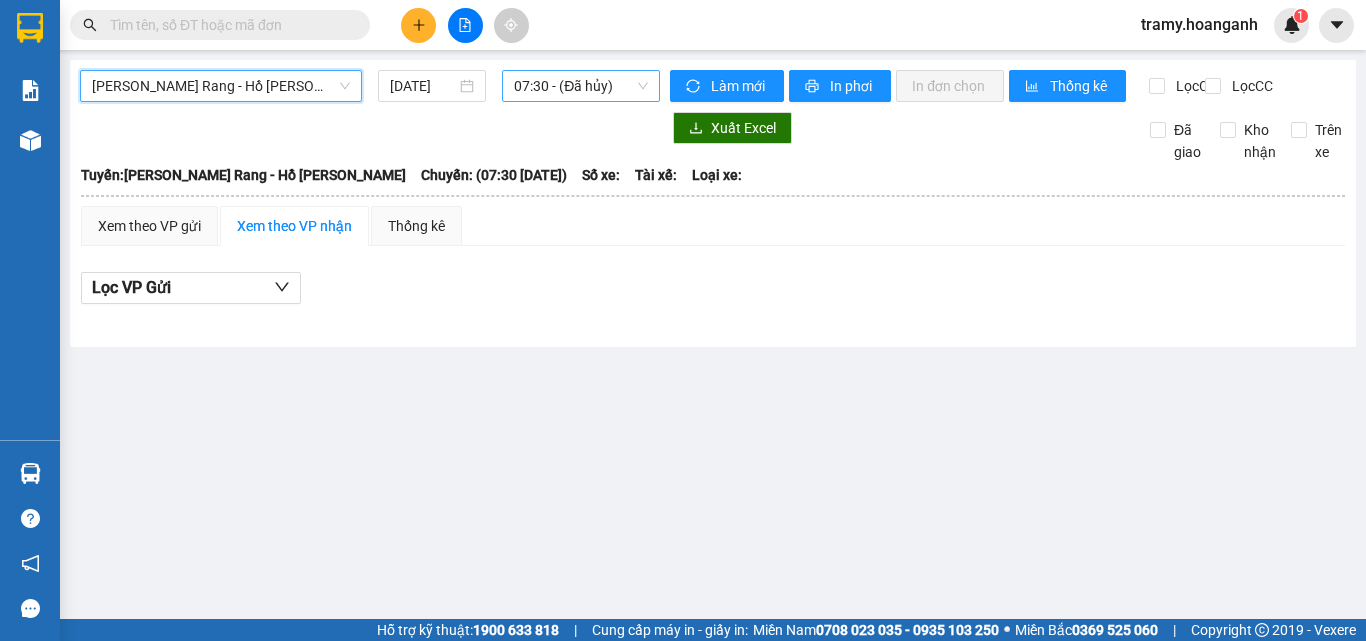 click on "07:30     - (Đã hủy)" at bounding box center [581, 86] 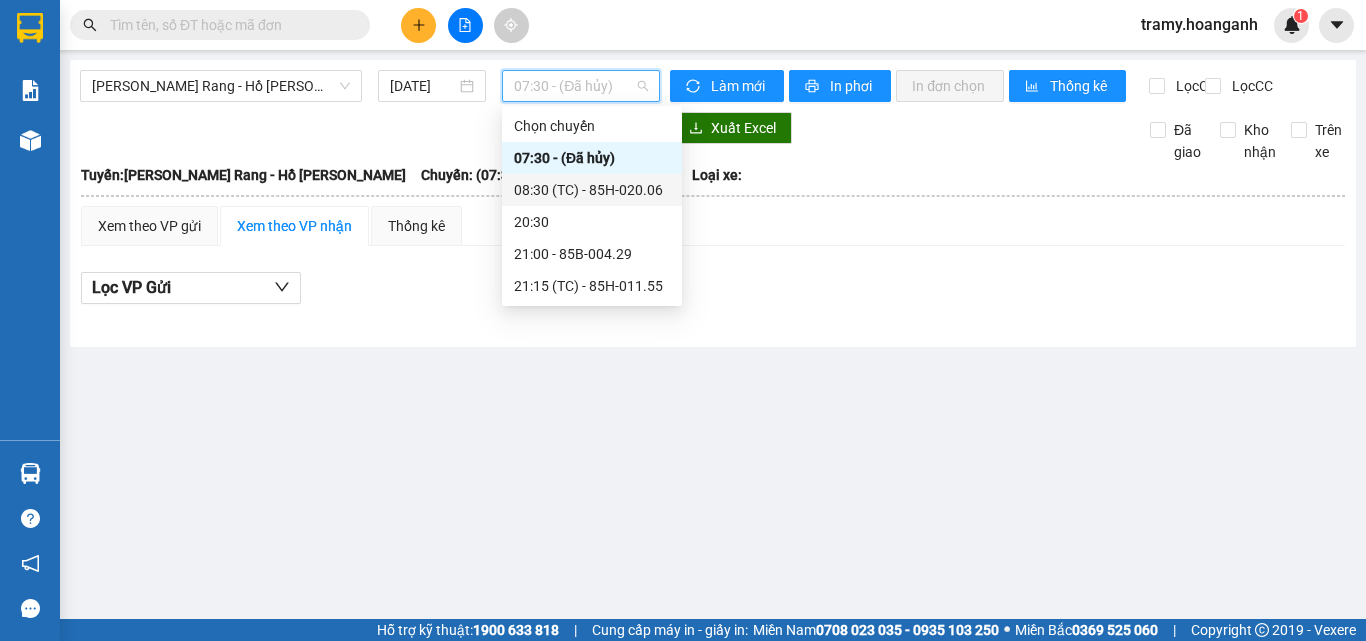 click on "08:30   (TC)   - 85H-020.06" at bounding box center [592, 190] 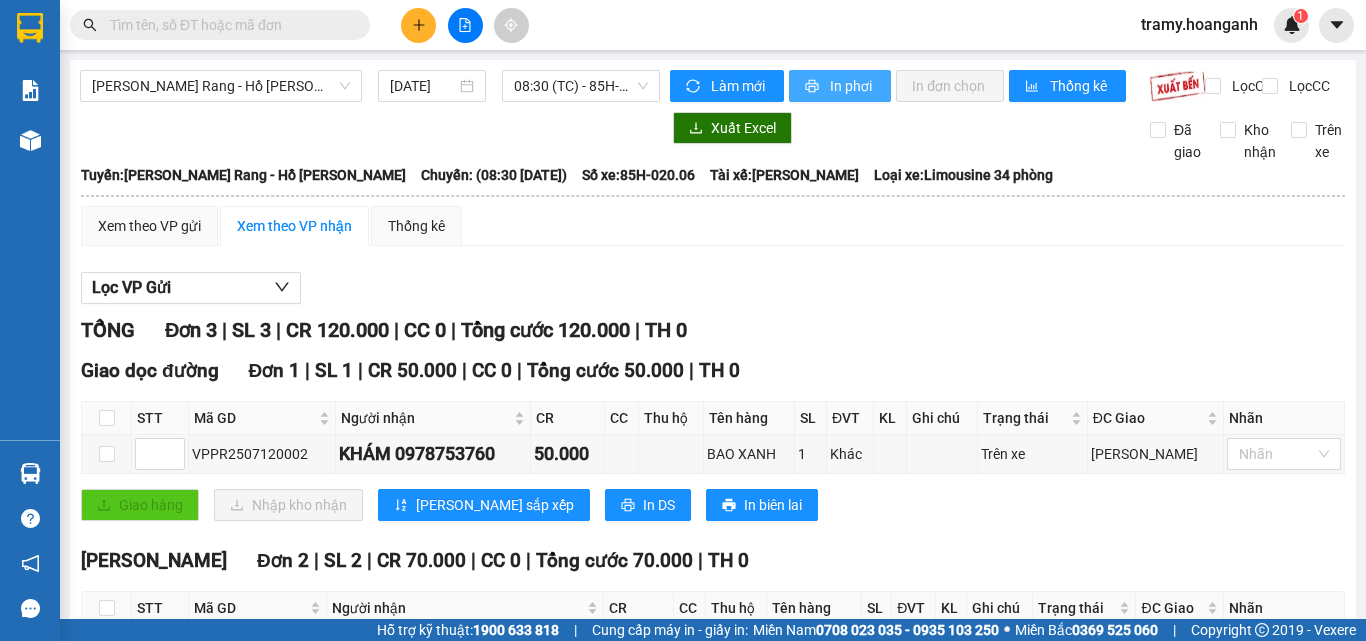 click on "In phơi" at bounding box center (852, 86) 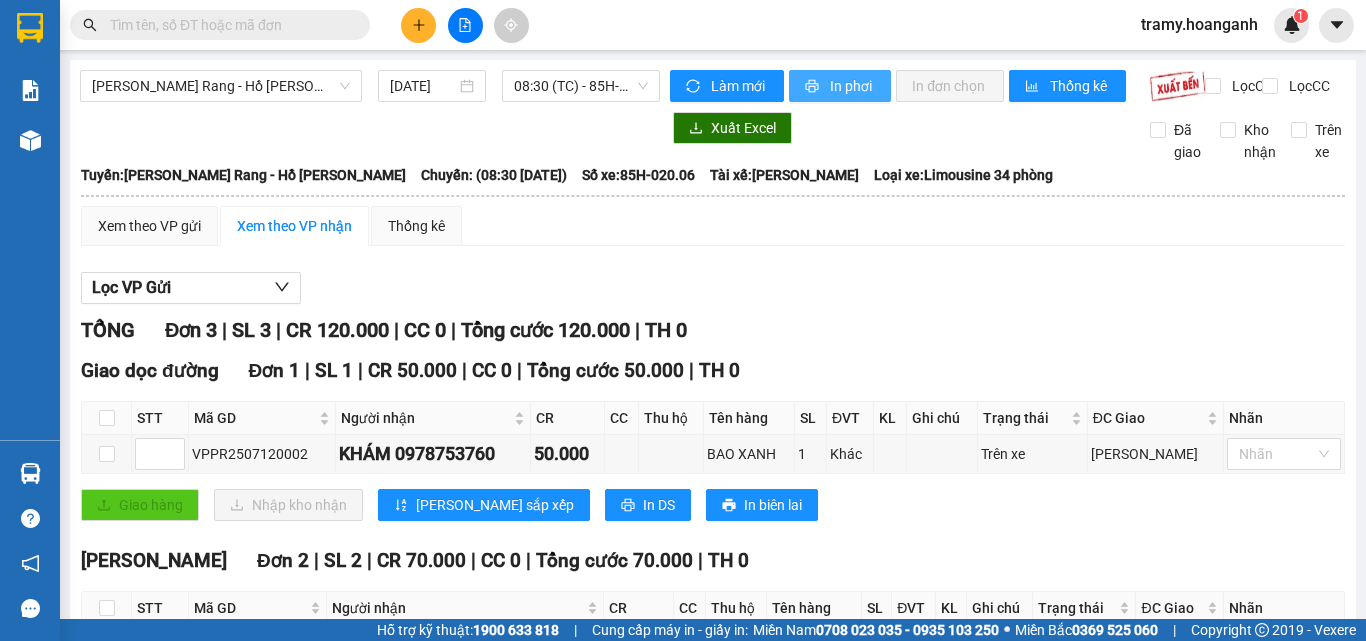 scroll, scrollTop: 0, scrollLeft: 0, axis: both 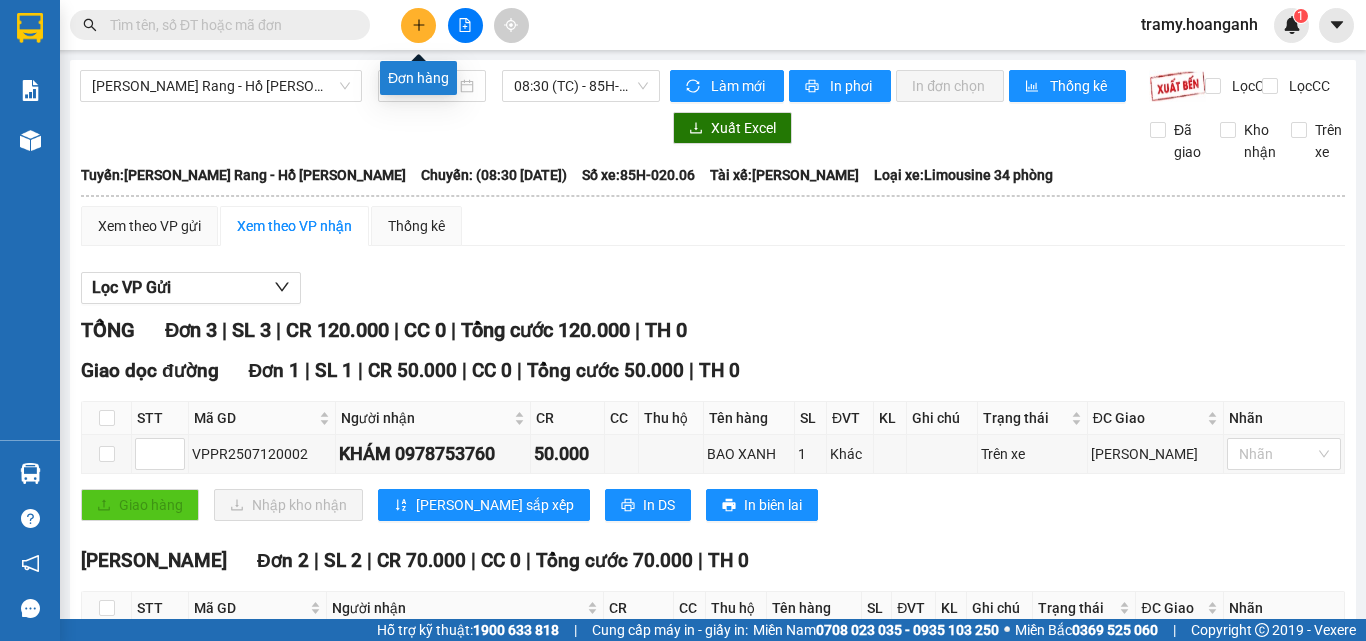click at bounding box center [418, 25] 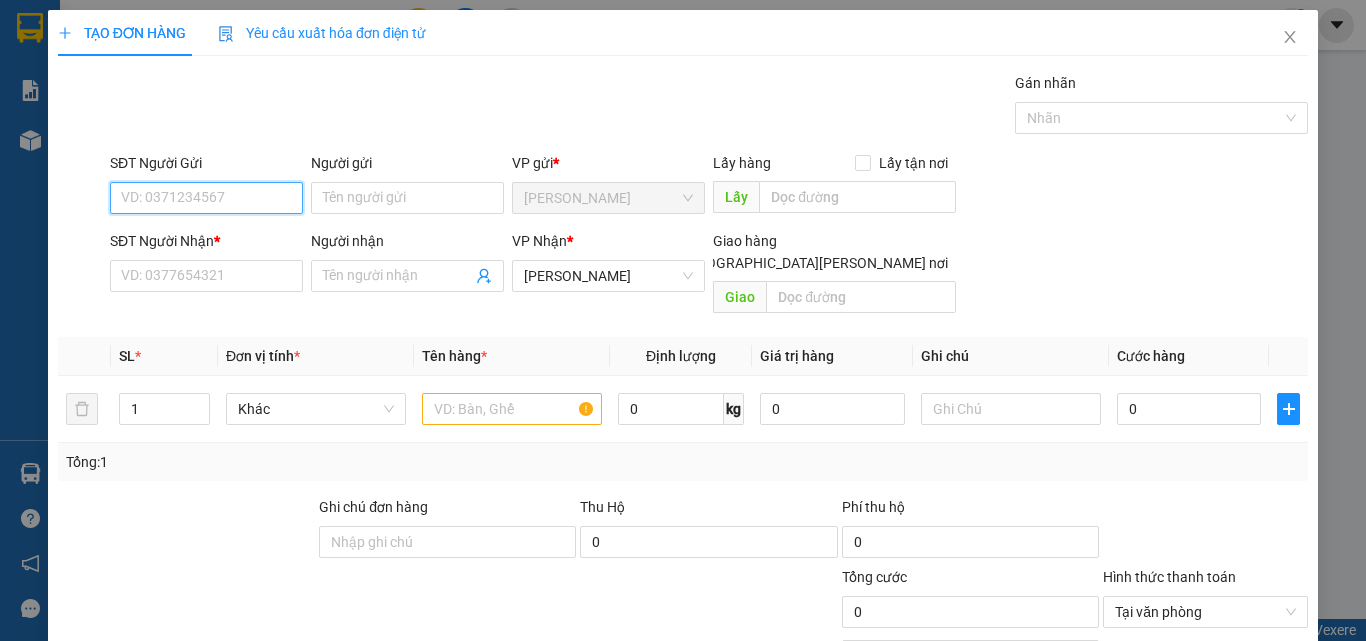 click on "SĐT Người Gửi" at bounding box center [206, 198] 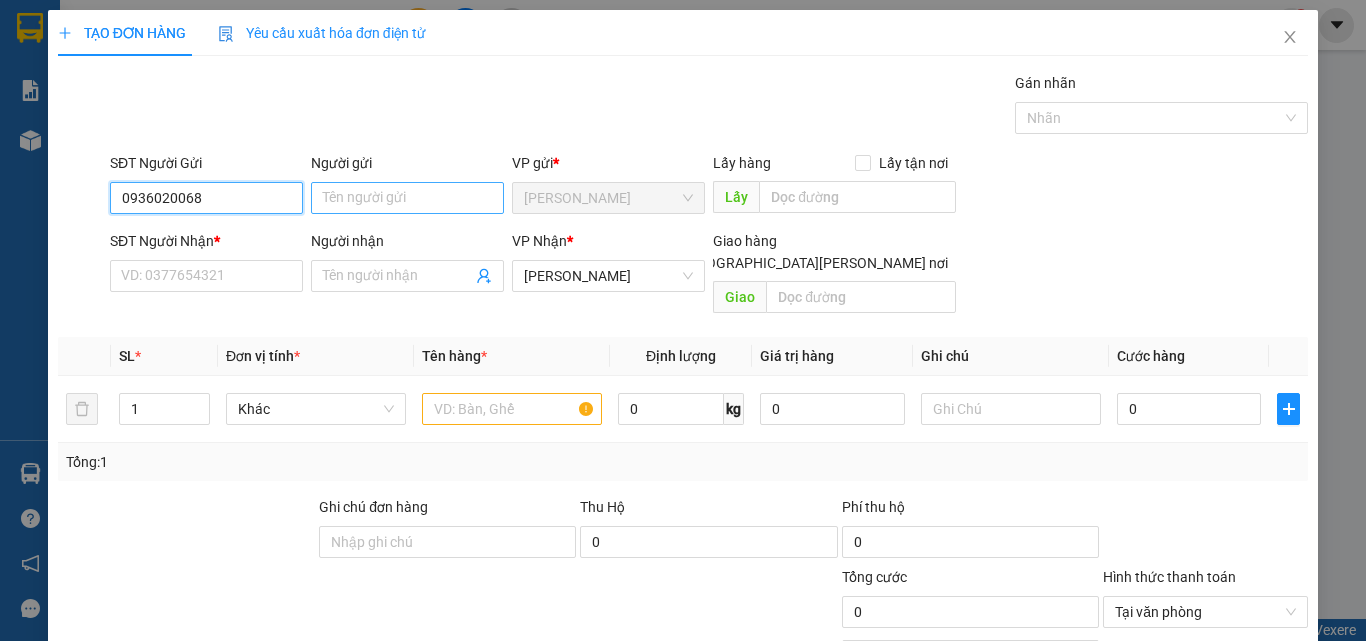 type on "0936020068" 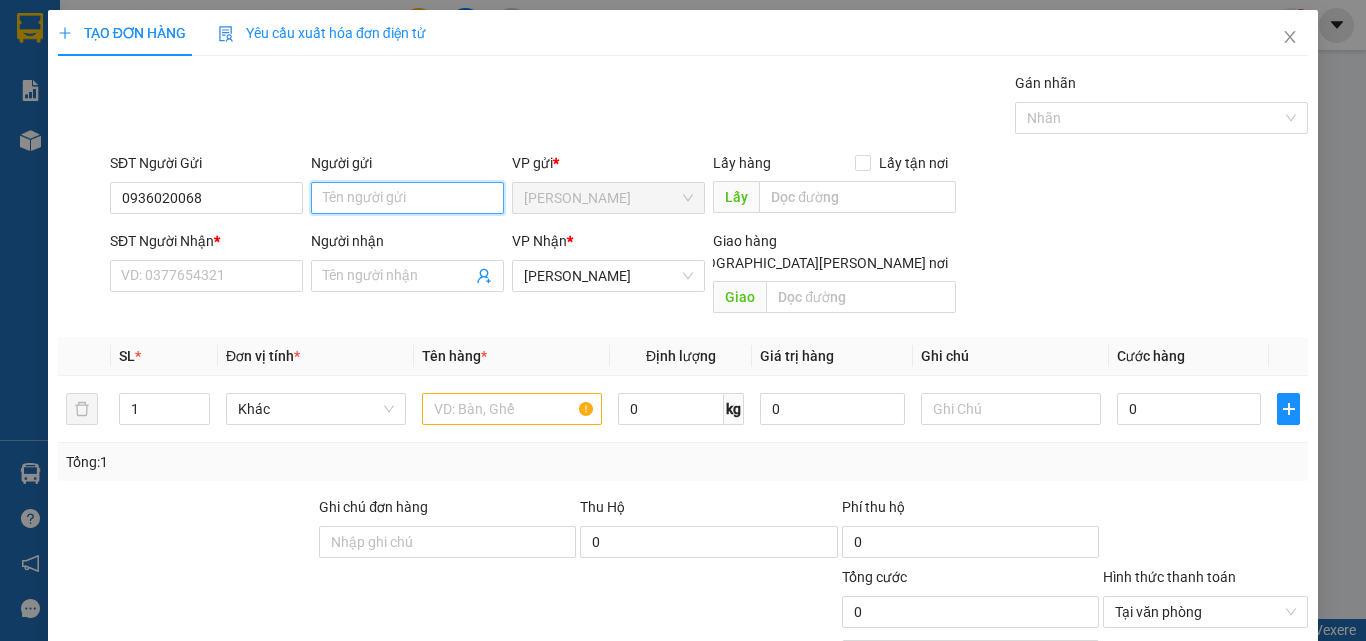 click on "Người gửi" at bounding box center [407, 198] 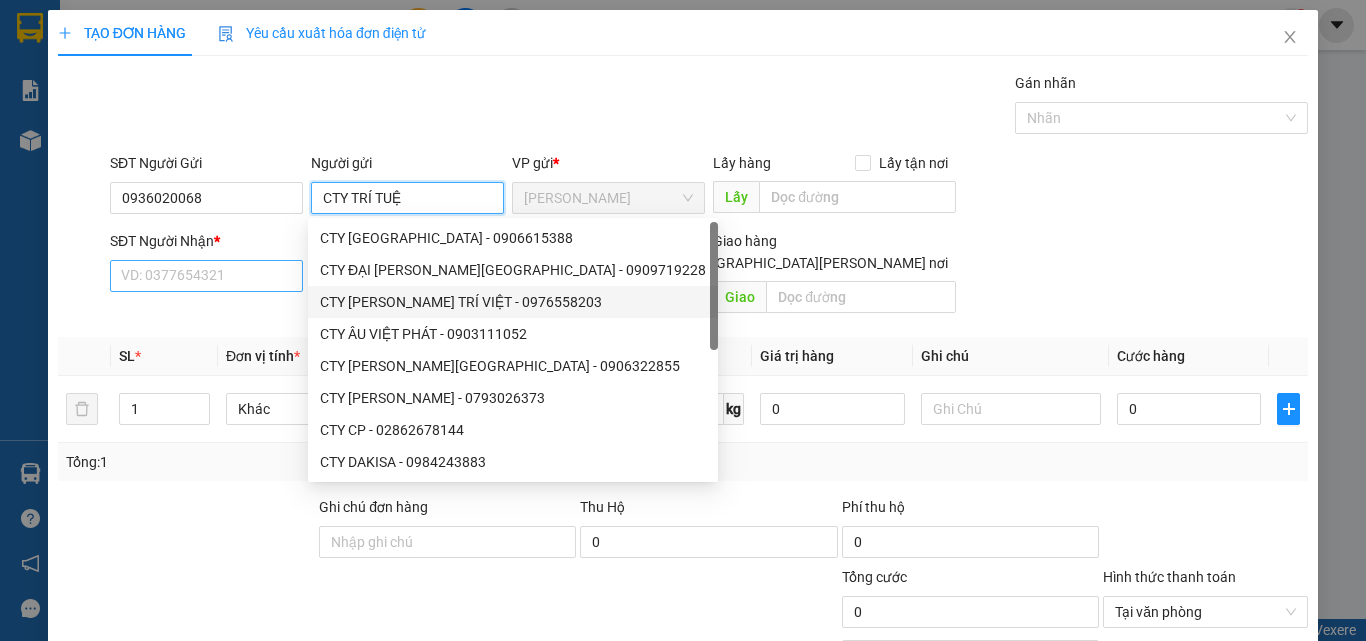 type on "CTY TRÍ TUỆ" 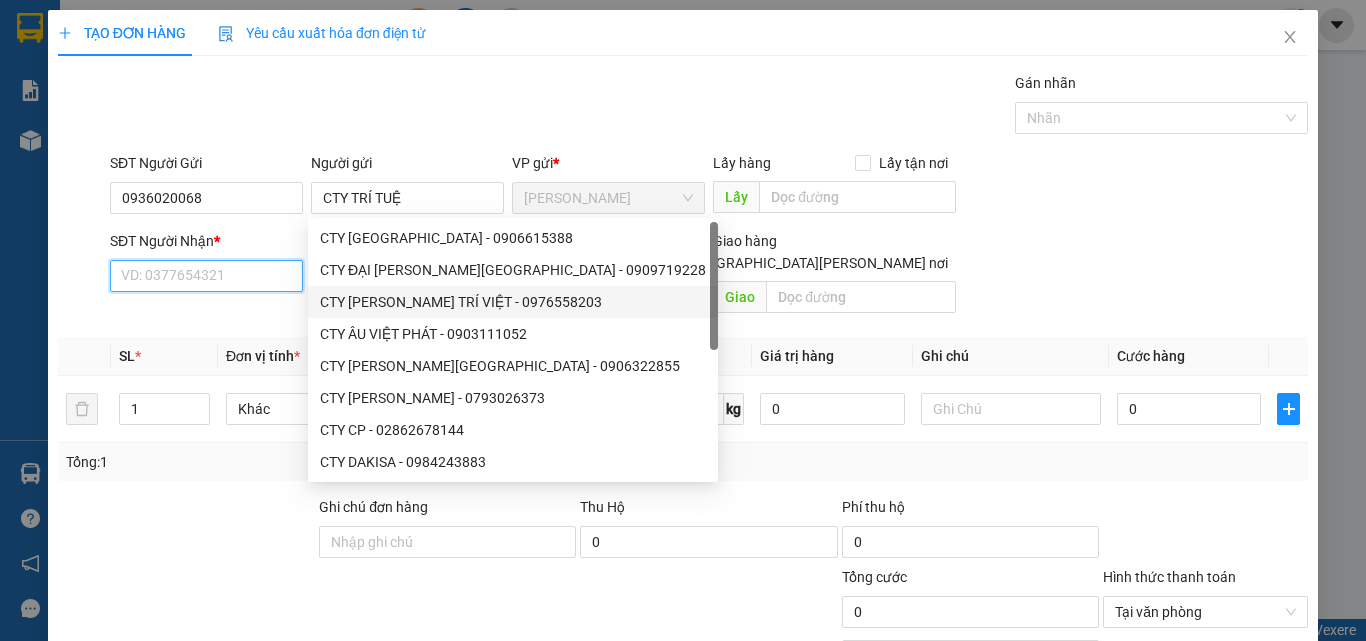 click on "SĐT Người Nhận  *" at bounding box center (206, 276) 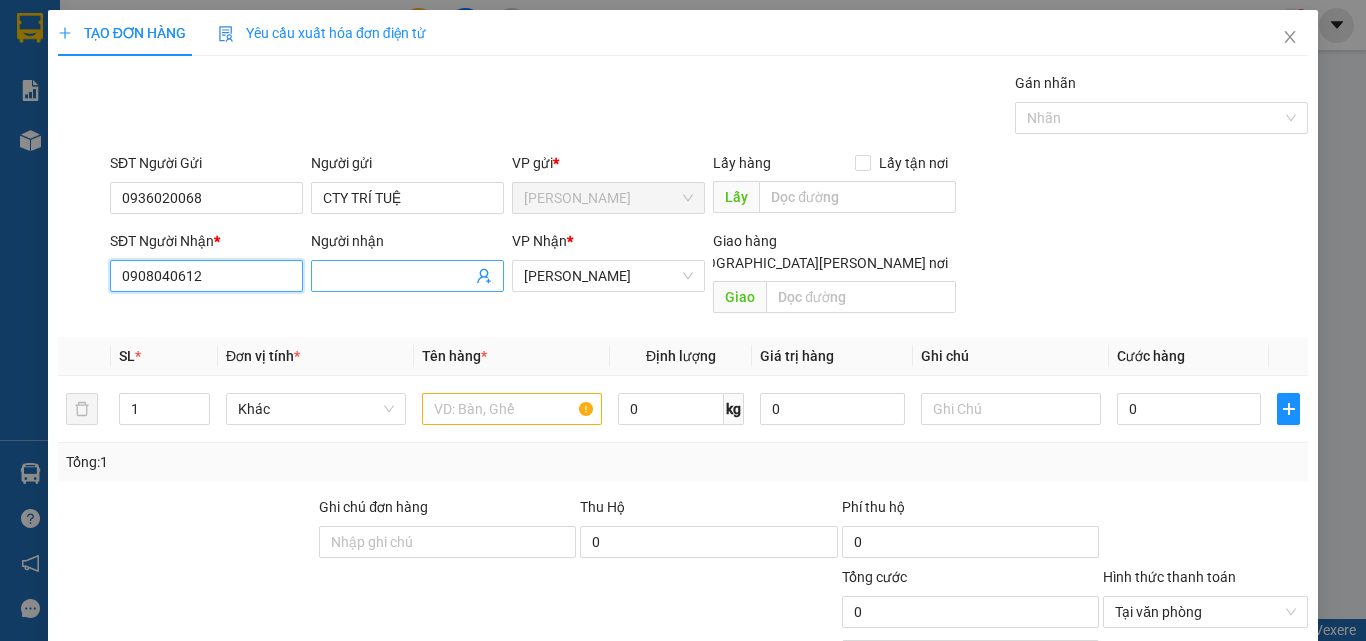 type on "0908040612" 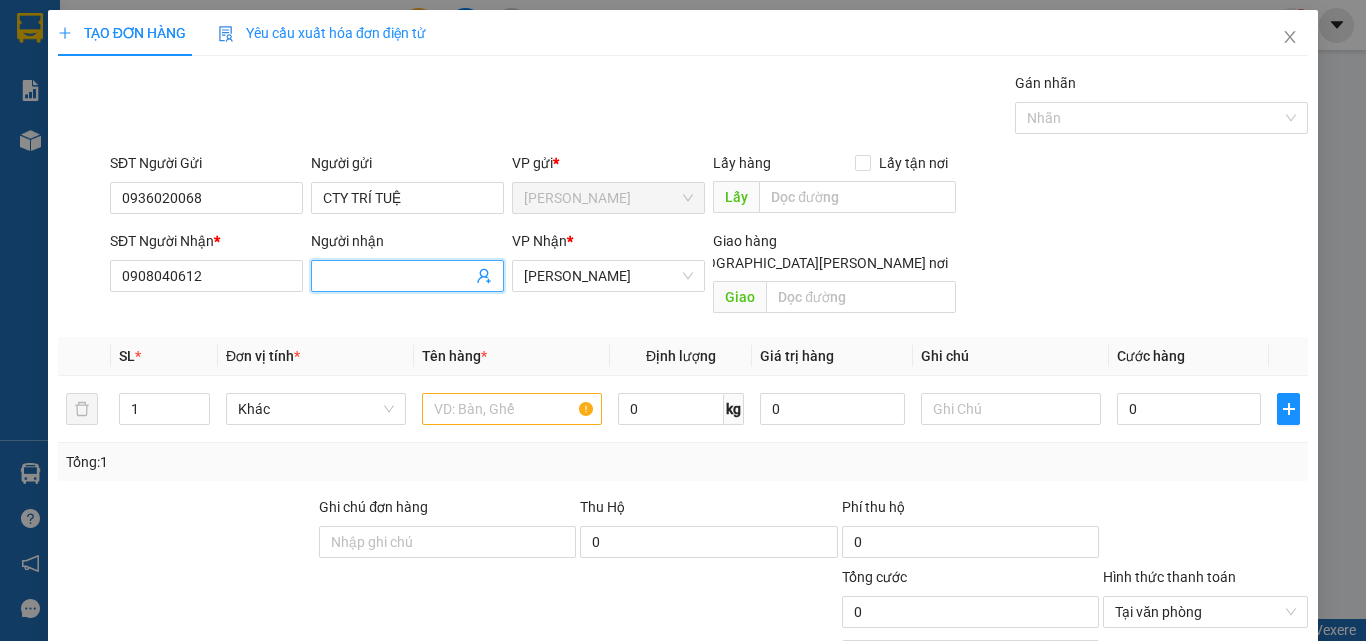 click on "Người nhận" at bounding box center (397, 276) 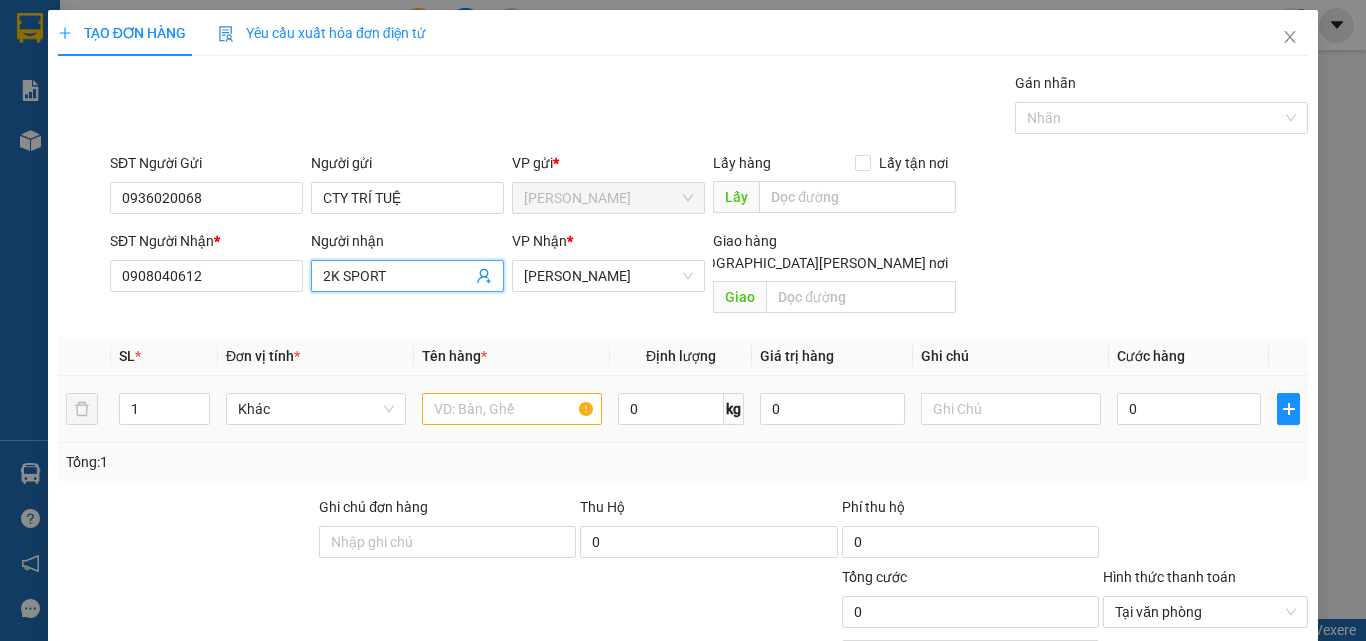 type on "2K SPORT" 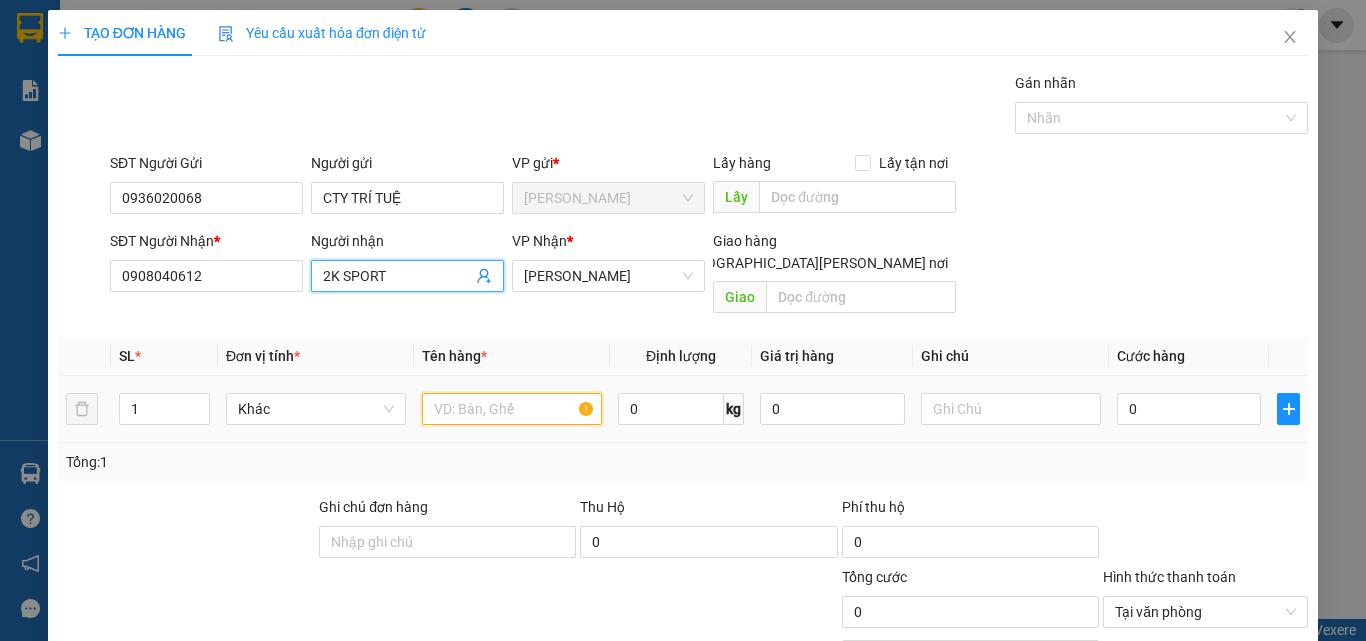 click at bounding box center (512, 409) 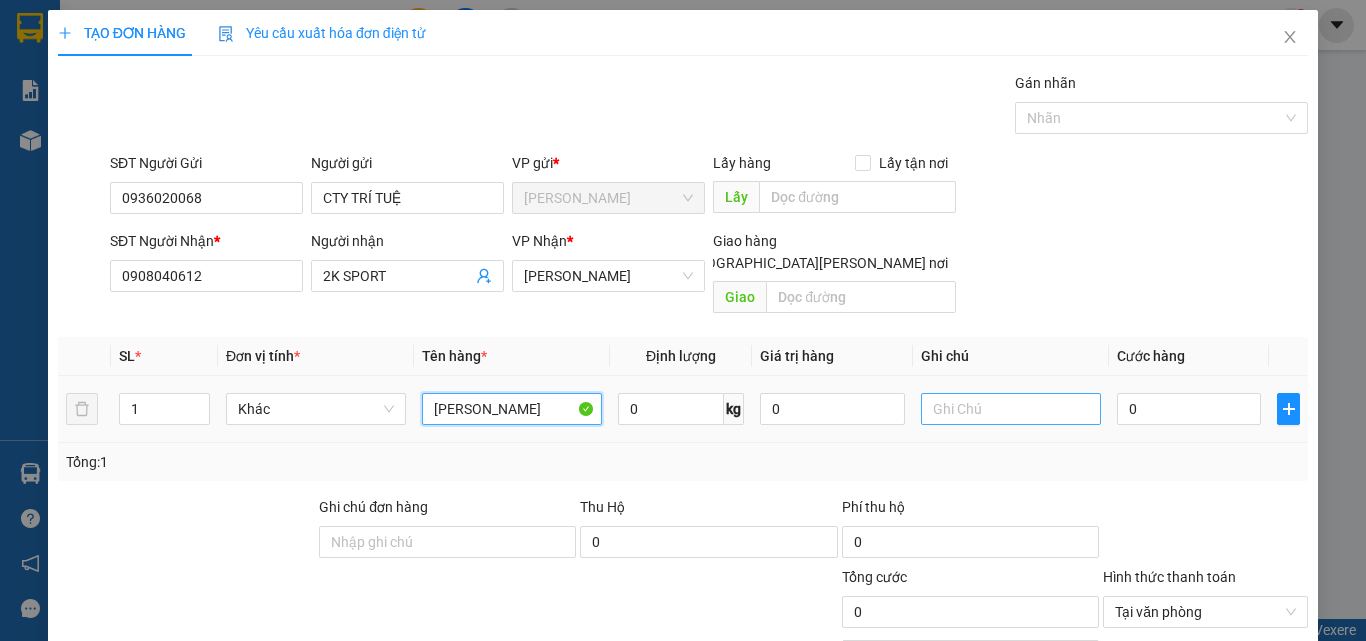 type on "[PERSON_NAME]" 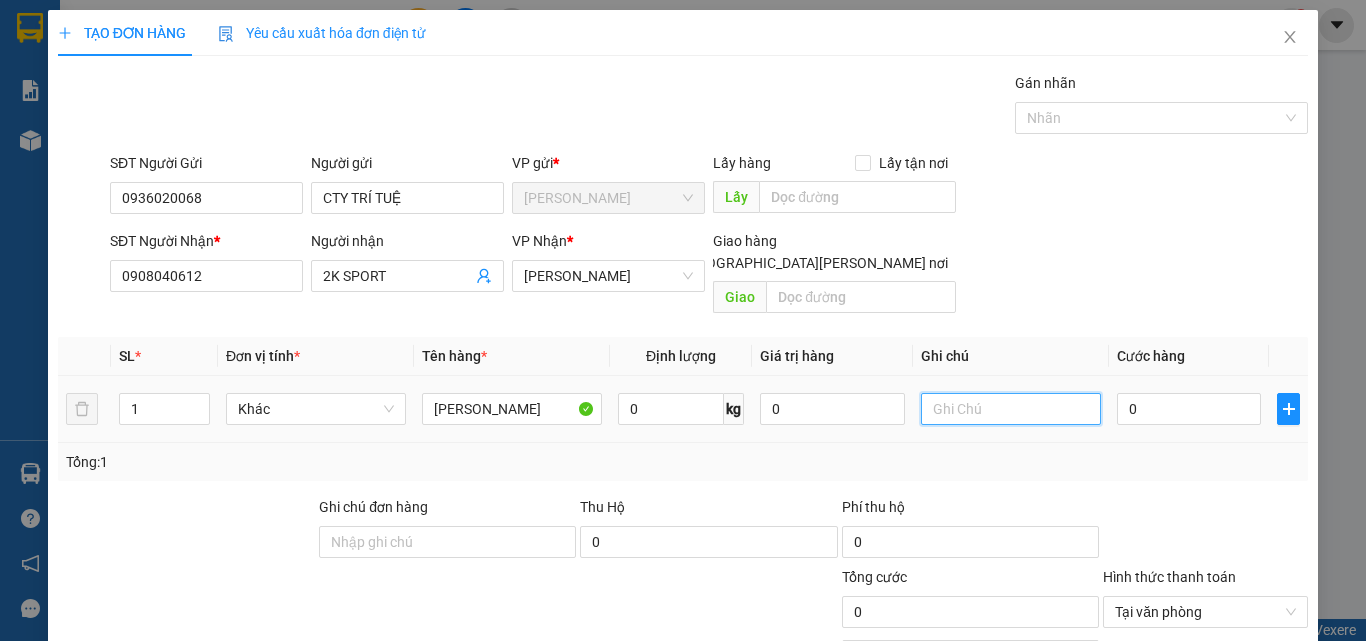 click at bounding box center (1011, 409) 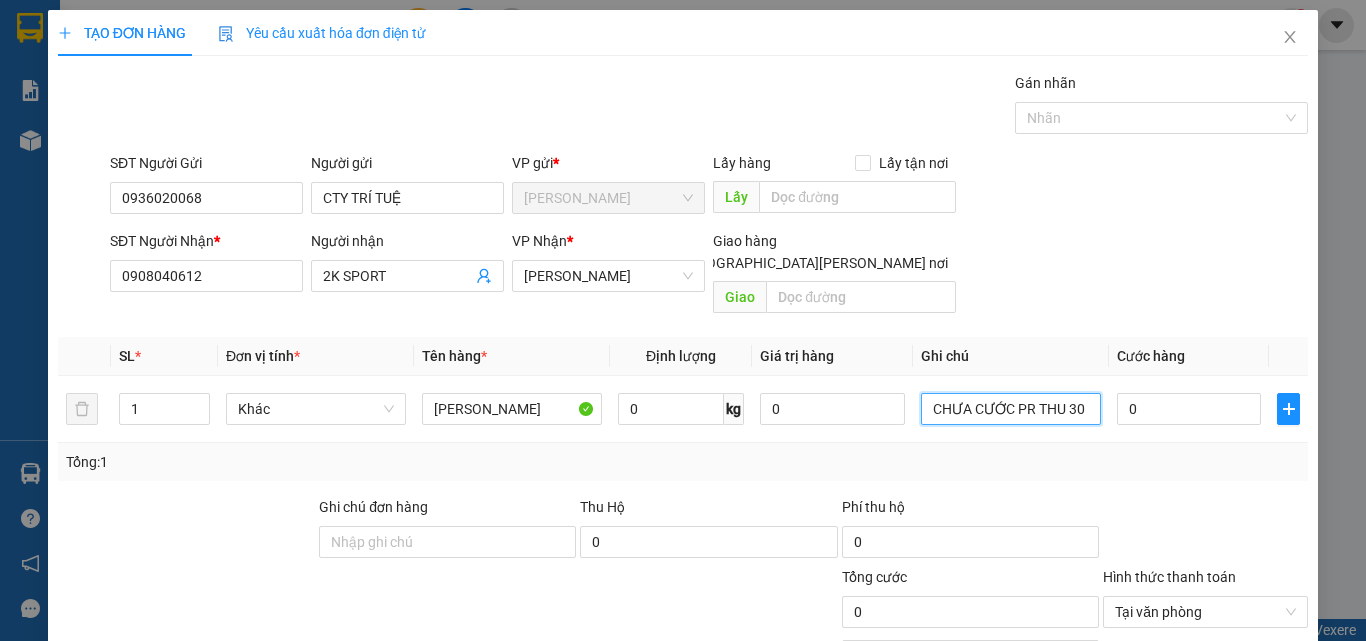 type on "CHƯA CƯỚC PR THU 30" 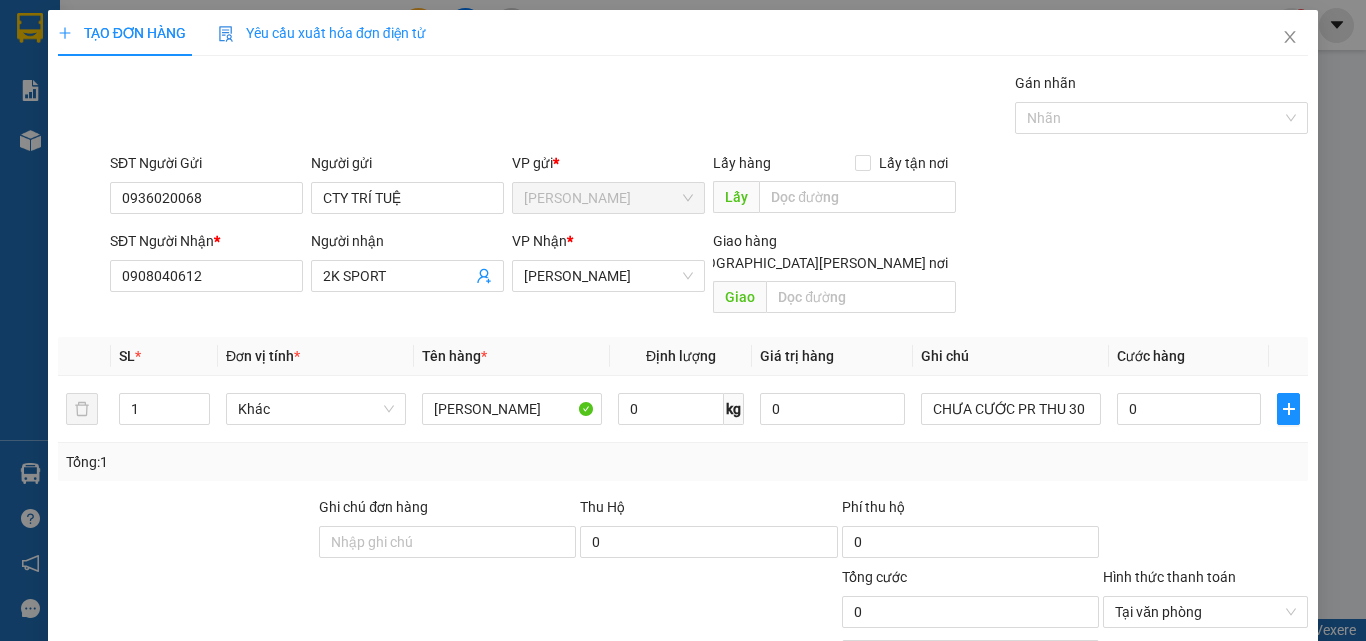 scroll, scrollTop: 161, scrollLeft: 0, axis: vertical 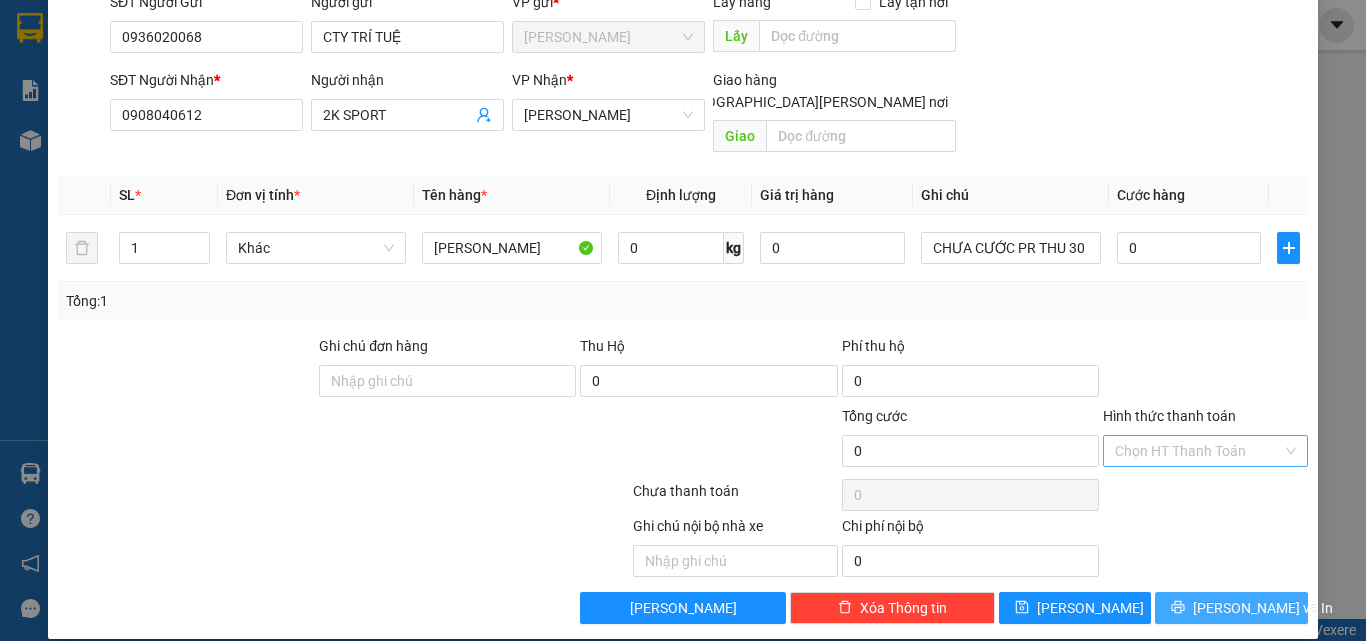 click on "Lưu và In" at bounding box center (1263, 608) 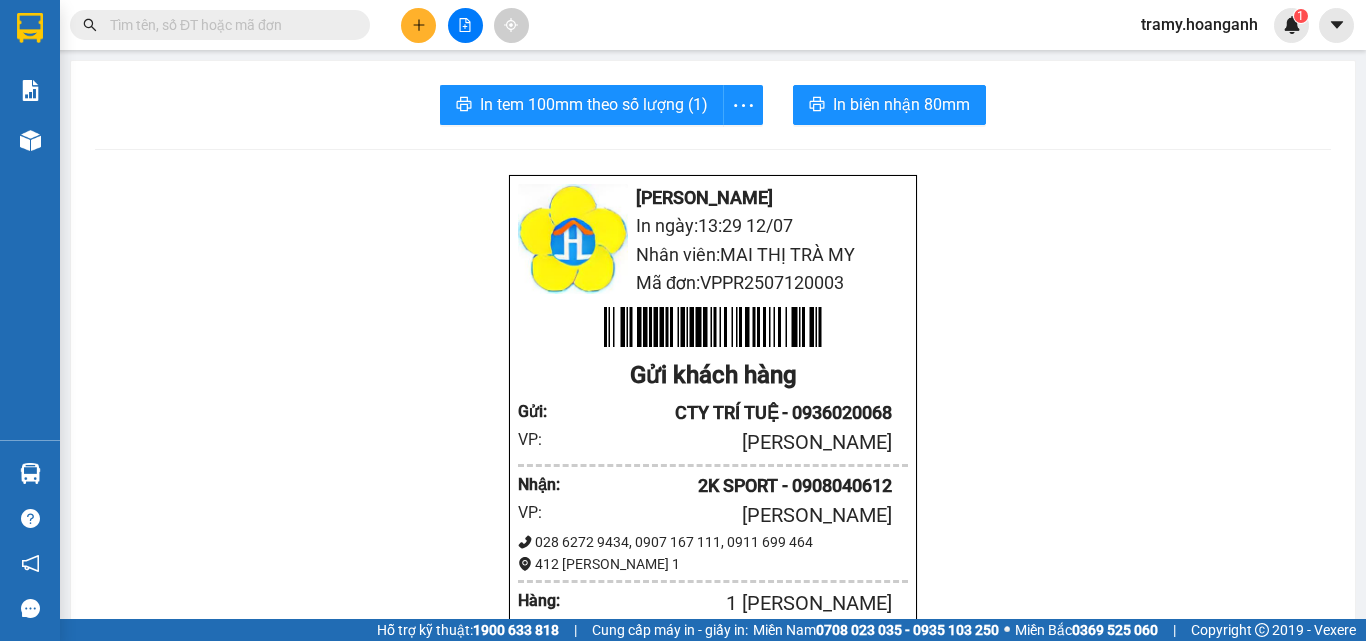click on "tramy.hoanganh" at bounding box center [1199, 24] 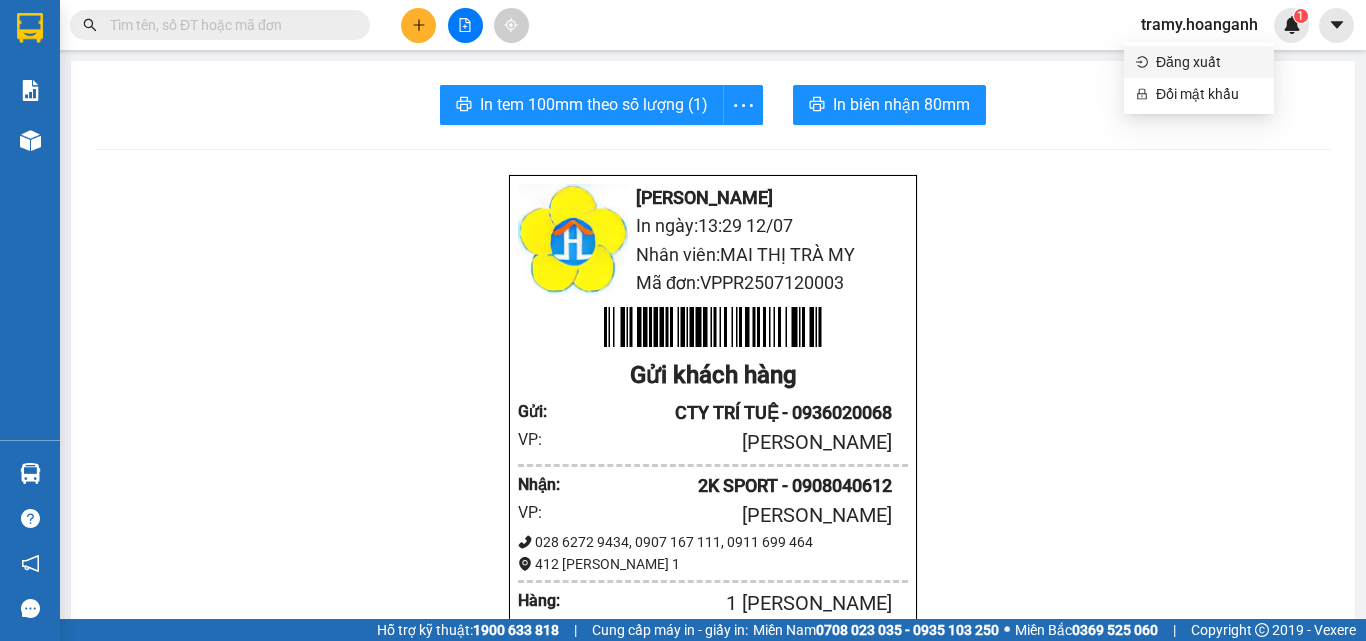 click on "Đăng xuất" at bounding box center [1209, 62] 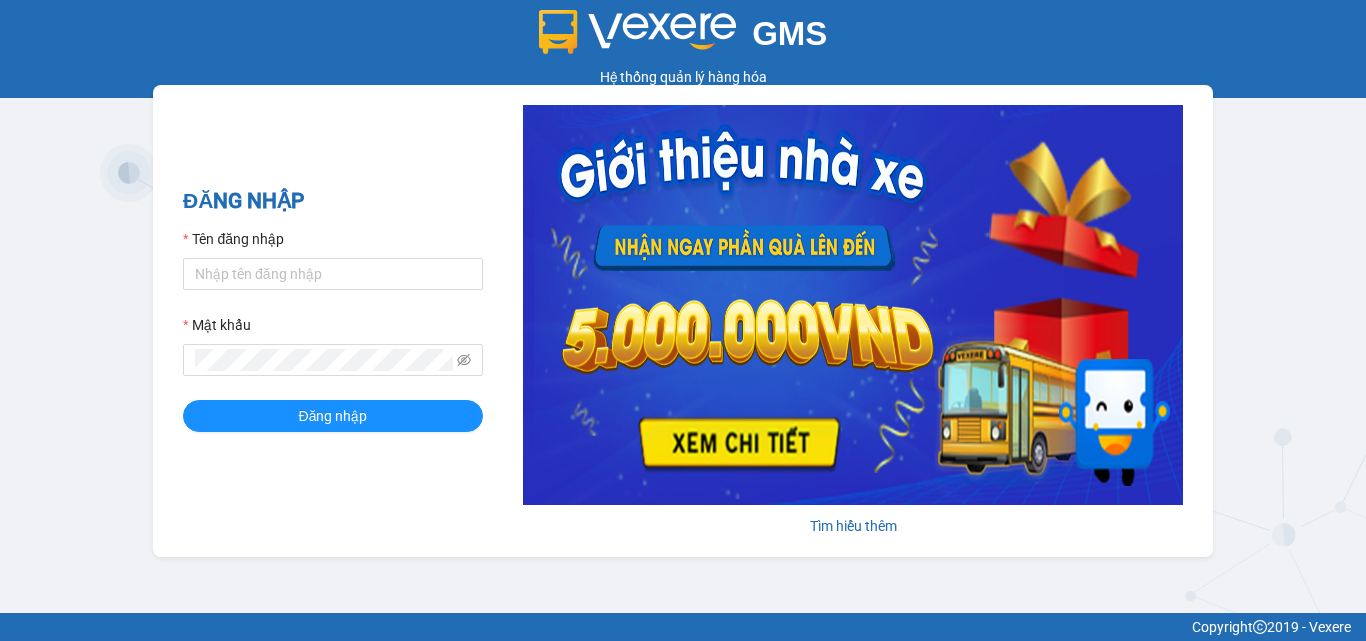 scroll, scrollTop: 0, scrollLeft: 0, axis: both 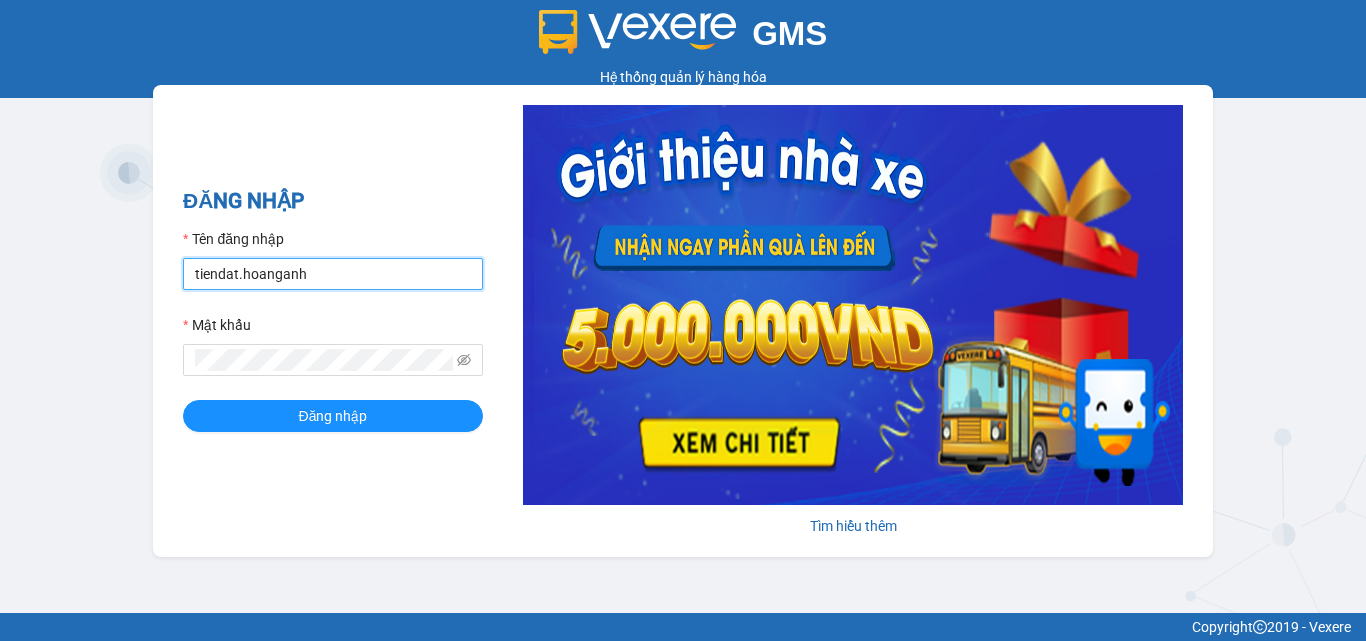 click on "tiendat.hoanganh" at bounding box center [333, 274] 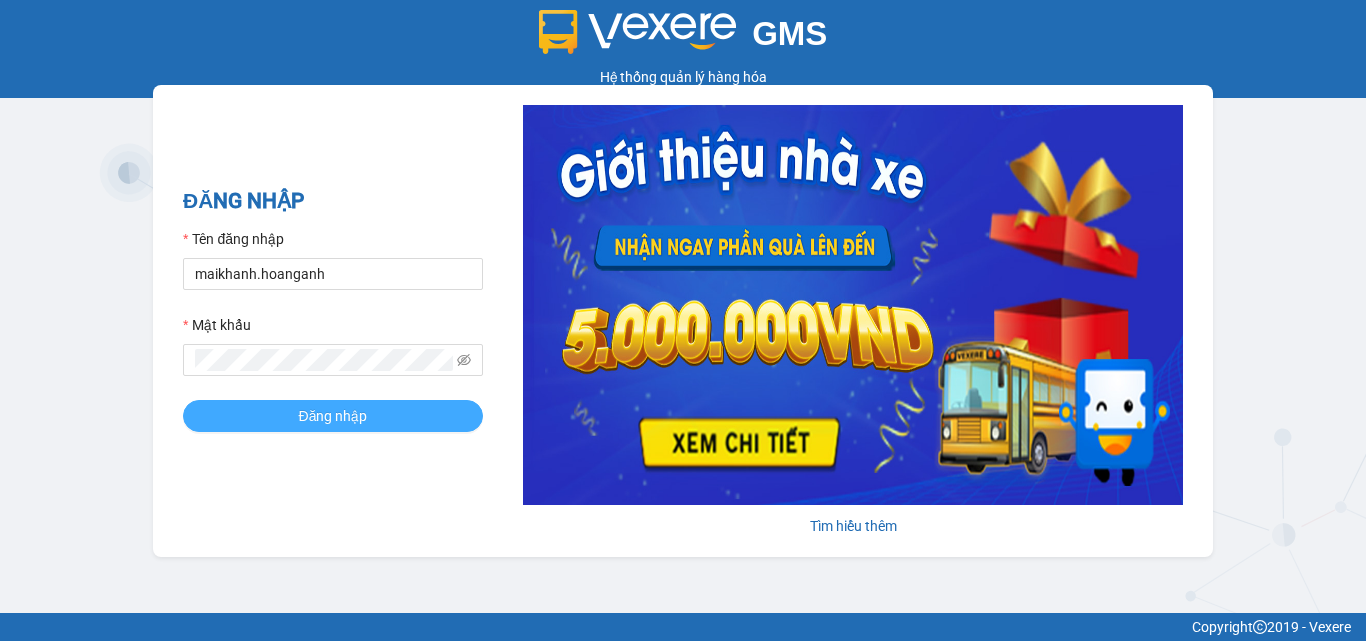 click on "Đăng nhập" at bounding box center (333, 416) 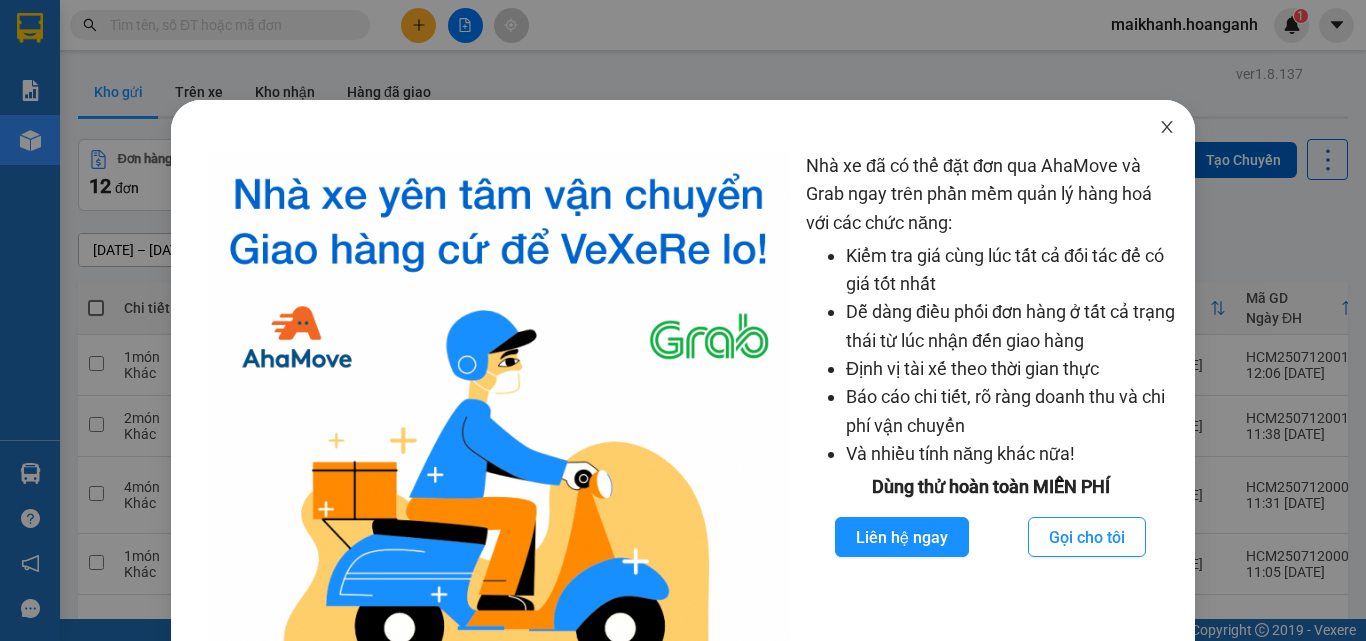 click 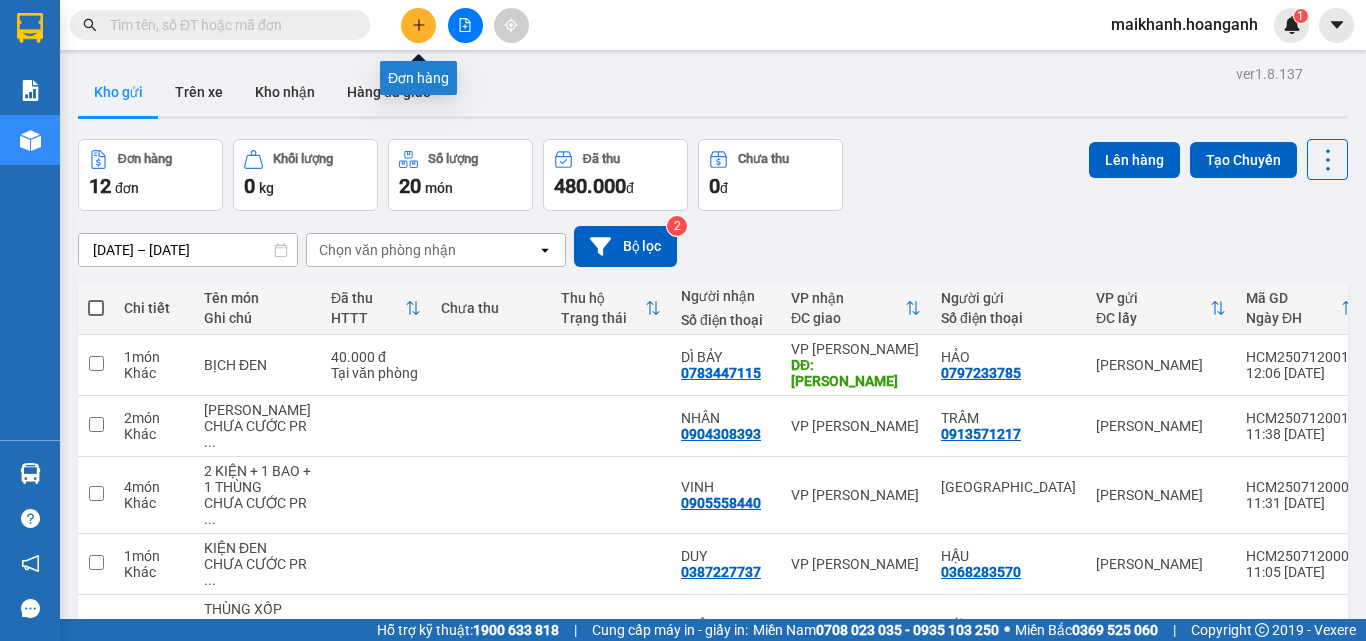 click 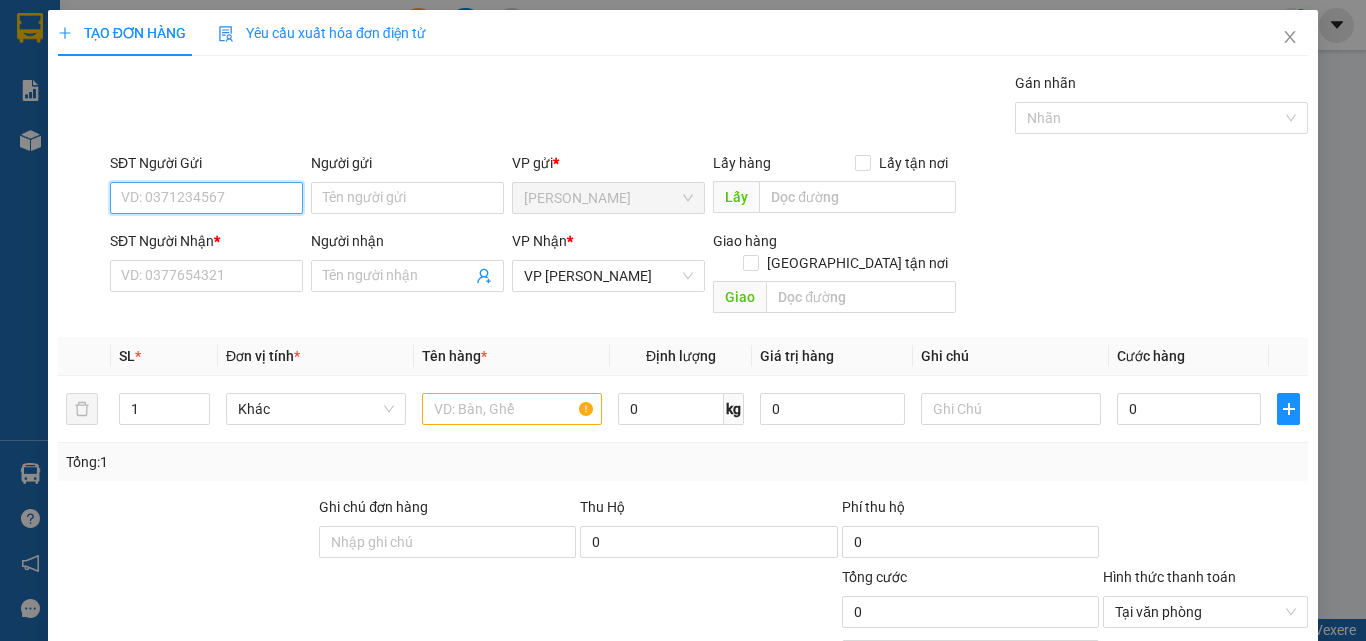 click on "SĐT Người Gửi" at bounding box center (206, 198) 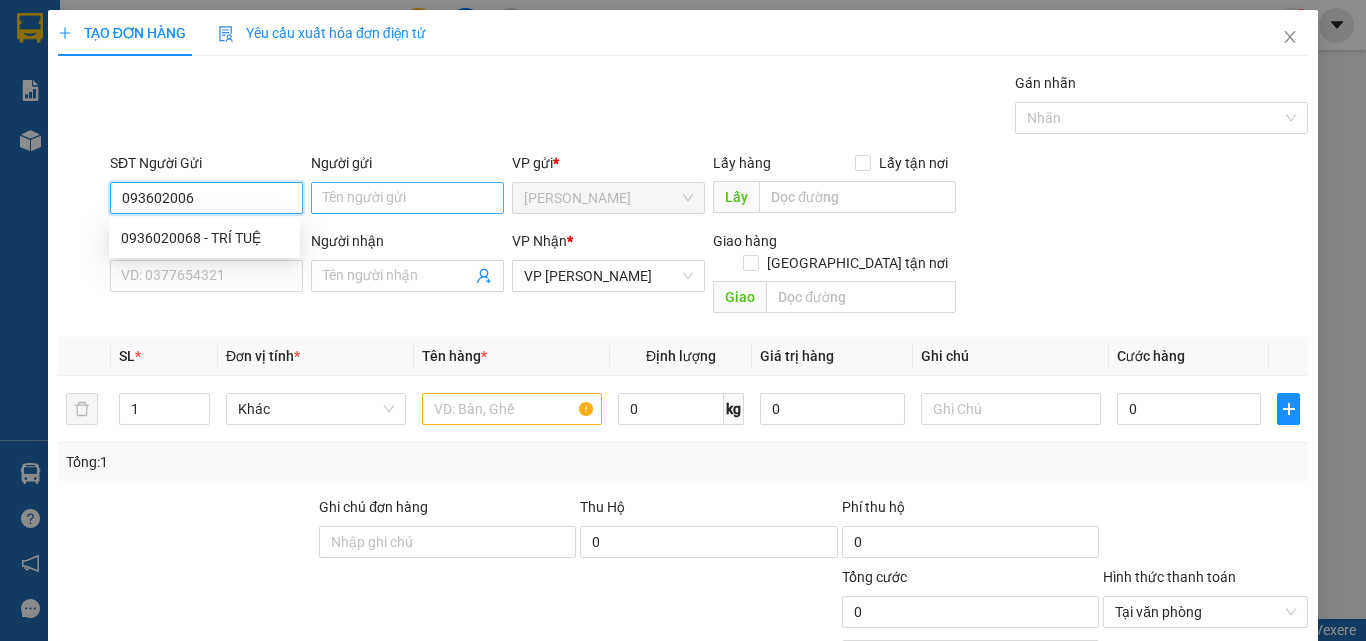 type on "0936020068" 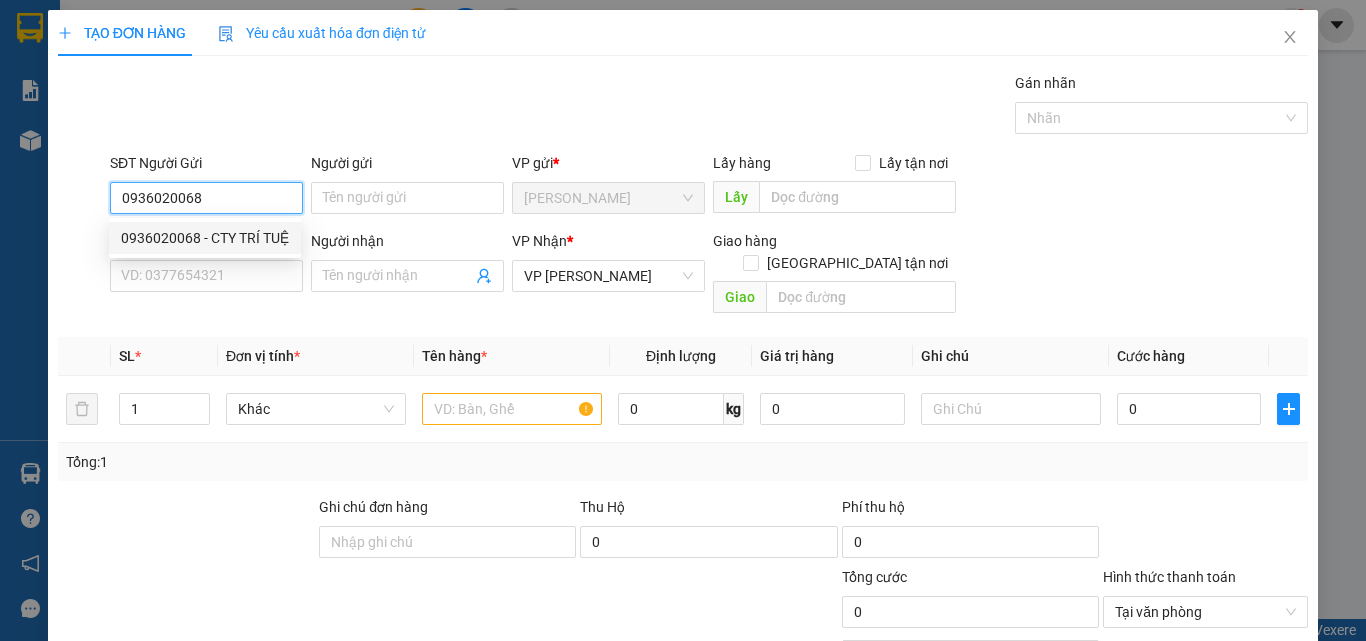 click on "0936020068 - CTY TRÍ TUỆ" at bounding box center [205, 238] 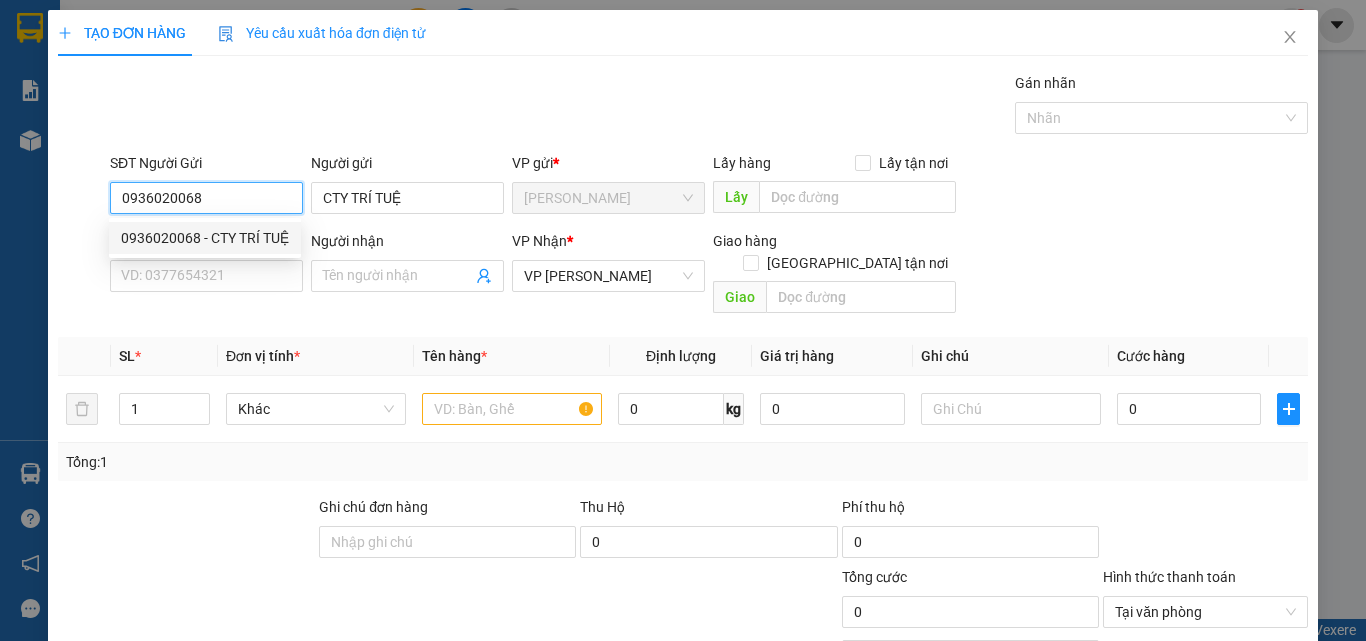type on "20.000" 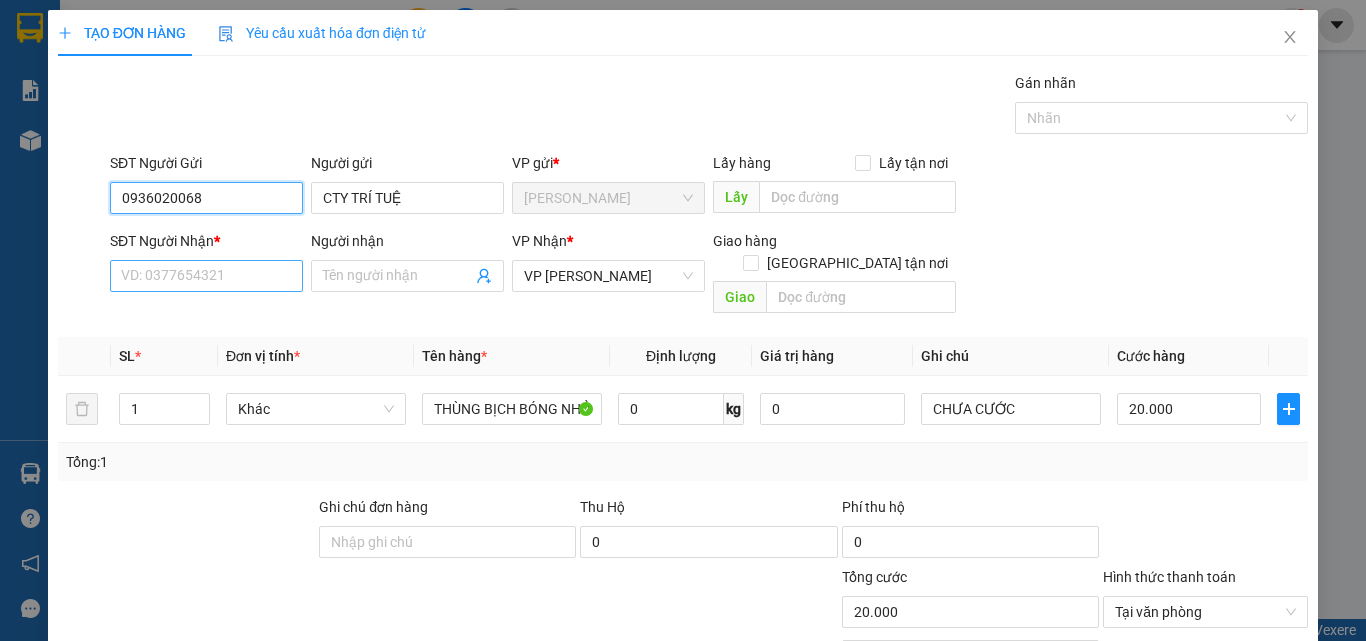 type on "0936020068" 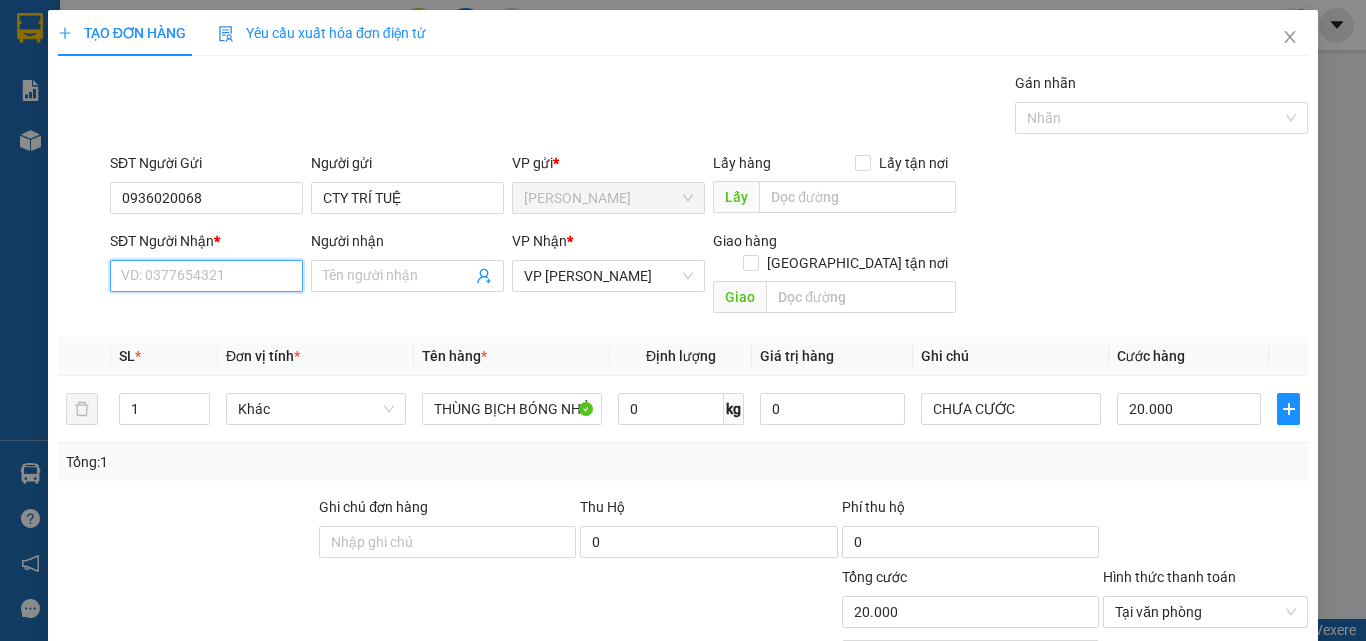click on "SĐT Người Nhận  *" at bounding box center [206, 276] 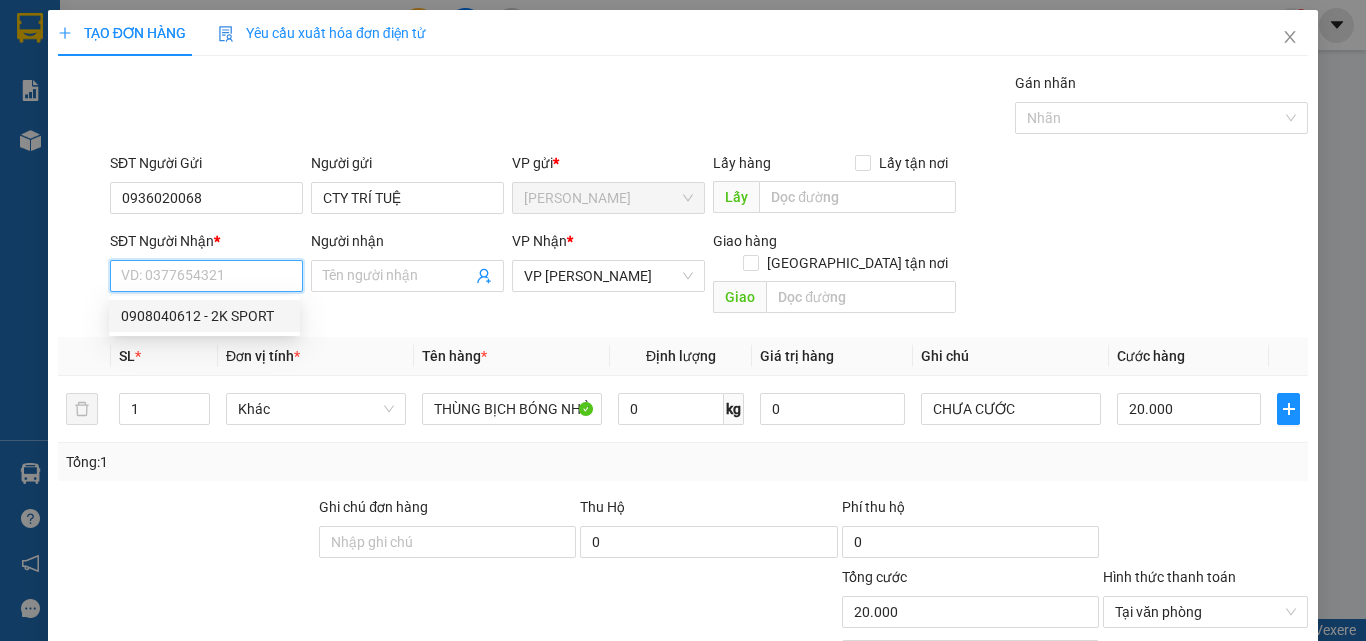 click on "0908040612 - 2K SPORT" at bounding box center [204, 316] 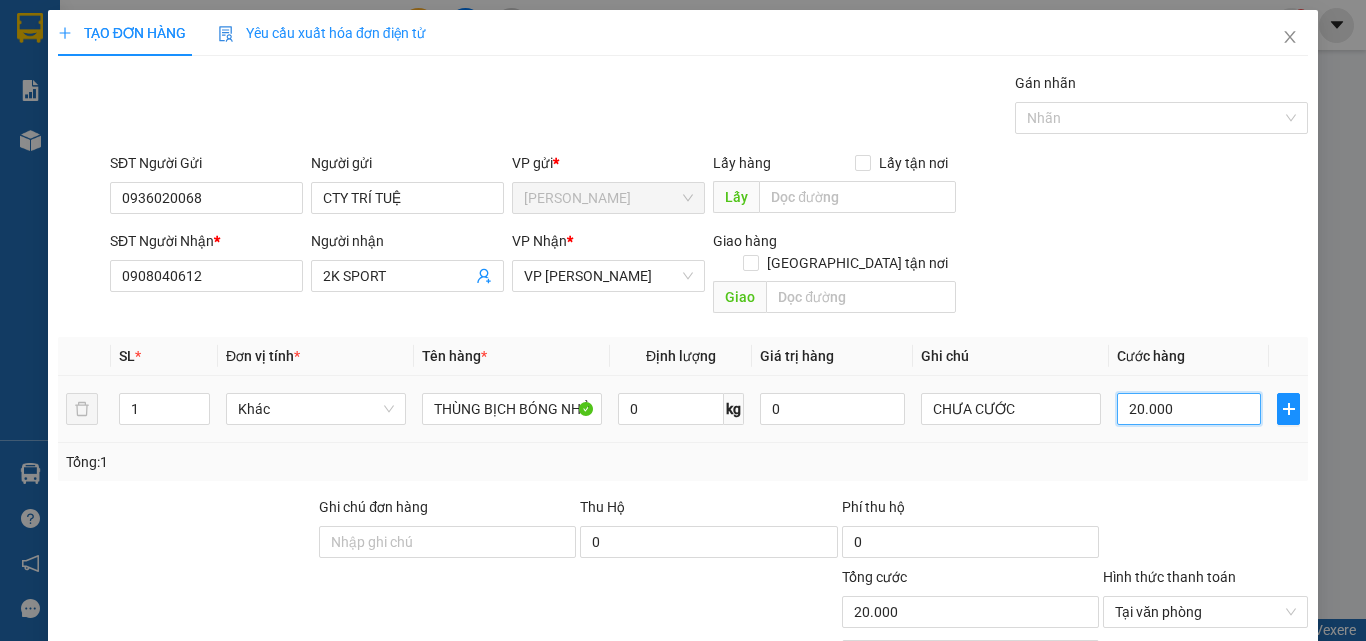 click on "20.000" at bounding box center [1189, 409] 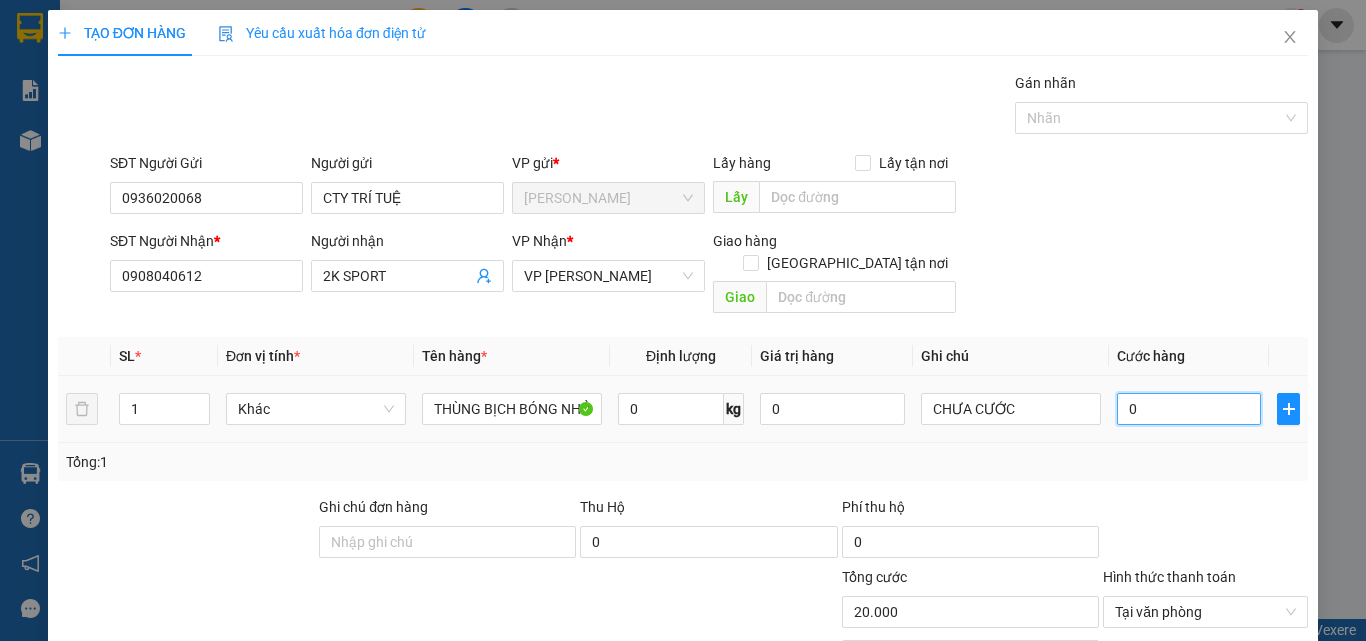 type on "0" 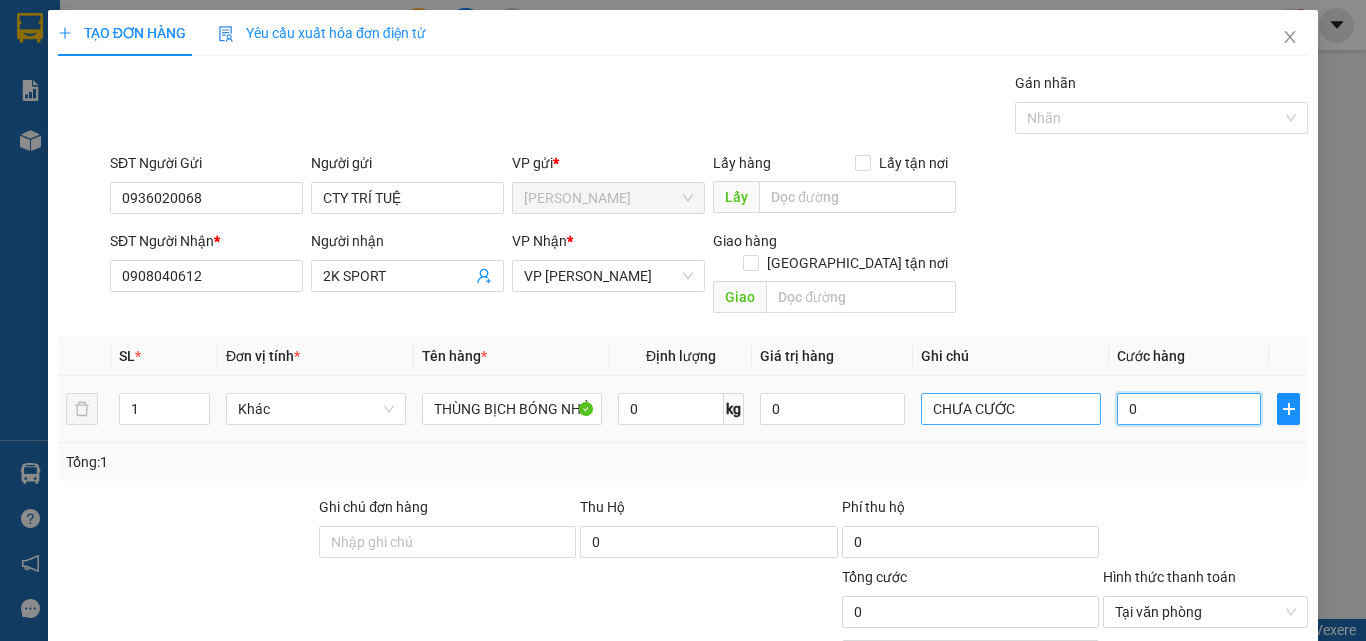 type on "0" 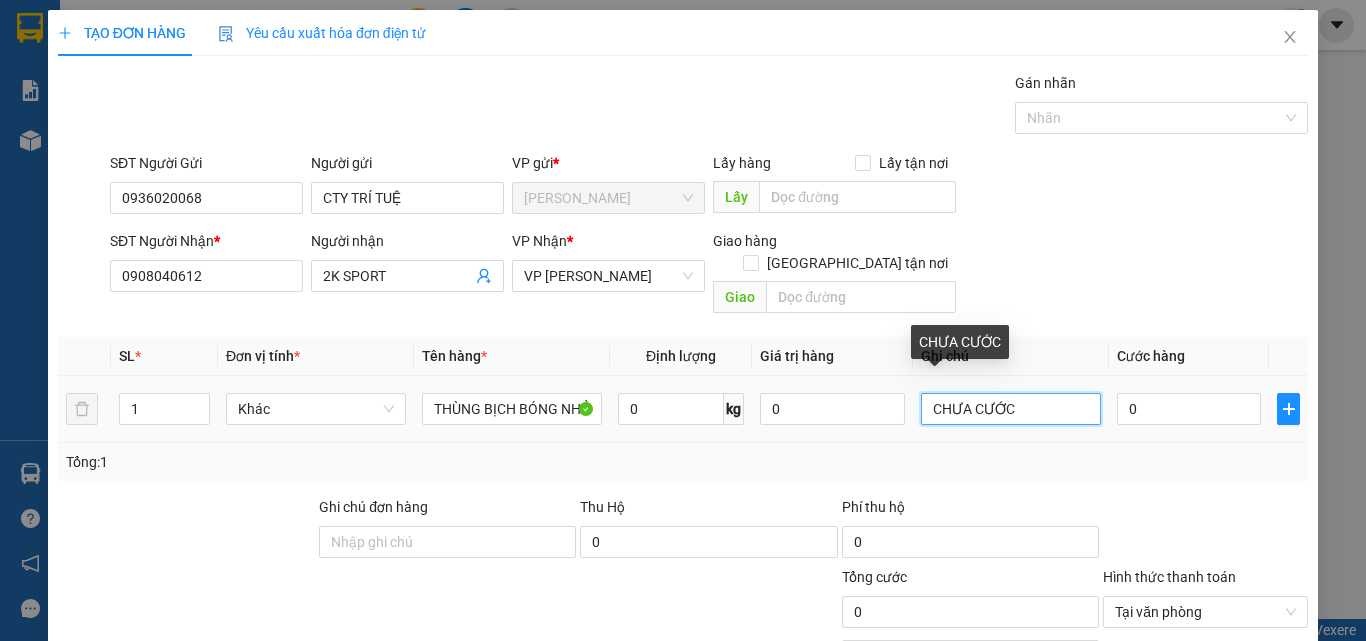 click on "CHƯA CƯỚC" at bounding box center (1011, 409) 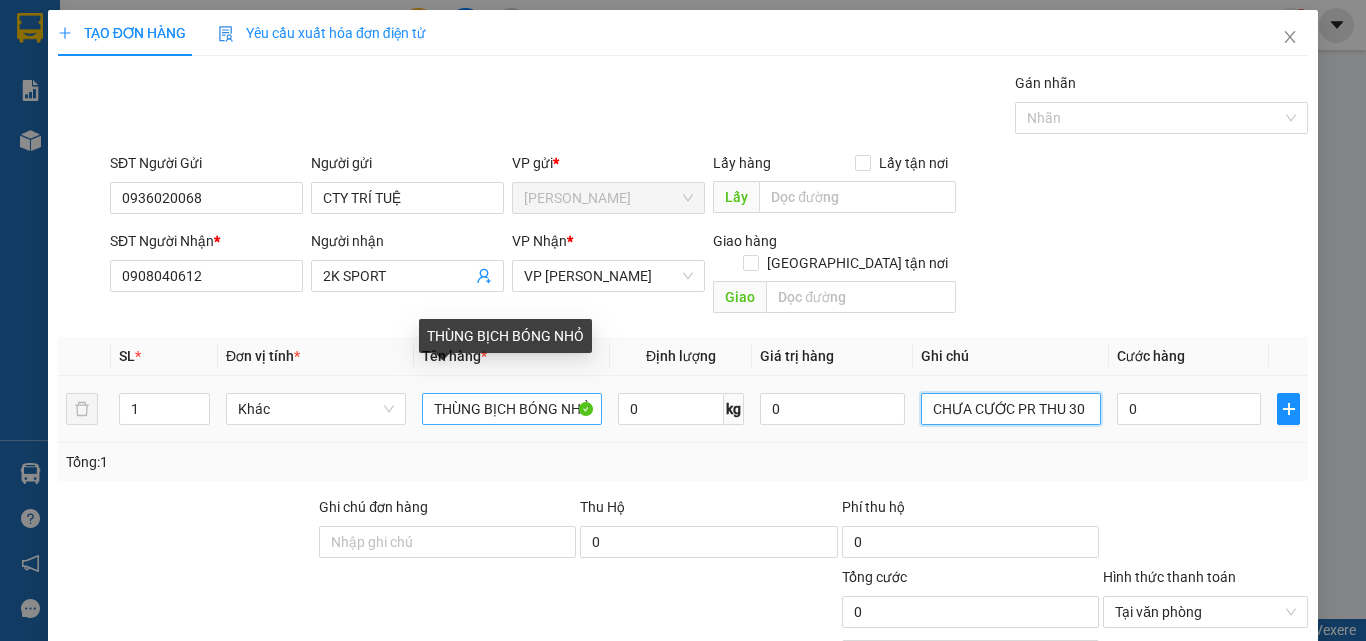 type on "CHƯA CƯỚC PR THU 30" 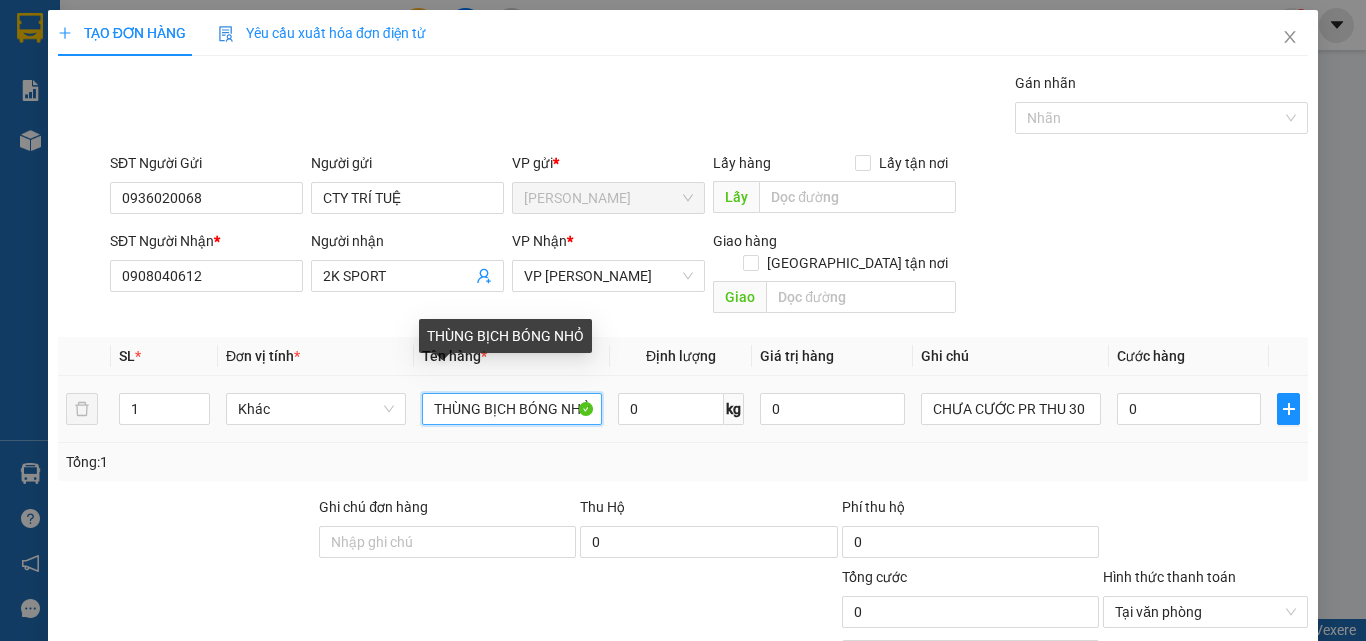 click on "THÙNG BỊCH BÓNG NHỎ" at bounding box center [512, 409] 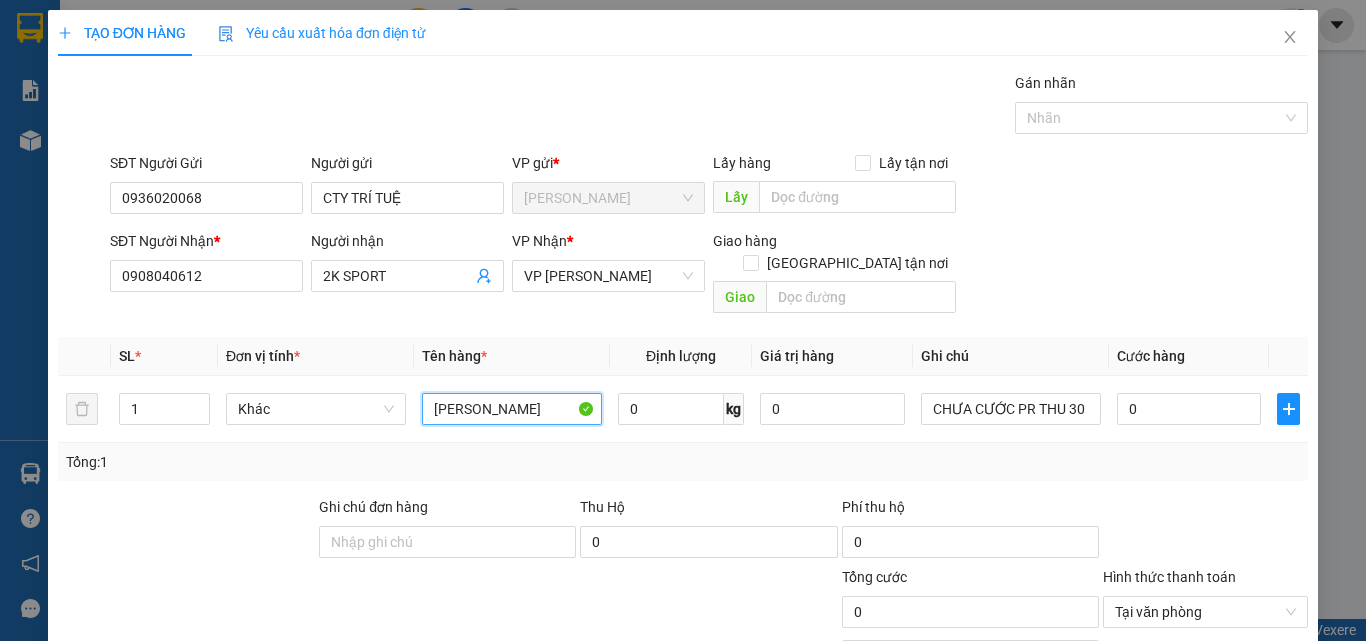type on "[PERSON_NAME]" 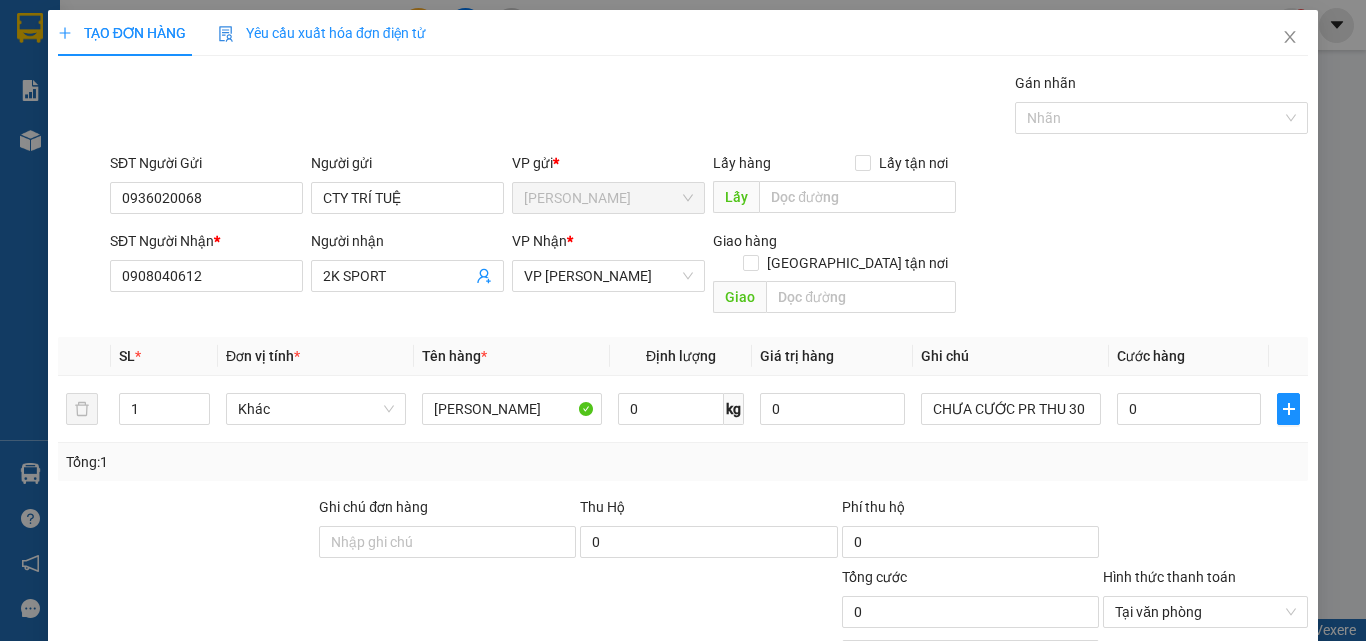 scroll, scrollTop: 161, scrollLeft: 0, axis: vertical 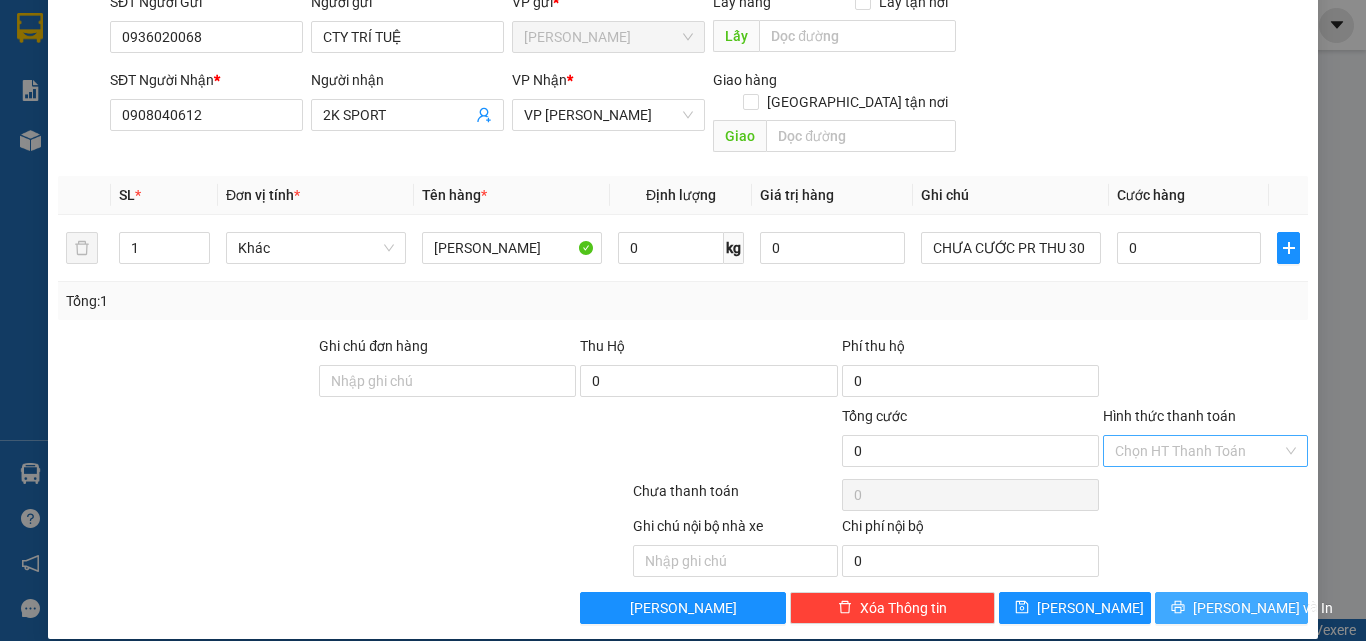 click on "Lưu và In" at bounding box center [1263, 608] 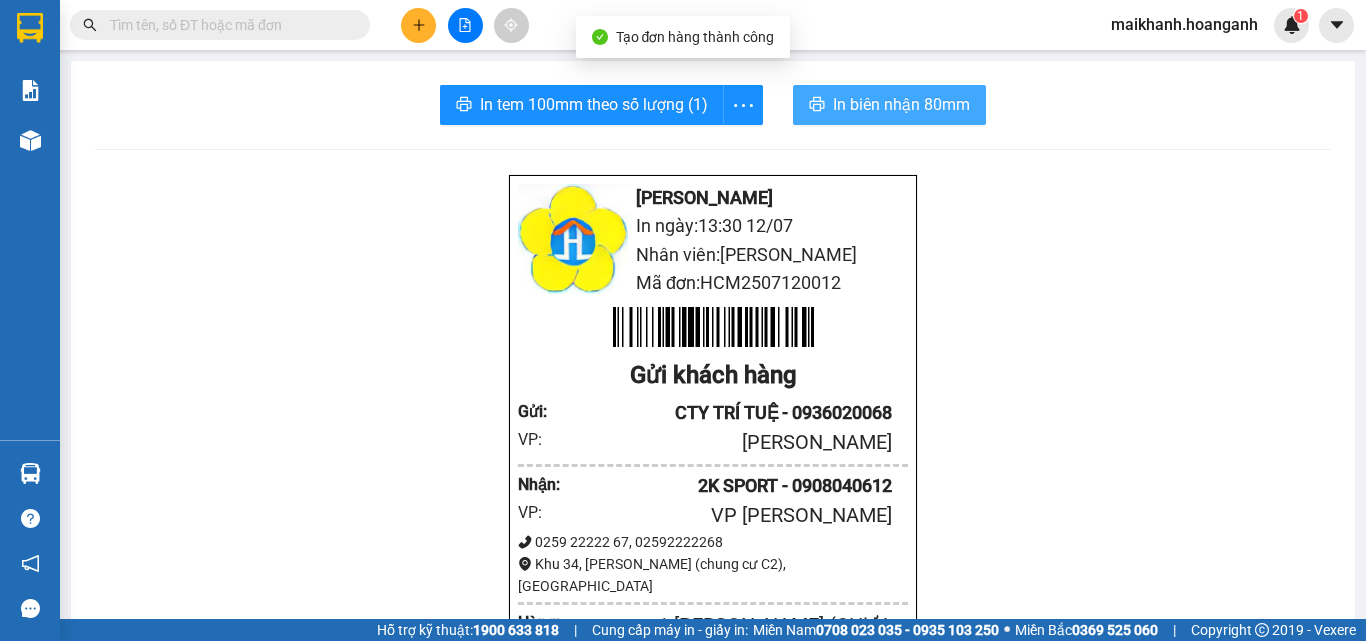 click on "In biên nhận 80mm" at bounding box center (901, 104) 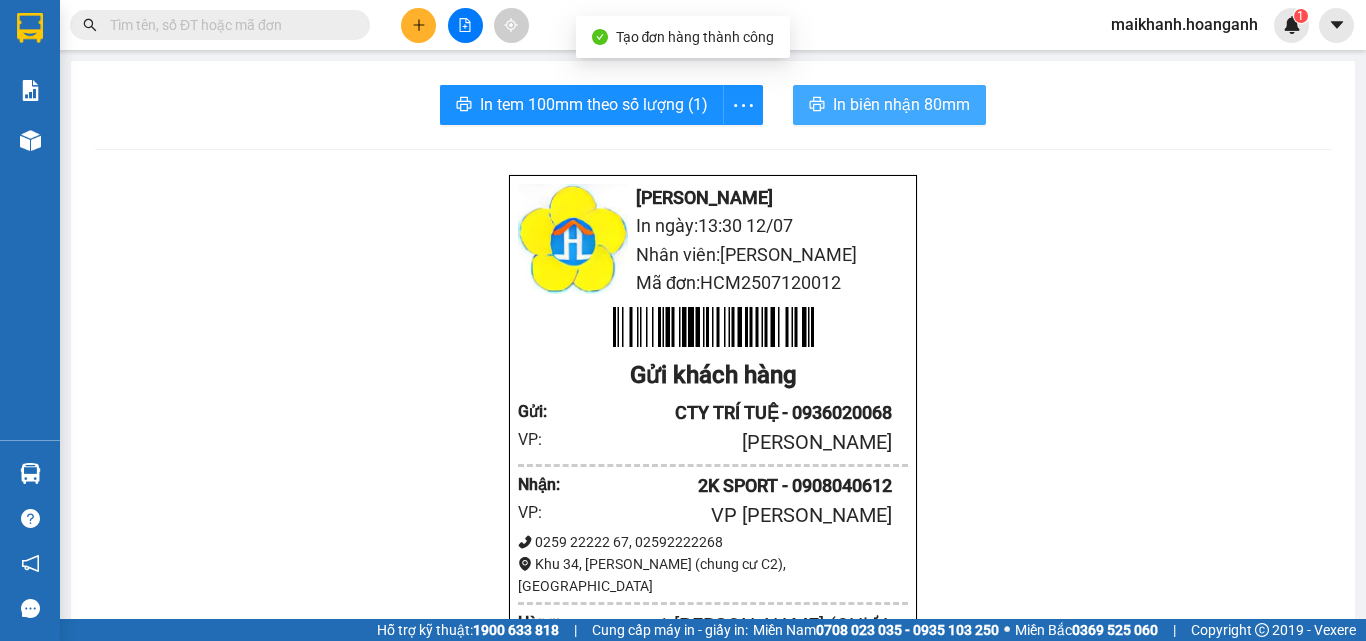 scroll, scrollTop: 0, scrollLeft: 0, axis: both 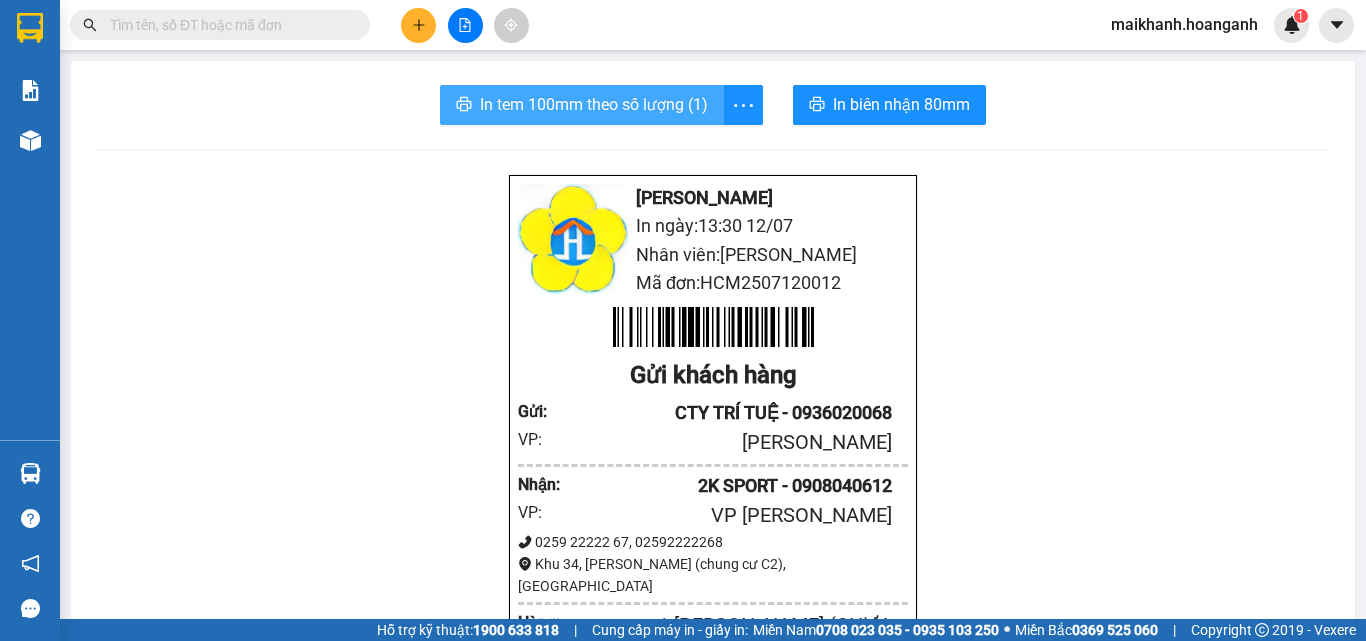 click on "In tem 100mm theo số lượng
(1)" at bounding box center (594, 104) 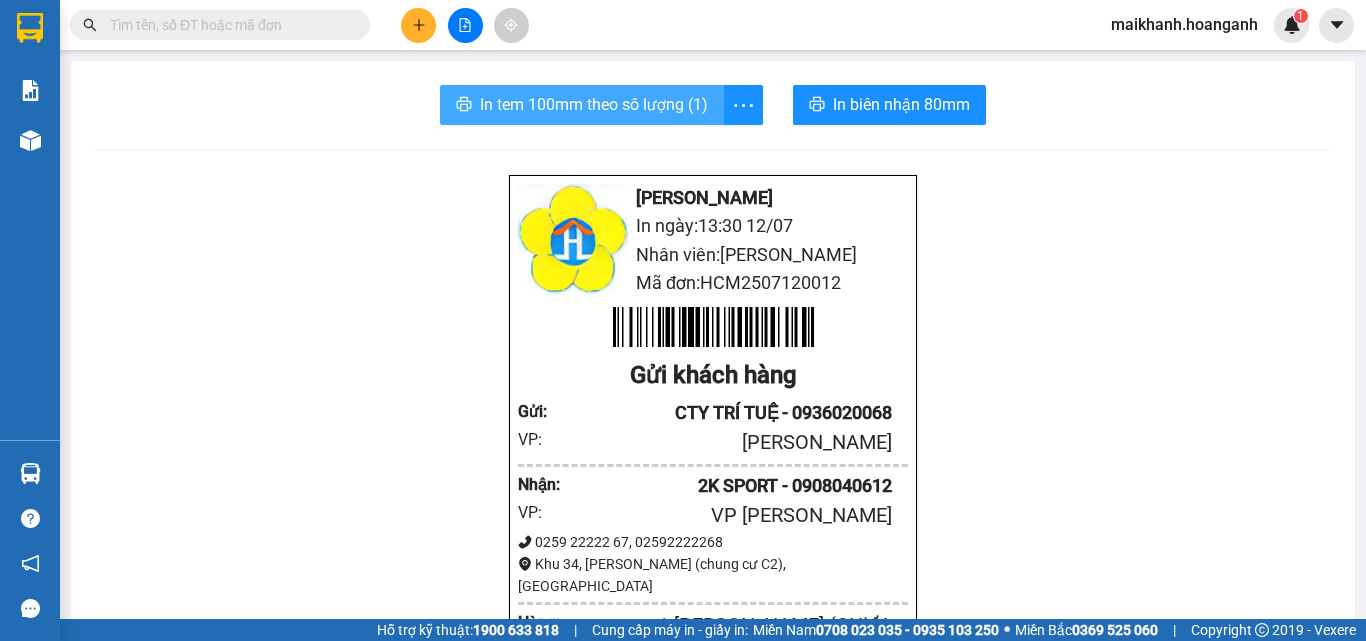 scroll, scrollTop: 0, scrollLeft: 0, axis: both 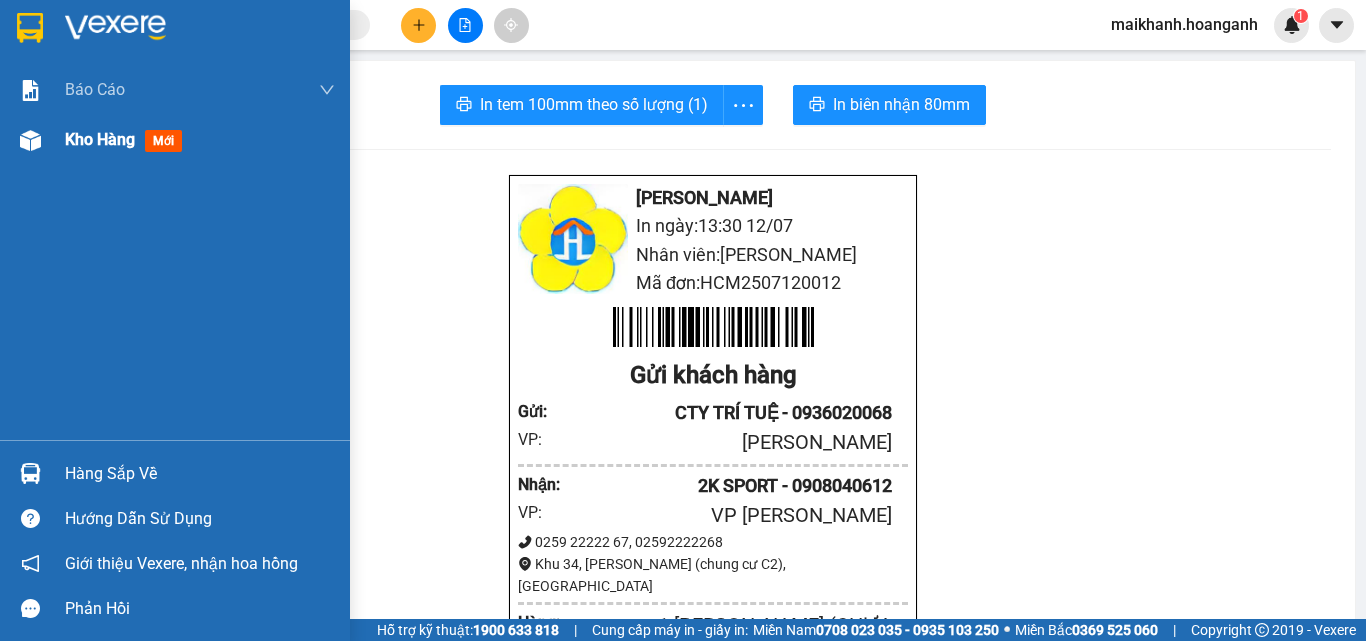 click on "Kho hàng" at bounding box center [100, 139] 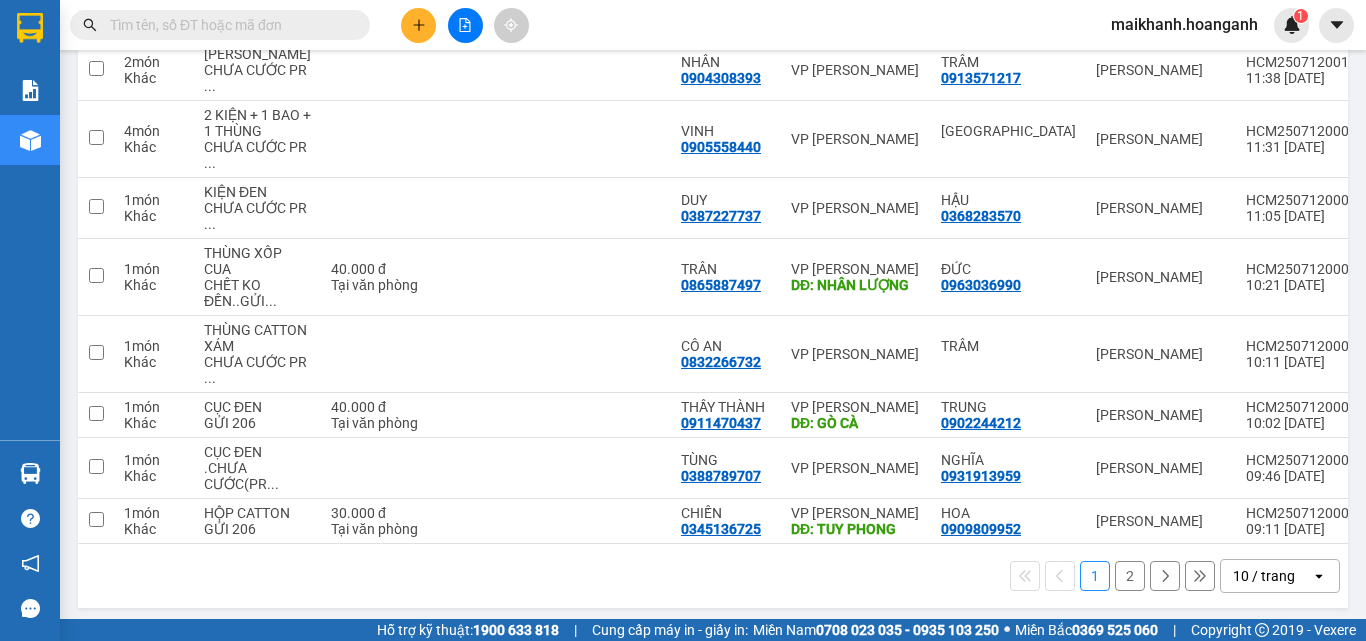 scroll, scrollTop: 496, scrollLeft: 0, axis: vertical 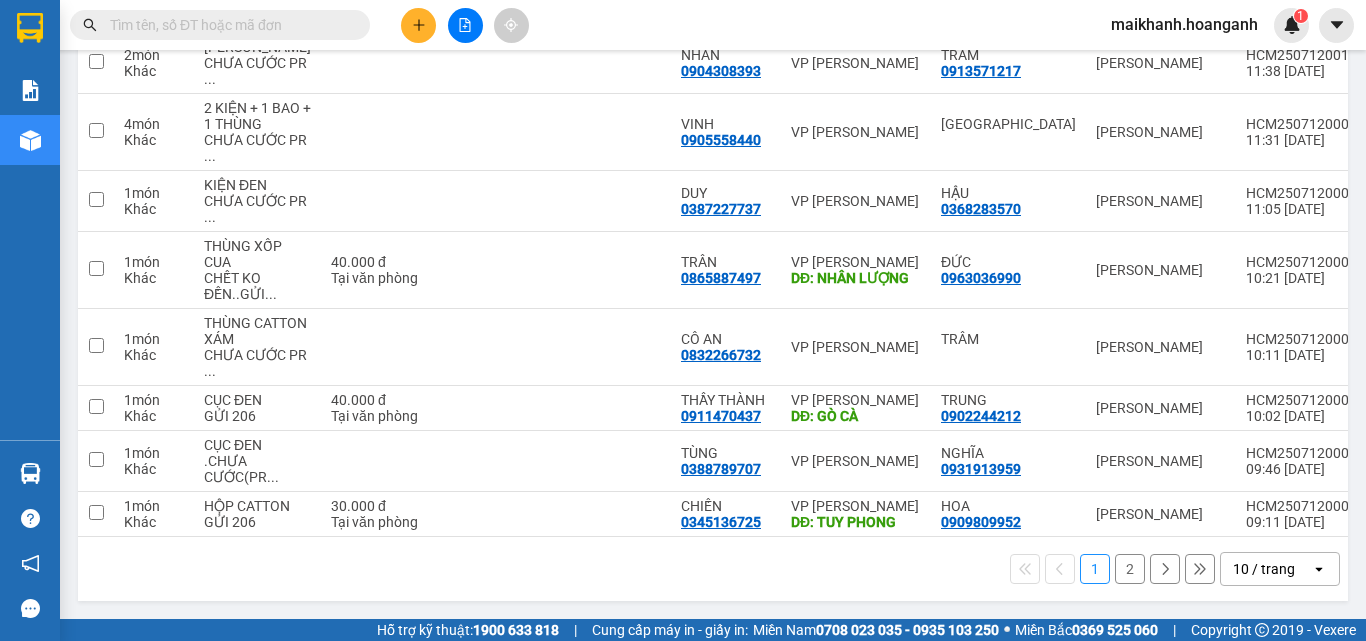 click on "10 / trang" at bounding box center (1266, 569) 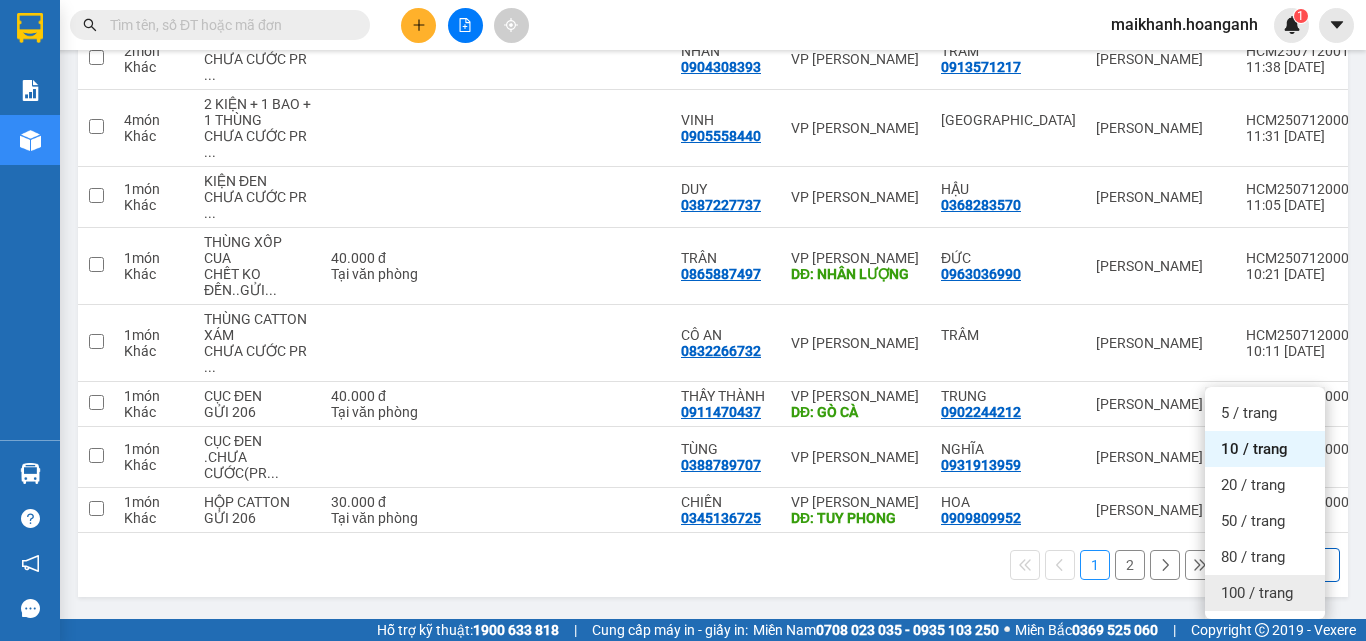 click on "100 / trang" at bounding box center (1257, 593) 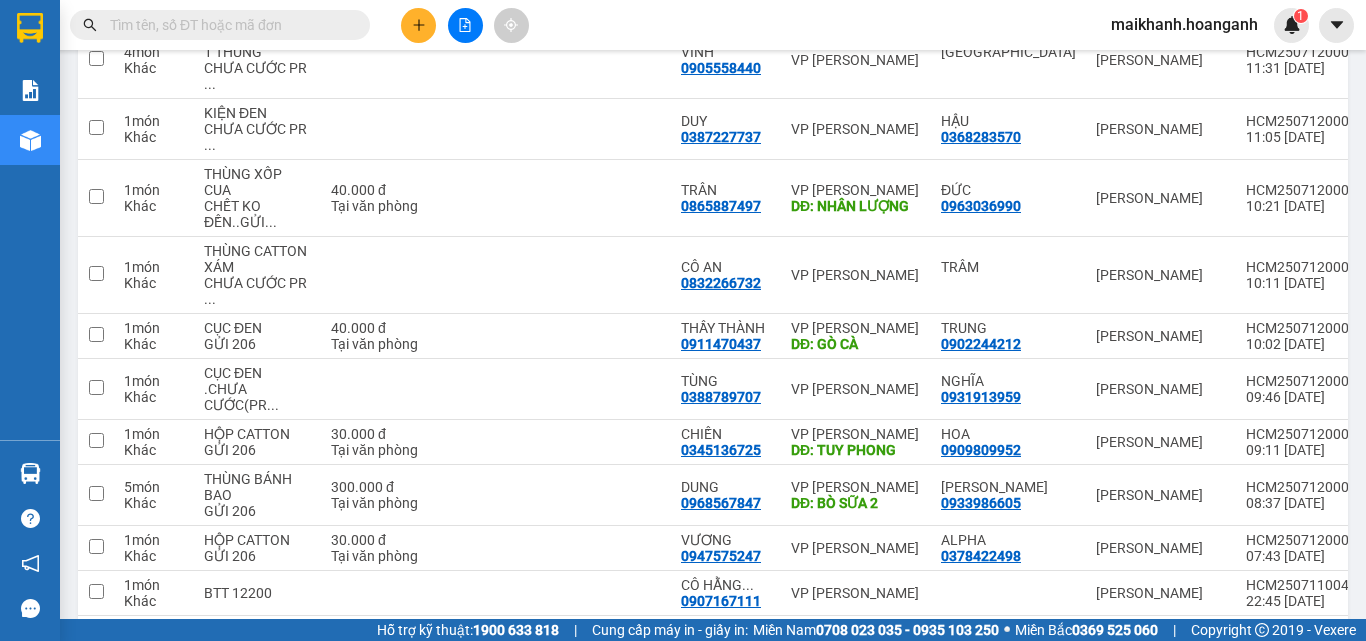 scroll, scrollTop: 663, scrollLeft: 0, axis: vertical 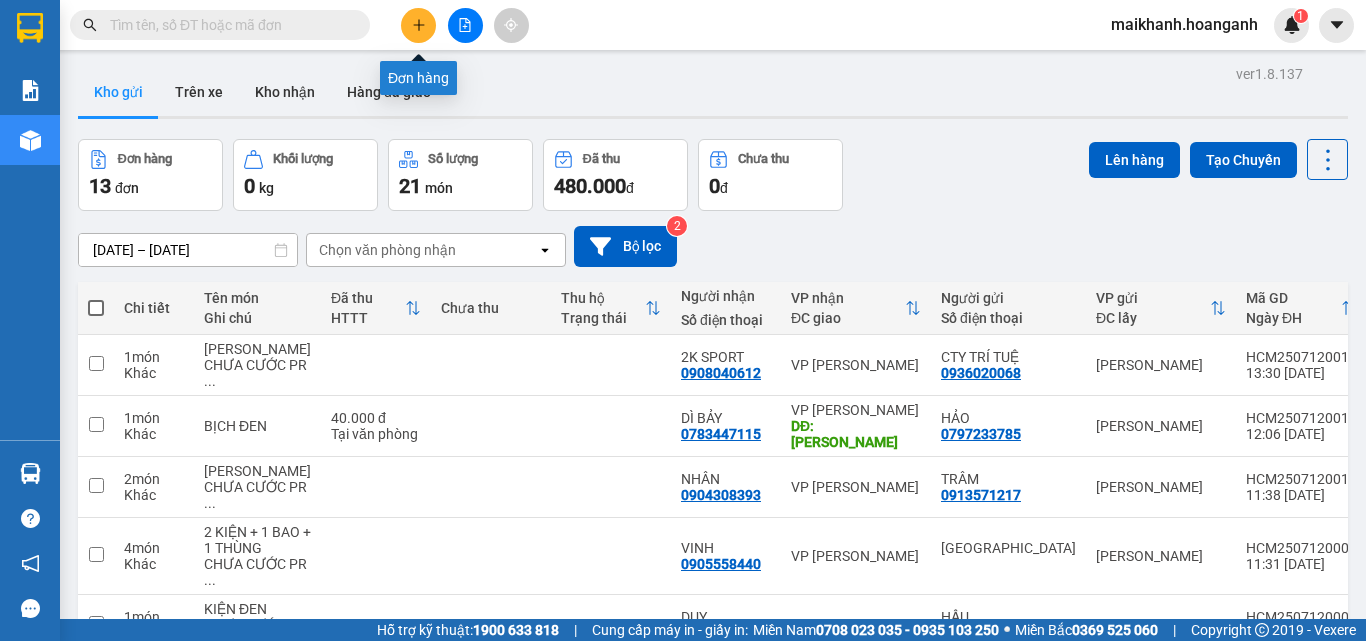 click at bounding box center [418, 25] 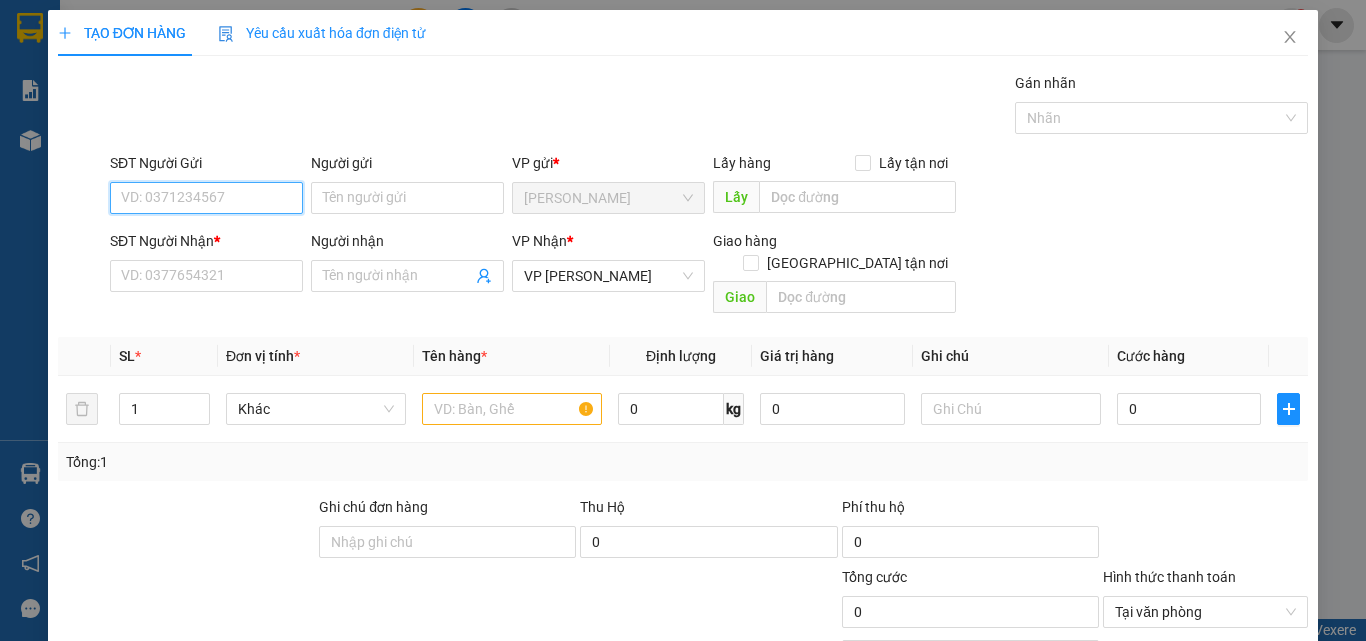 click on "SĐT Người Gửi" at bounding box center (206, 198) 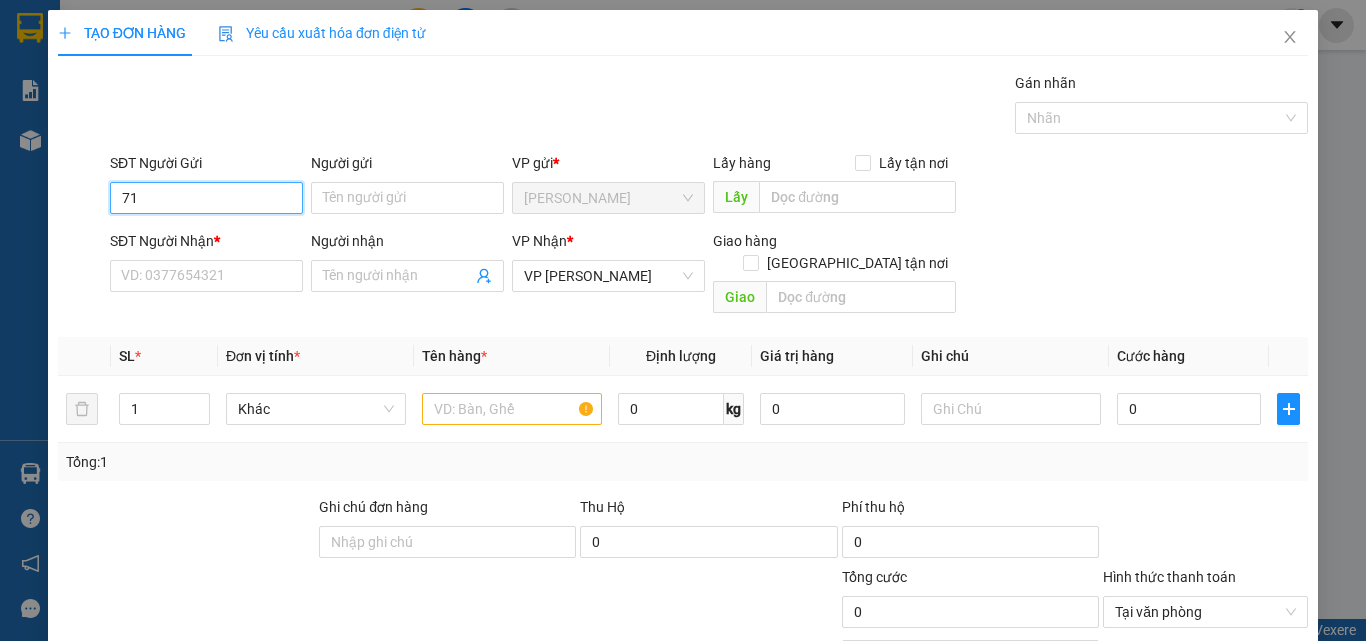 type on "7" 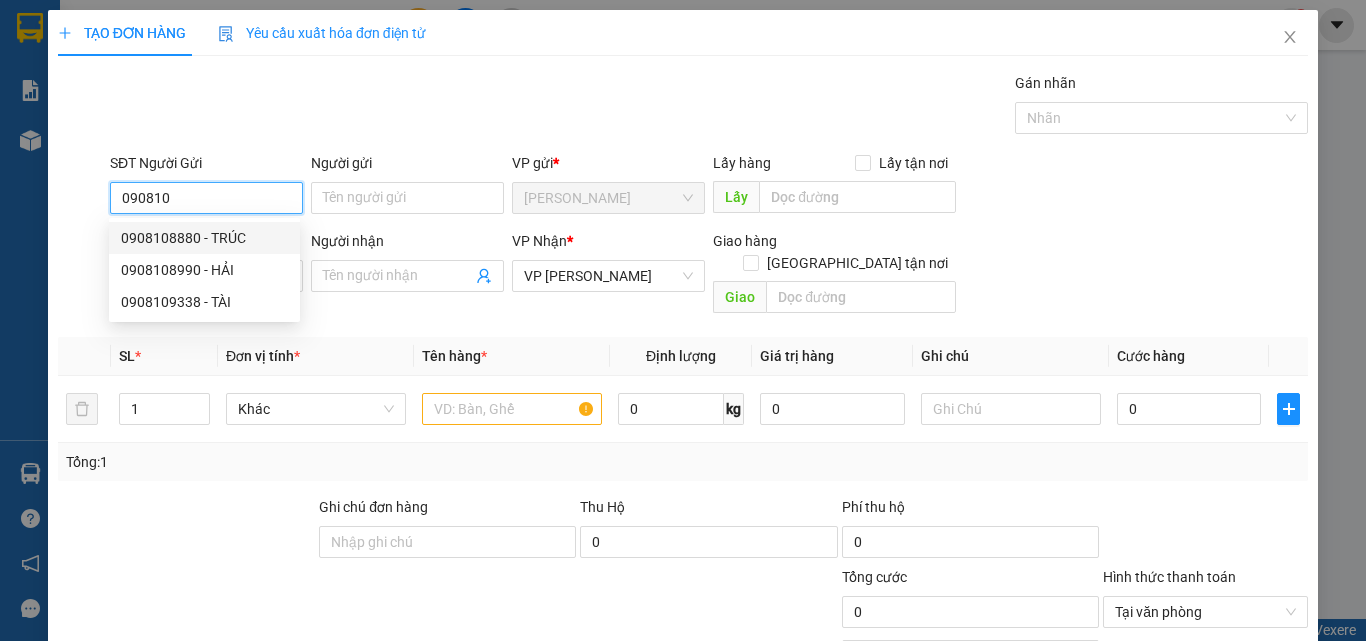 click on "0908108880 - TRÚC" at bounding box center (204, 238) 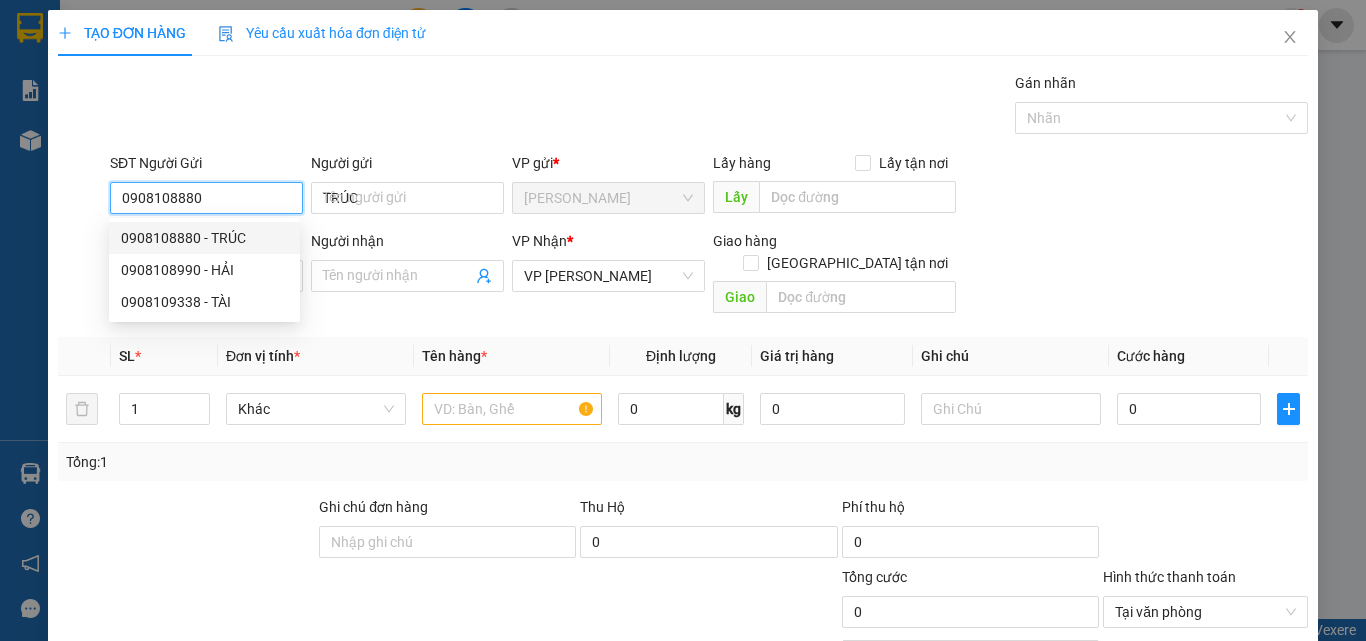 type on "40.000" 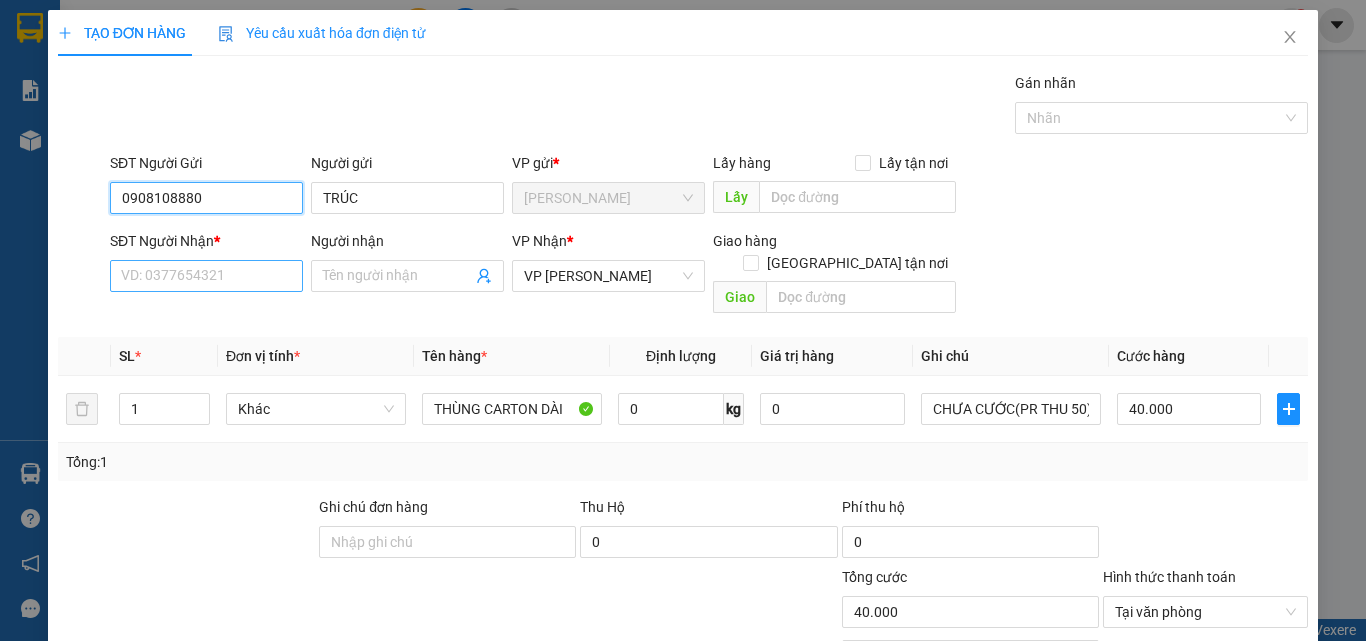 type on "0908108880" 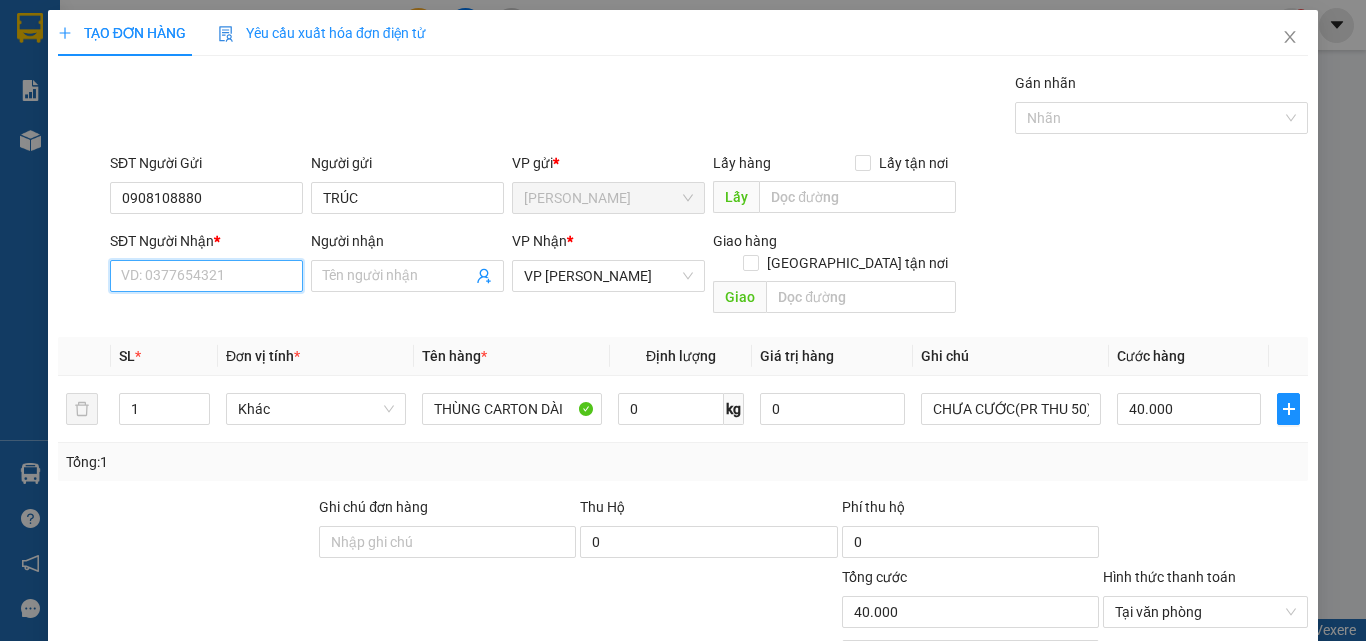 click on "SĐT Người Nhận  *" at bounding box center (206, 276) 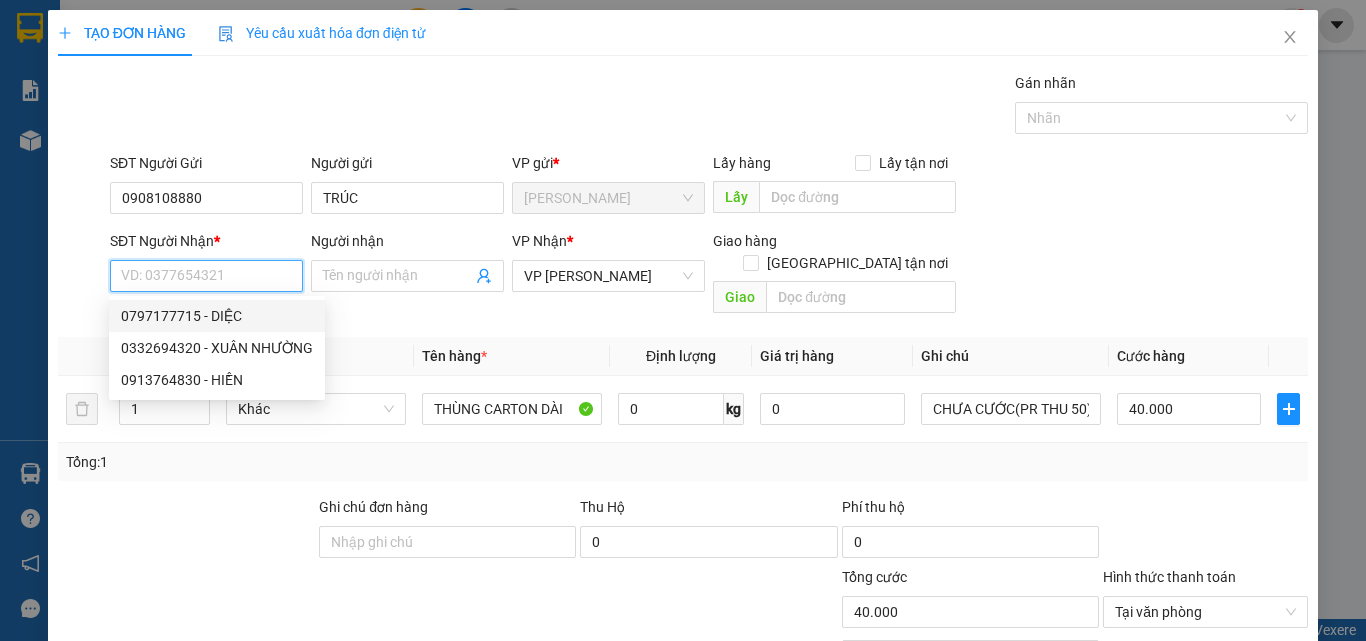 click on "0797177715 - DIỆC" at bounding box center [217, 316] 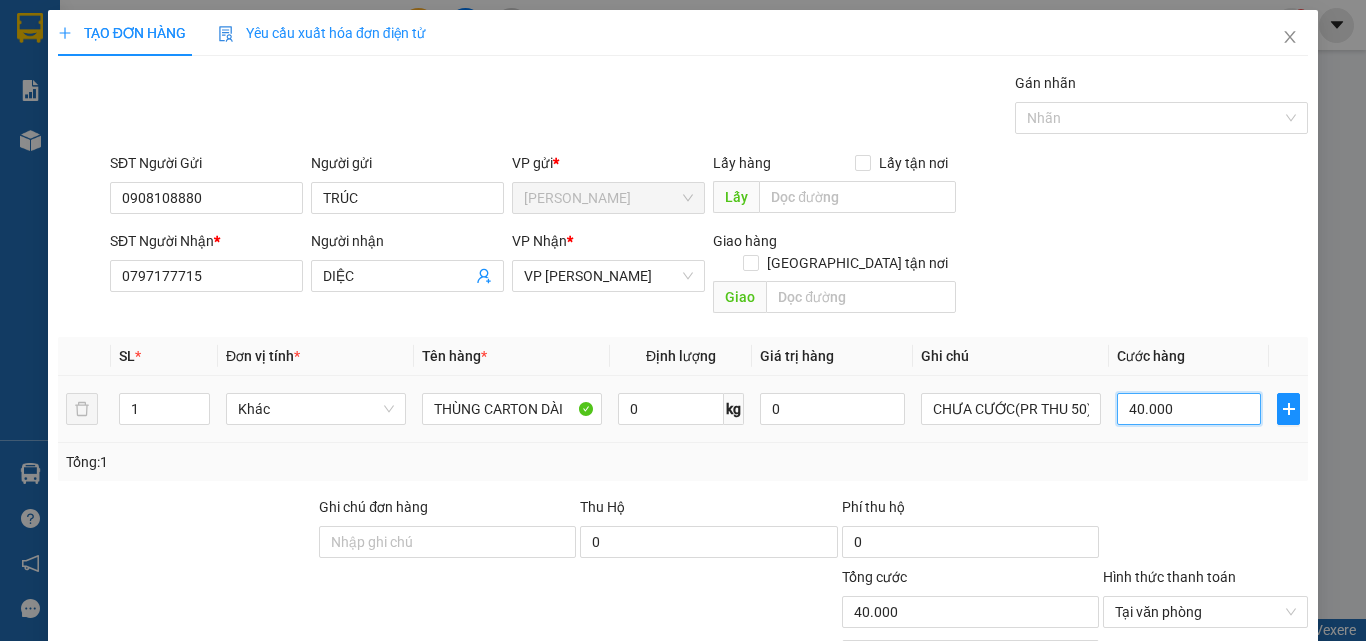 click on "40.000" at bounding box center (1189, 409) 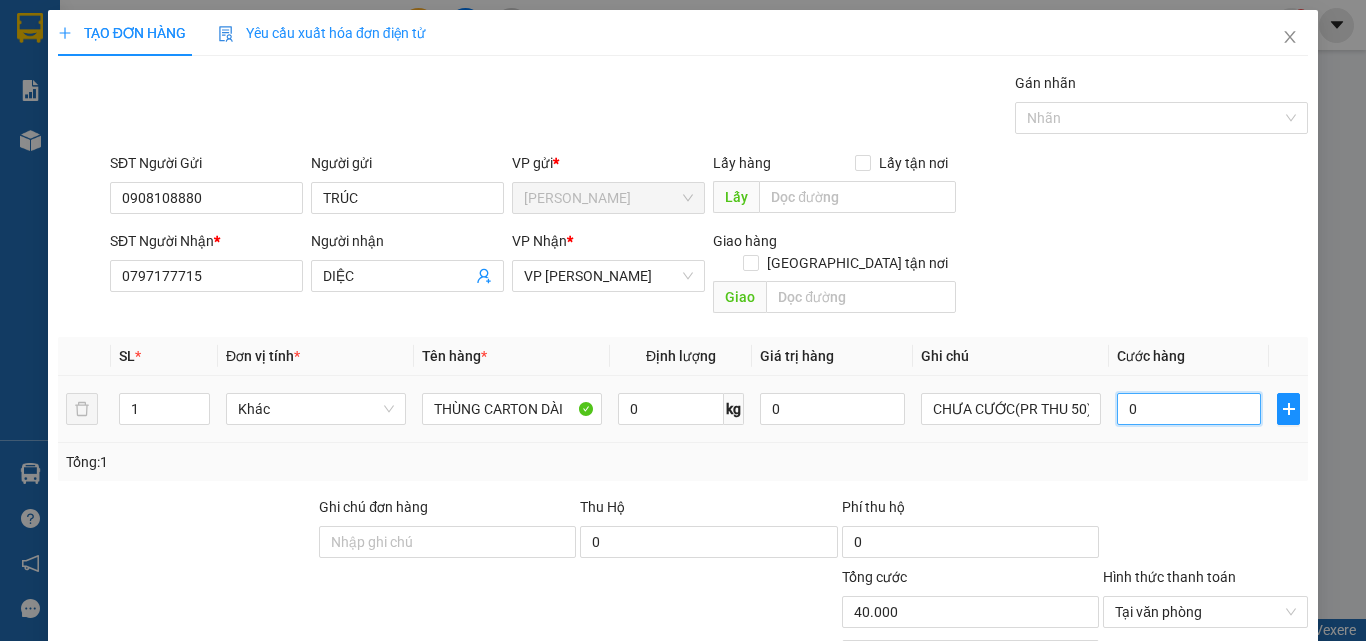 type on "0" 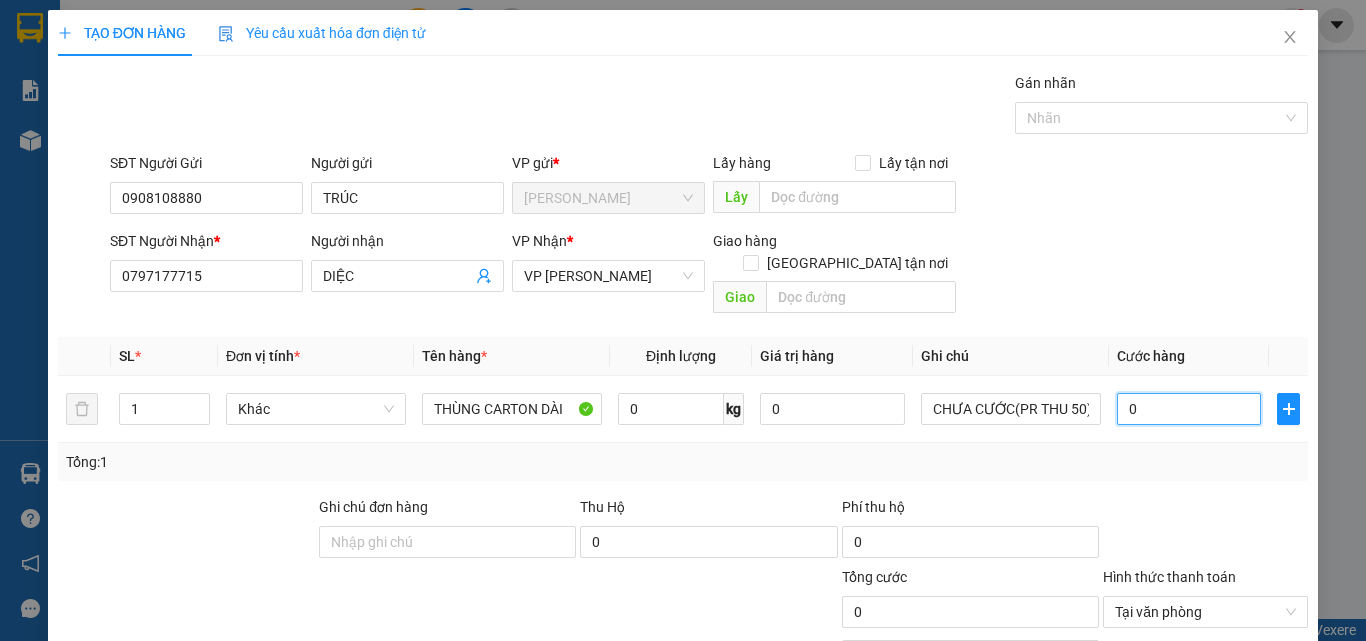 type on "0" 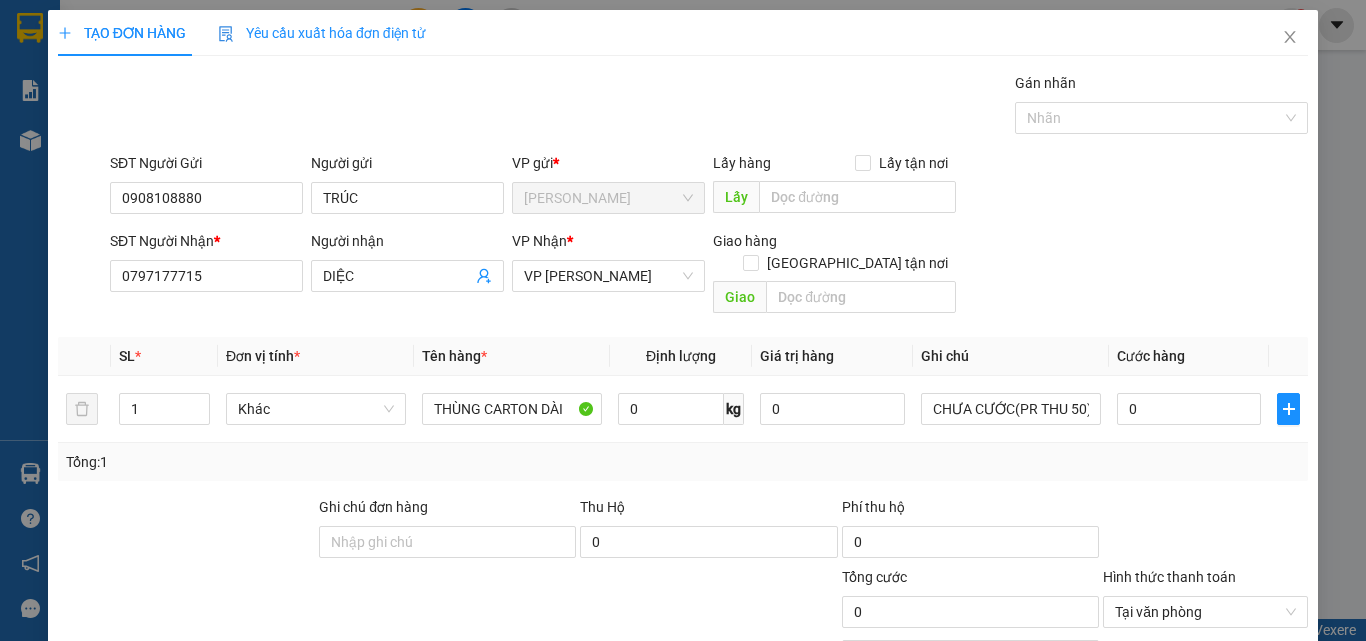 scroll, scrollTop: 161, scrollLeft: 0, axis: vertical 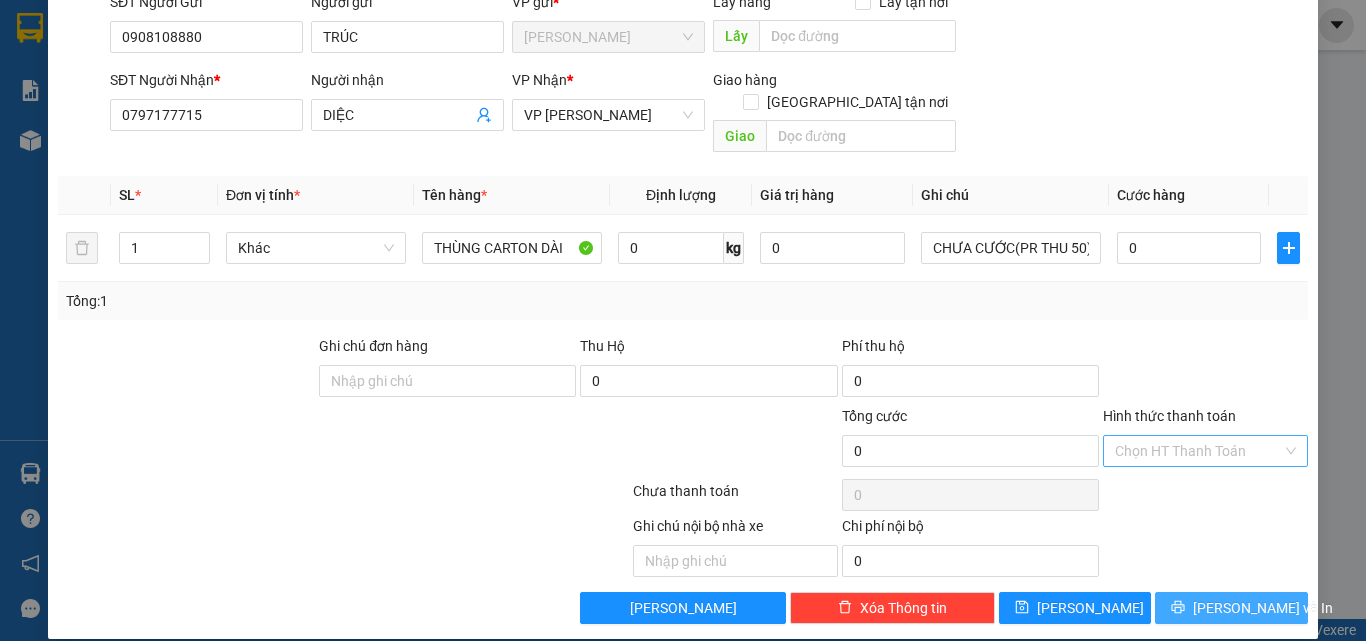 click on "Lưu và In" at bounding box center (1231, 608) 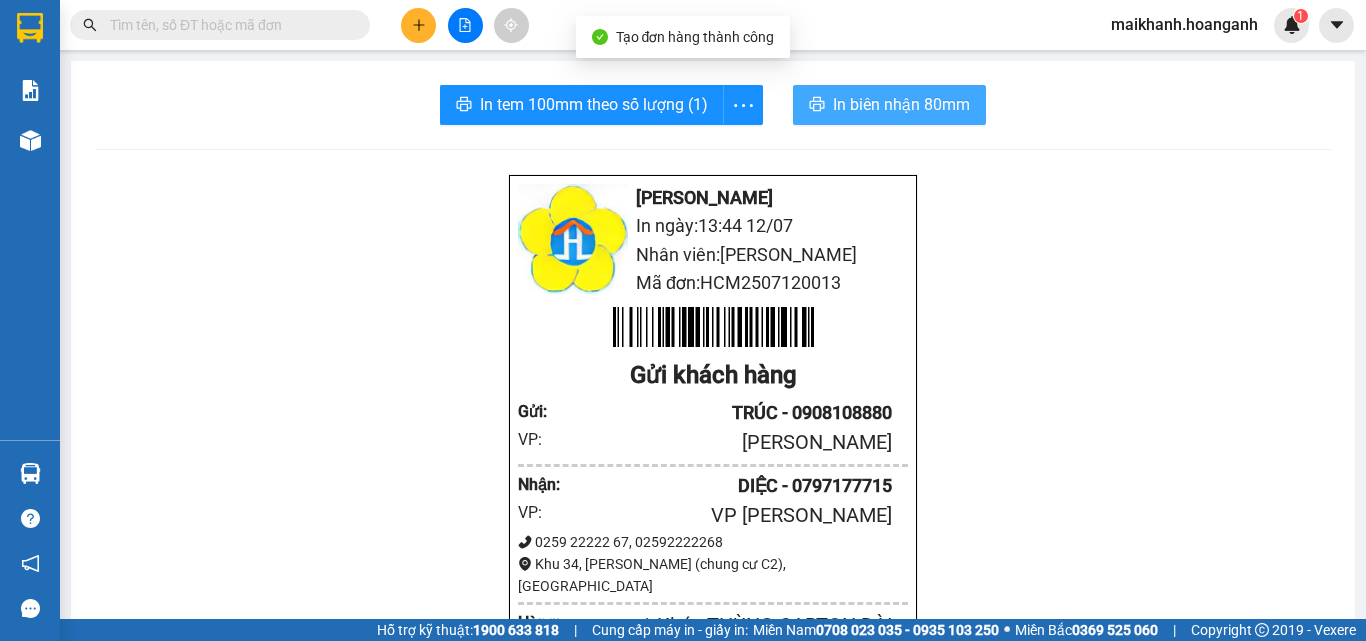 click on "In biên nhận 80mm" at bounding box center (901, 104) 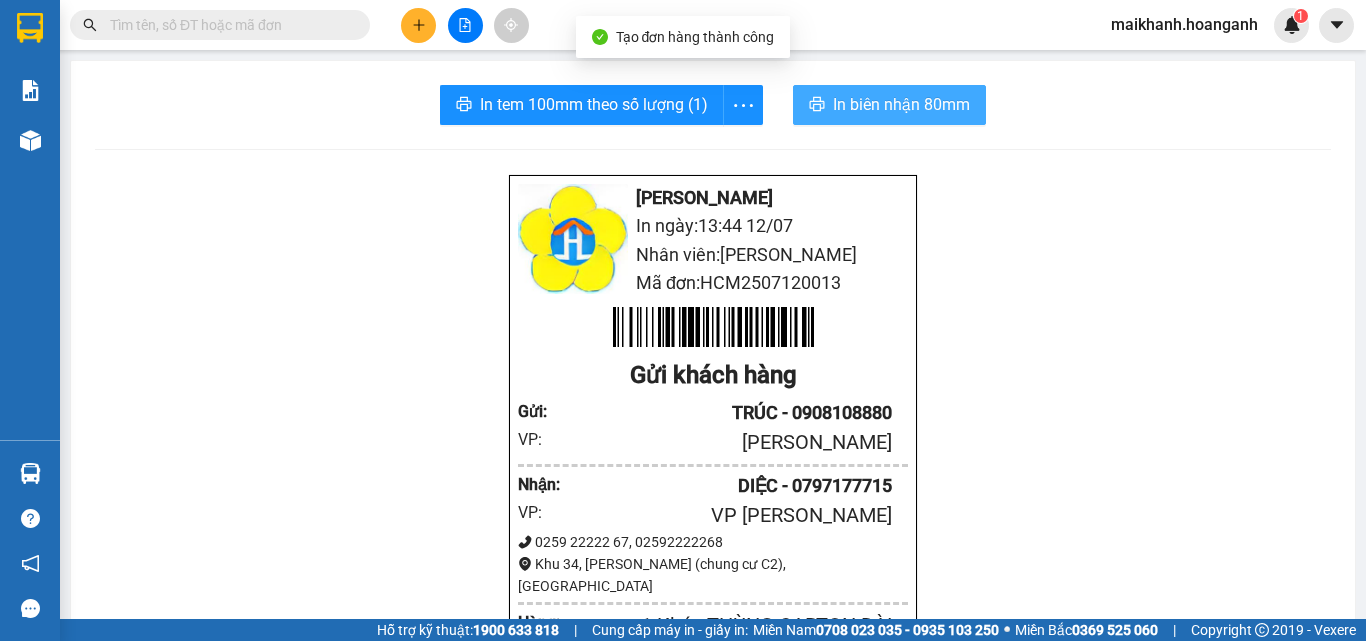 scroll, scrollTop: 0, scrollLeft: 0, axis: both 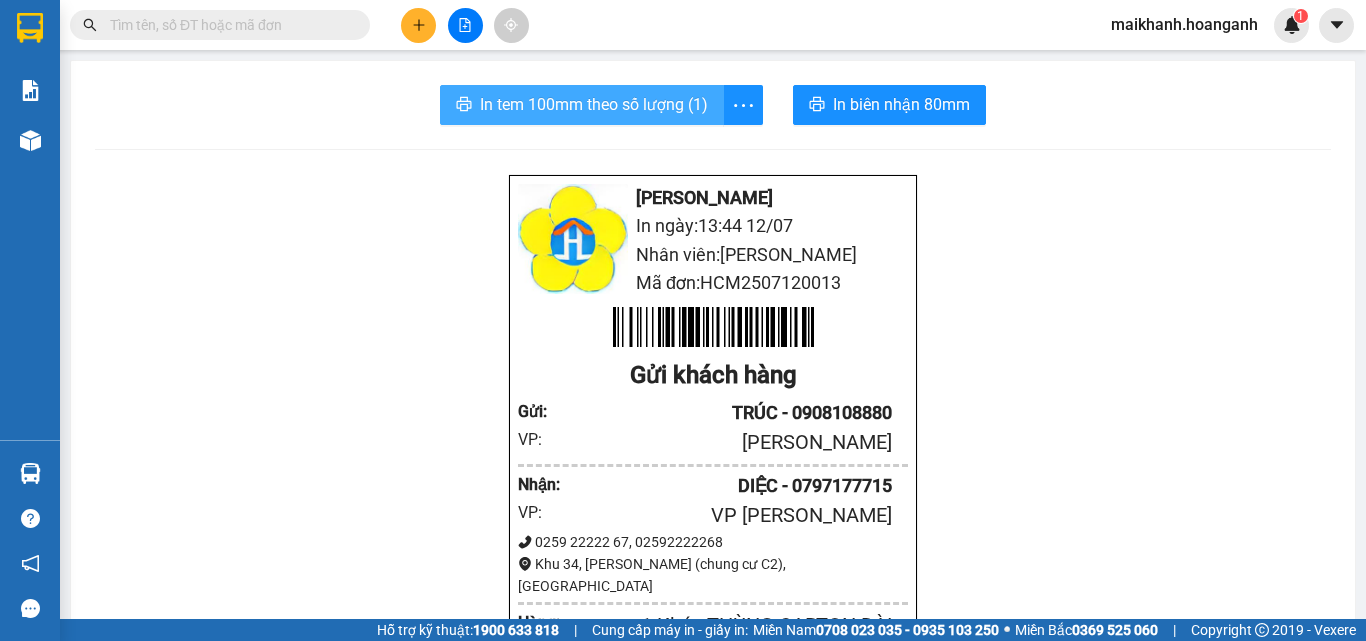 click on "In tem 100mm theo số lượng
(1)" at bounding box center [594, 104] 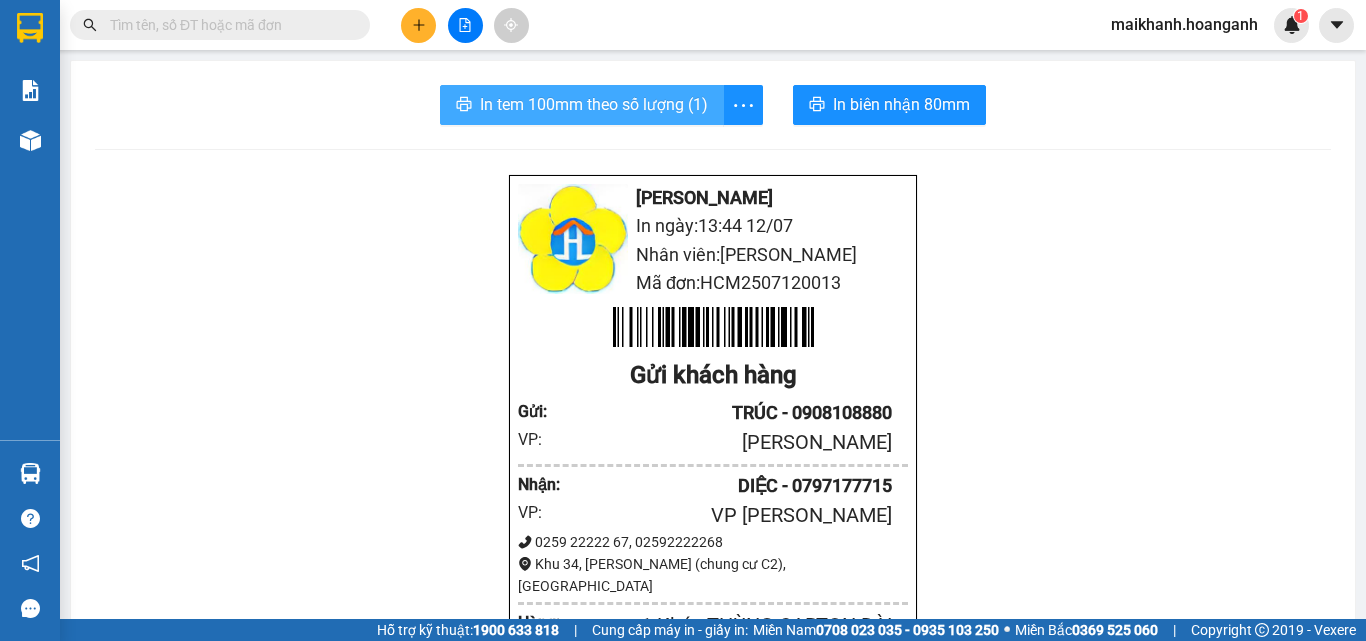 scroll, scrollTop: 0, scrollLeft: 0, axis: both 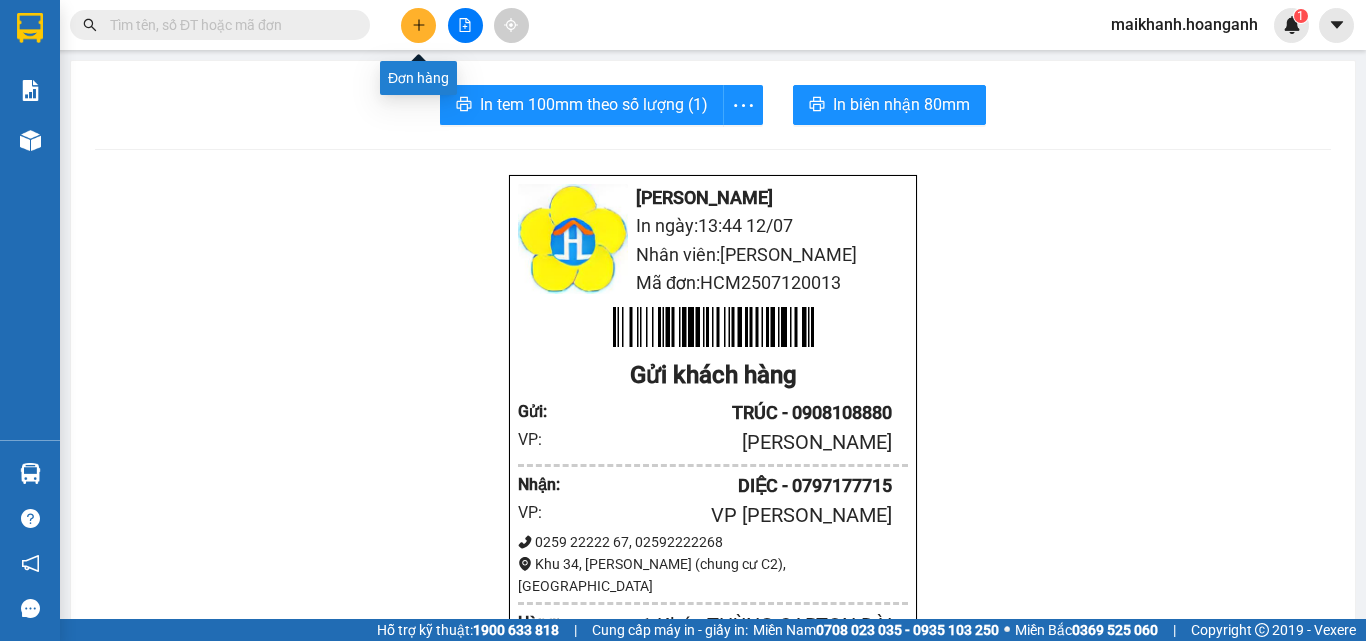 click 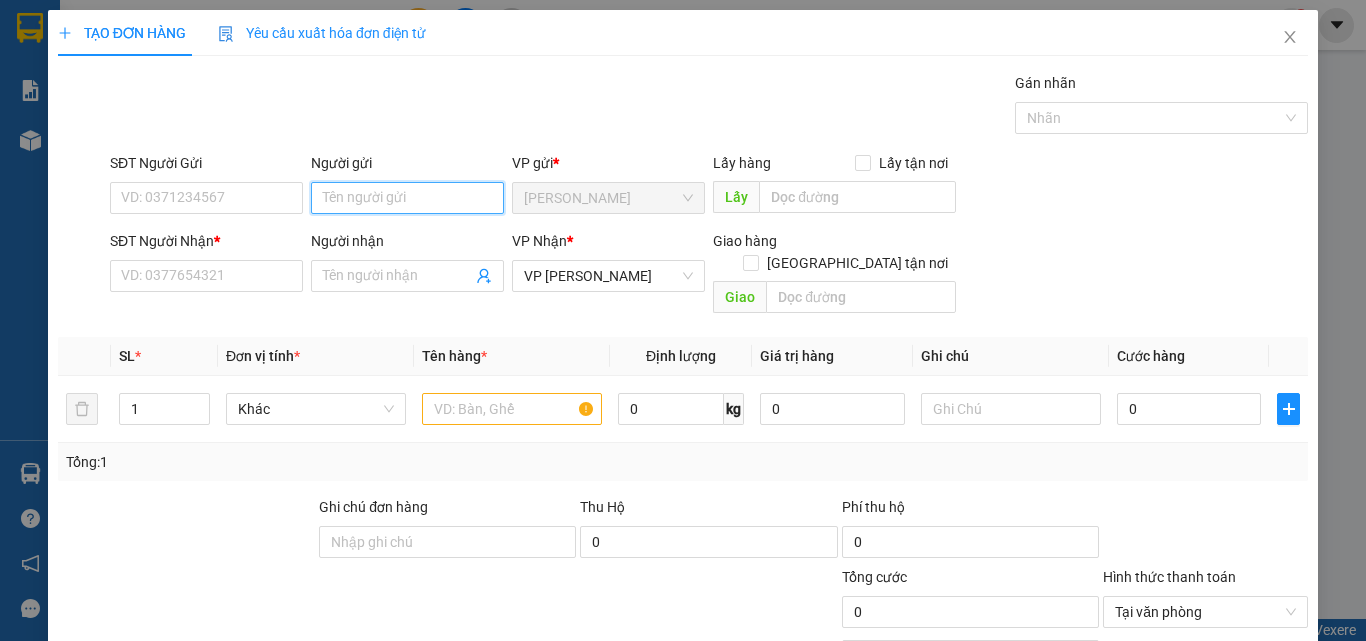 click on "Người gửi" at bounding box center (407, 198) 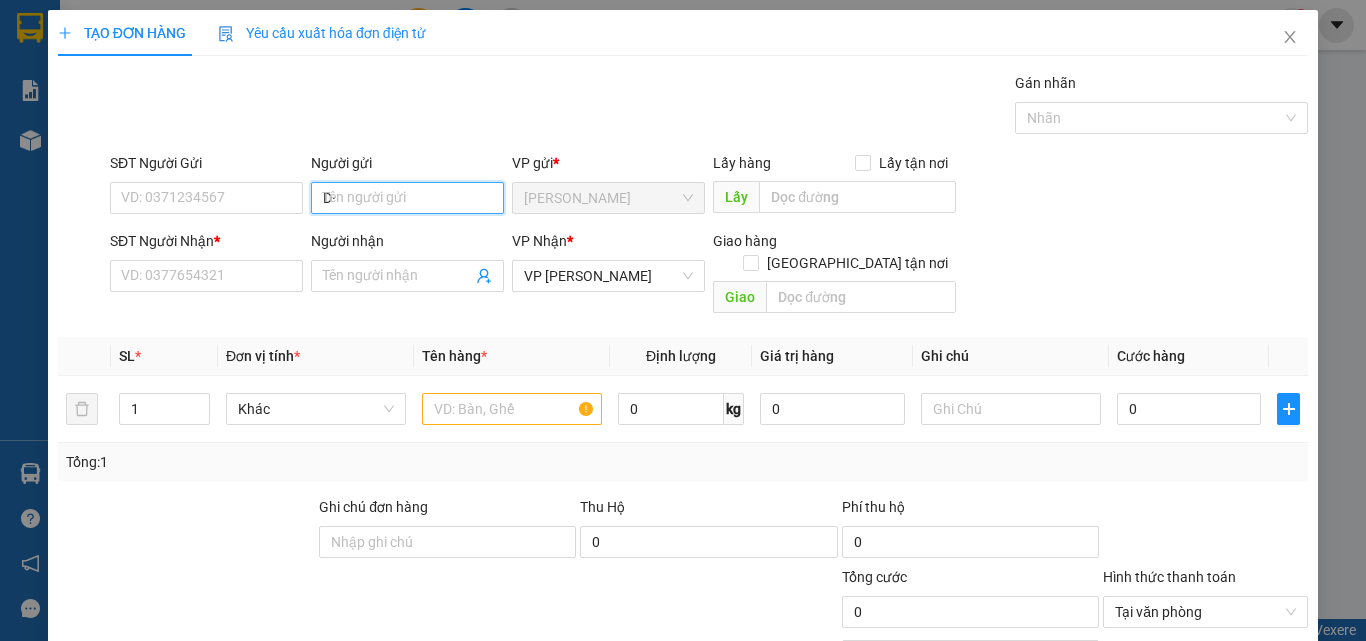 type on "D" 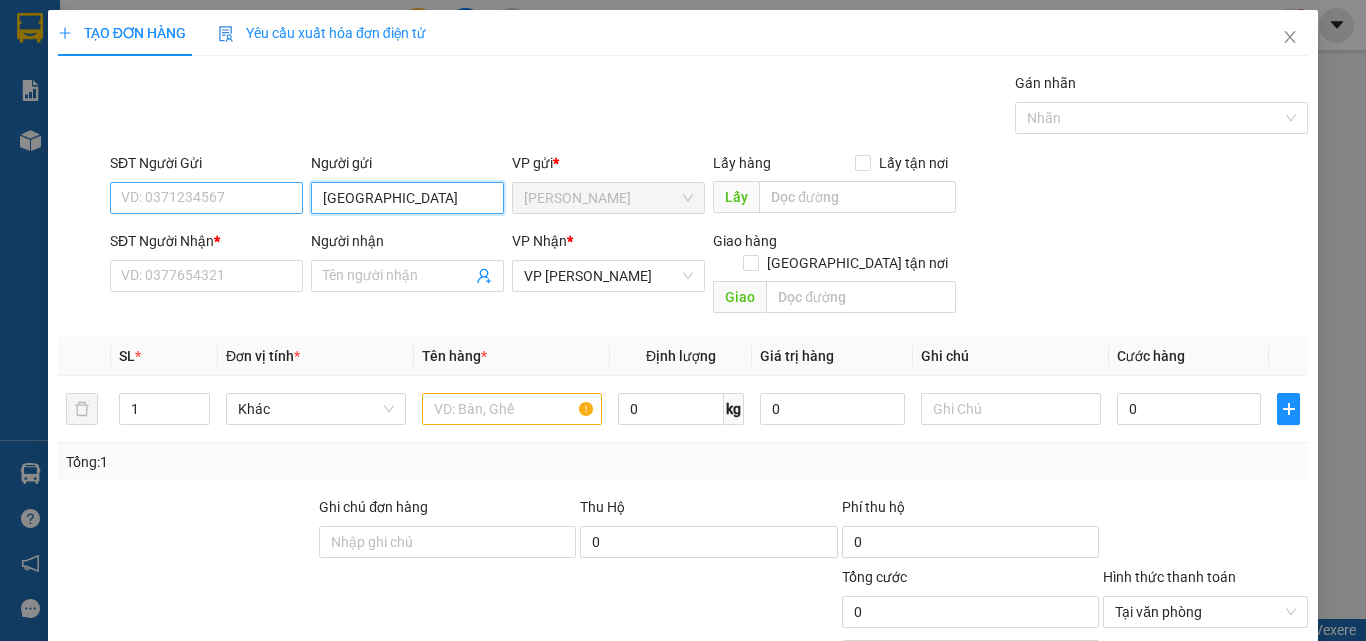 type on "ĐẠI MINH CHÂU" 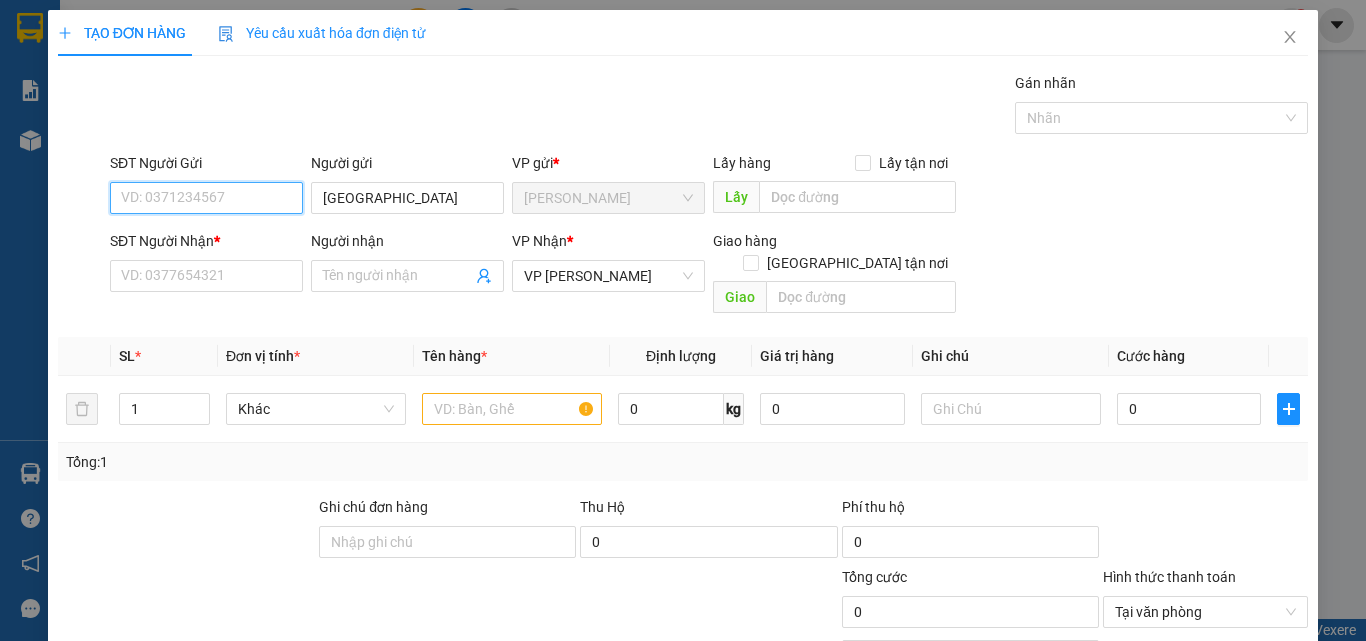 click on "SĐT Người Gửi" at bounding box center [206, 198] 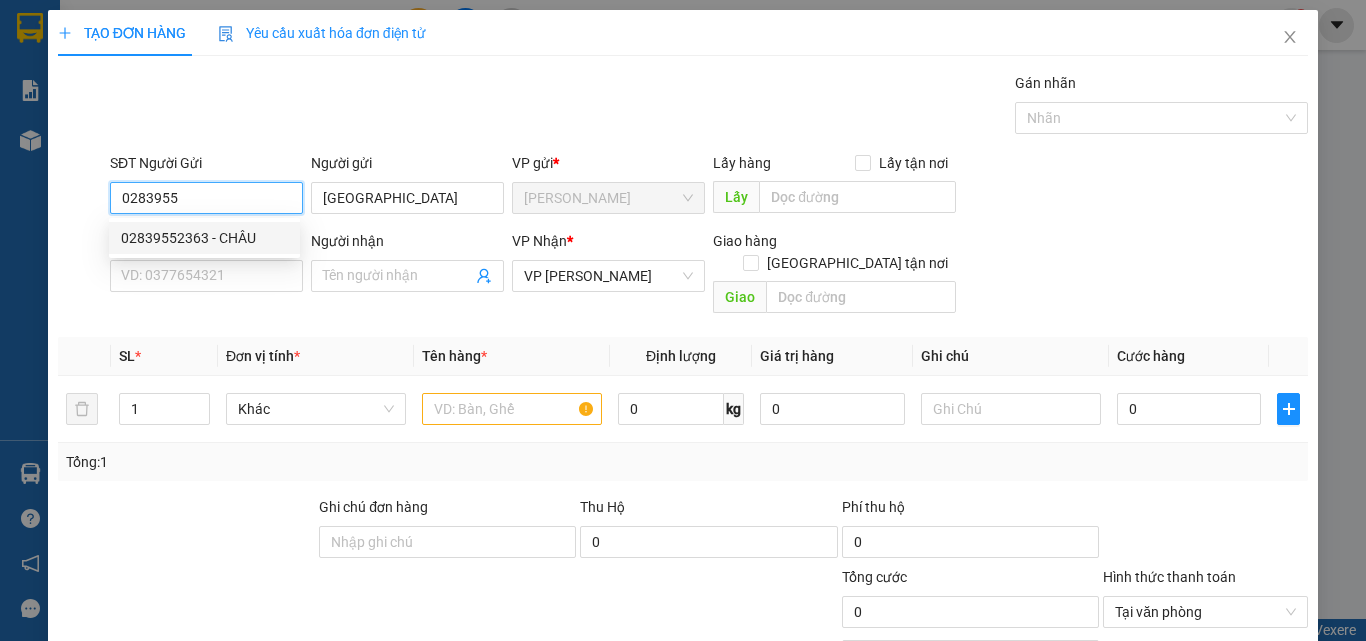 click on "02839552363 - CHÂU" at bounding box center [204, 238] 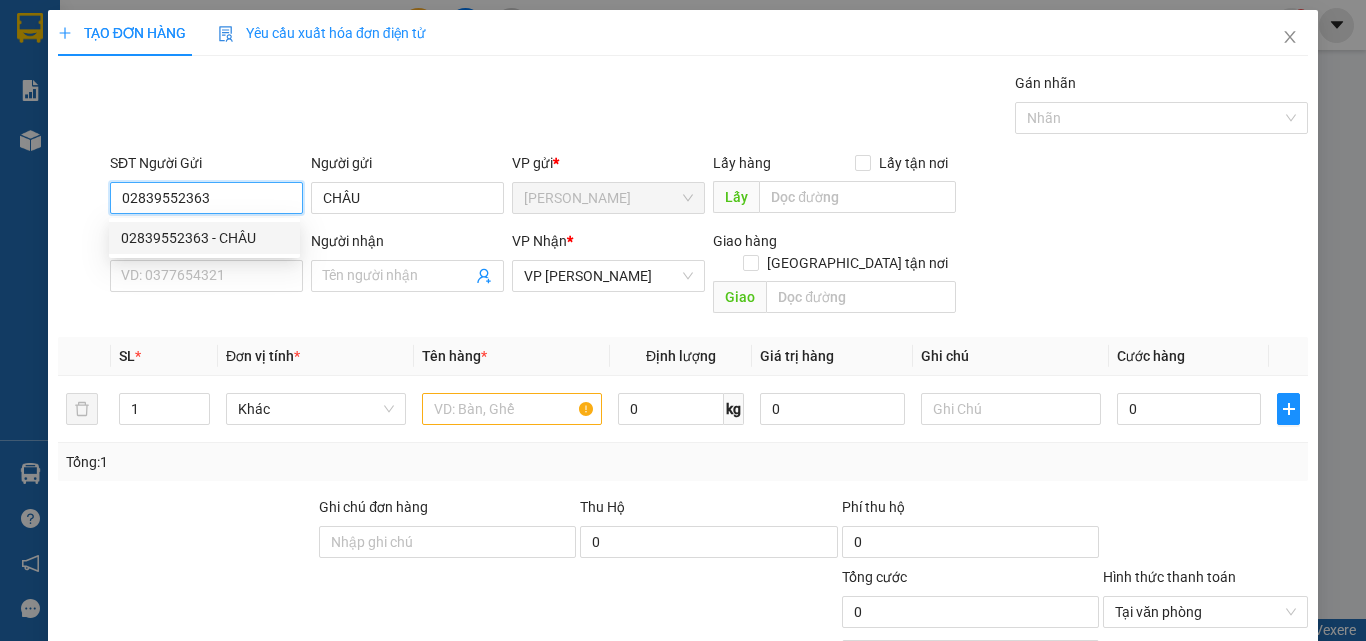 type on "40.000" 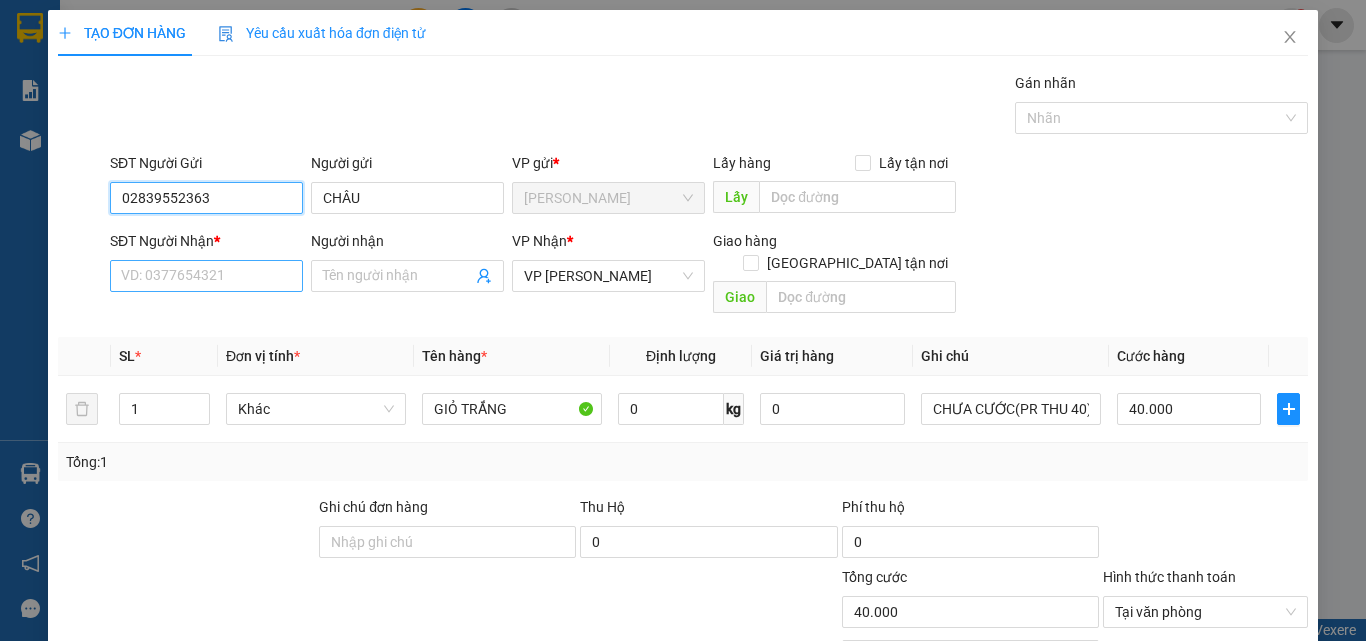 type on "02839552363" 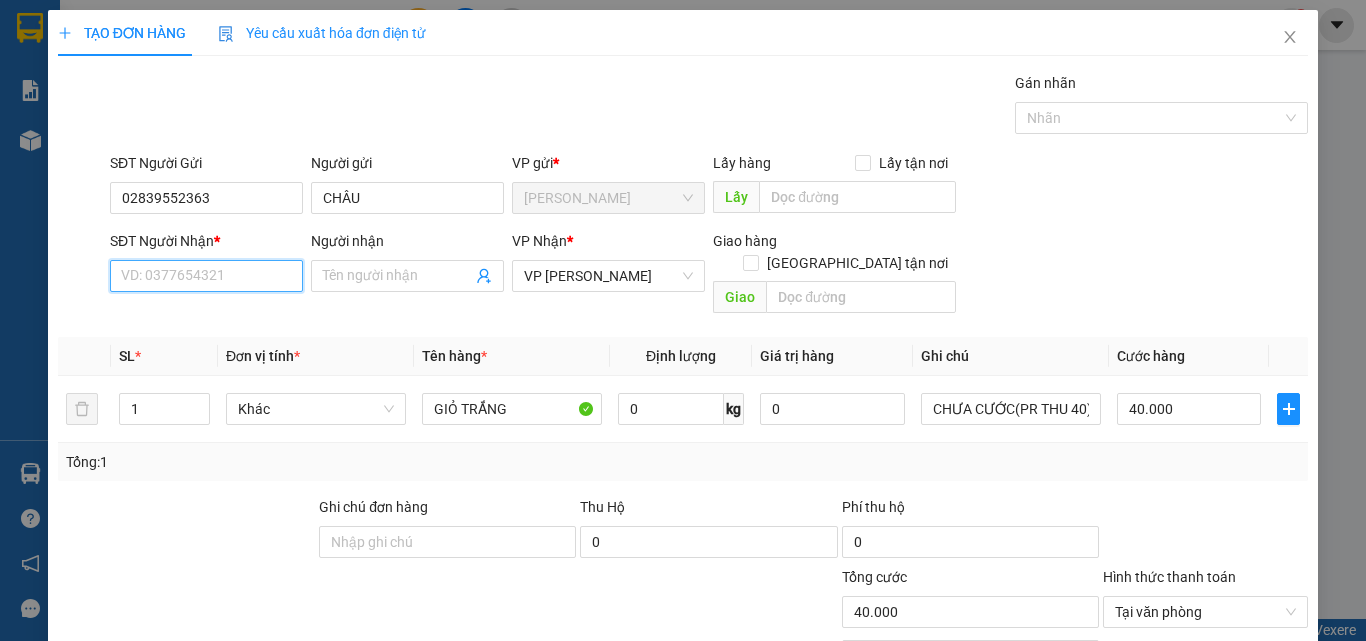 click on "SĐT Người Nhận  *" at bounding box center [206, 276] 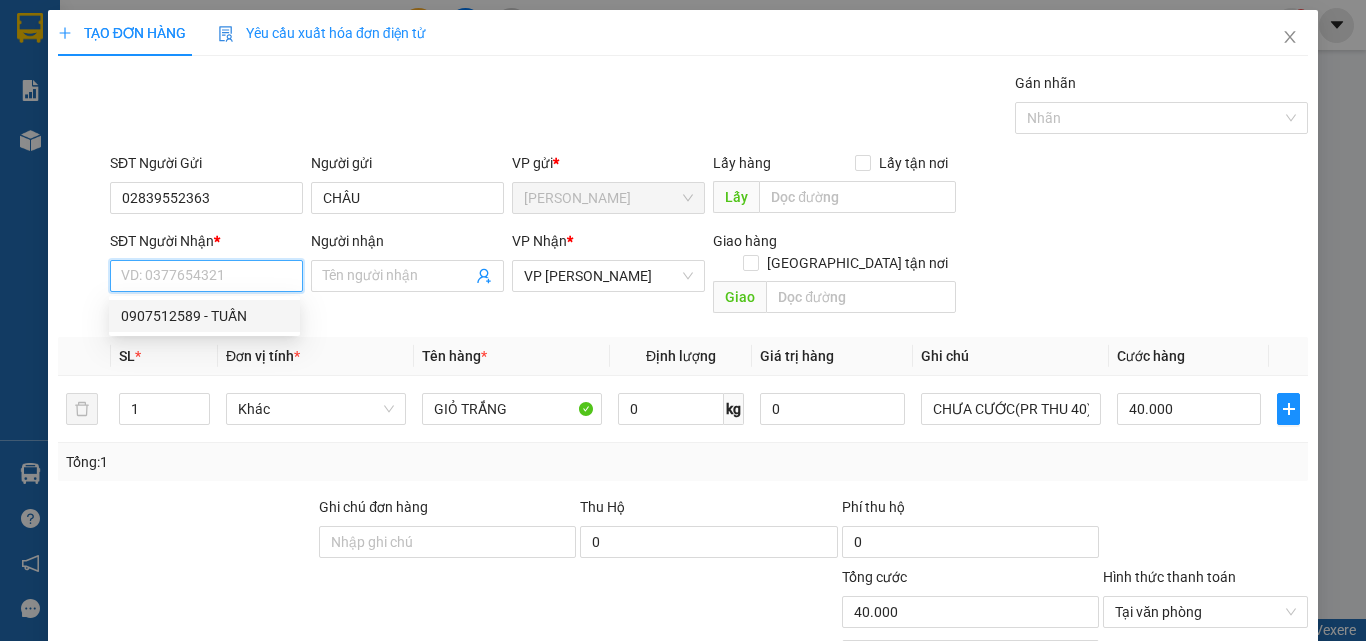 click on "0907512589 - TUẤN" at bounding box center (204, 316) 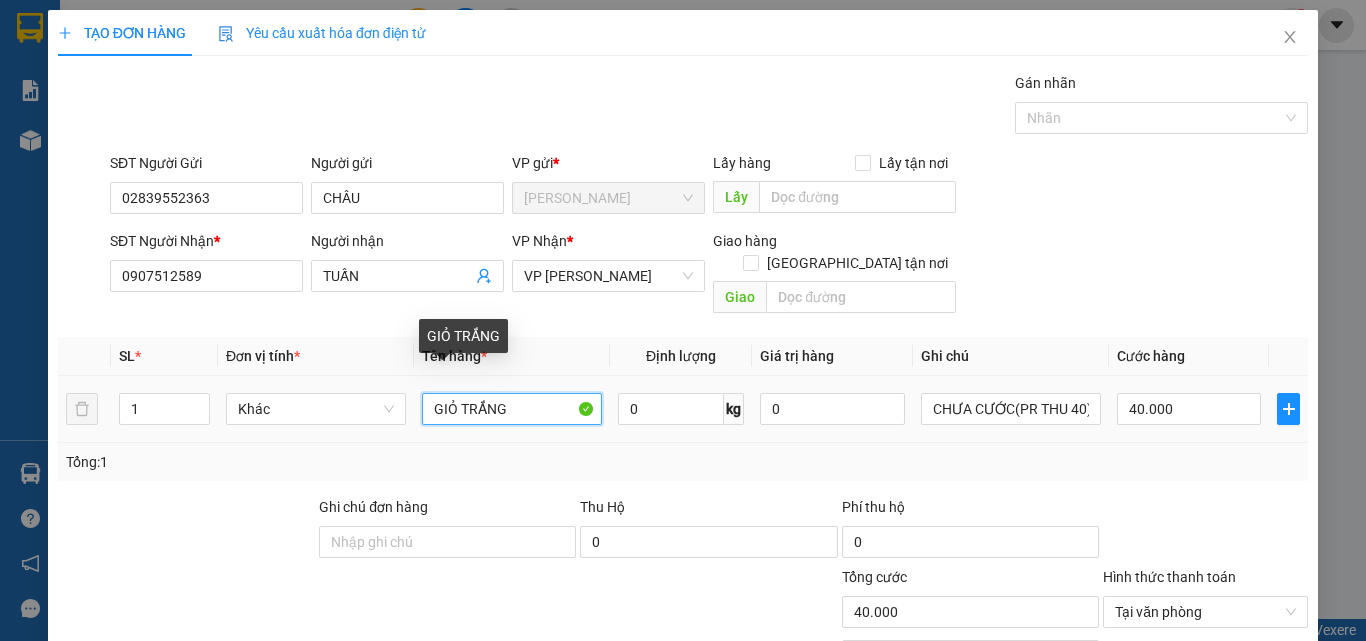click on "GIỎ TRẮNG" at bounding box center [512, 409] 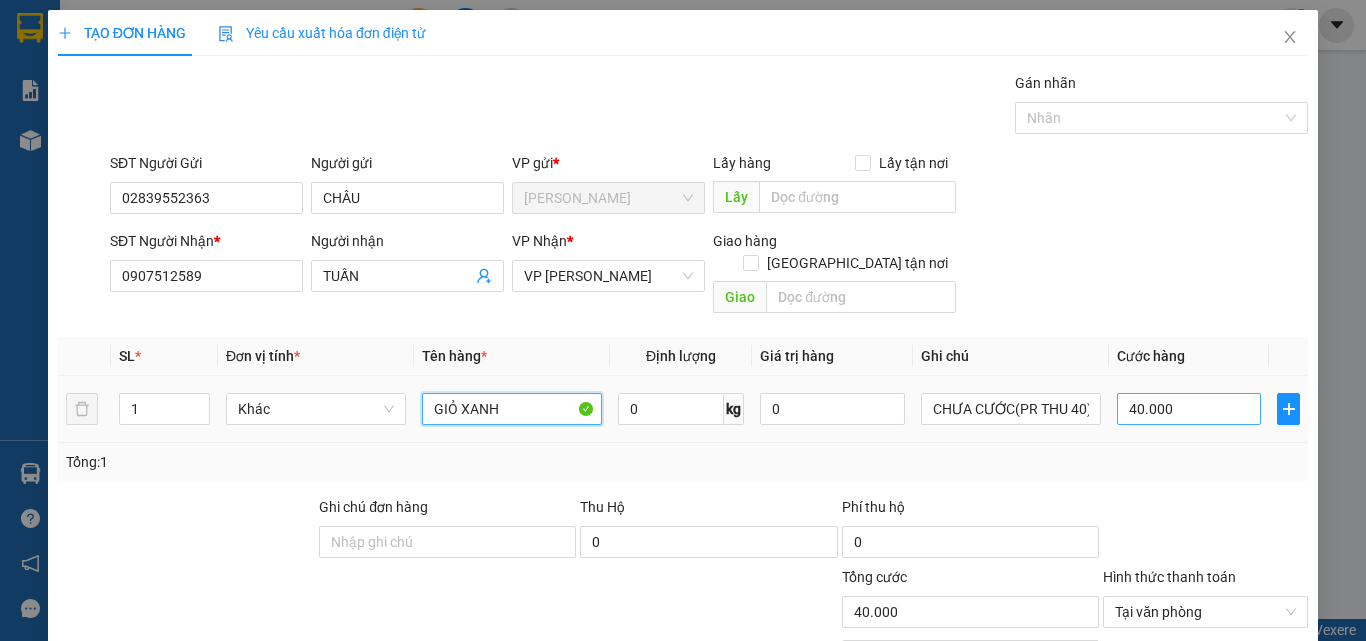 type on "GIỎ XANH" 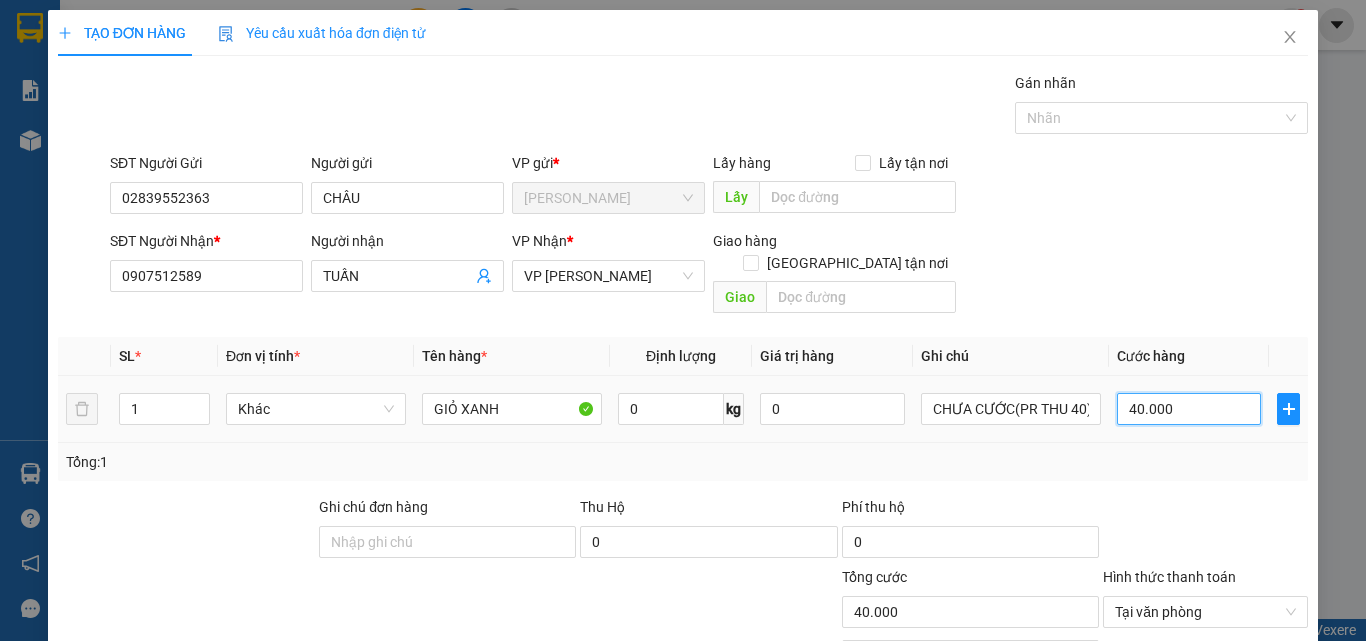 click on "40.000" at bounding box center (1189, 409) 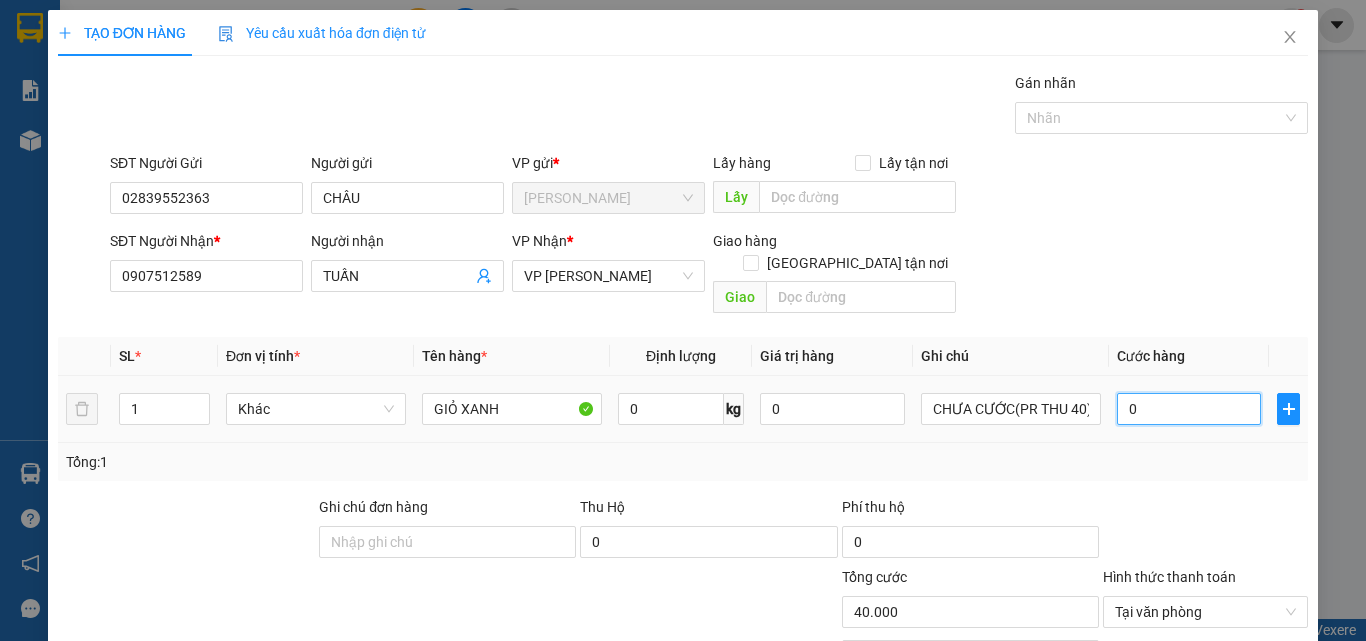 type on "0" 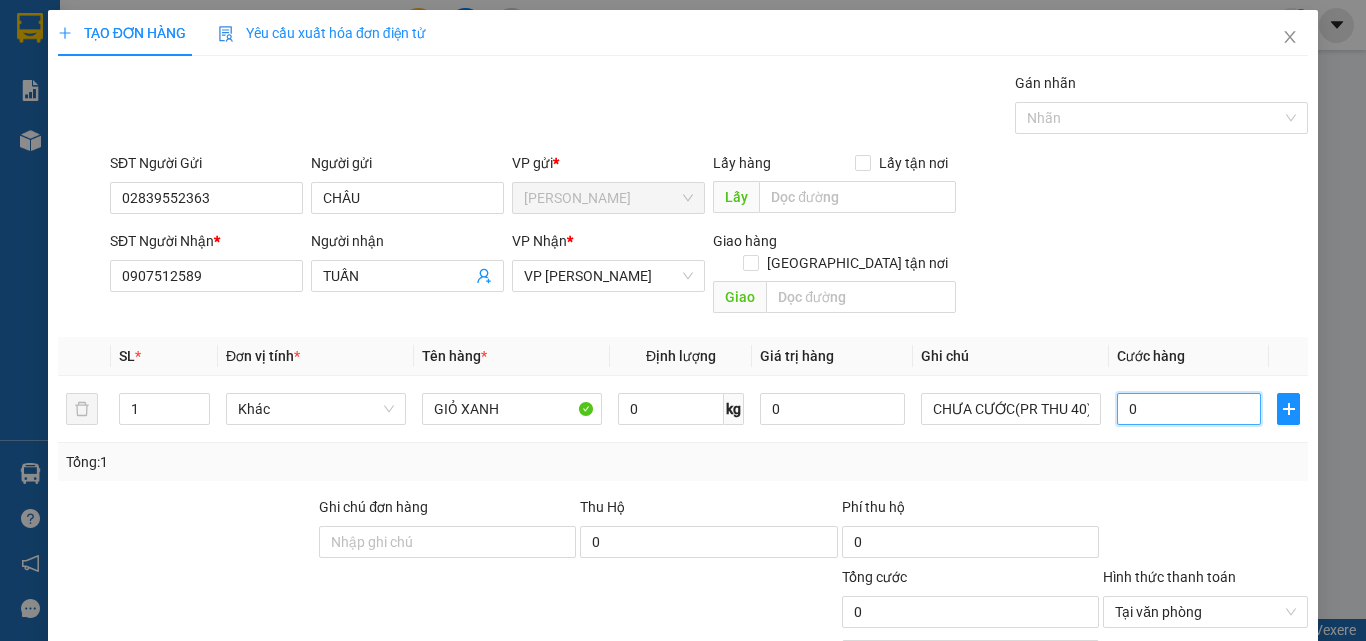 type on "0" 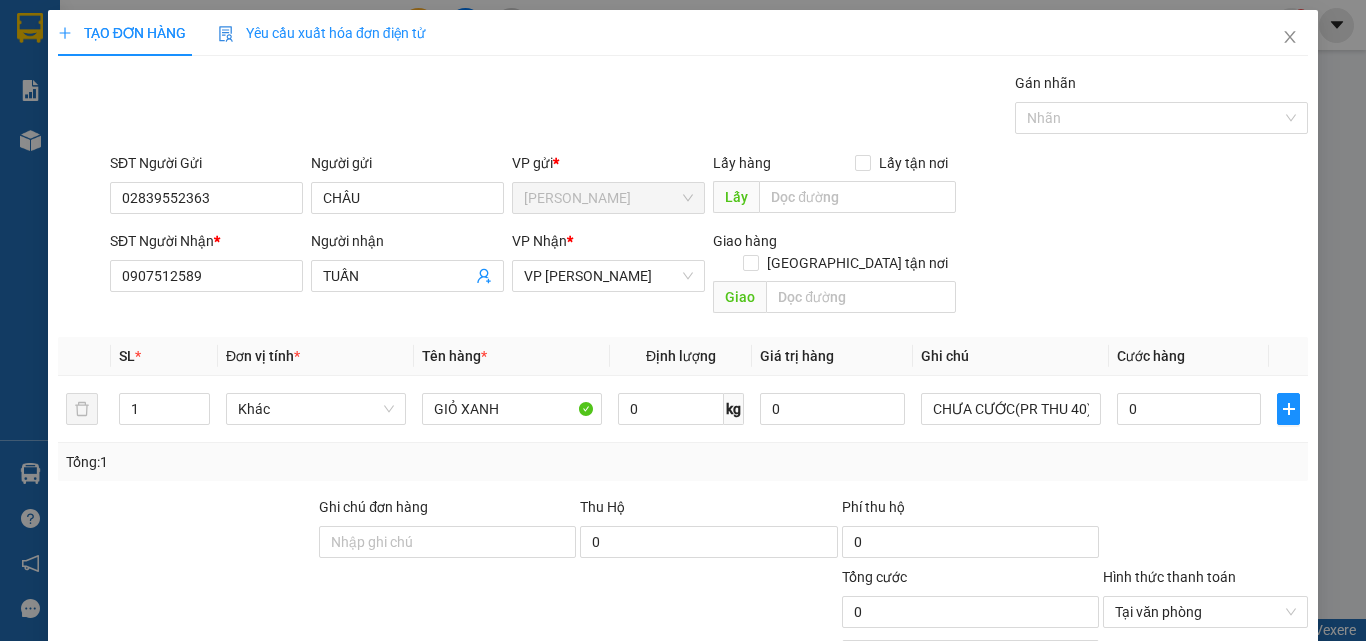 scroll, scrollTop: 161, scrollLeft: 0, axis: vertical 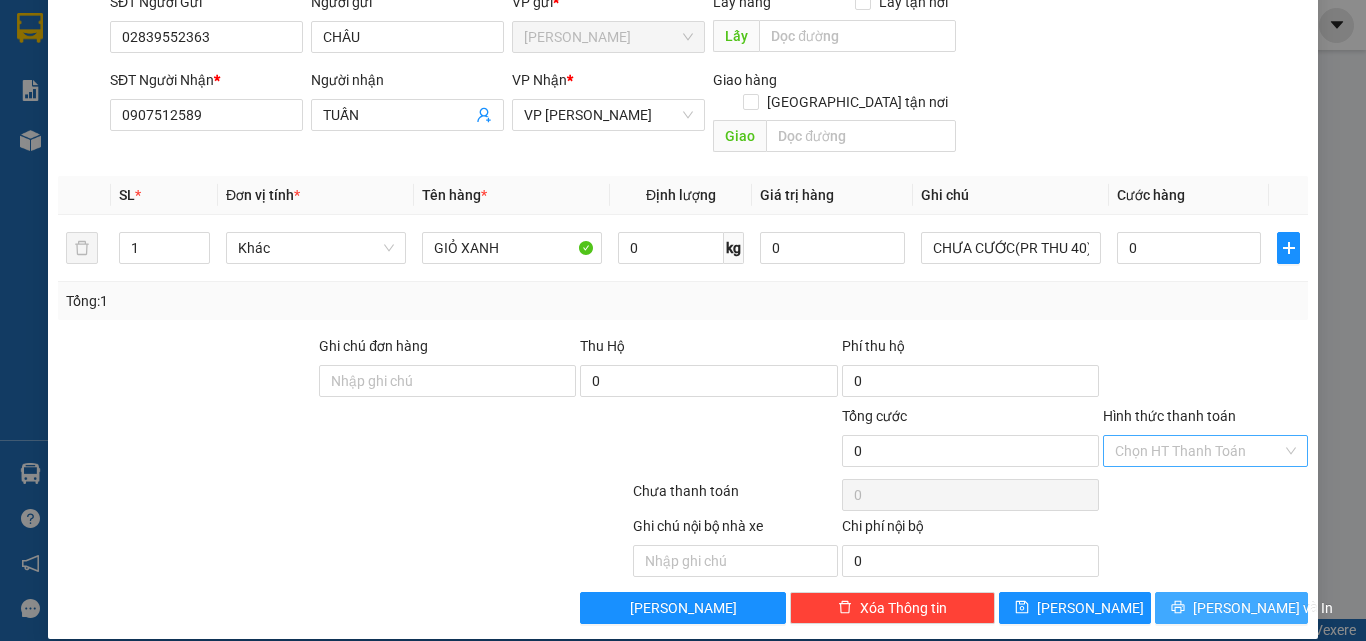 click on "Lưu và In" at bounding box center [1263, 608] 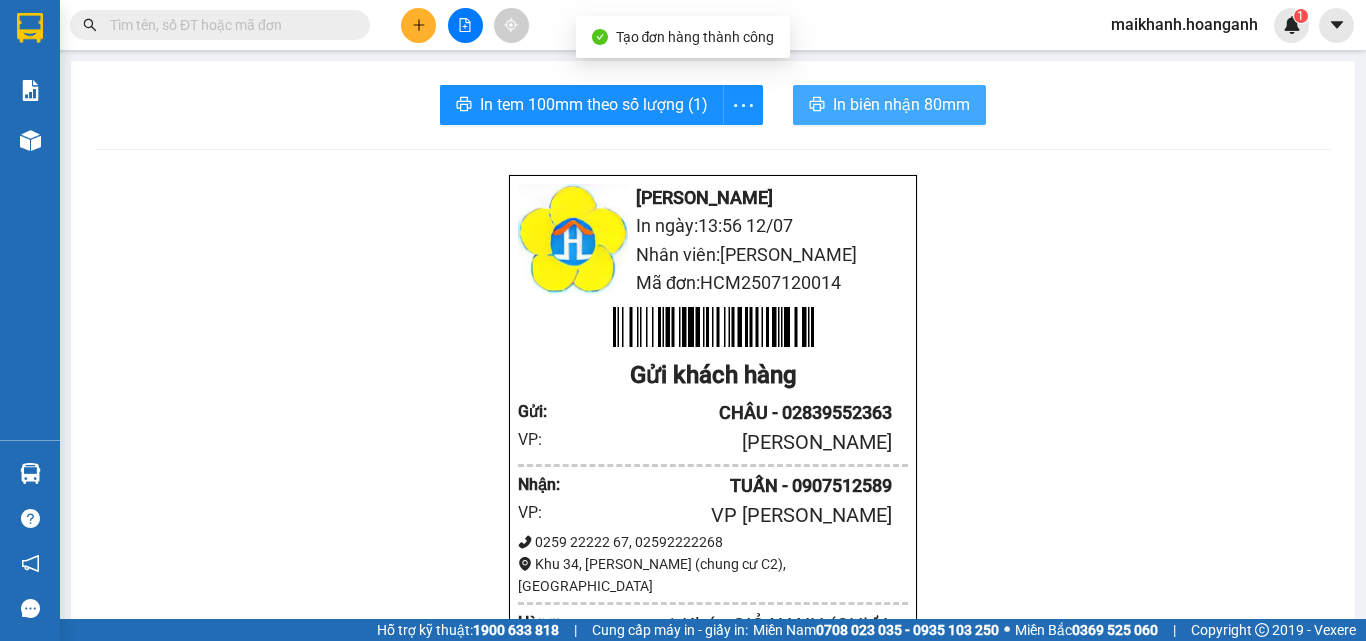 click on "In biên nhận 80mm" at bounding box center [901, 104] 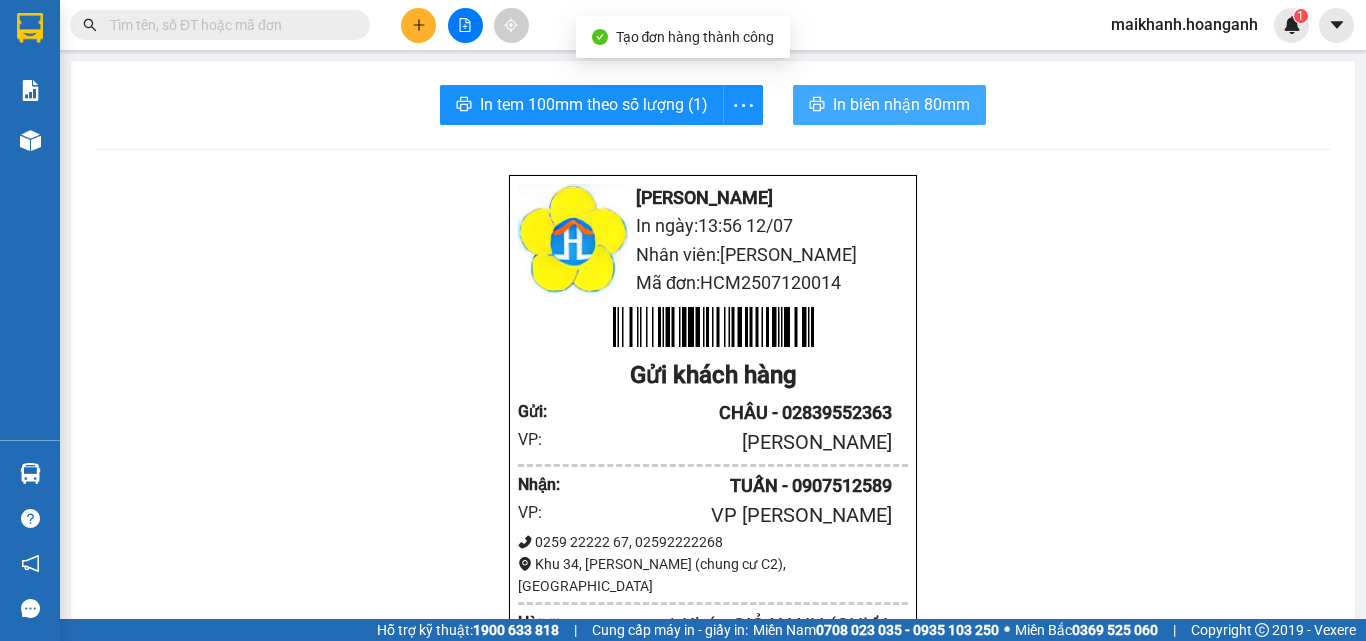 scroll, scrollTop: 0, scrollLeft: 0, axis: both 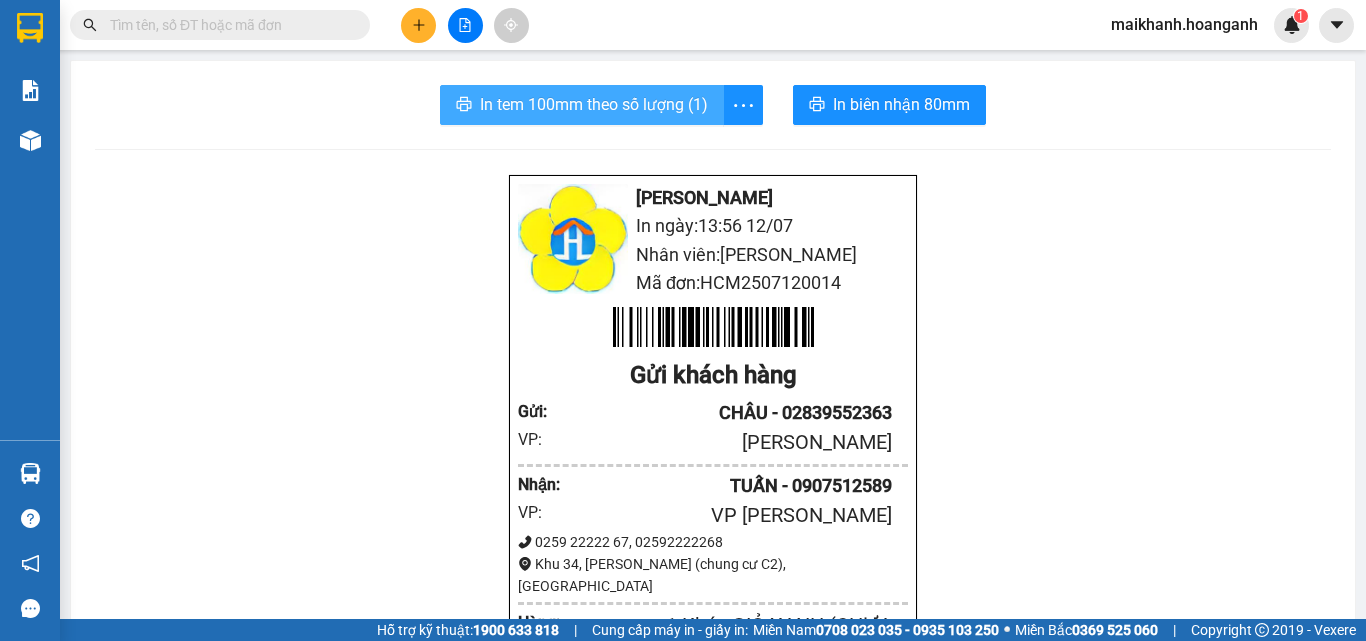 click on "In tem 100mm theo số lượng
(1)" at bounding box center (594, 104) 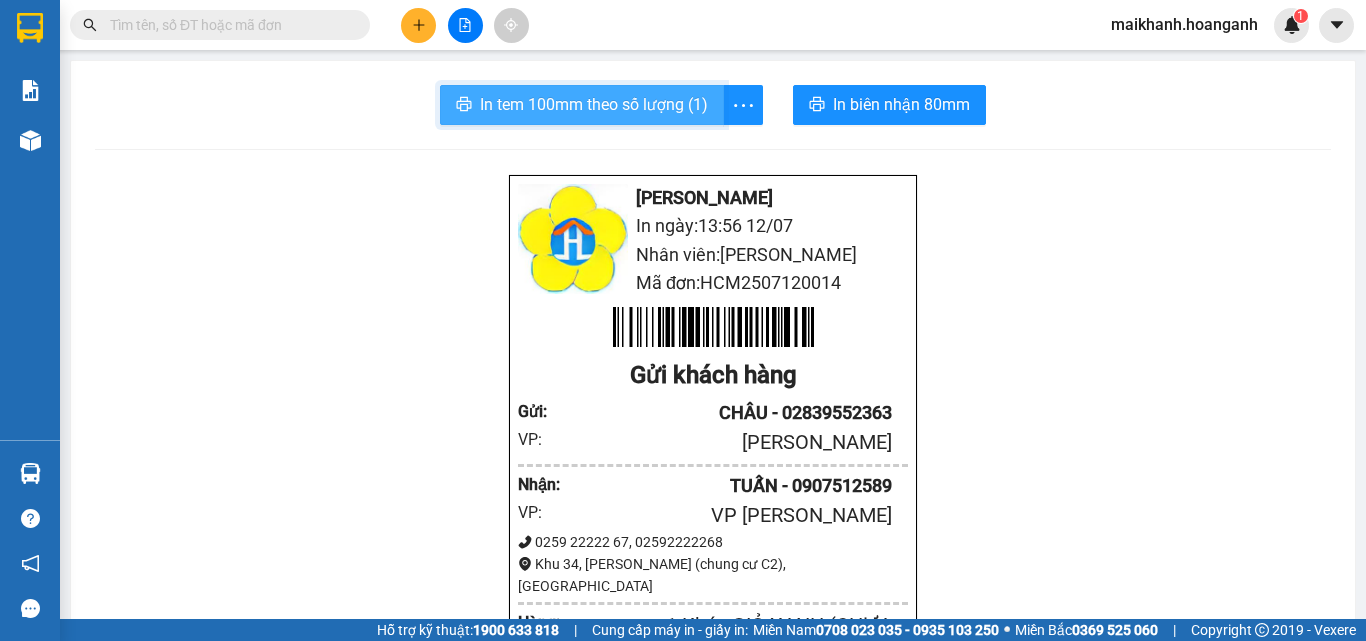 scroll, scrollTop: 0, scrollLeft: 0, axis: both 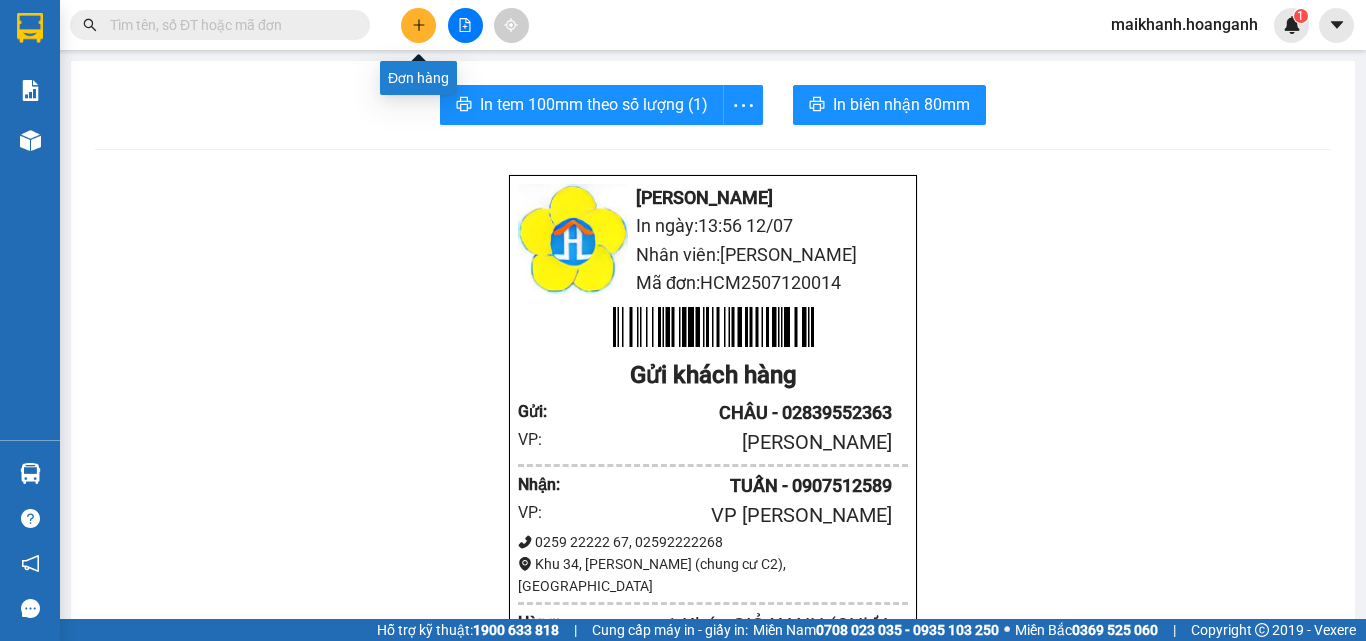 click 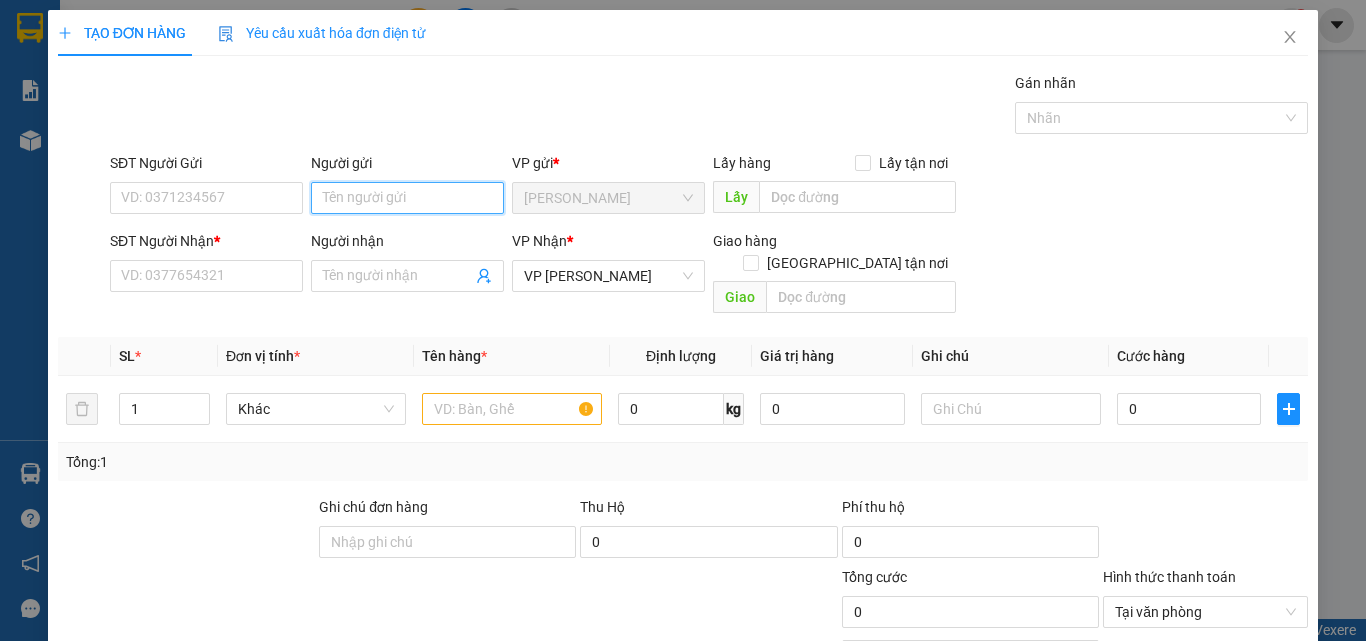click on "Người gửi" at bounding box center [407, 198] 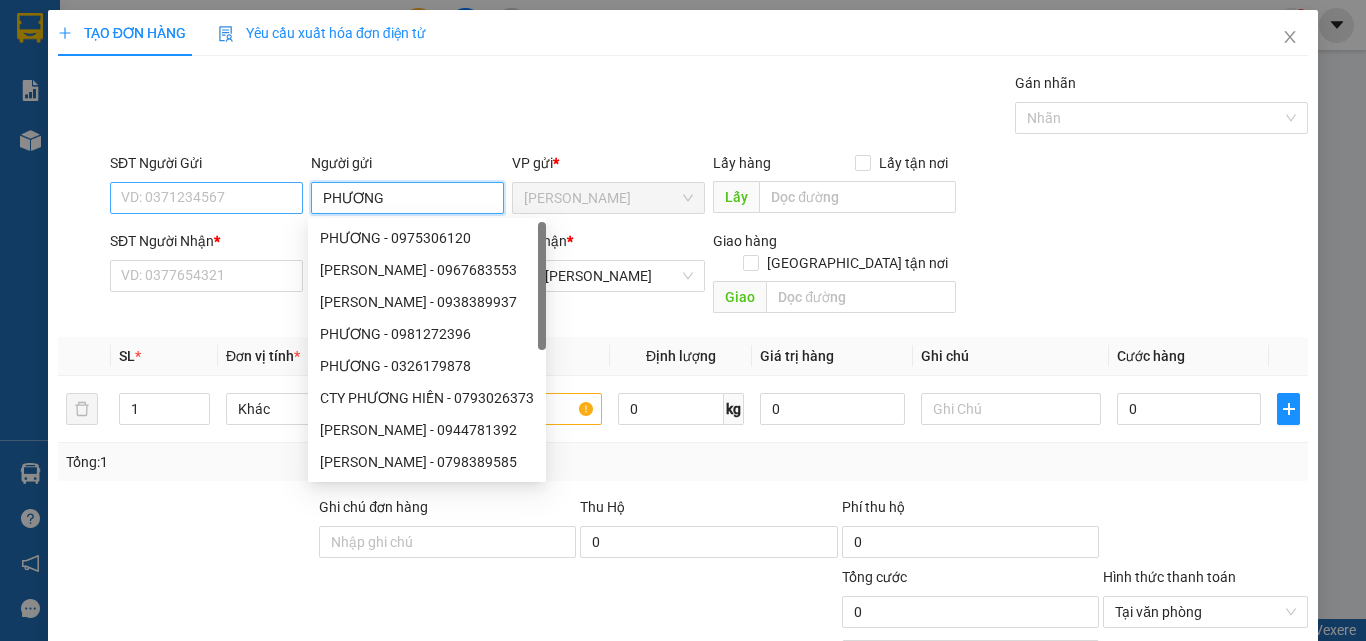 type on "PHƯƠNG" 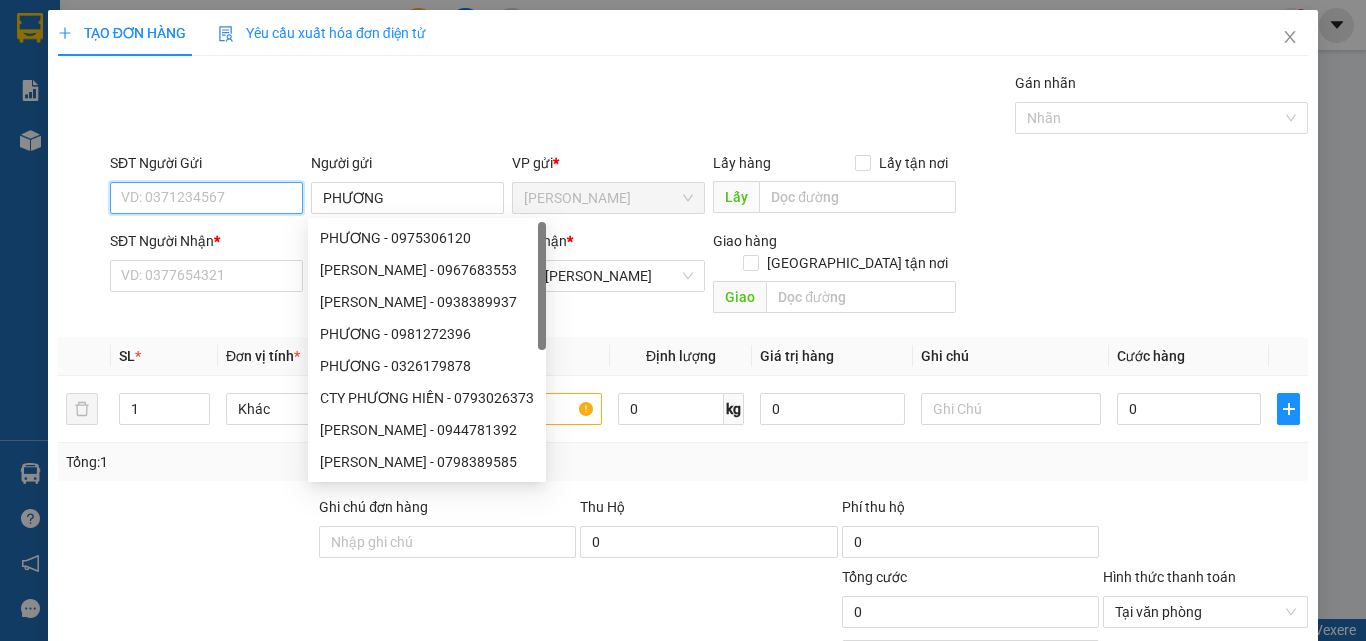 click on "SĐT Người Gửi" at bounding box center [206, 198] 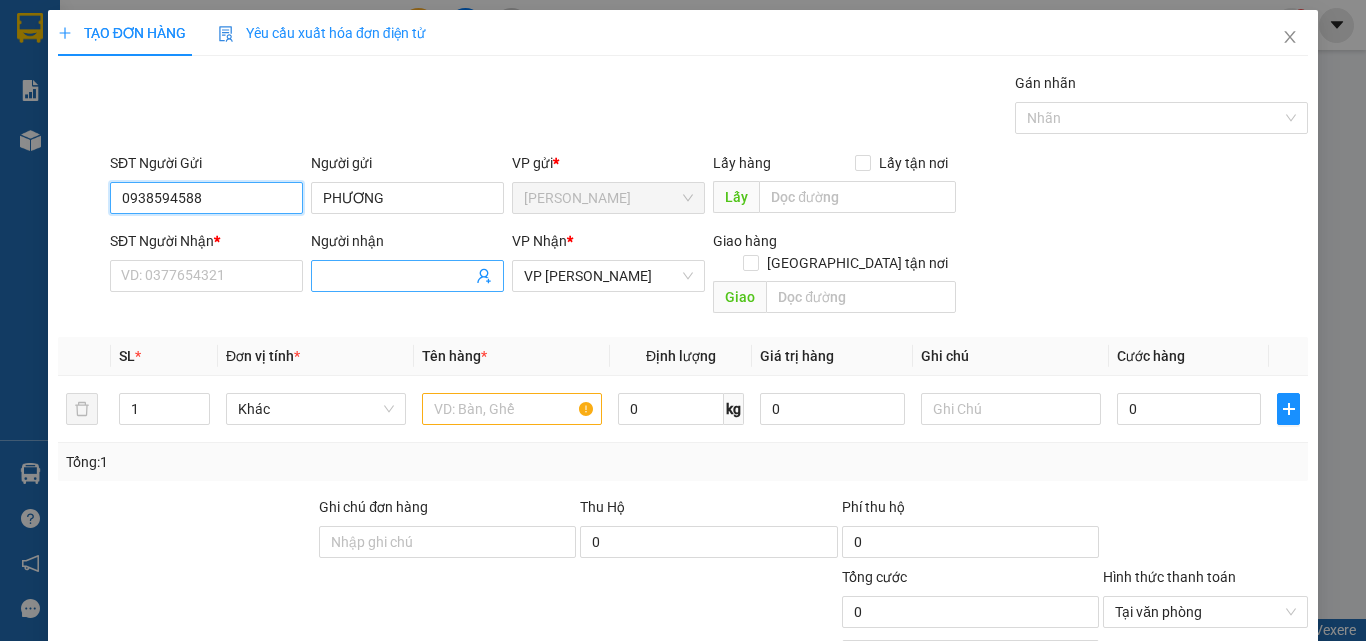 type on "0938594588" 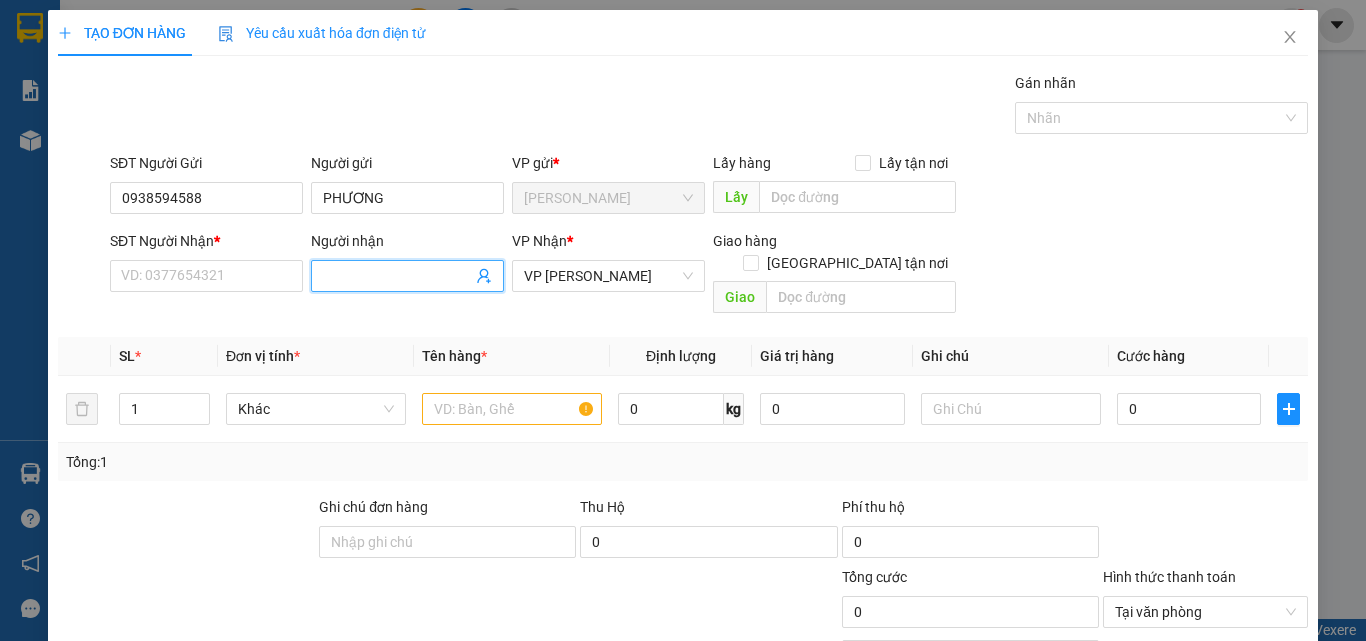 click on "Người nhận" at bounding box center (397, 276) 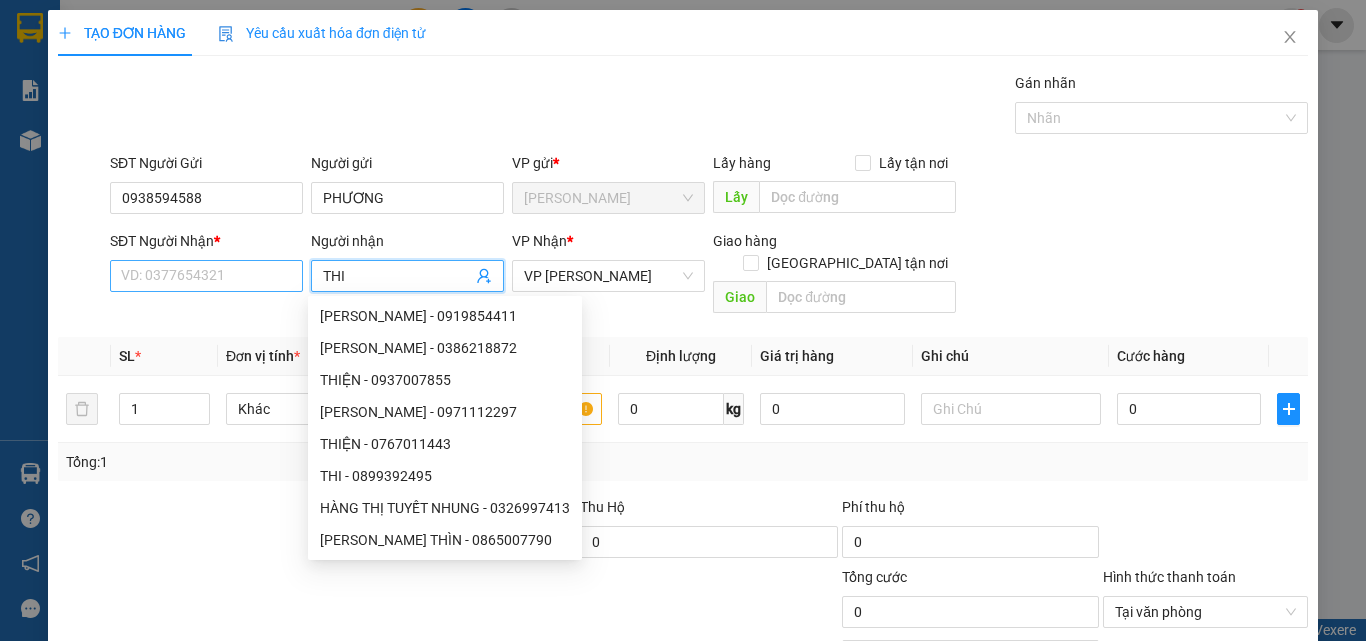 type on "THI" 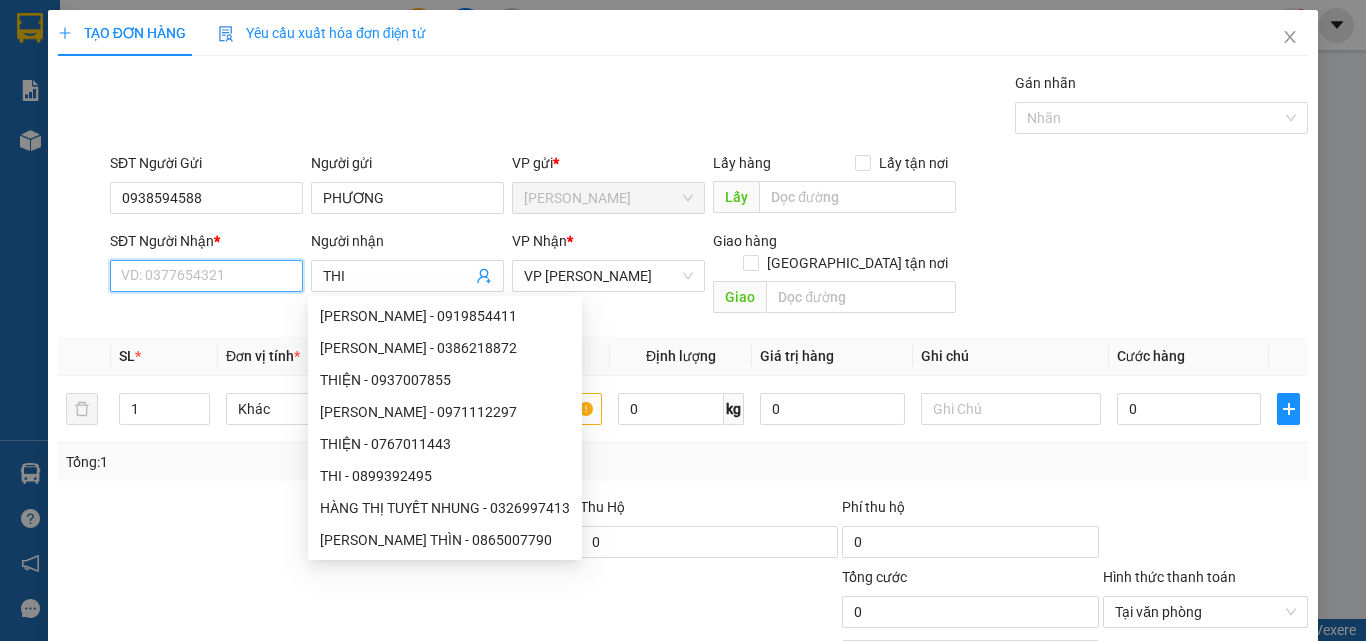 click on "SĐT Người Nhận  *" at bounding box center [206, 276] 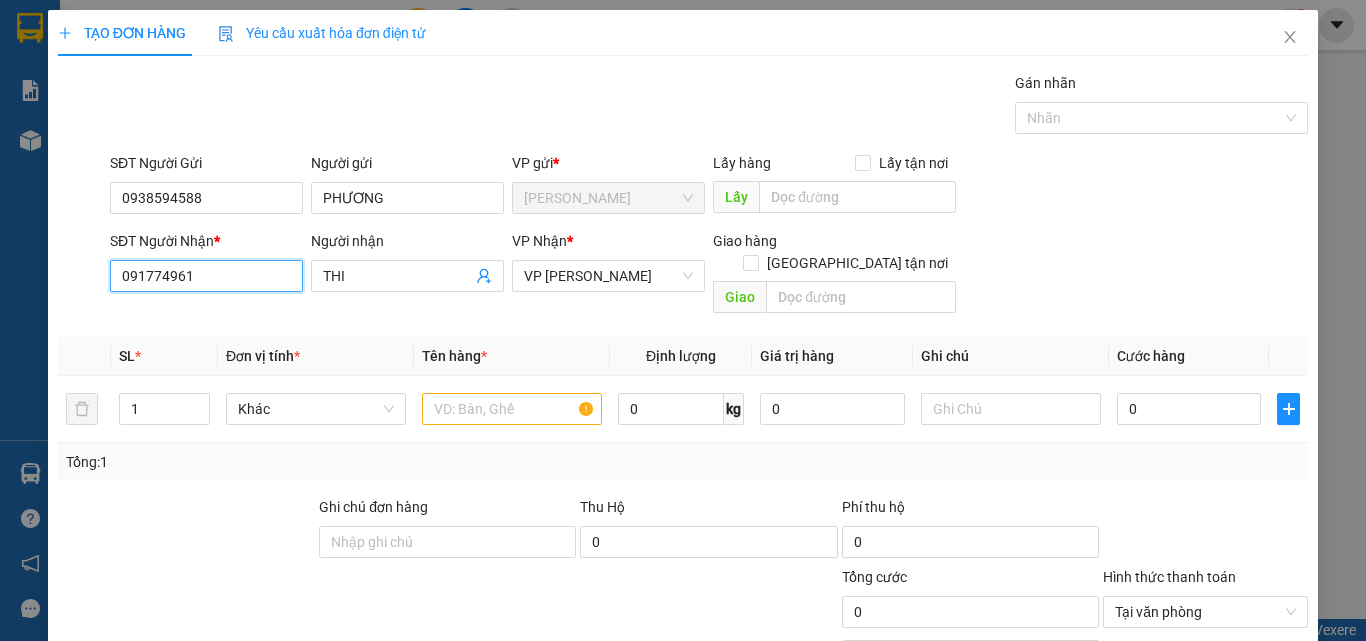 type on "0917749619" 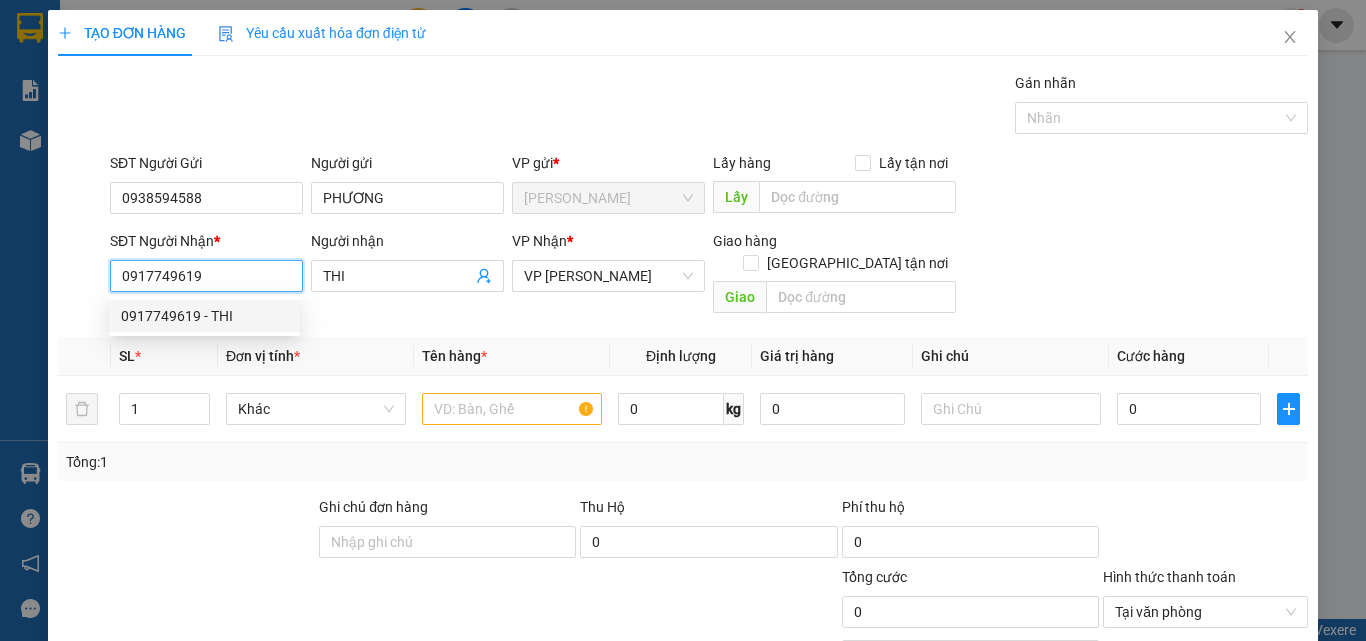 click on "0917749619 - THI" at bounding box center [204, 316] 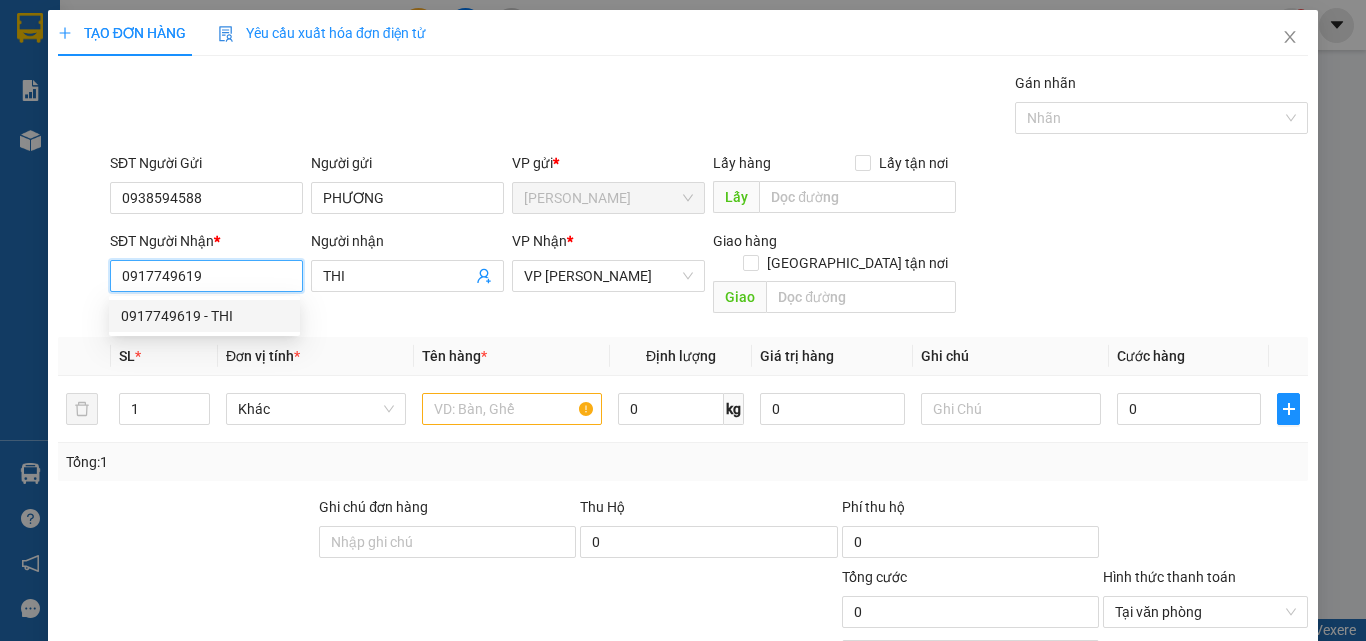 type on "100.000" 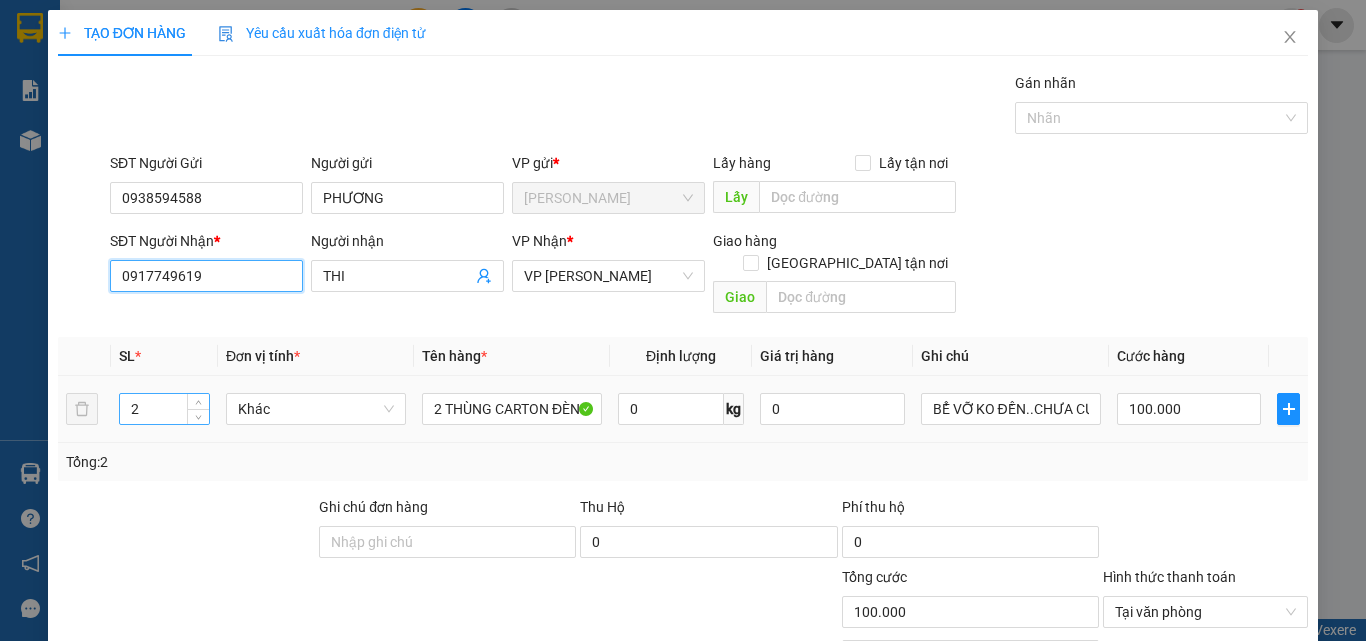 type on "0917749619" 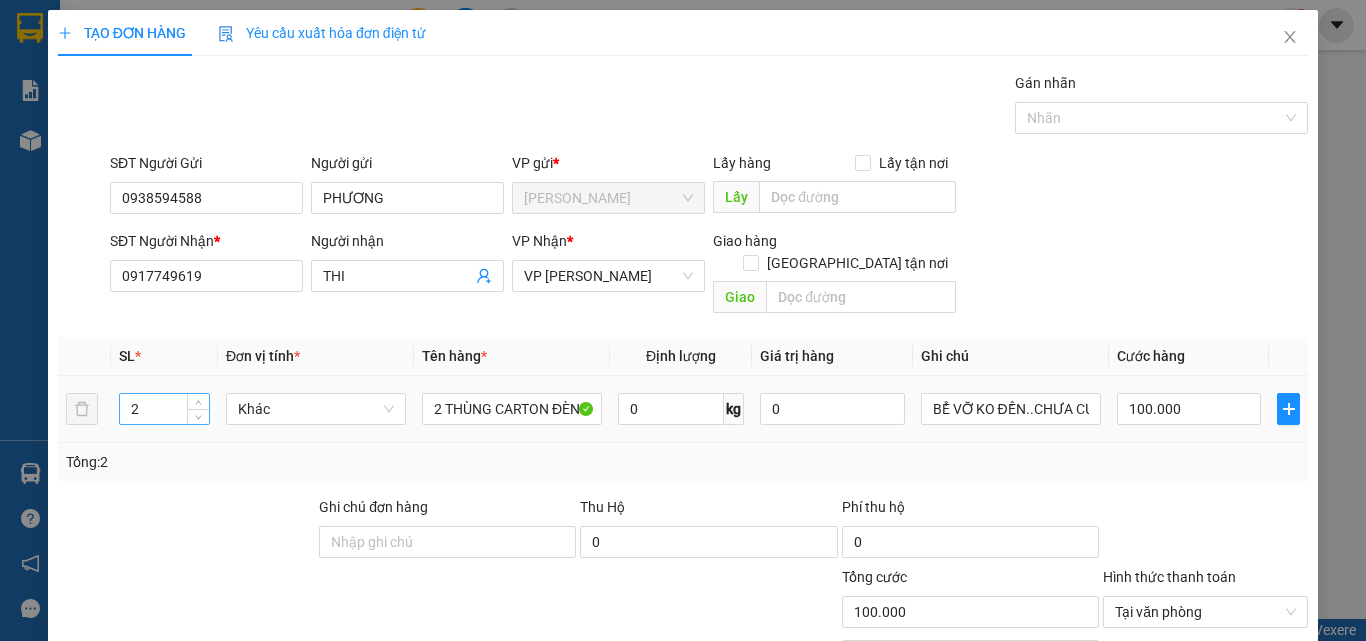 click on "2" at bounding box center (164, 409) 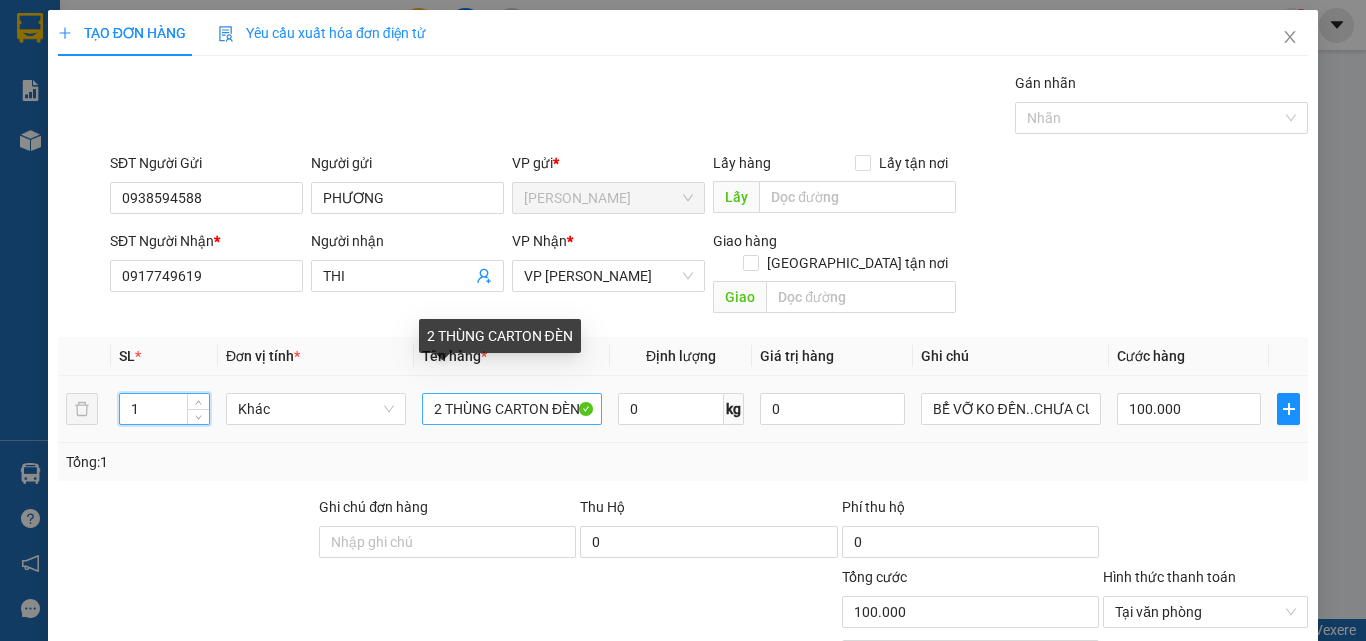 type on "1" 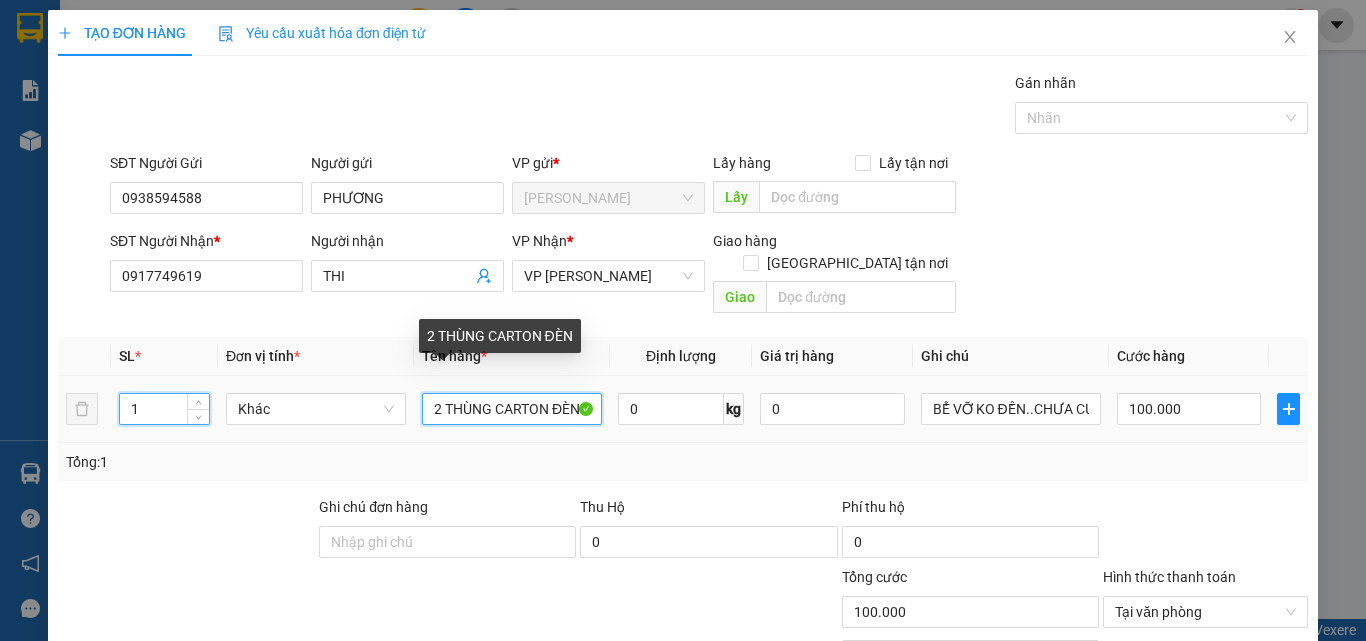 click on "2 THÙNG CARTON ĐÈN" at bounding box center (512, 409) 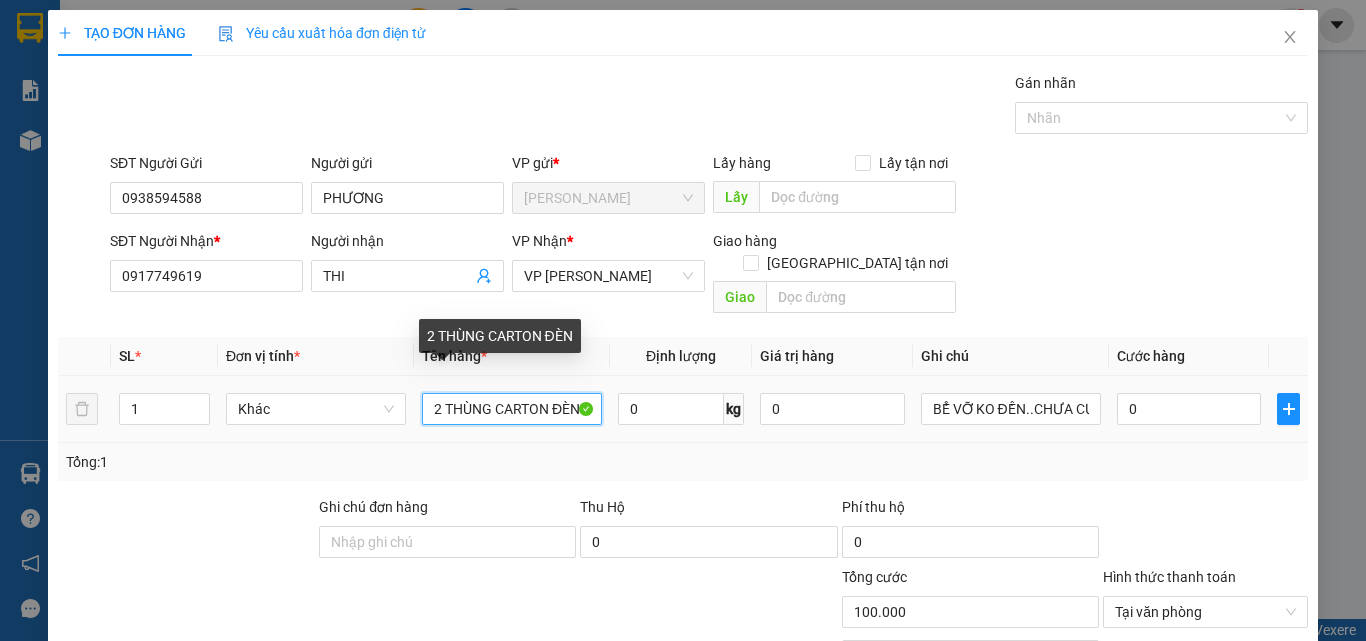 type on "0" 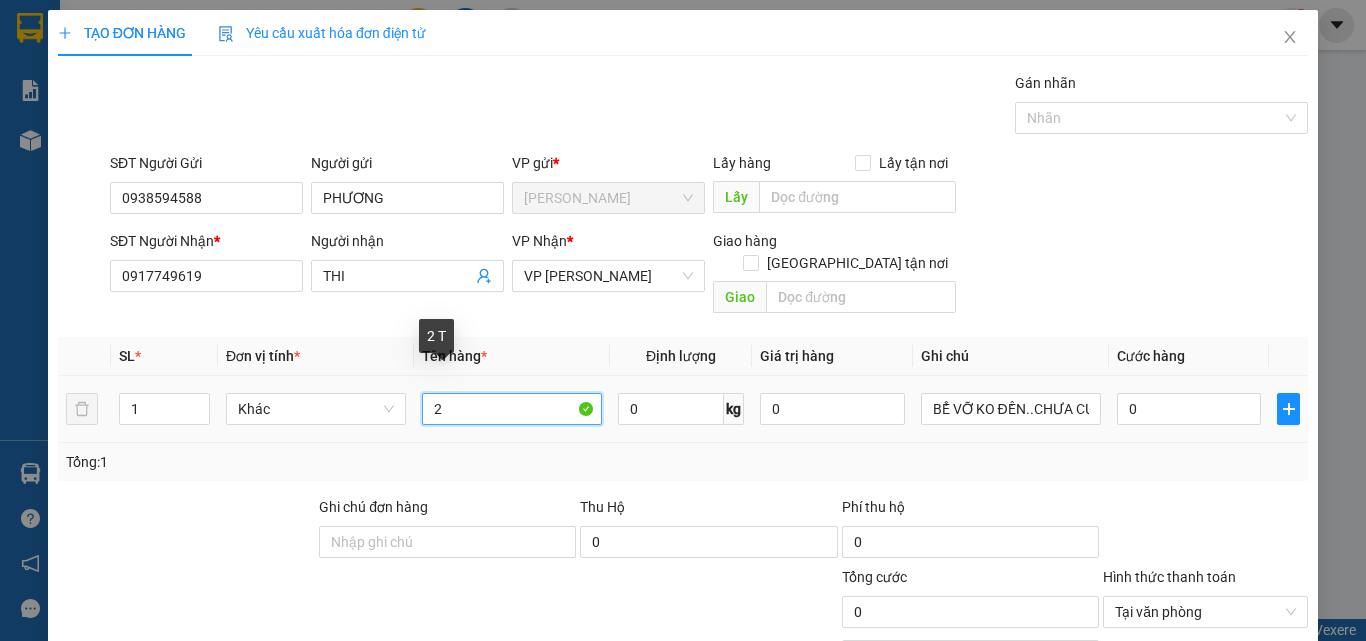 type on "2" 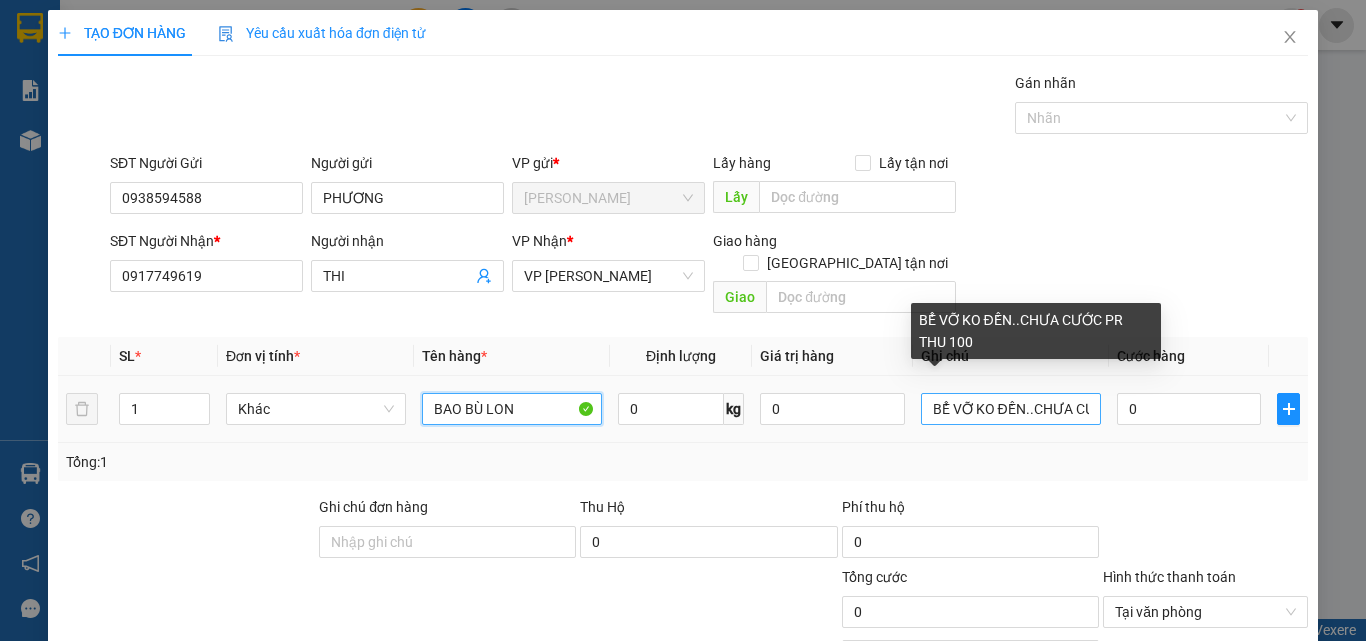 type on "BAO BÙ LON" 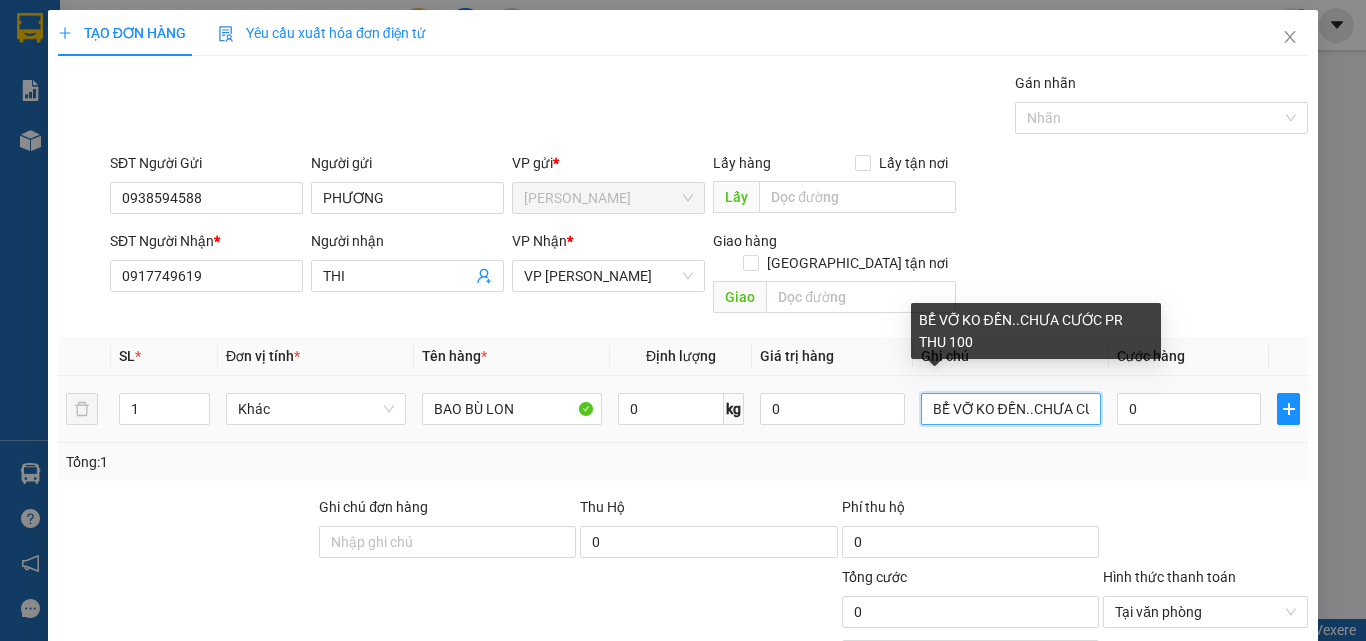 click on "BỂ VỠ KO ĐỀN..CHƯA CƯỚC PR THU 100" at bounding box center (1011, 409) 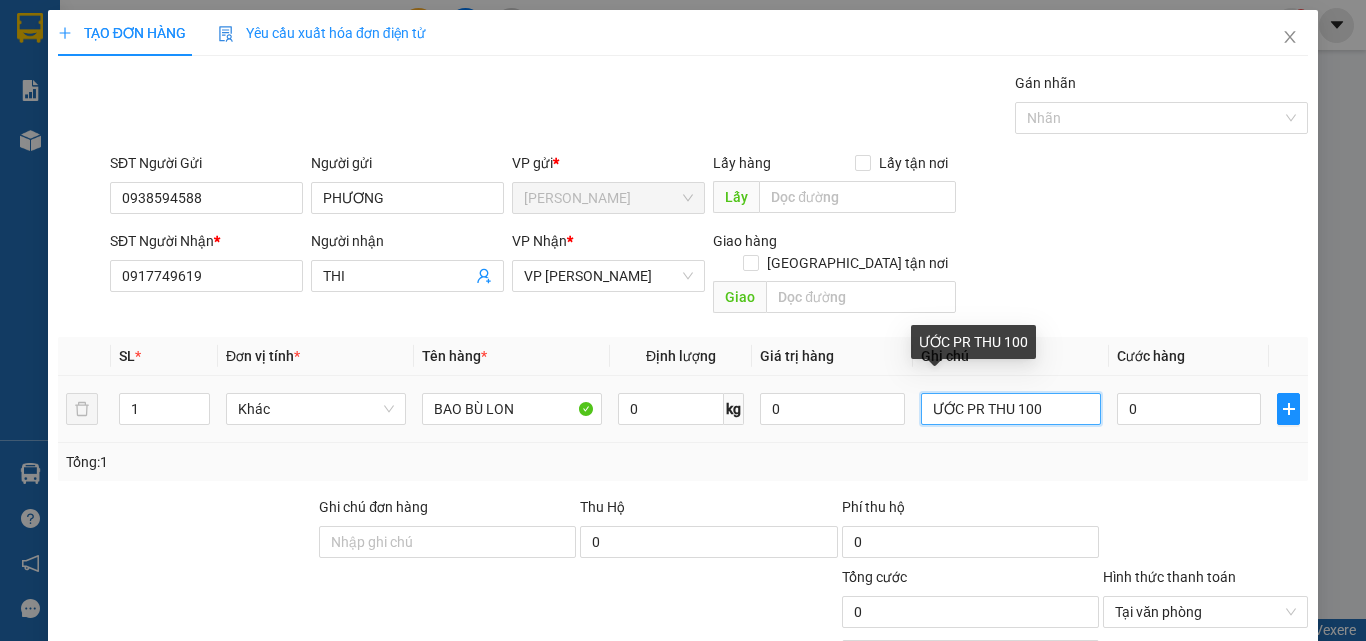 click on "ƯỚC PR THU 100" at bounding box center (1011, 409) 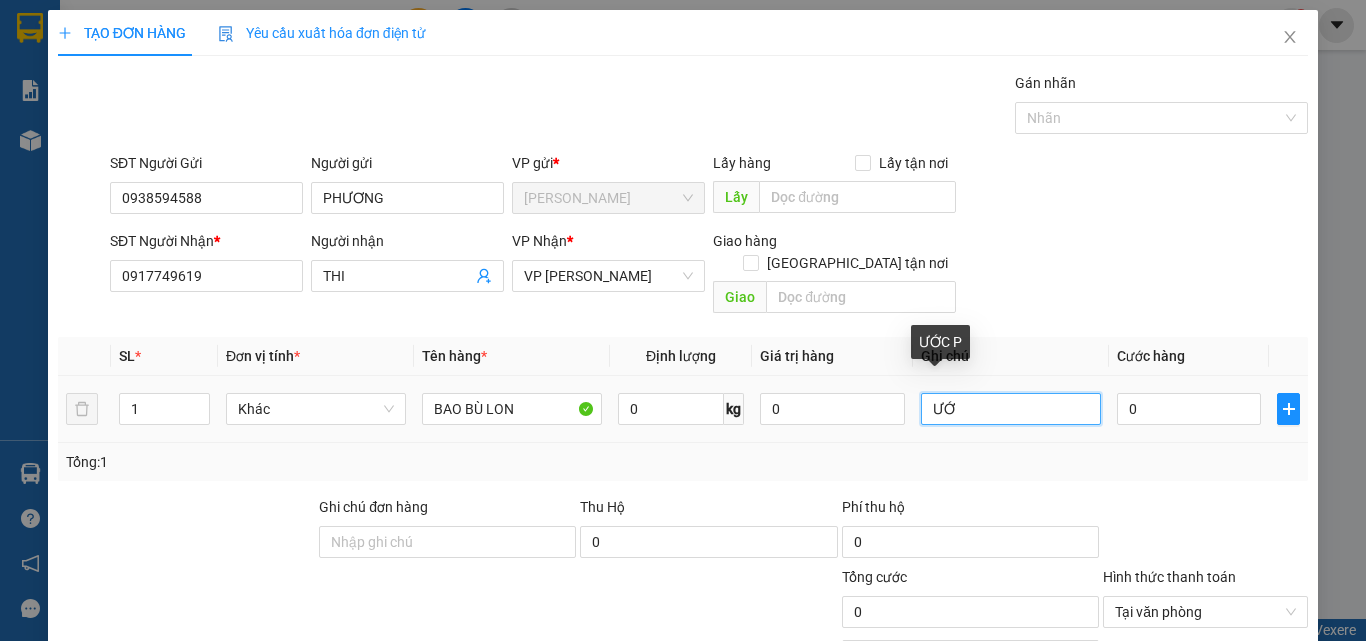 type on "Ư" 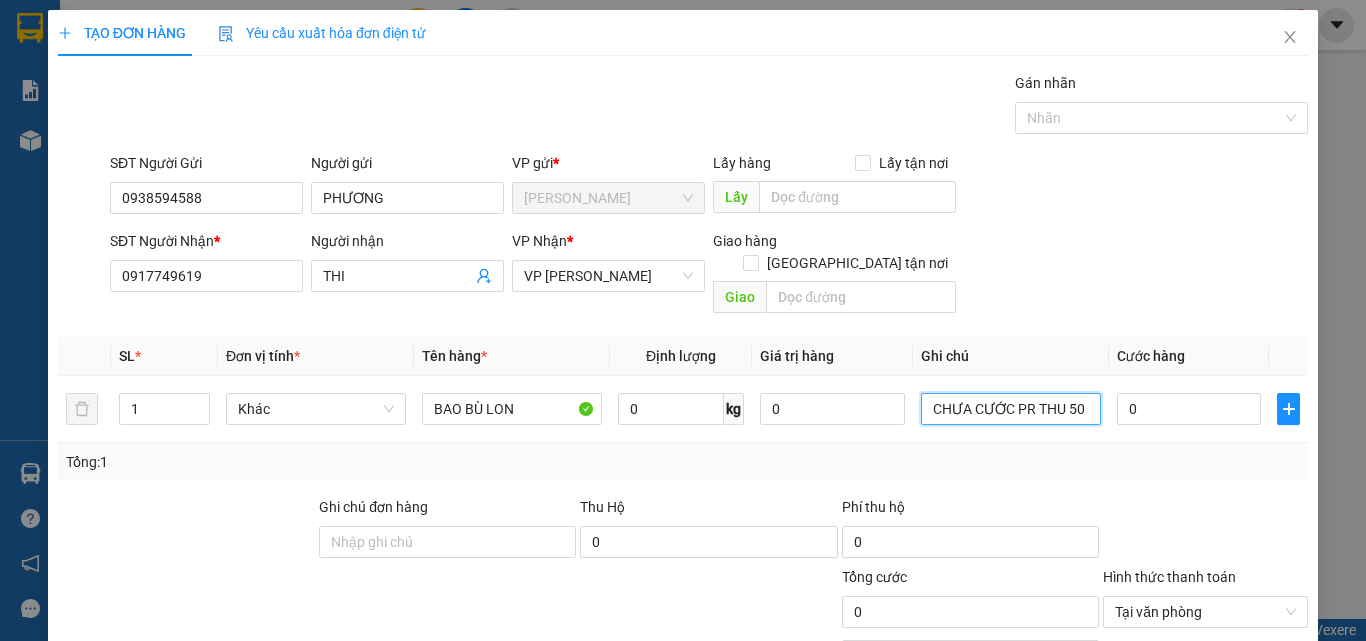 type on "CHƯA CƯỚC PR THU 50" 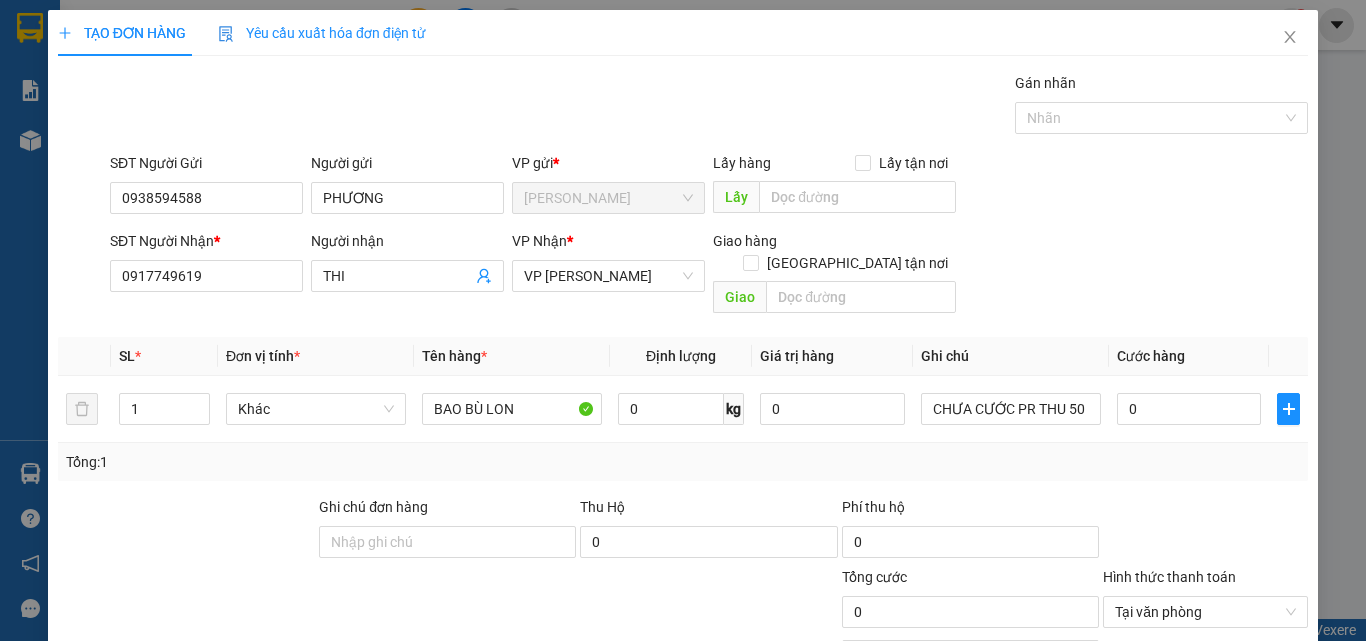 scroll, scrollTop: 161, scrollLeft: 0, axis: vertical 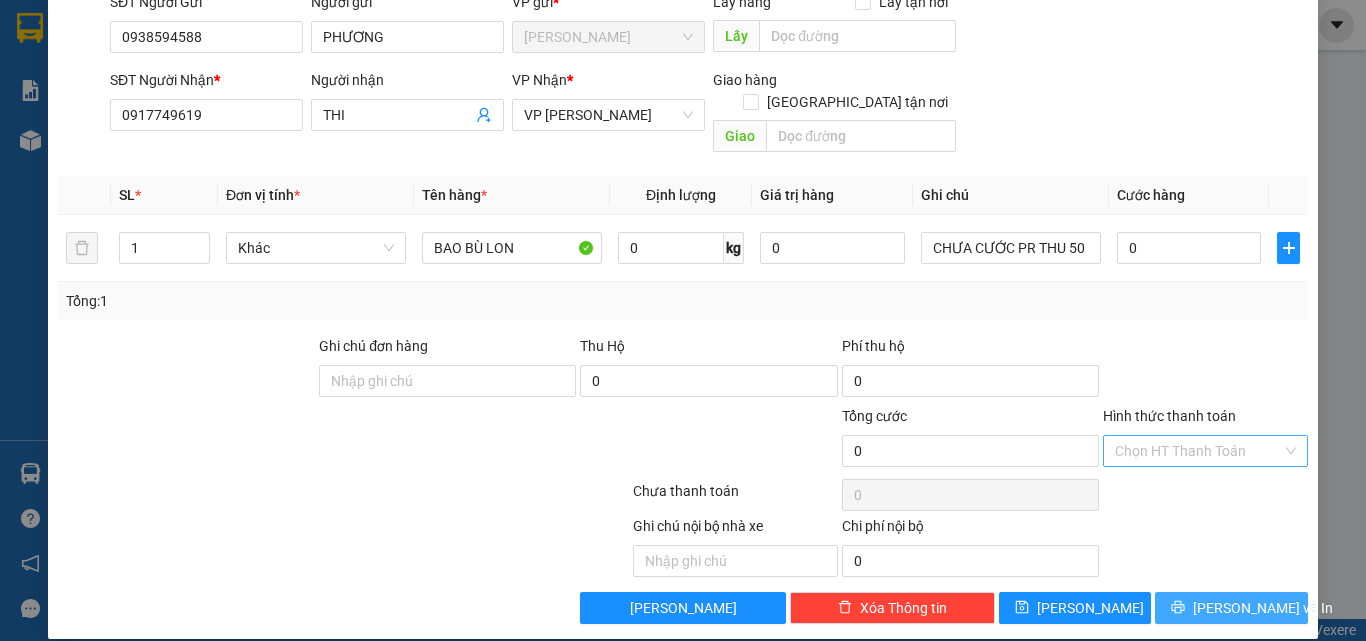 click on "Lưu và In" at bounding box center (1263, 608) 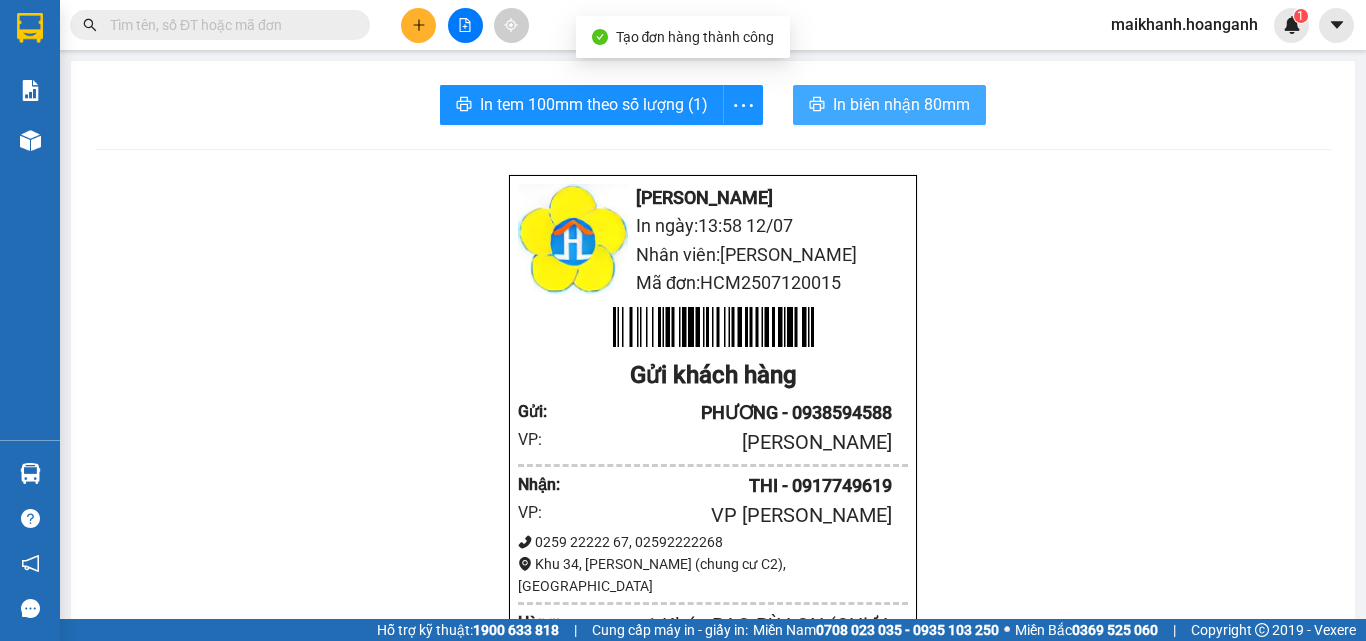 click on "In biên nhận 80mm" at bounding box center [901, 104] 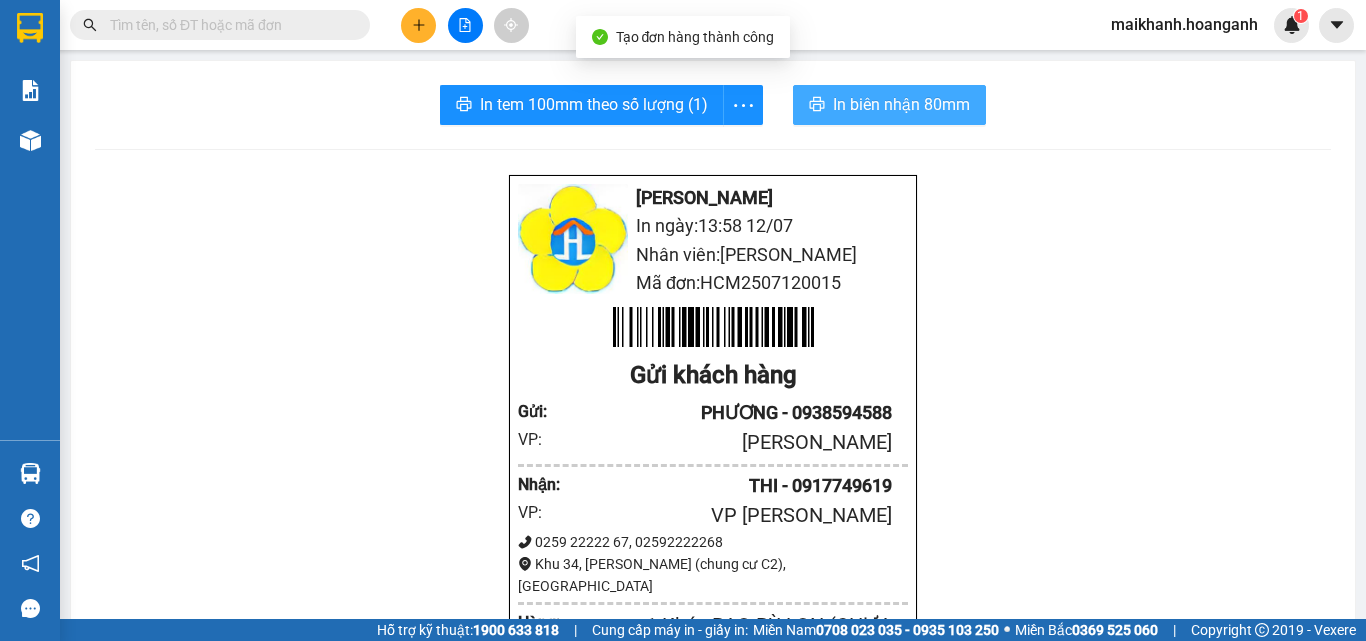 scroll, scrollTop: 0, scrollLeft: 0, axis: both 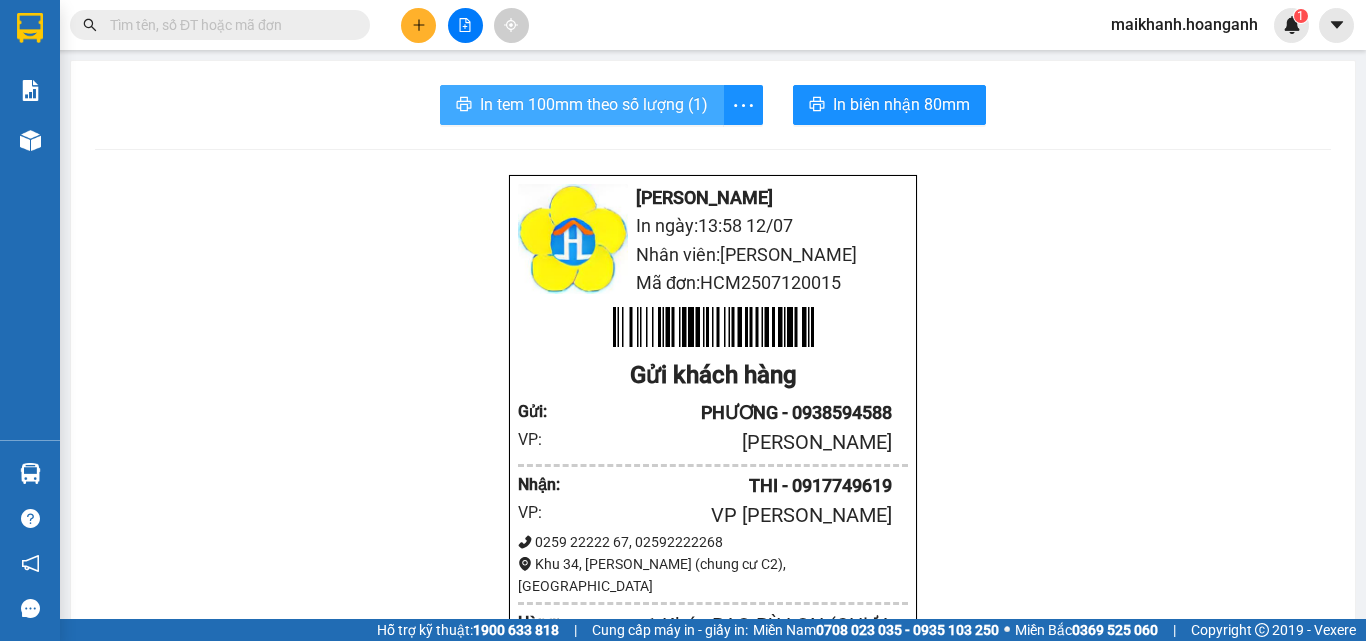 click on "In tem 100mm theo số lượng
(1)" at bounding box center [594, 104] 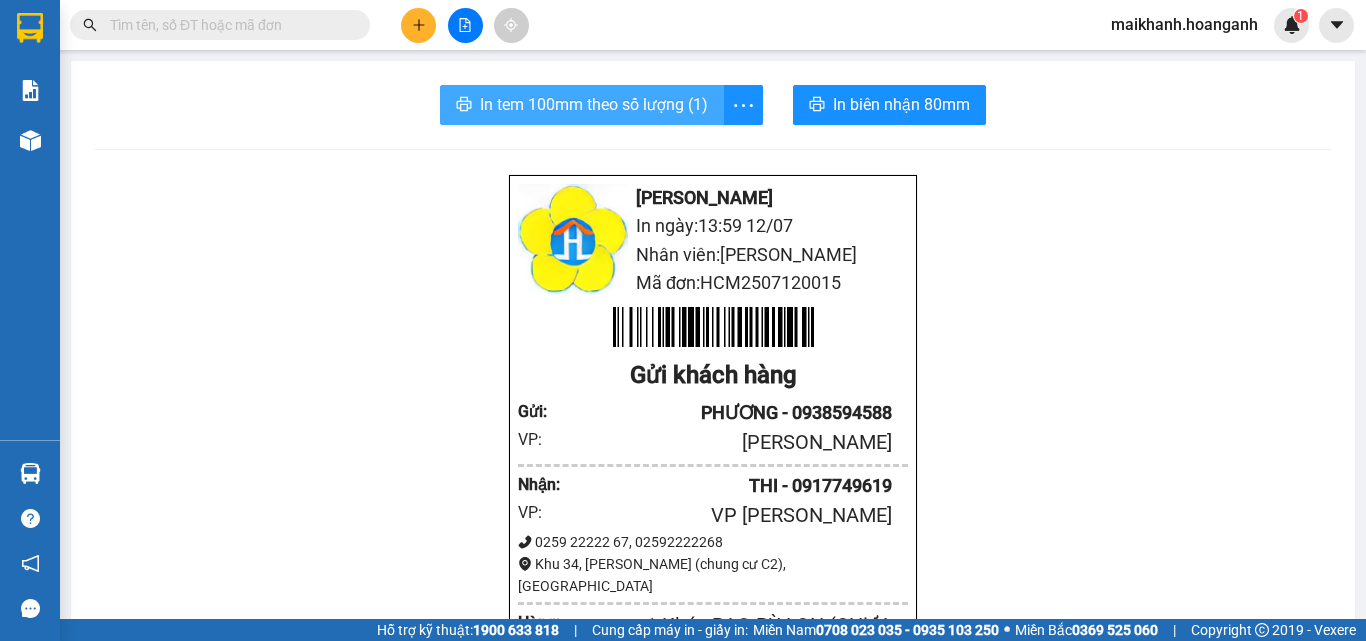 scroll, scrollTop: 0, scrollLeft: 0, axis: both 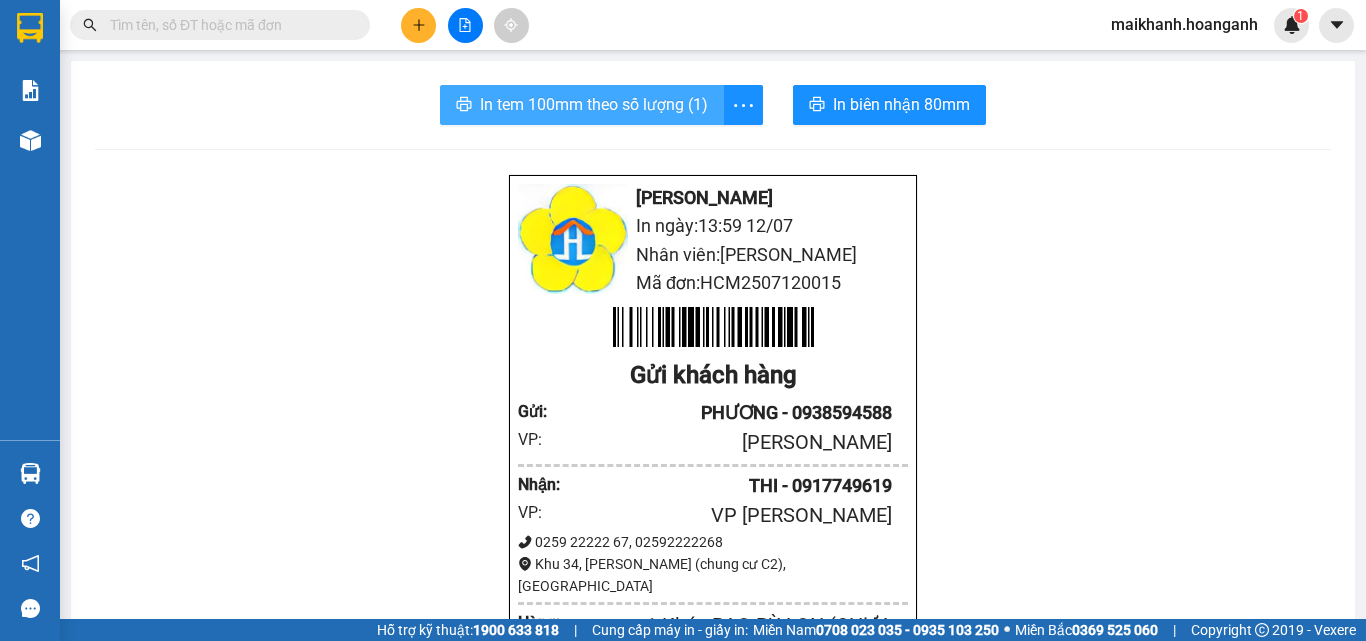 click on "In tem 100mm theo số lượng
(1)" at bounding box center [594, 104] 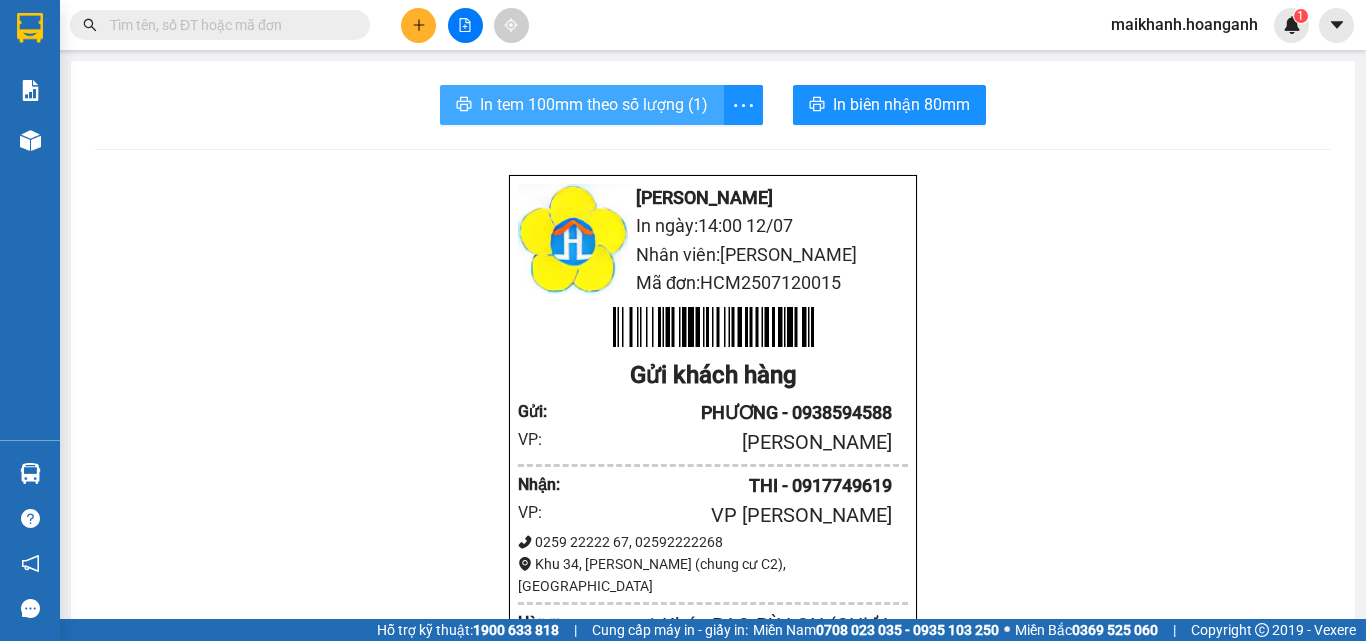scroll, scrollTop: 0, scrollLeft: 0, axis: both 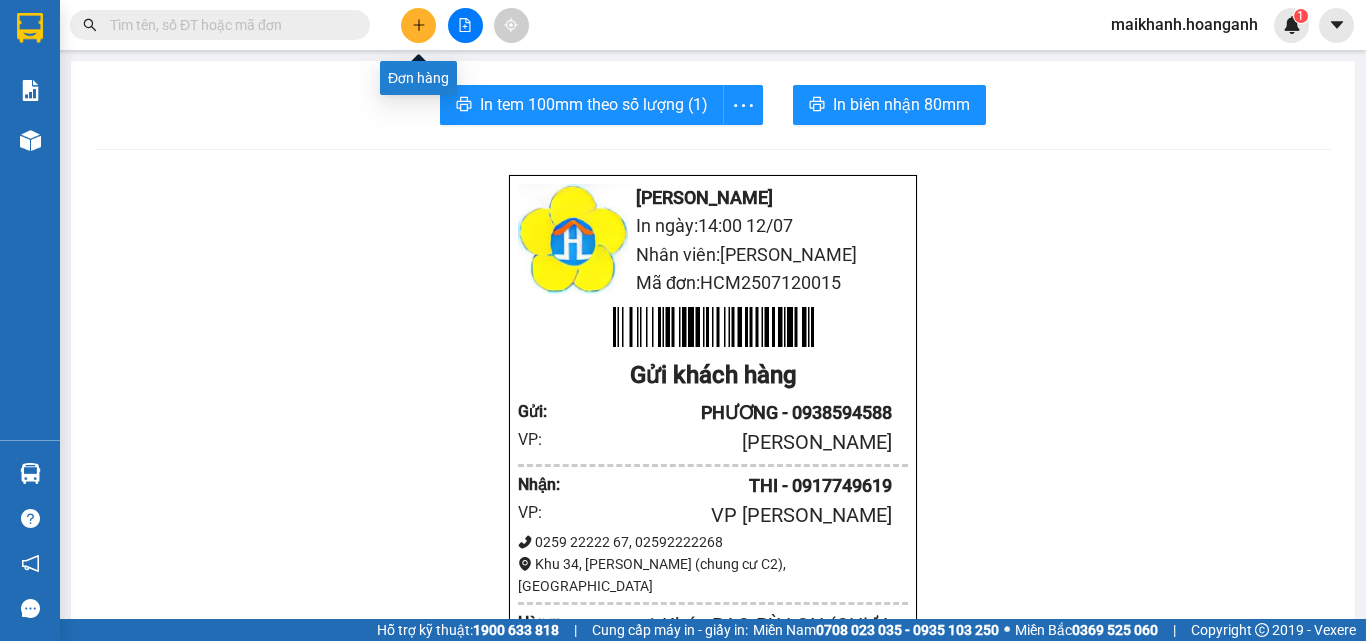 click 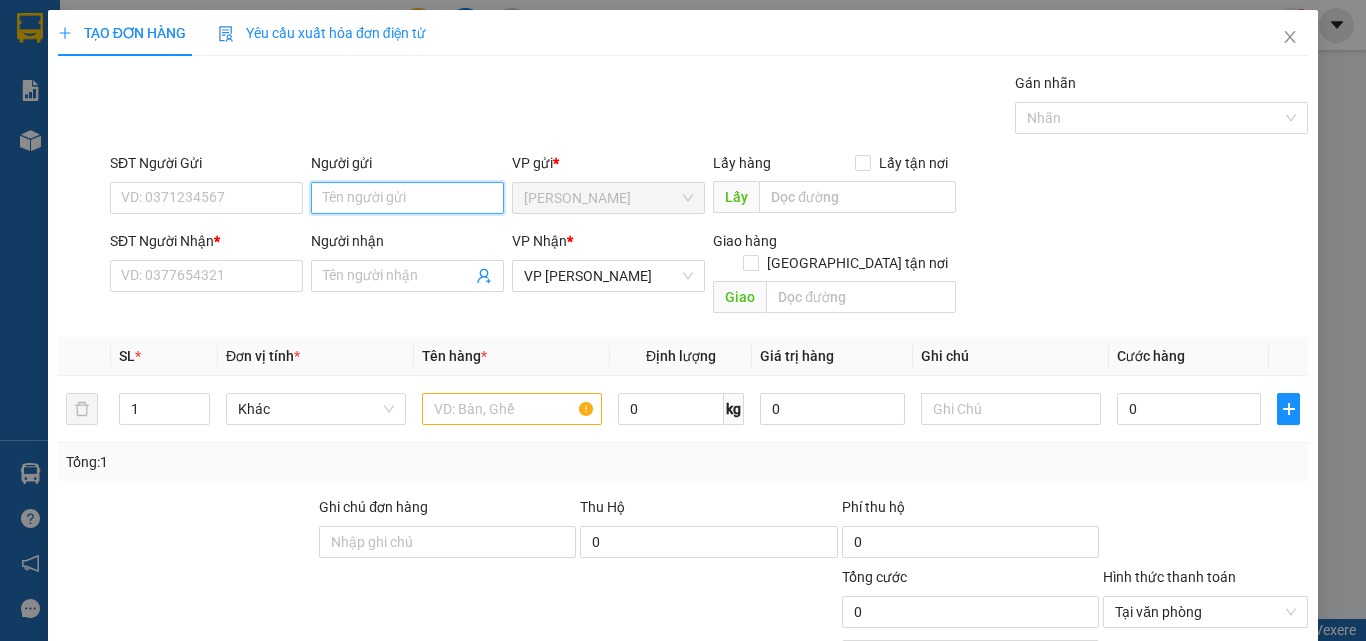 click on "Người gửi" at bounding box center (407, 198) 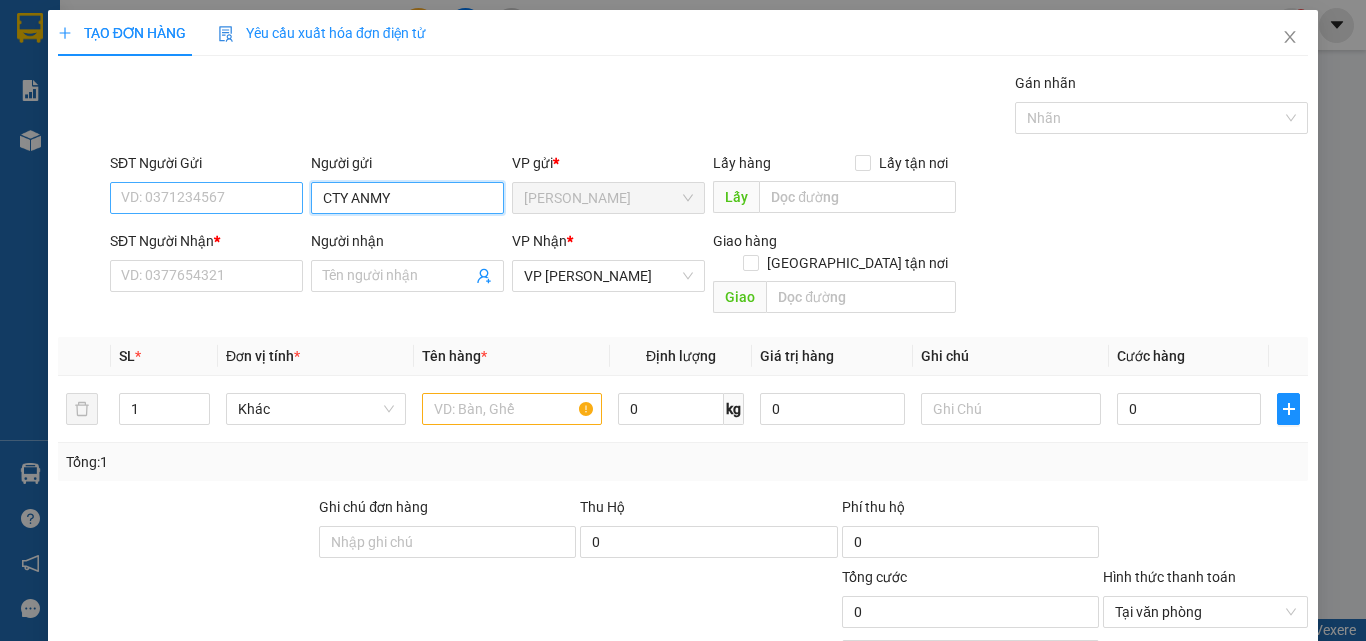 type on "CTY ANMY" 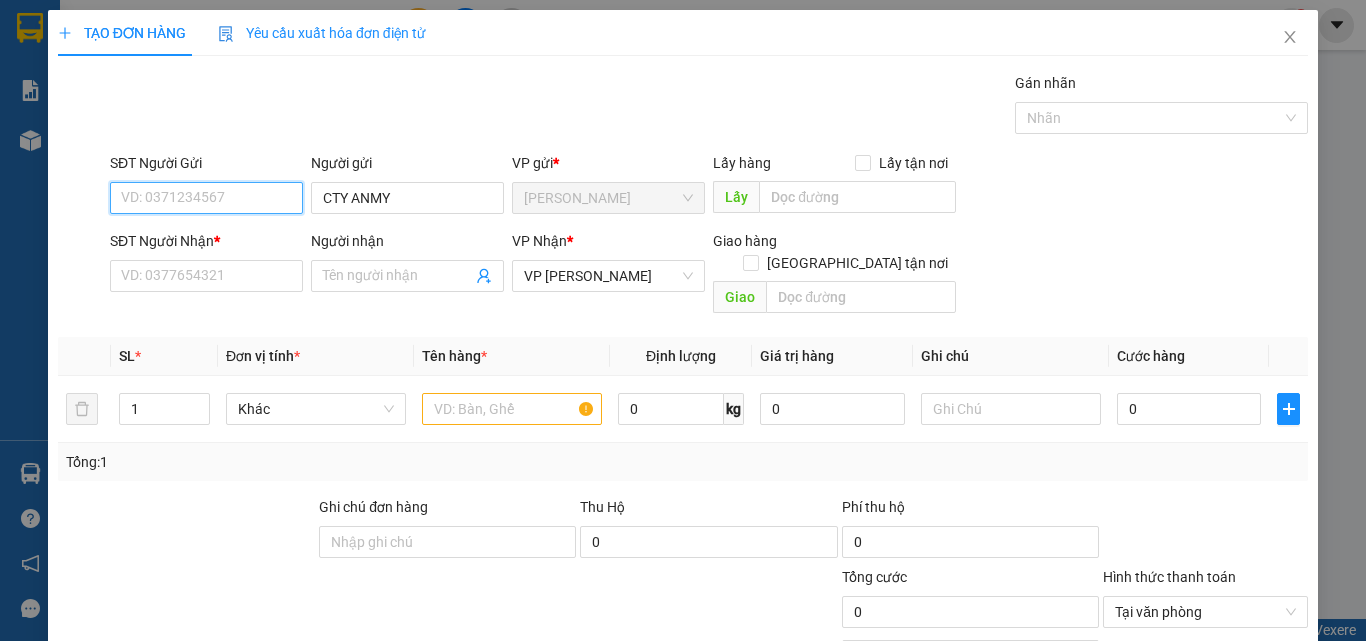 click on "SĐT Người Gửi" at bounding box center (206, 198) 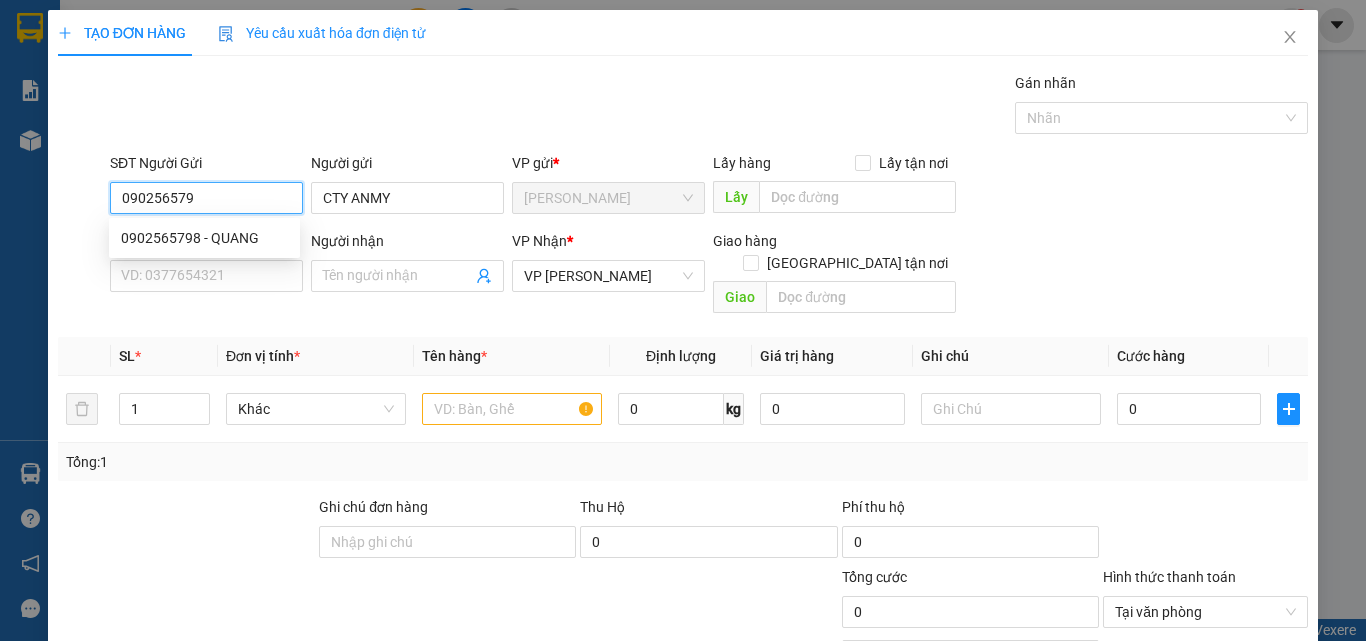 type on "0902565798" 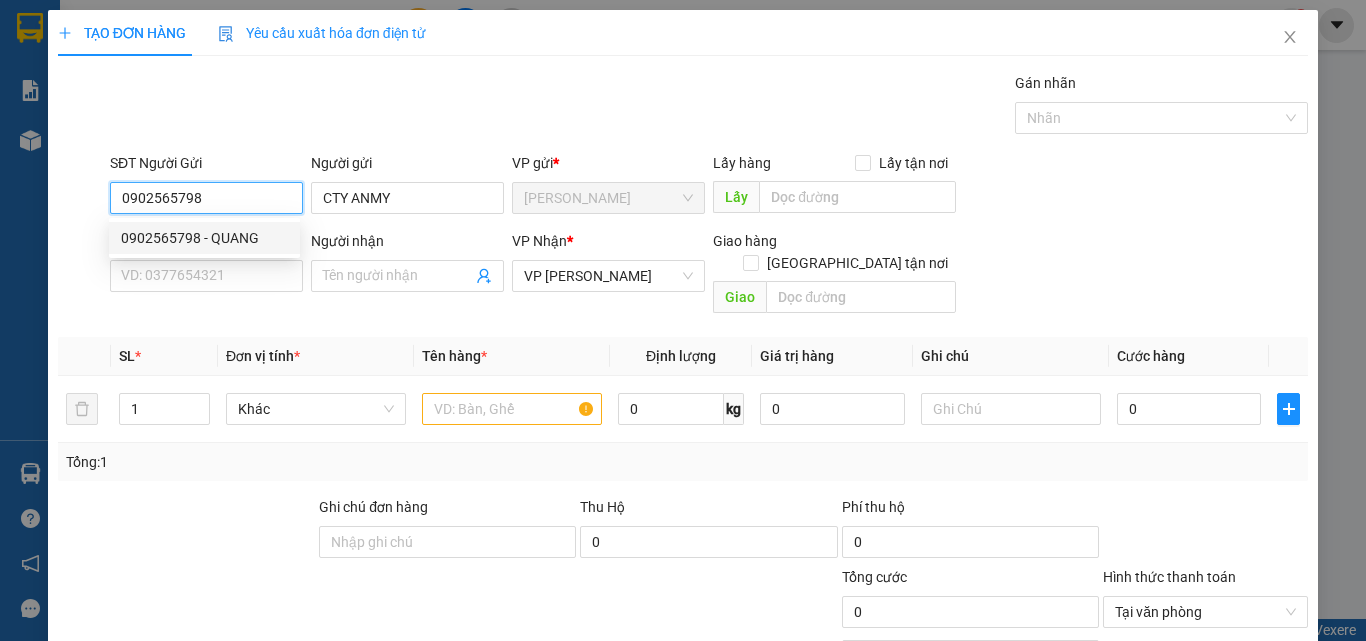 click on "0902565798 - QUANG" at bounding box center [204, 238] 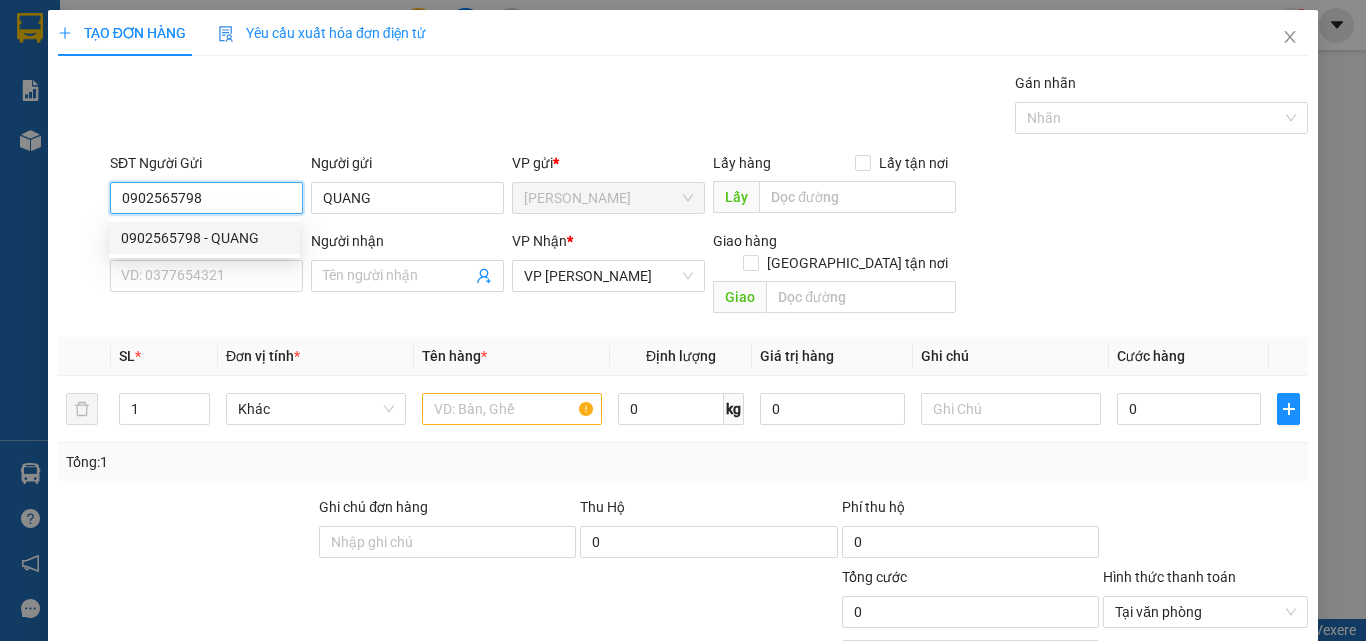 type on "90.000" 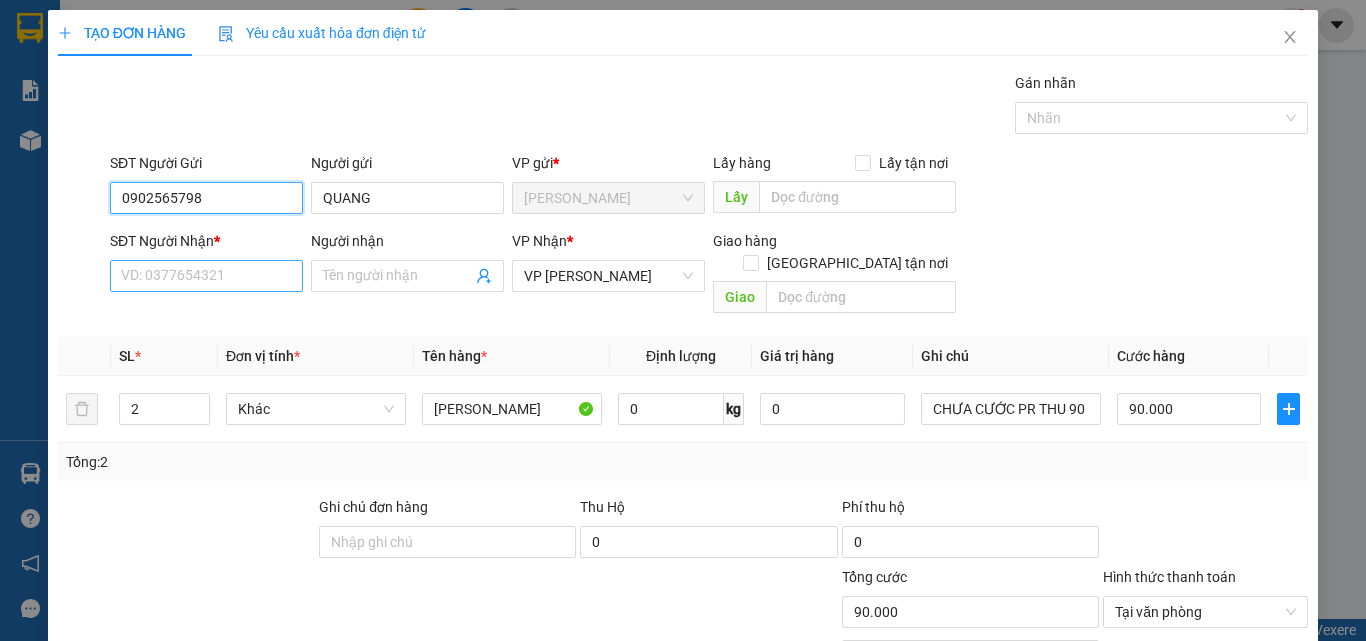 type on "0902565798" 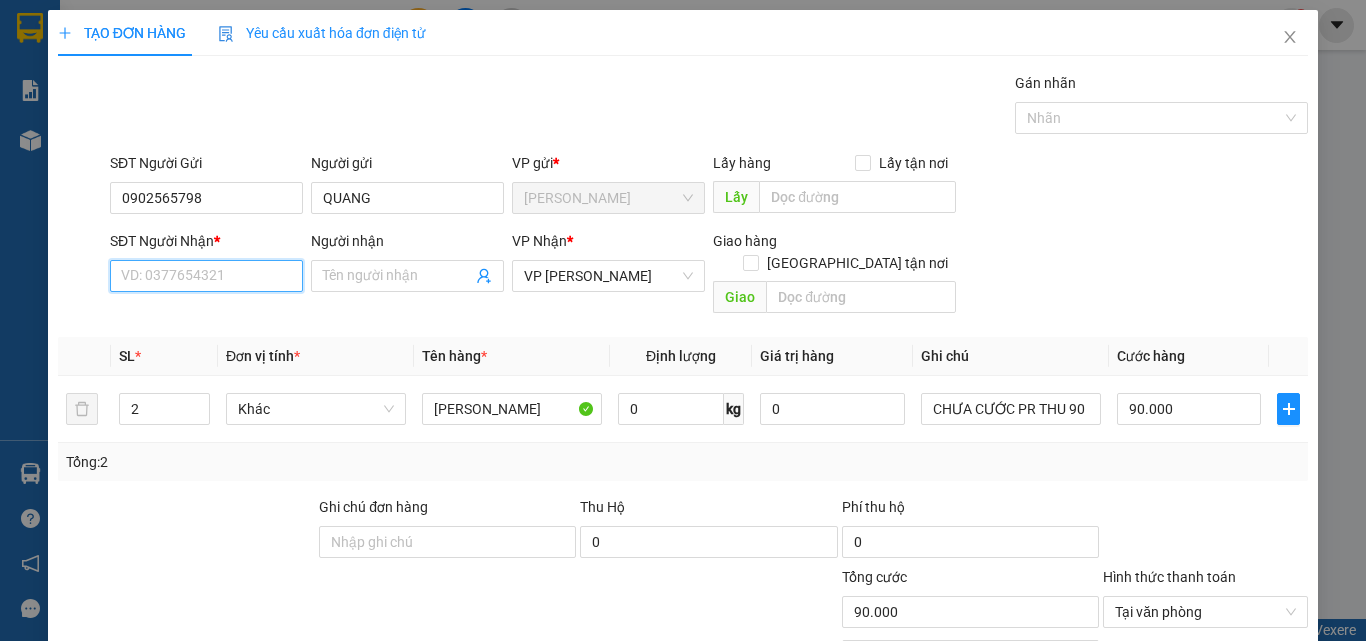 click on "SĐT Người Nhận  *" at bounding box center [206, 276] 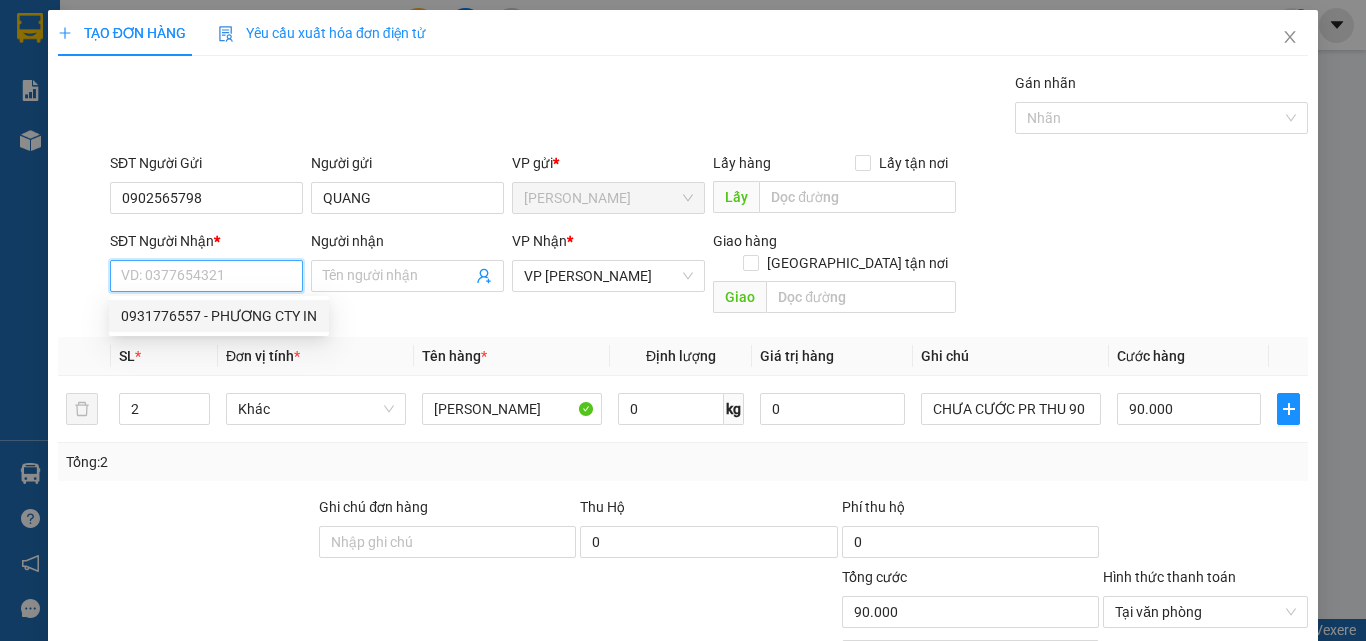 click on "0931776557 - PHƯƠNG CTY IN" at bounding box center (219, 316) 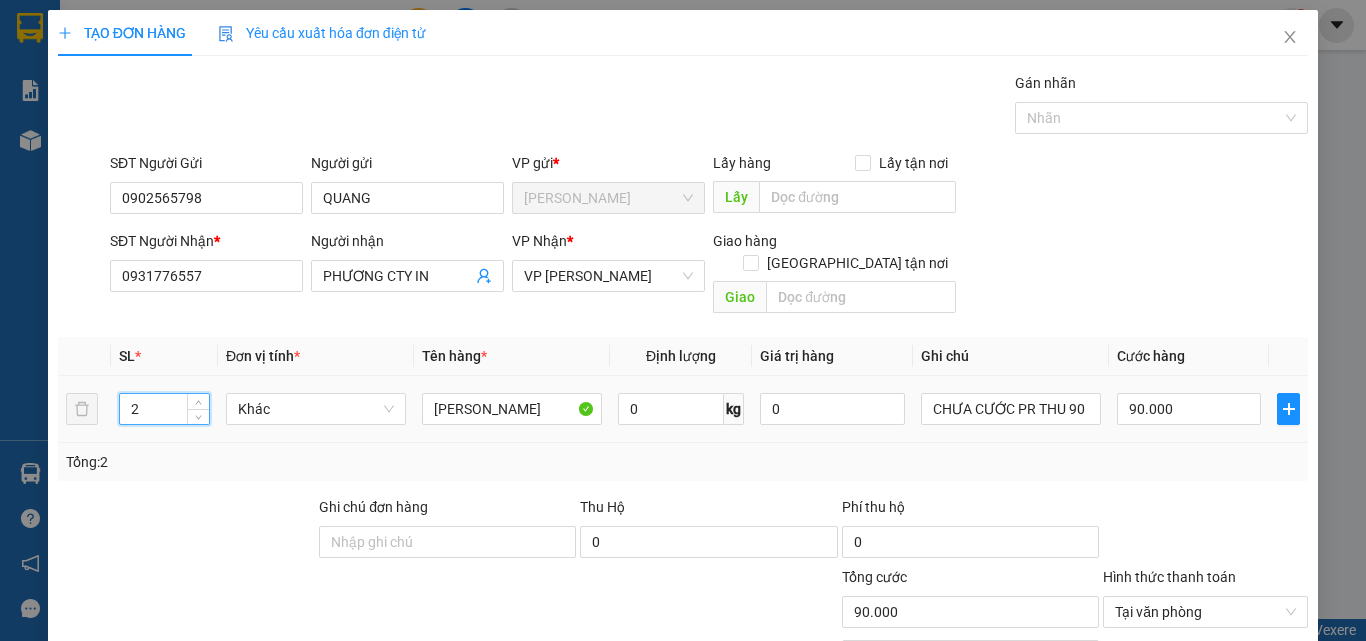 click on "2" at bounding box center [164, 409] 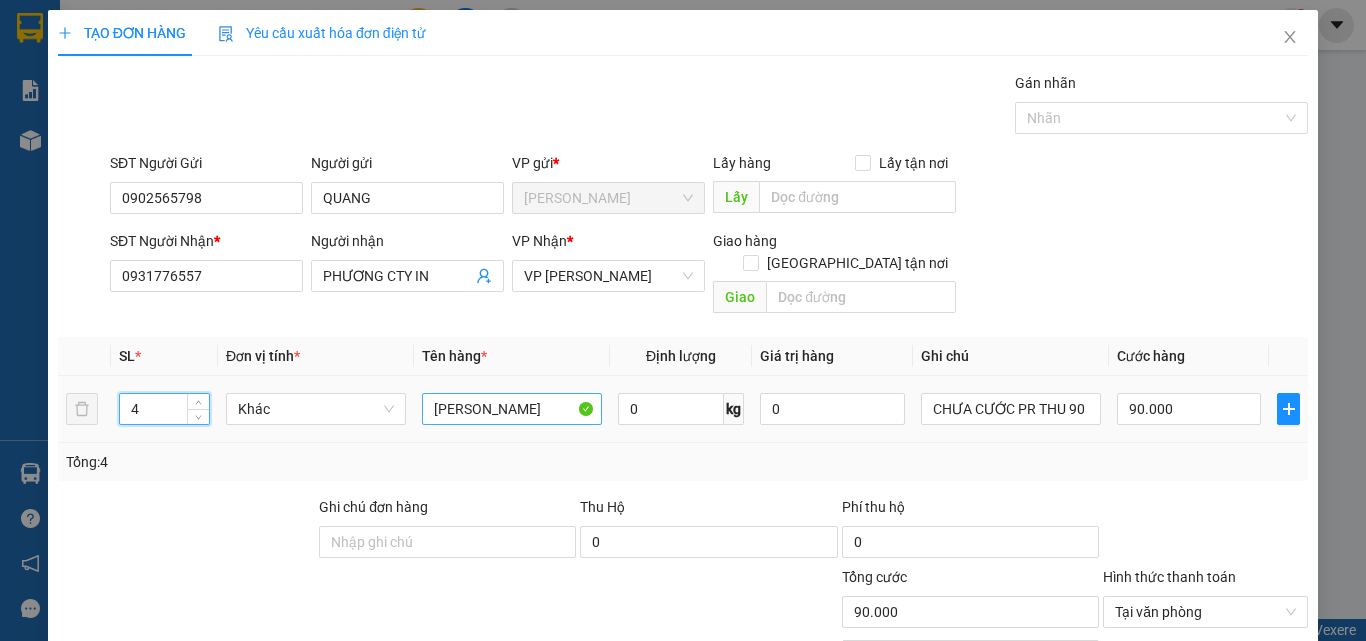 type on "4" 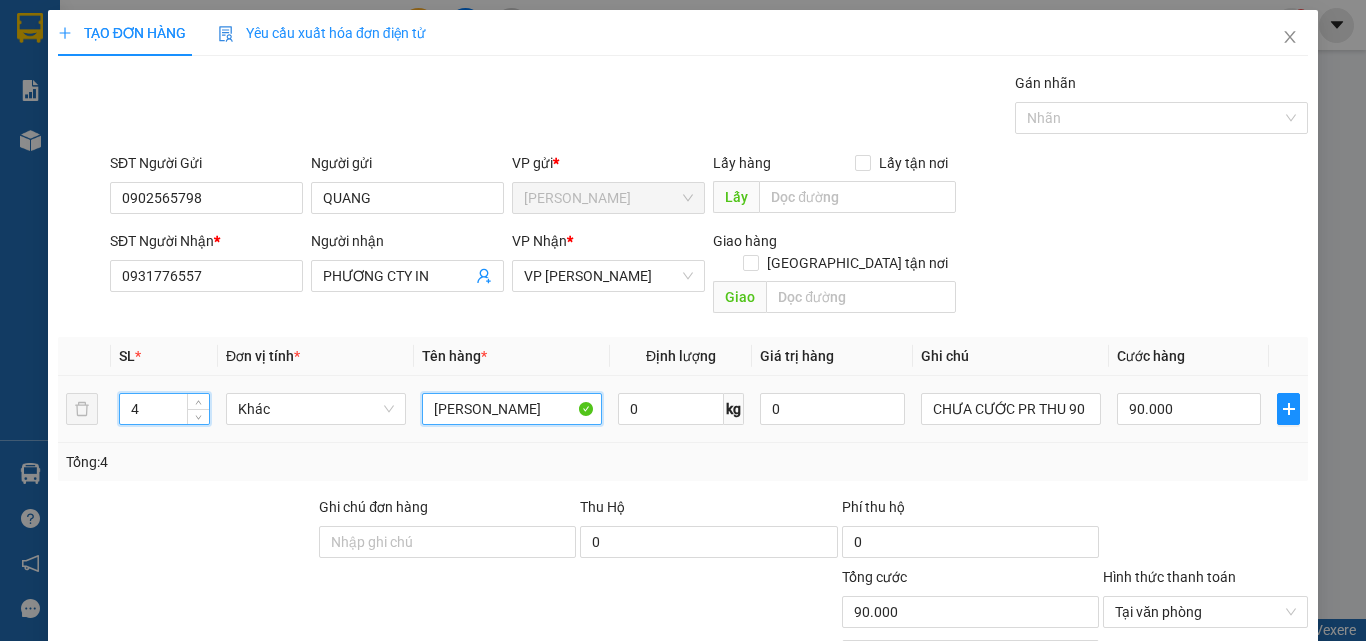 click on "[PERSON_NAME]" at bounding box center (512, 409) 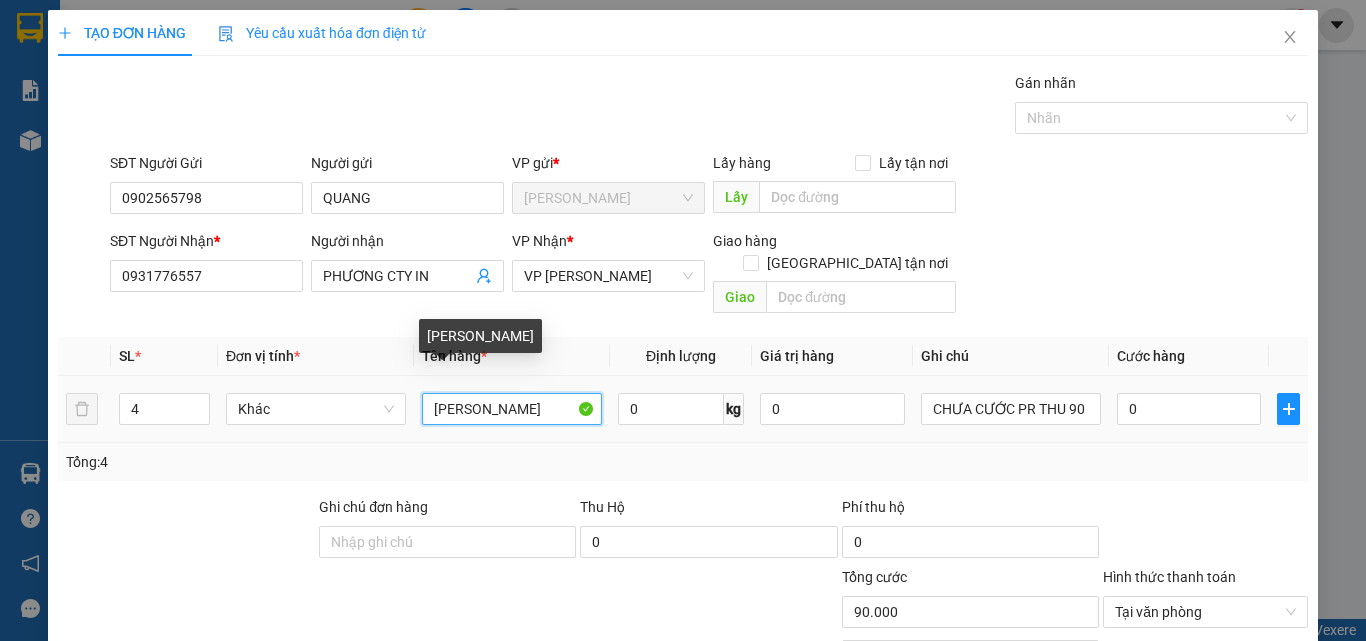 type on "0" 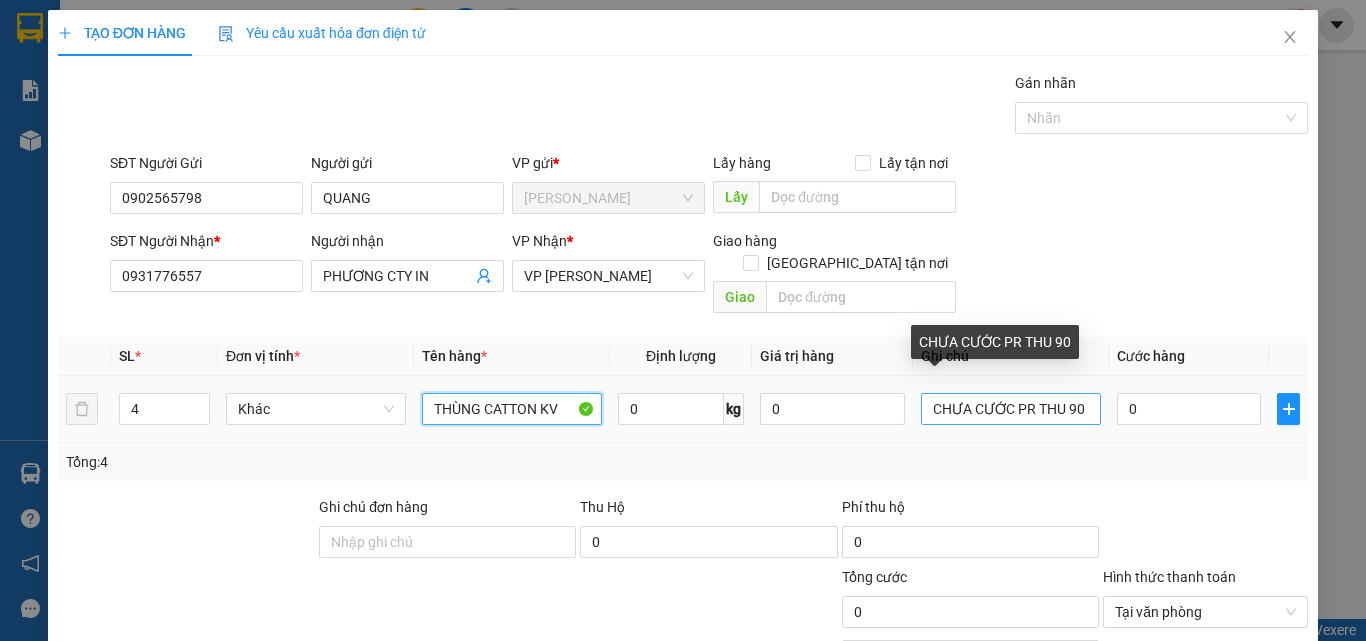 type on "THÙNG CATTON KV" 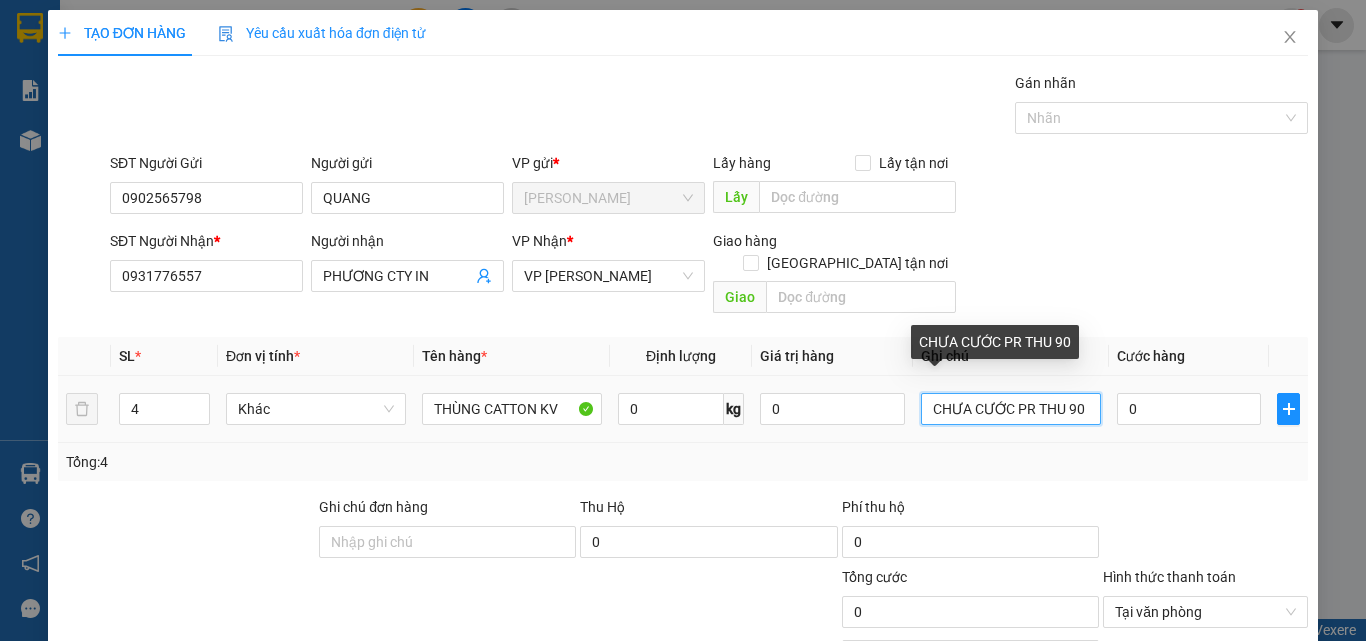 click on "CHƯA CƯỚC PR THU 90" at bounding box center (1011, 409) 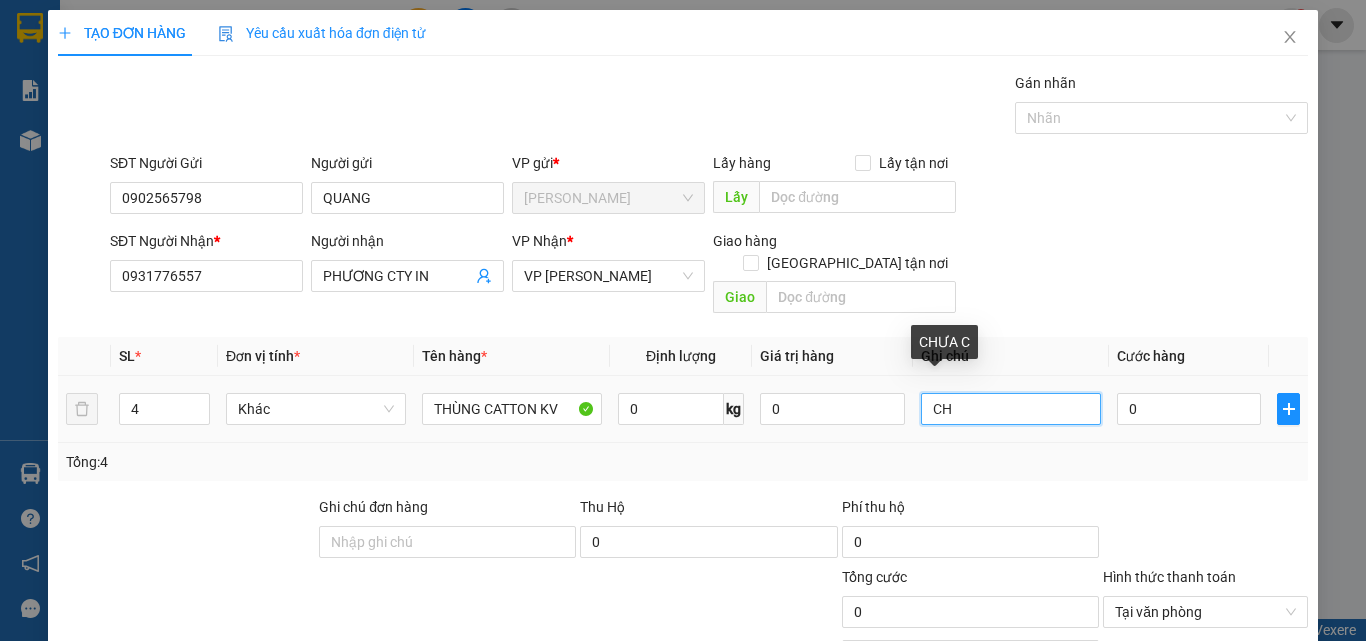 type on "C" 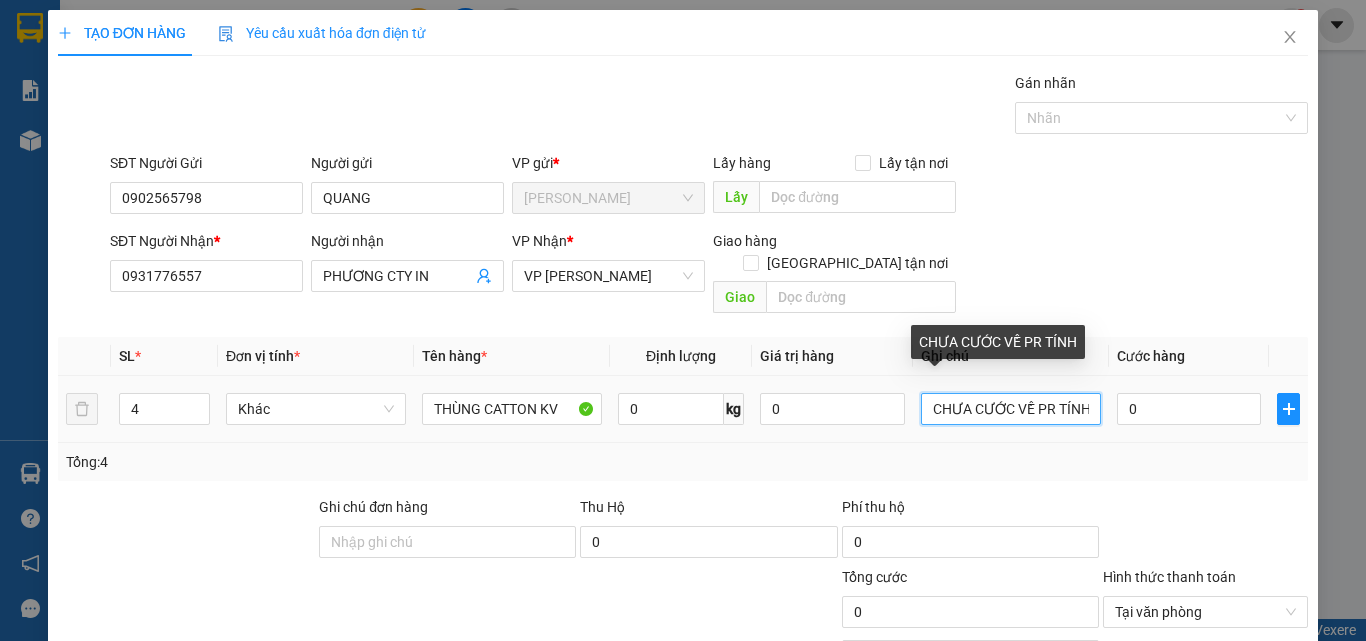 scroll, scrollTop: 0, scrollLeft: 0, axis: both 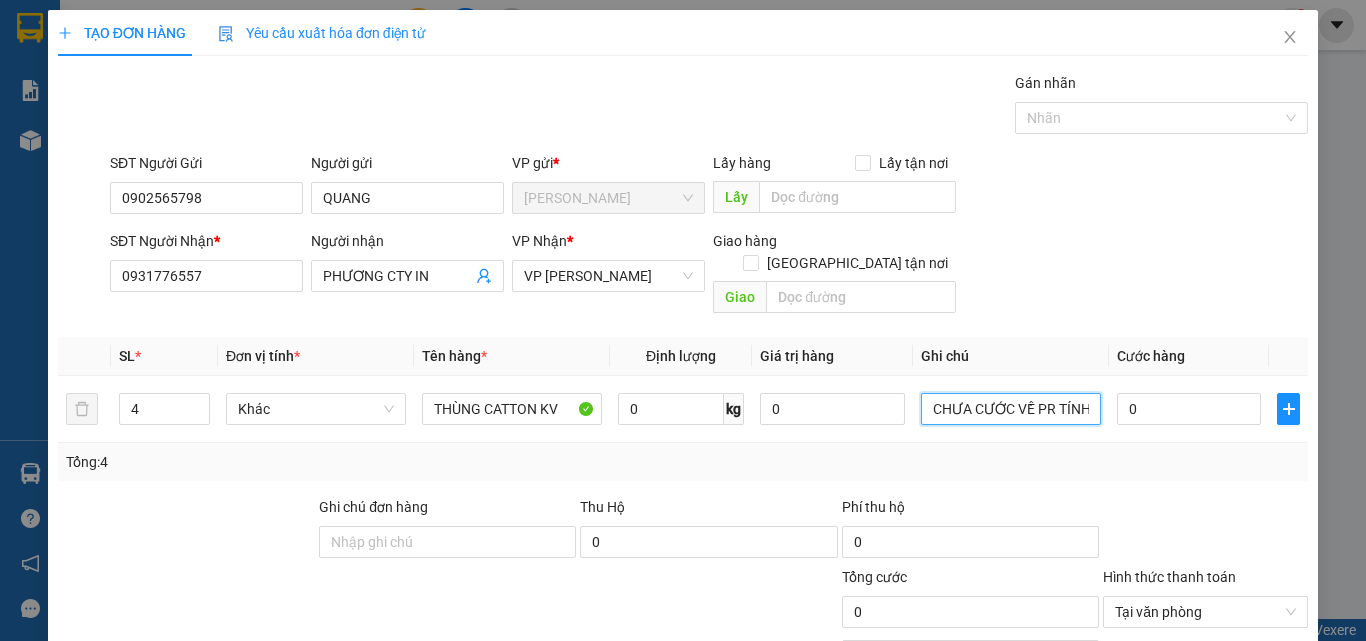 type on "CHƯA CƯỚC VỀ PR TÍNH" 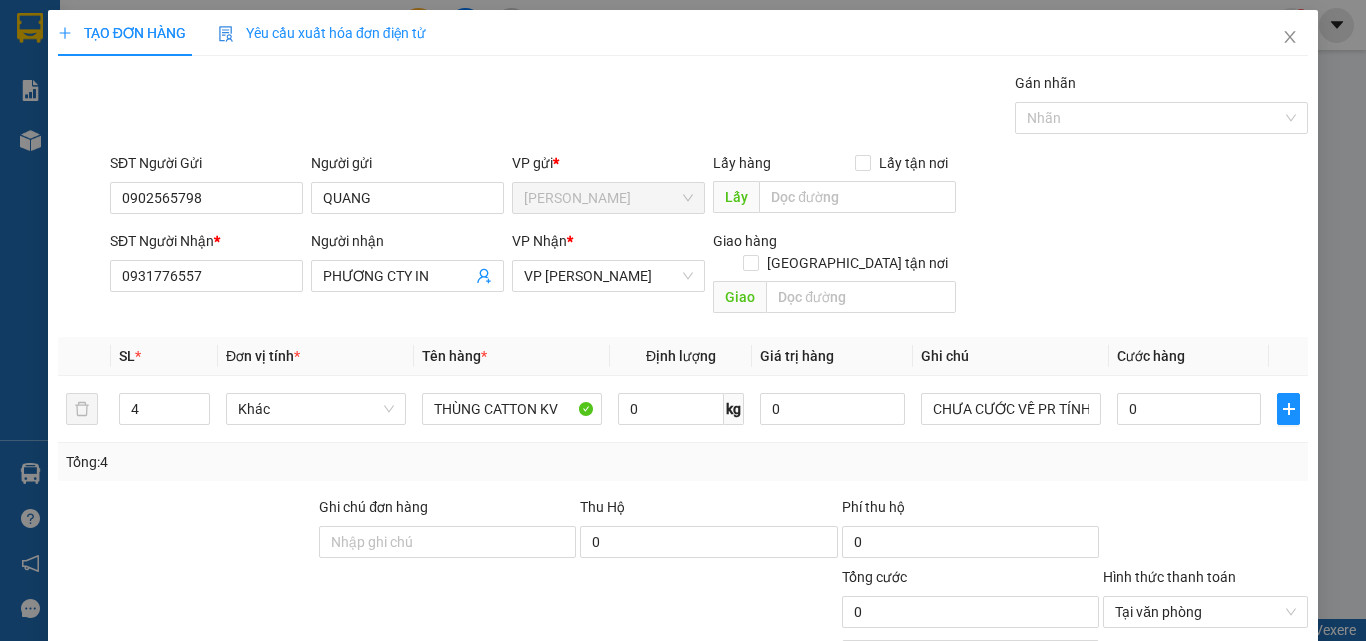 scroll, scrollTop: 161, scrollLeft: 0, axis: vertical 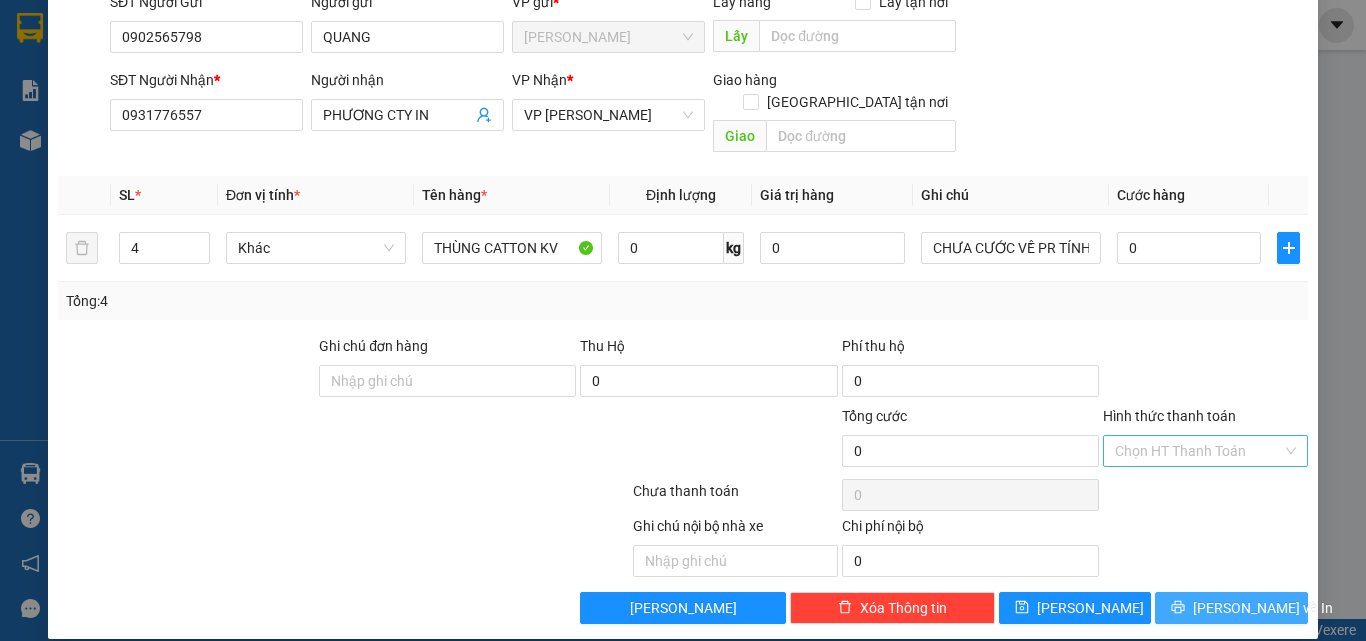click on "Lưu và In" at bounding box center (1263, 608) 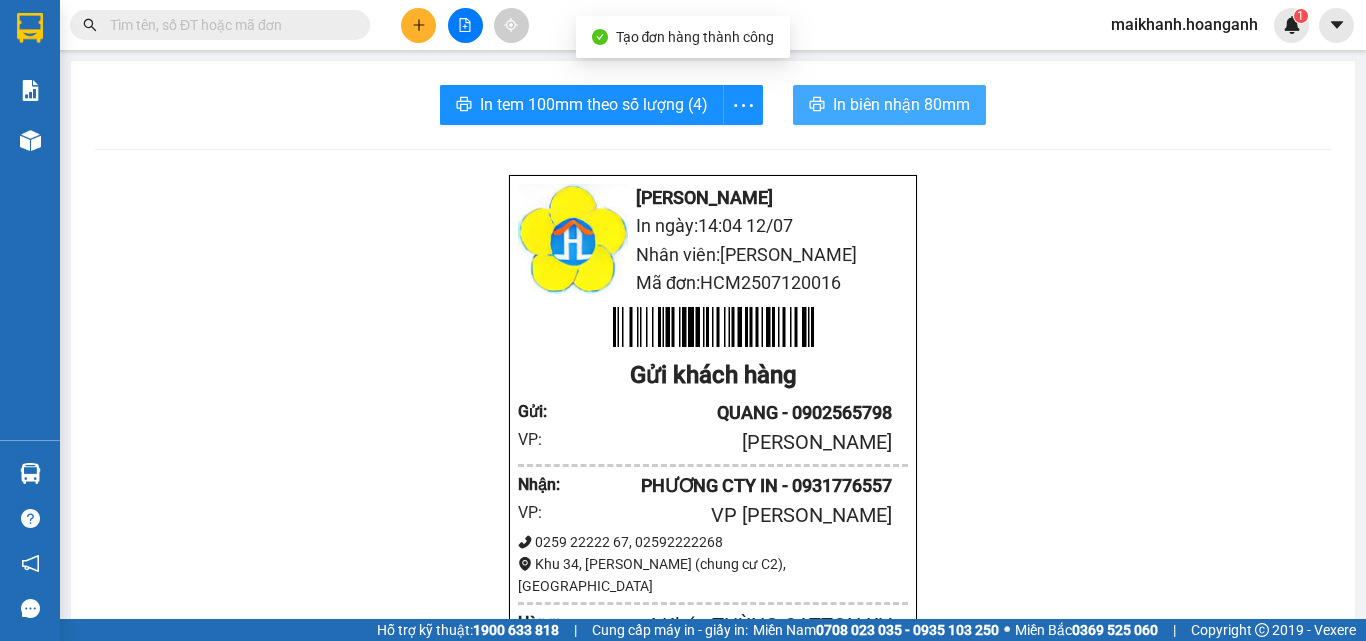 click on "In biên nhận 80mm" at bounding box center (901, 104) 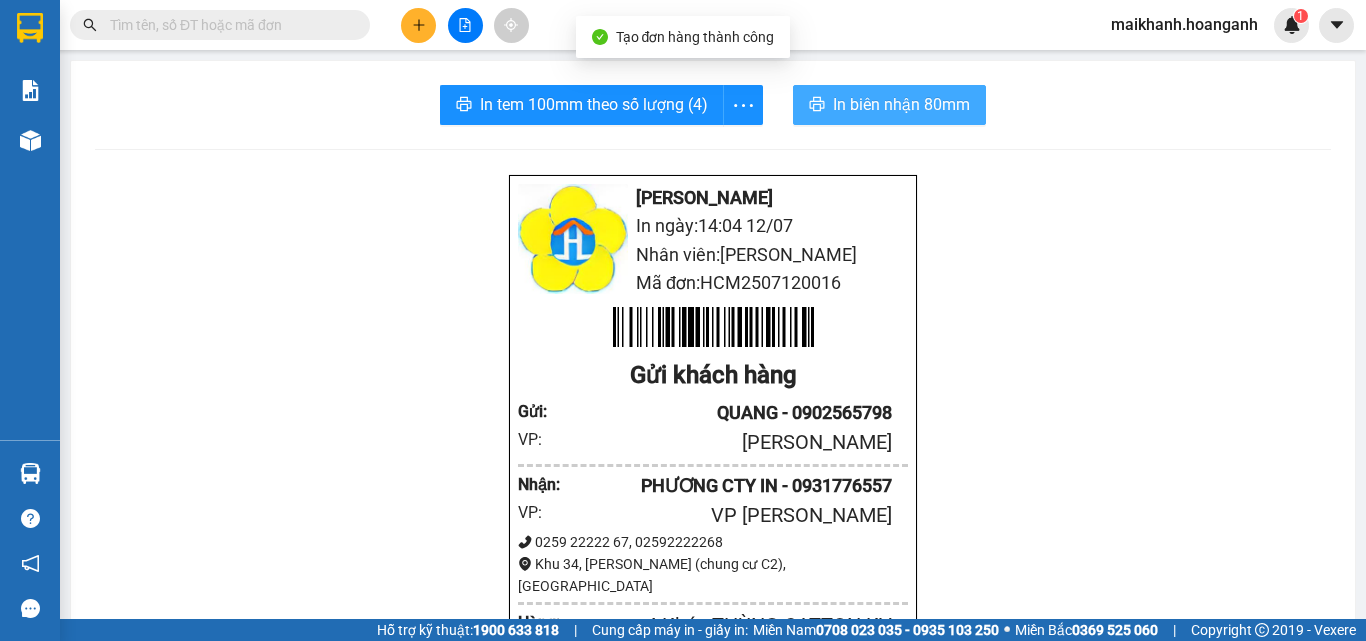 scroll, scrollTop: 0, scrollLeft: 0, axis: both 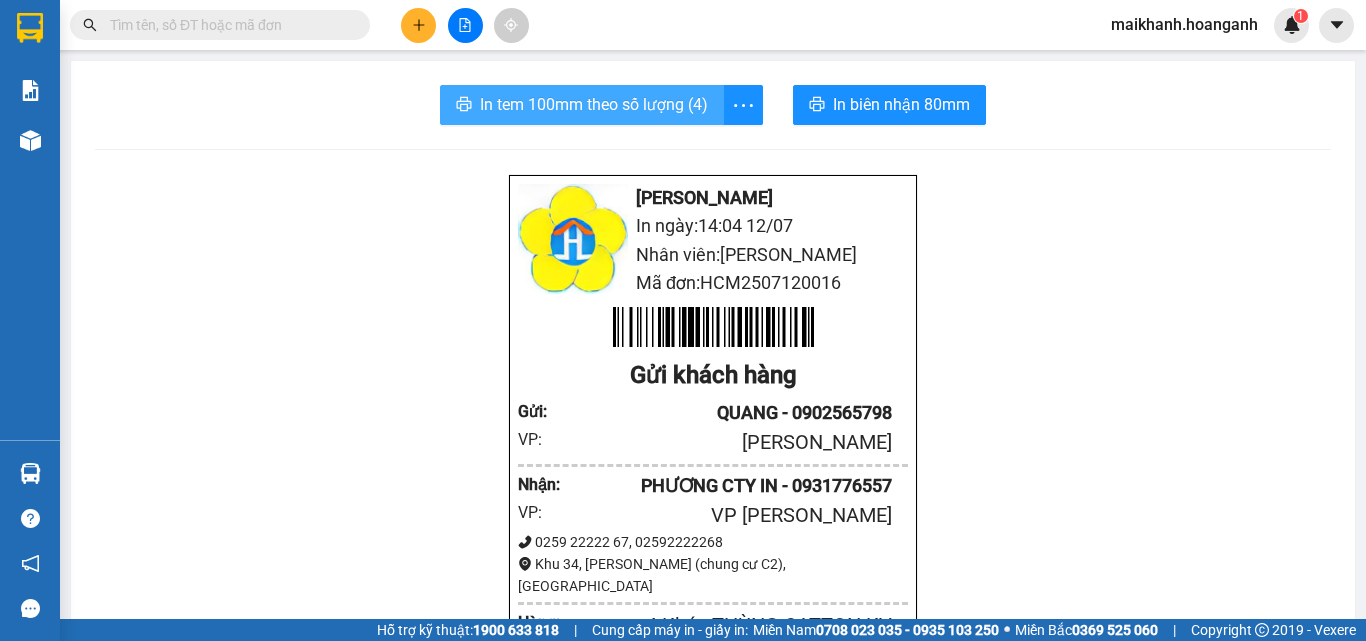 click on "In tem 100mm theo số lượng
(4)" at bounding box center [594, 104] 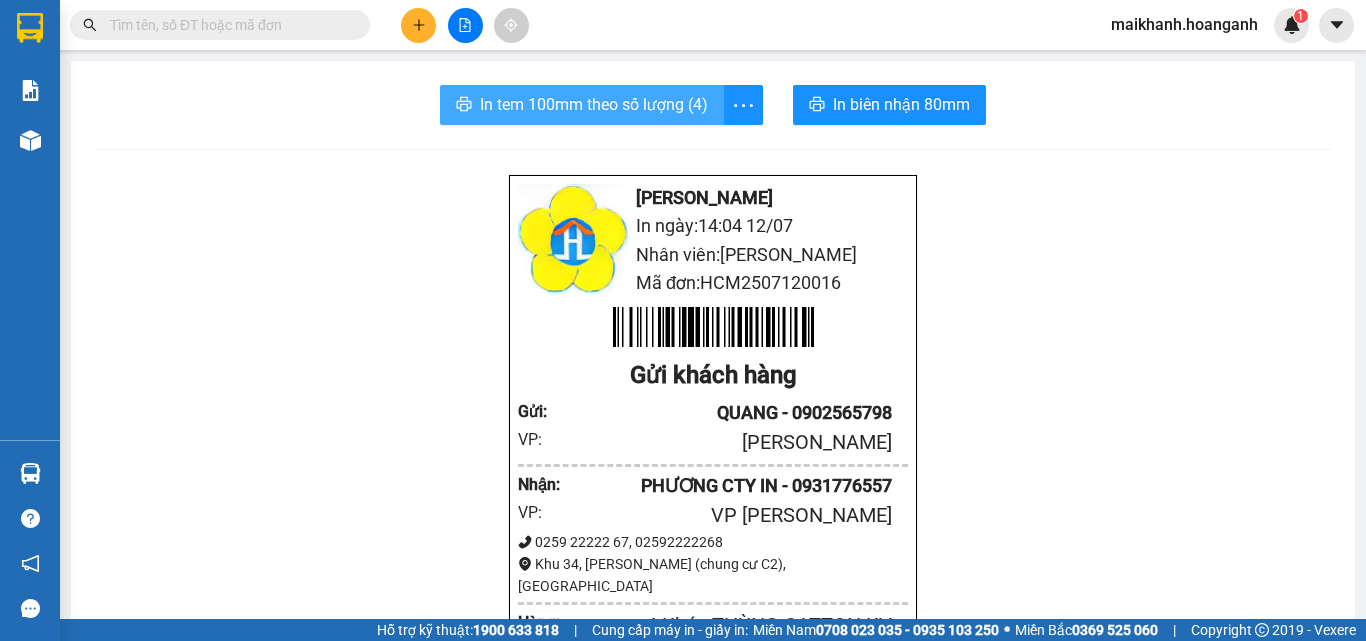 scroll, scrollTop: 0, scrollLeft: 0, axis: both 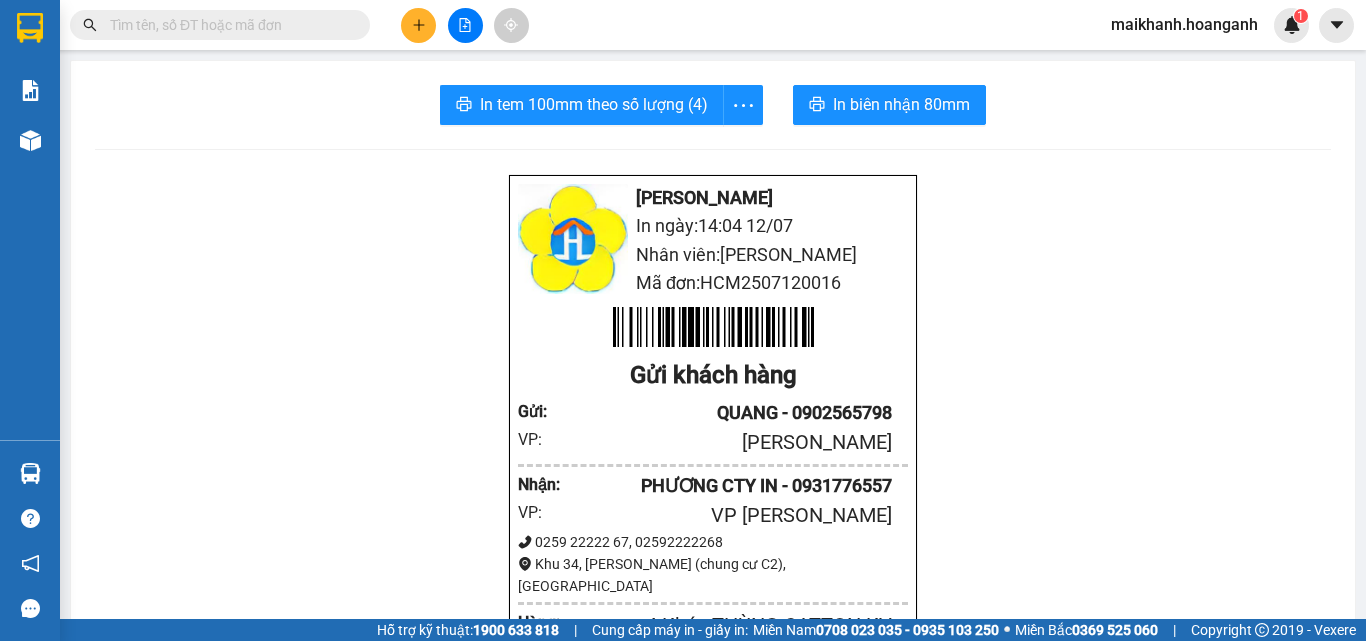 click at bounding box center [228, 25] 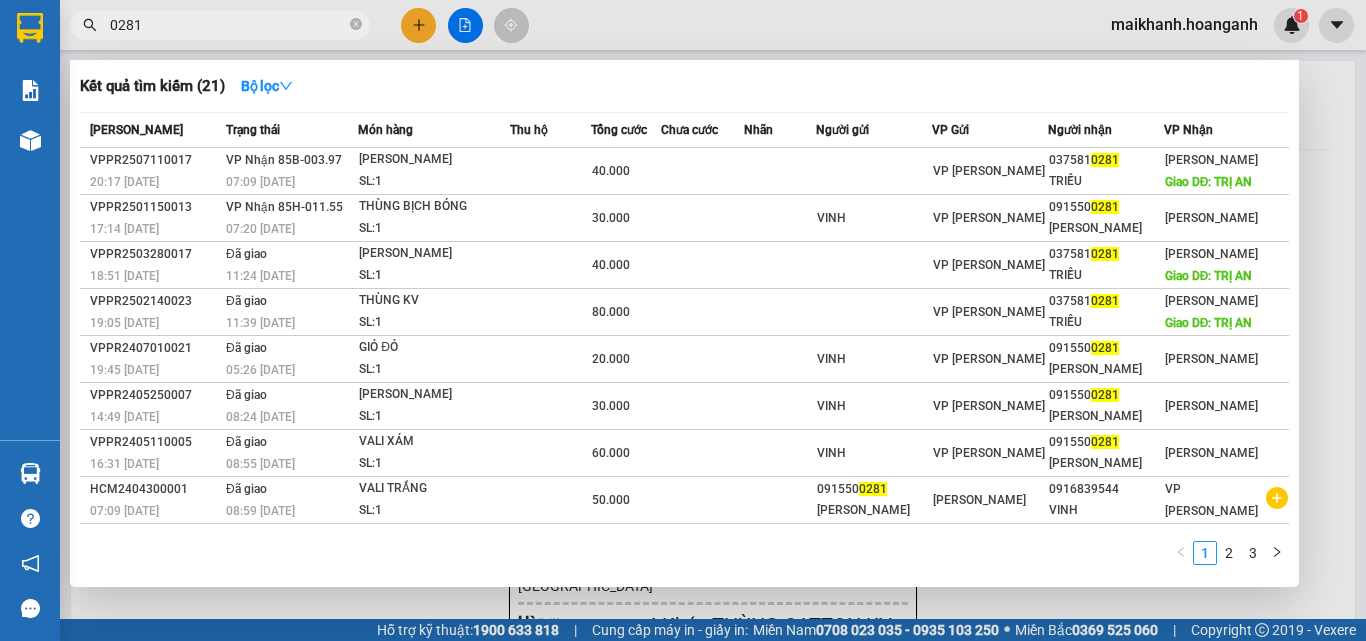 type on "0281" 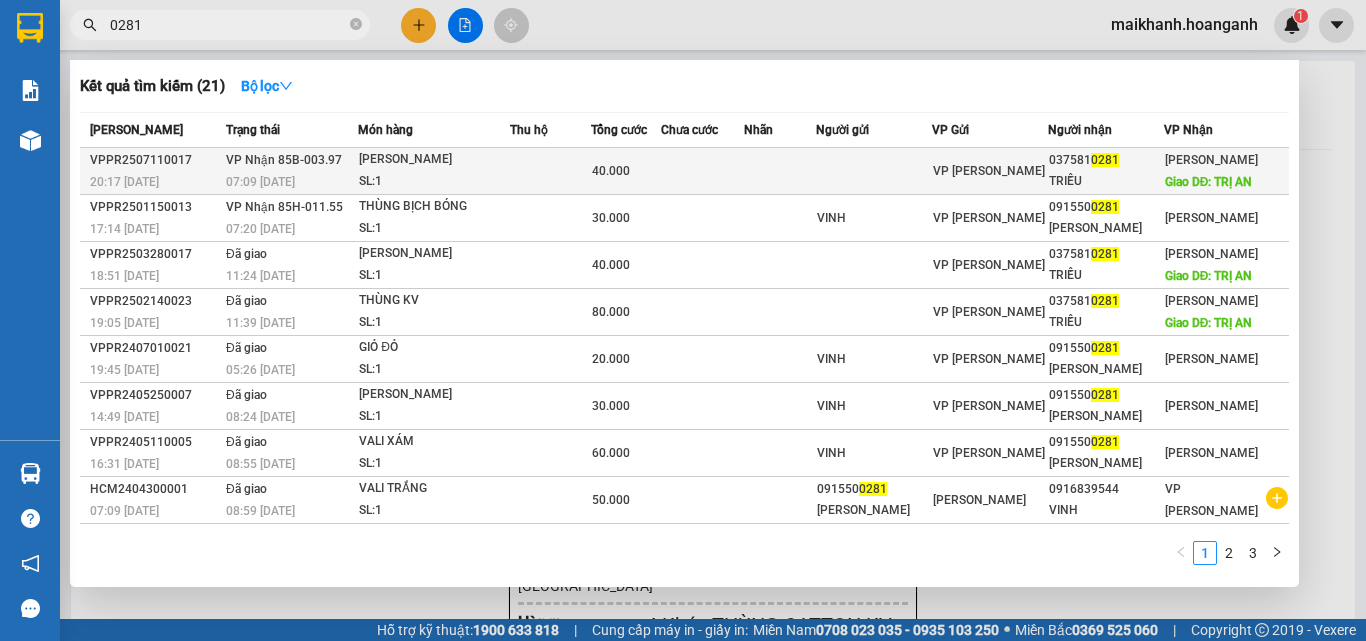 click on "[PERSON_NAME]" at bounding box center [434, 160] 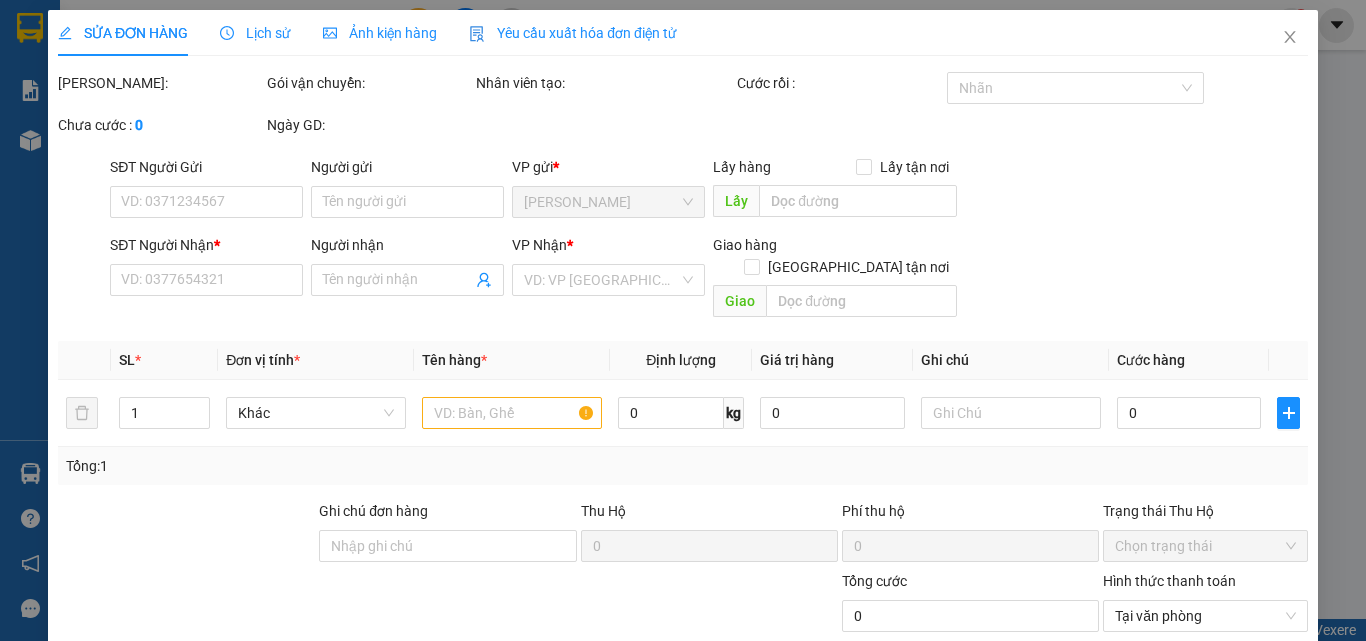 type on "0375810281" 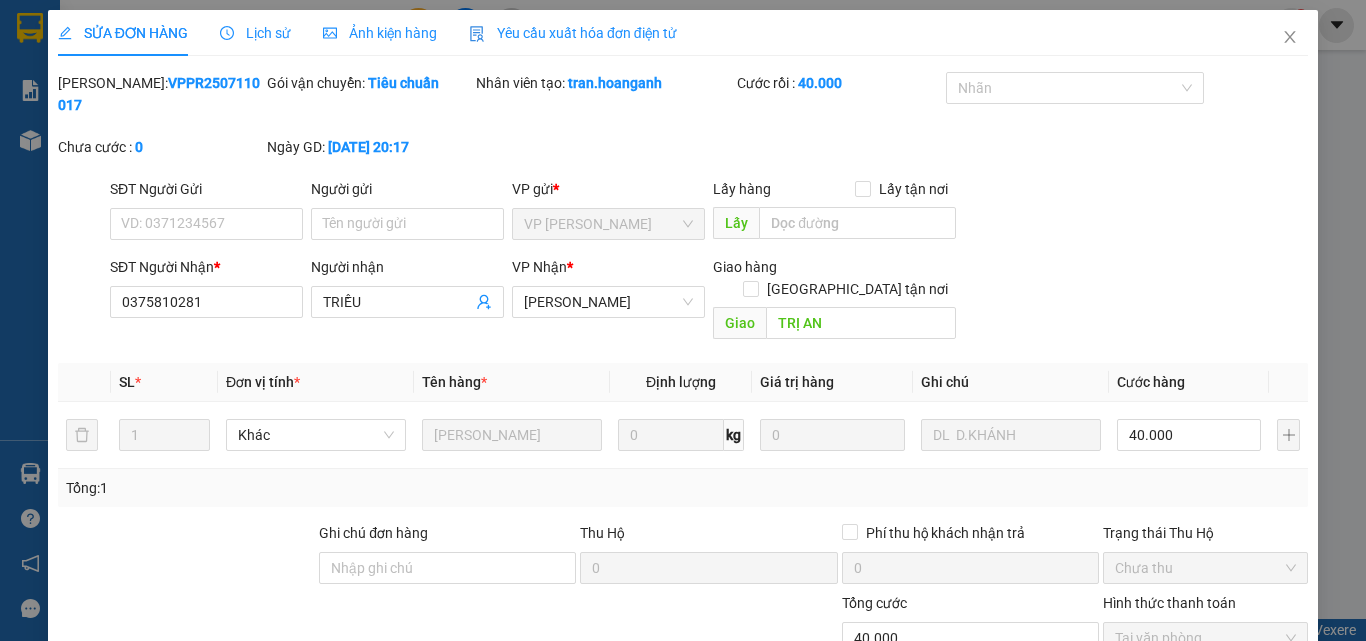 scroll, scrollTop: 165, scrollLeft: 0, axis: vertical 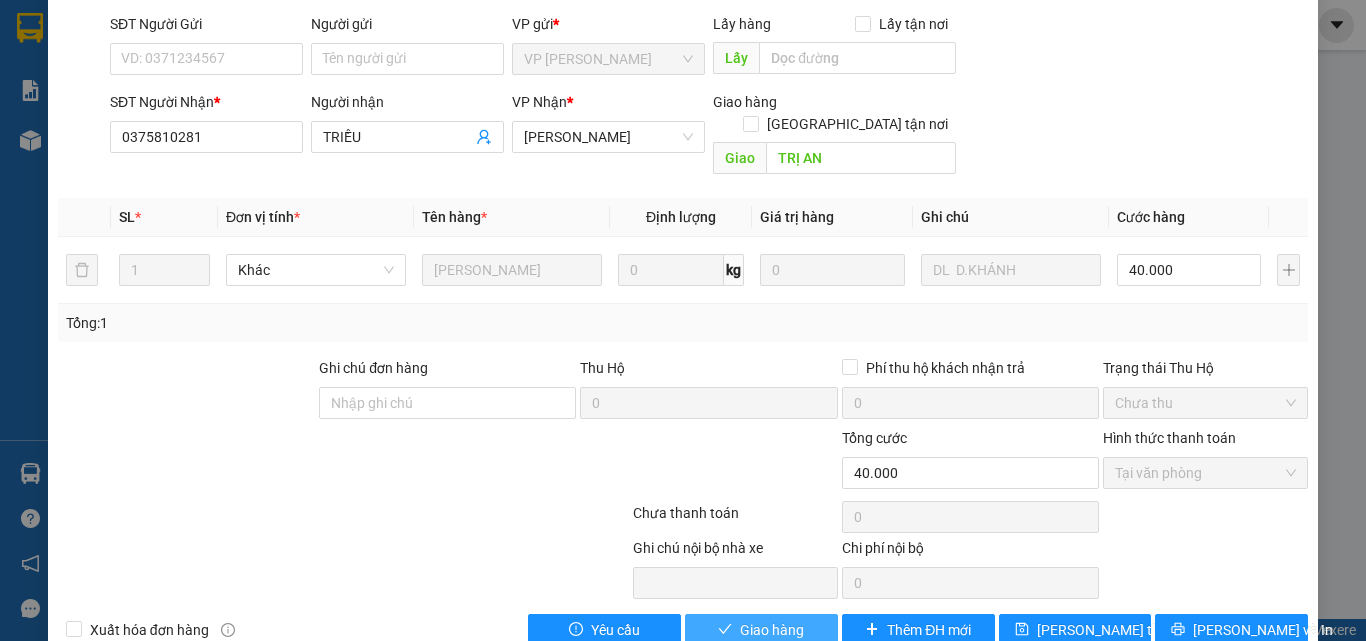 click on "Giao hàng" at bounding box center (772, 630) 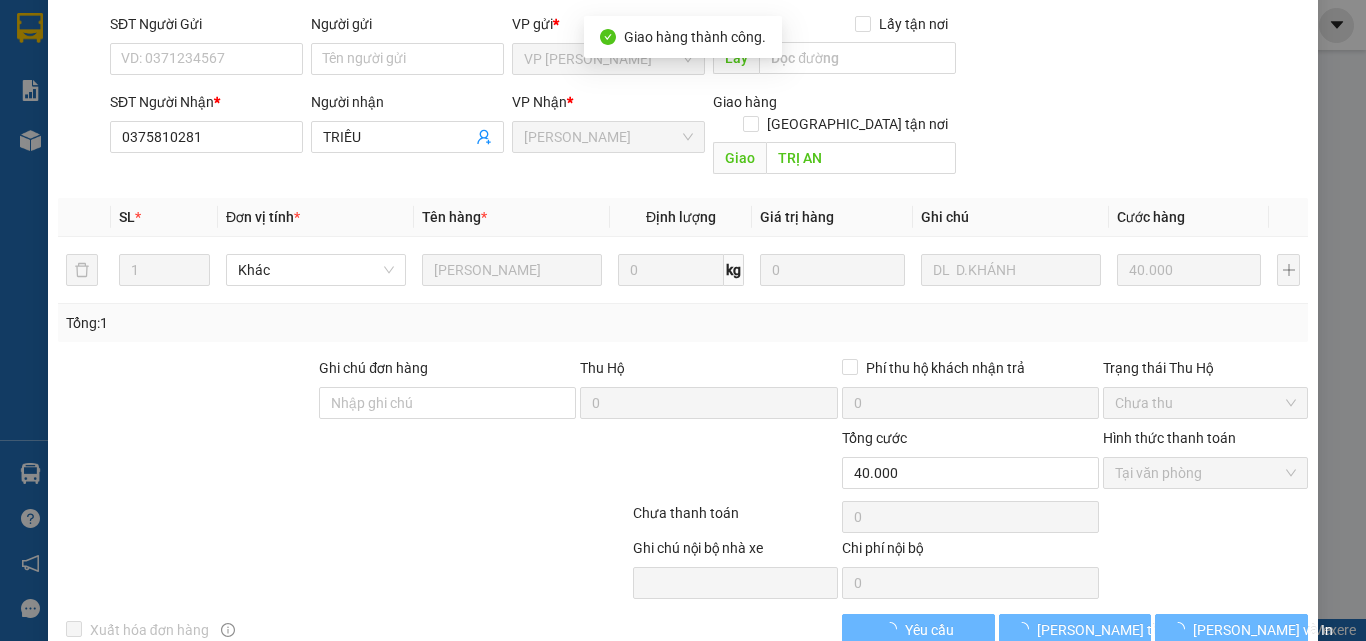 scroll, scrollTop: 187, scrollLeft: 0, axis: vertical 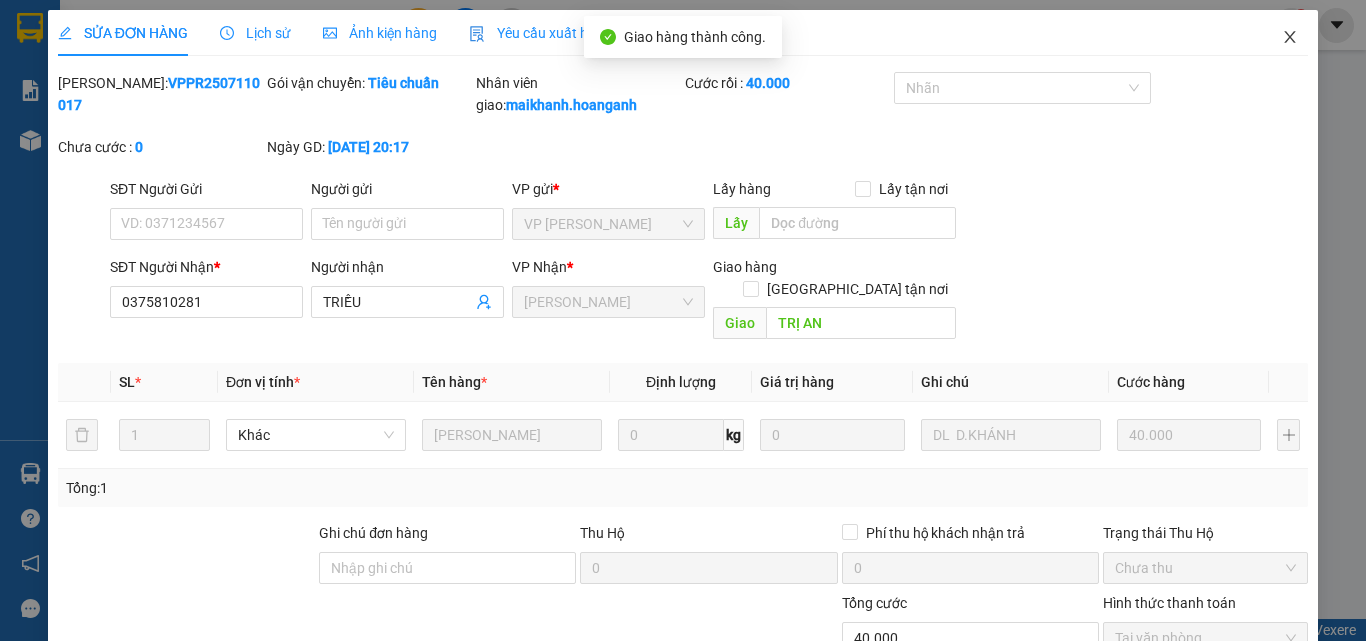 click 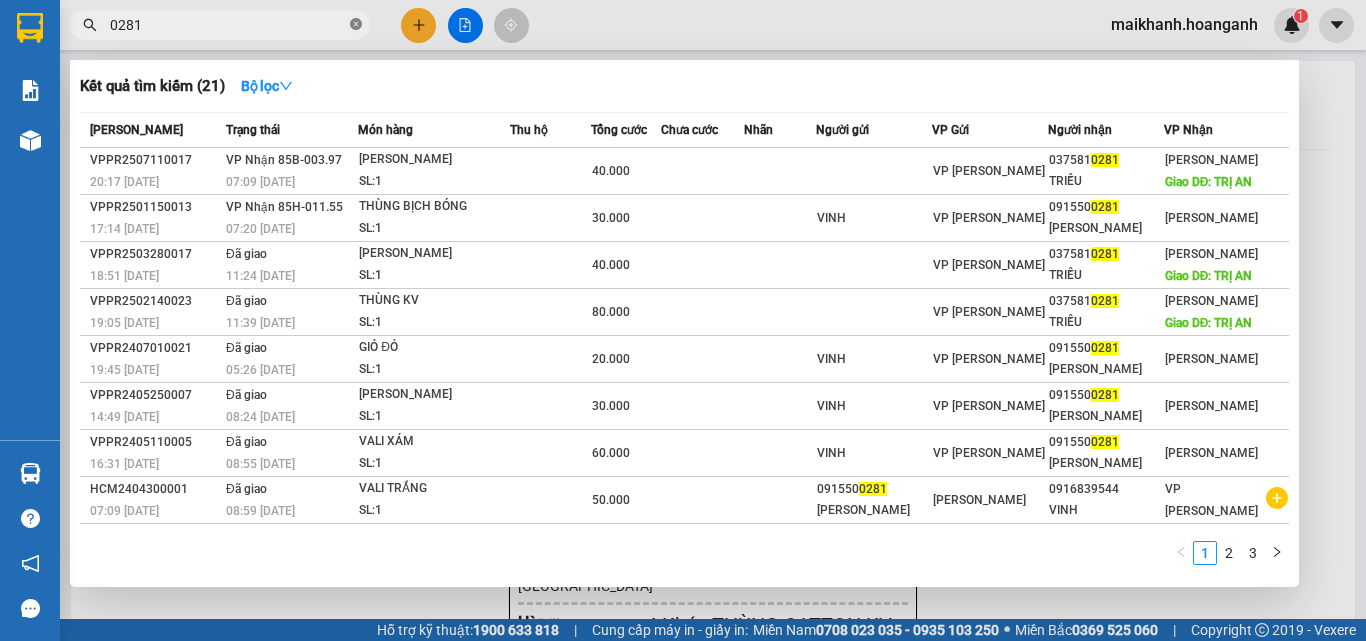 click 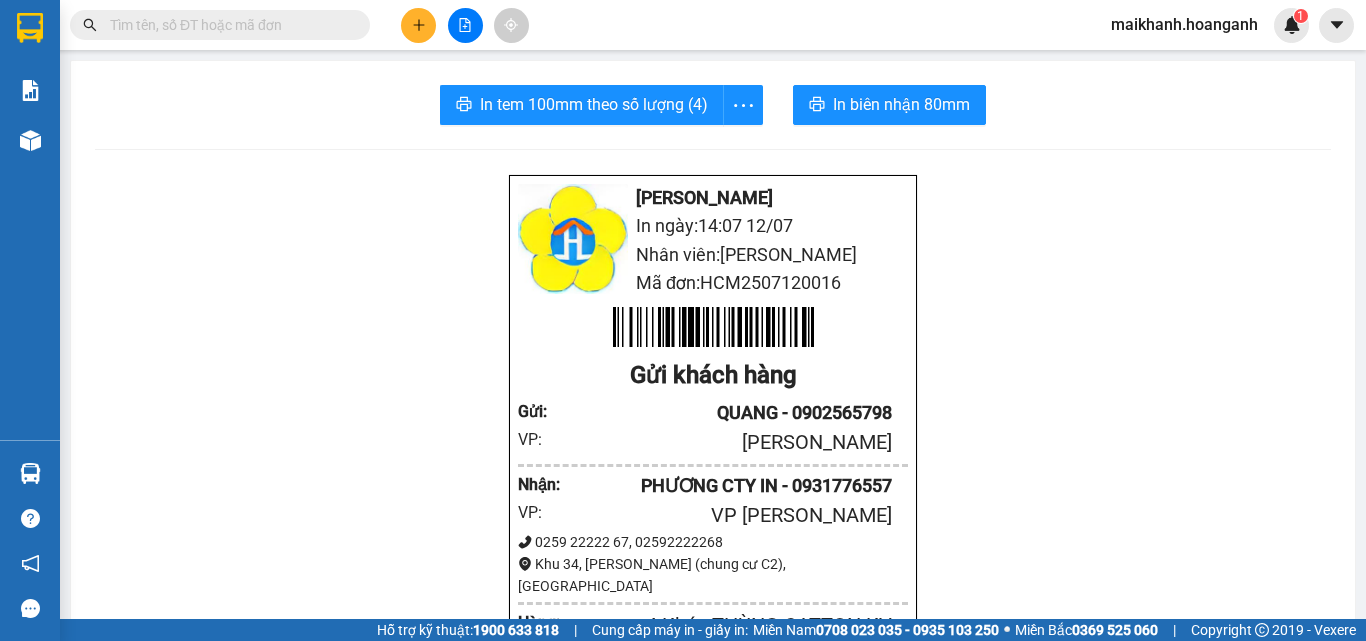 click at bounding box center [228, 25] 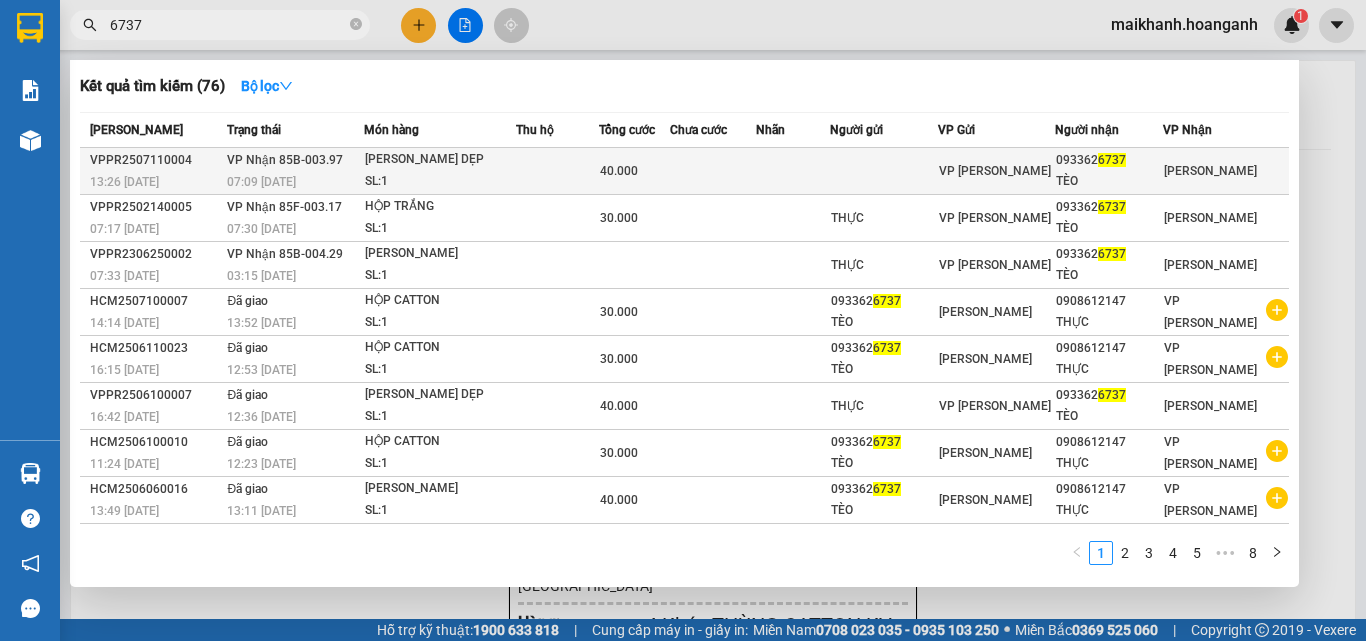 type on "6737" 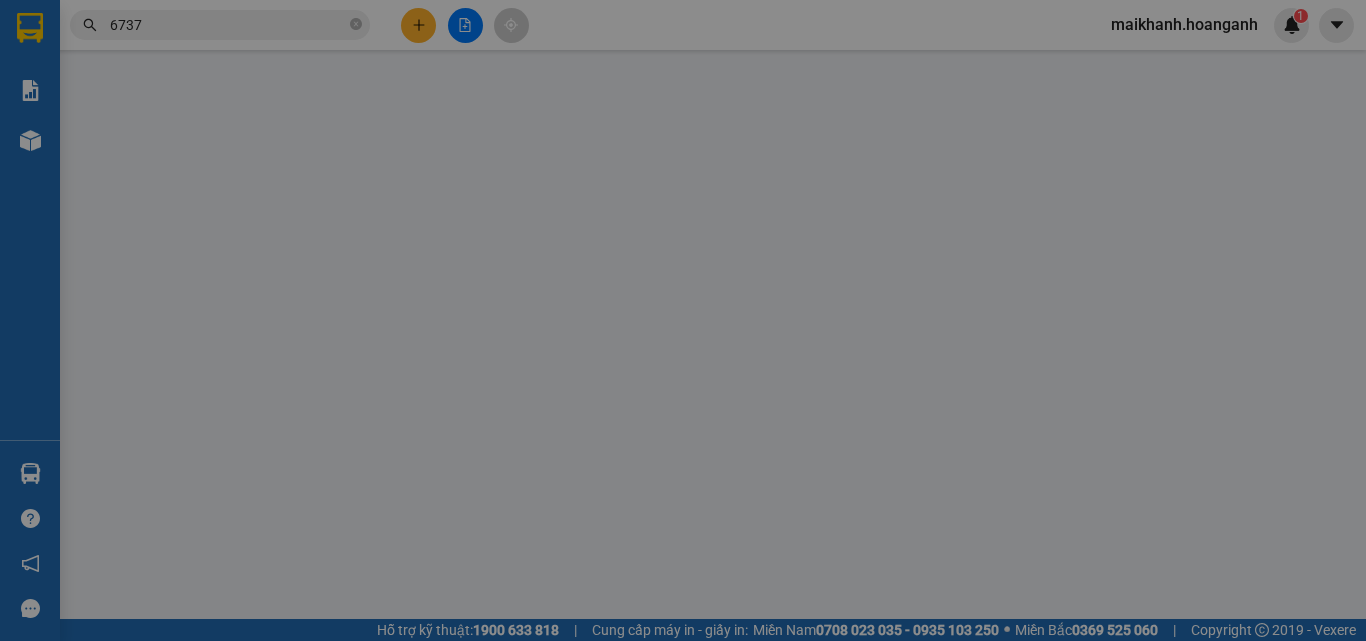 type on "0933626737" 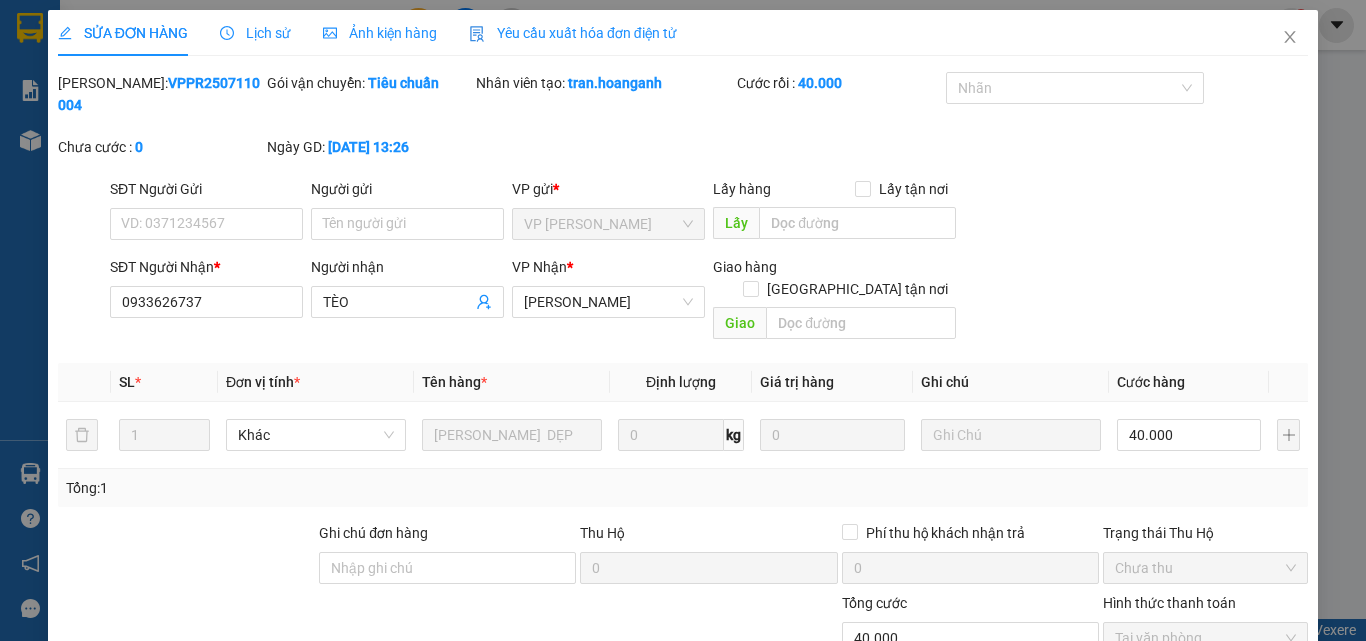 scroll, scrollTop: 165, scrollLeft: 0, axis: vertical 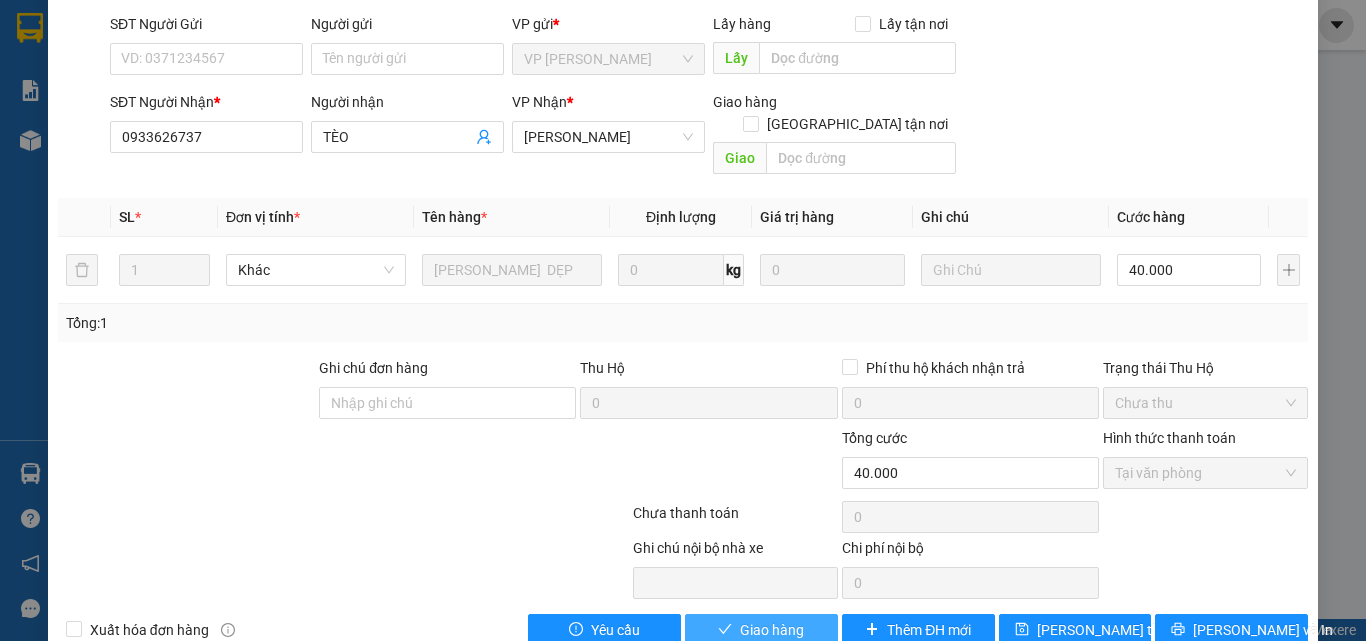 click on "Giao hàng" at bounding box center [761, 630] 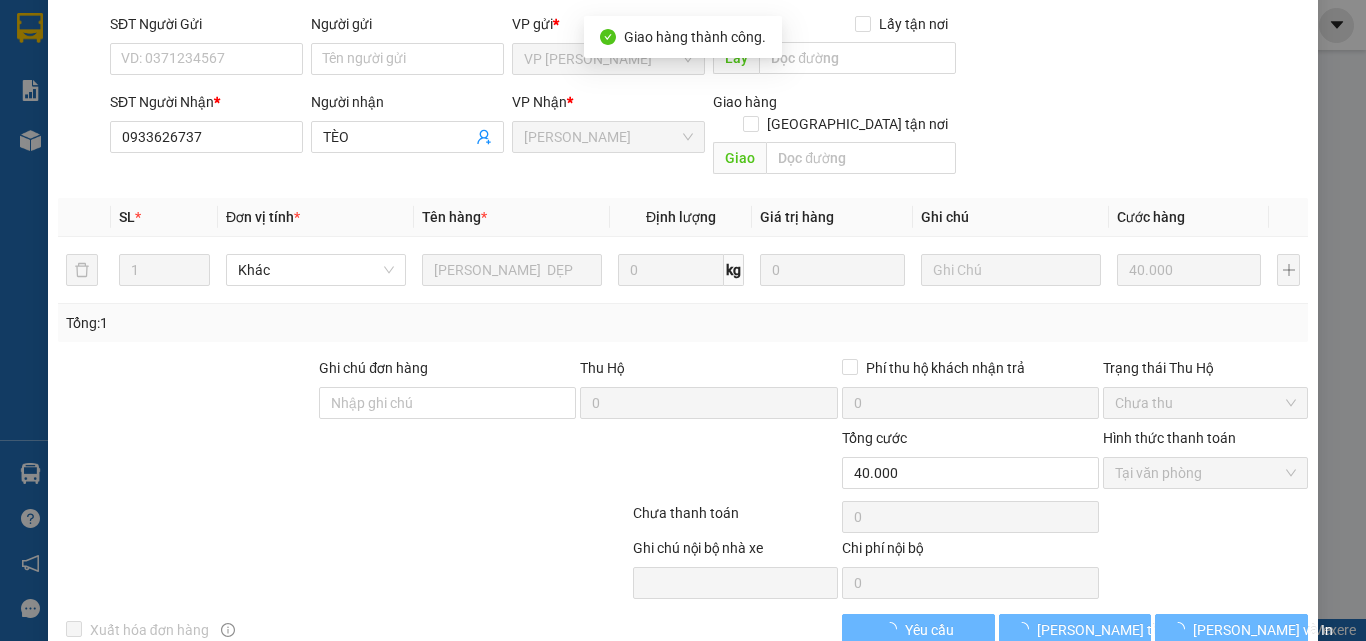 scroll, scrollTop: 187, scrollLeft: 0, axis: vertical 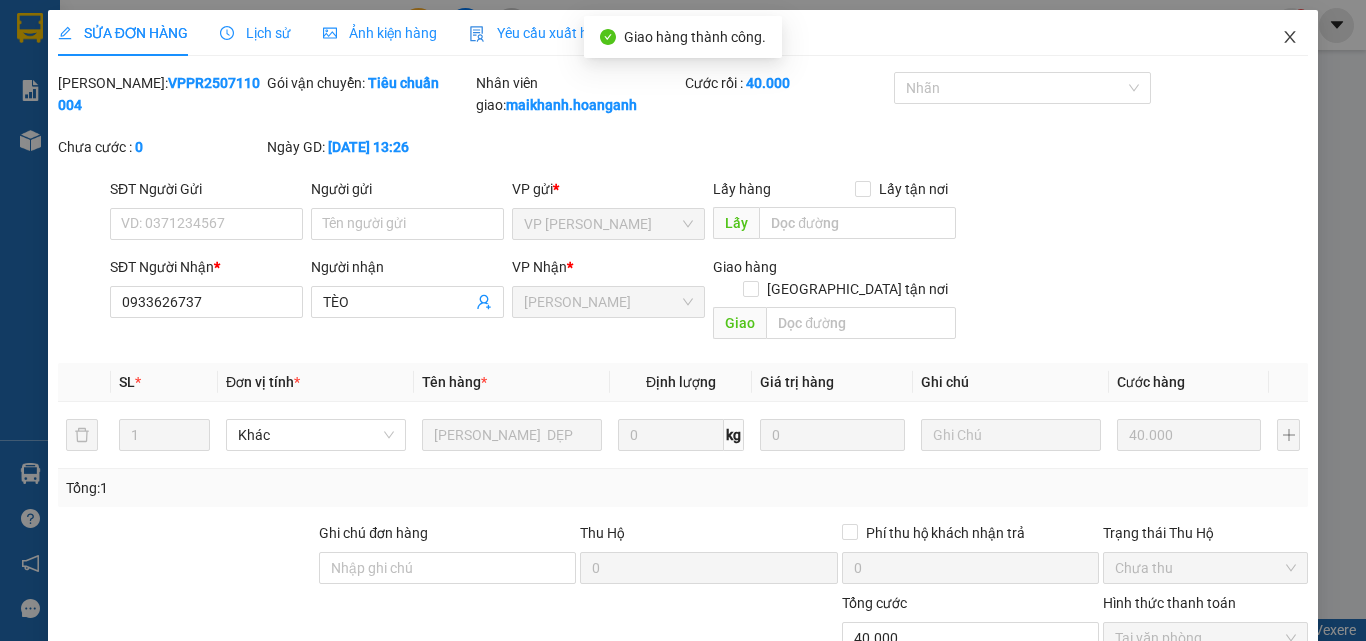 click 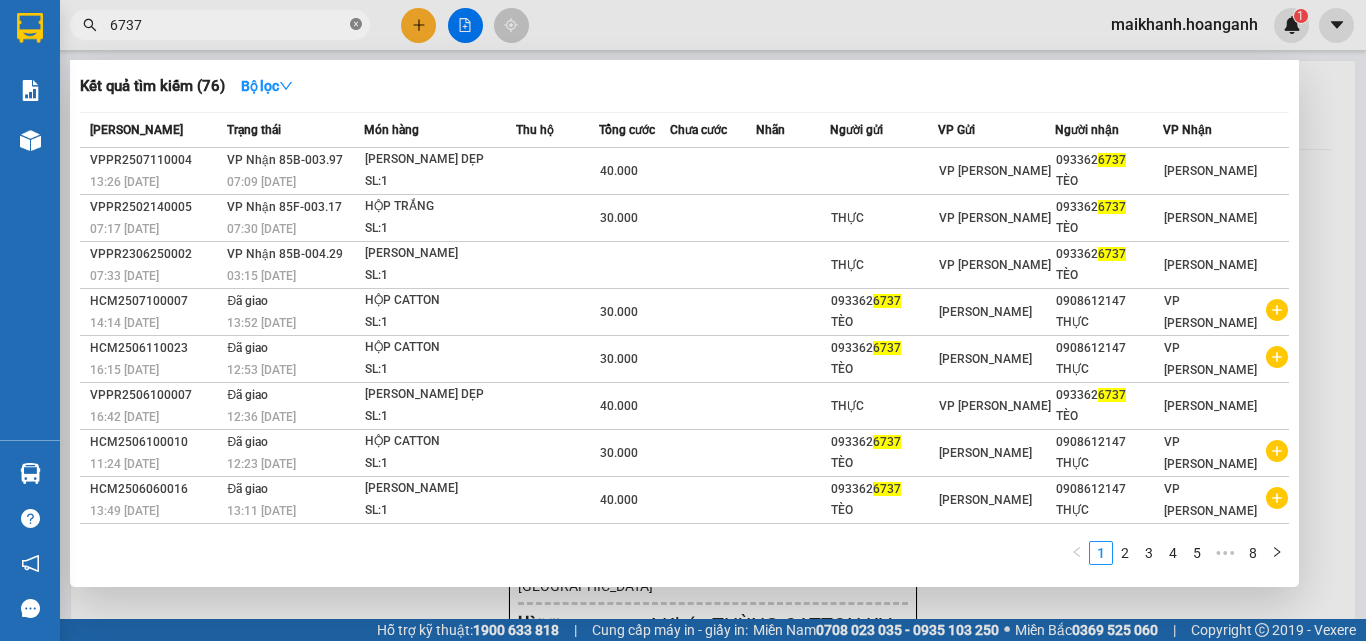 click 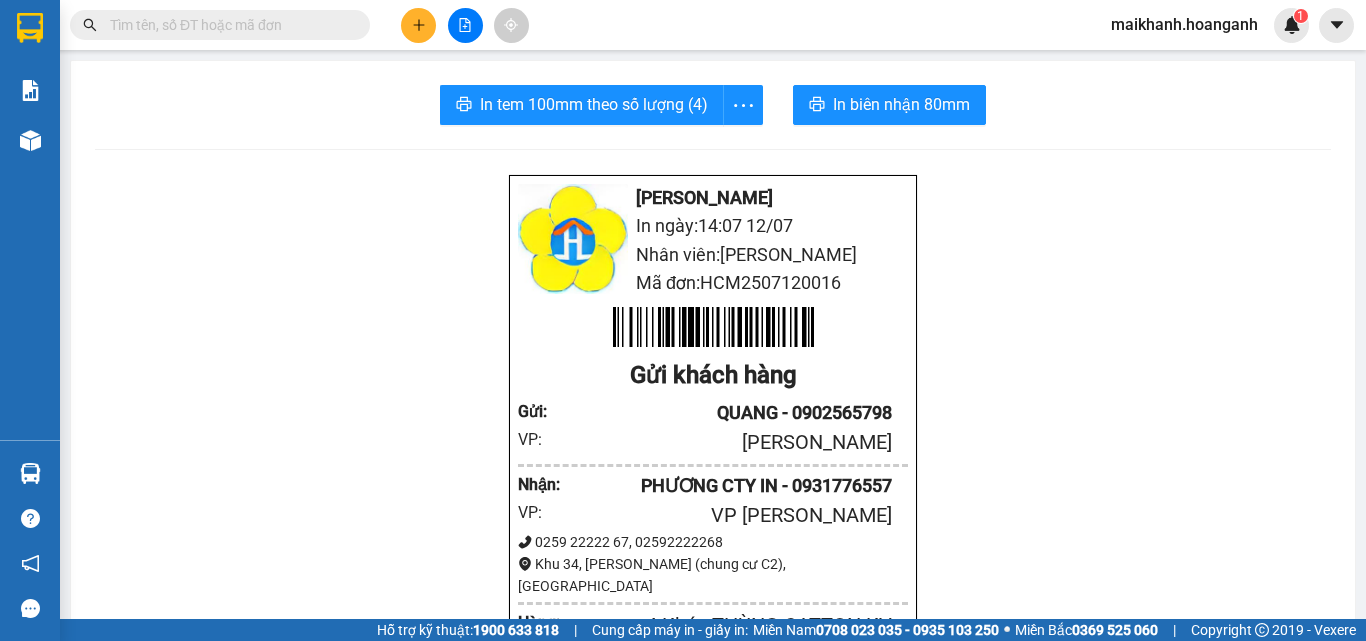 click at bounding box center [228, 25] 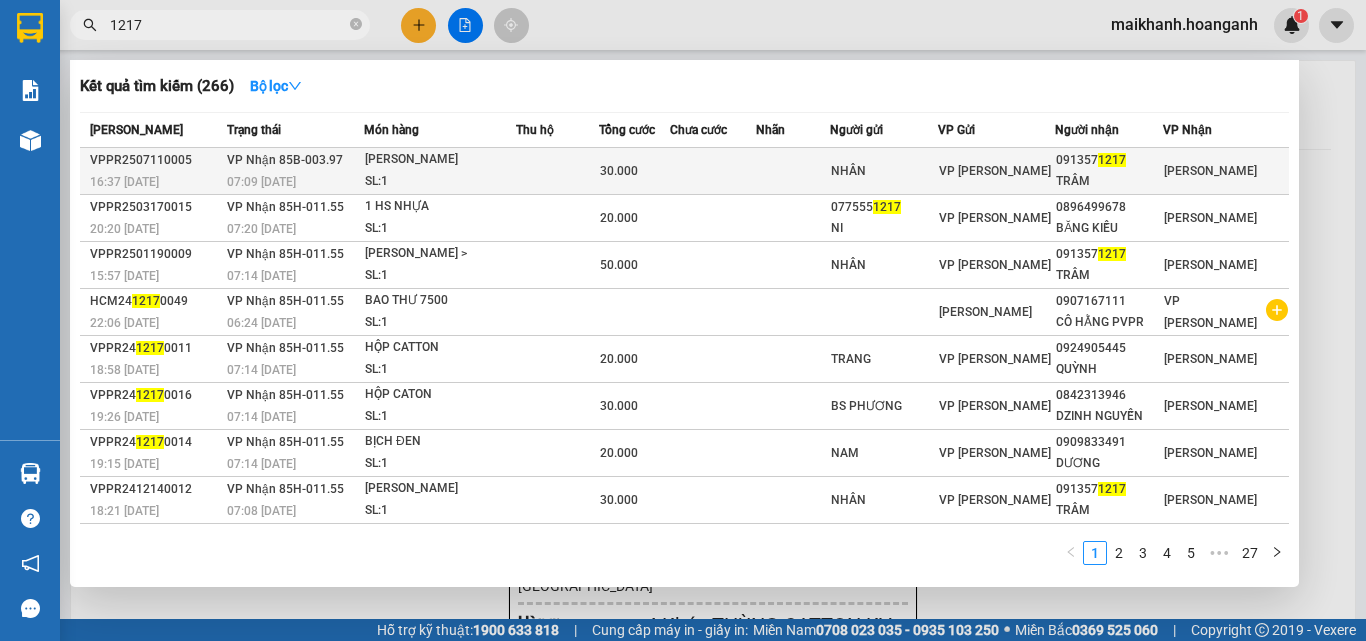 type on "1217" 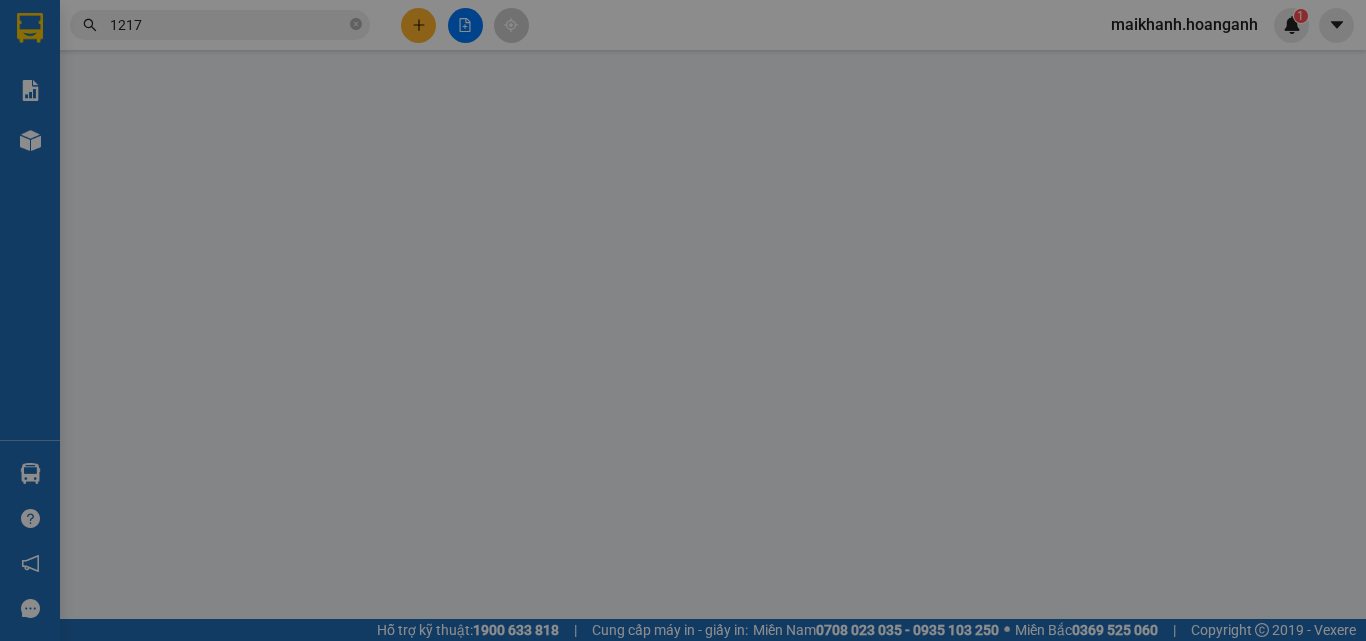 type on "NHÂN" 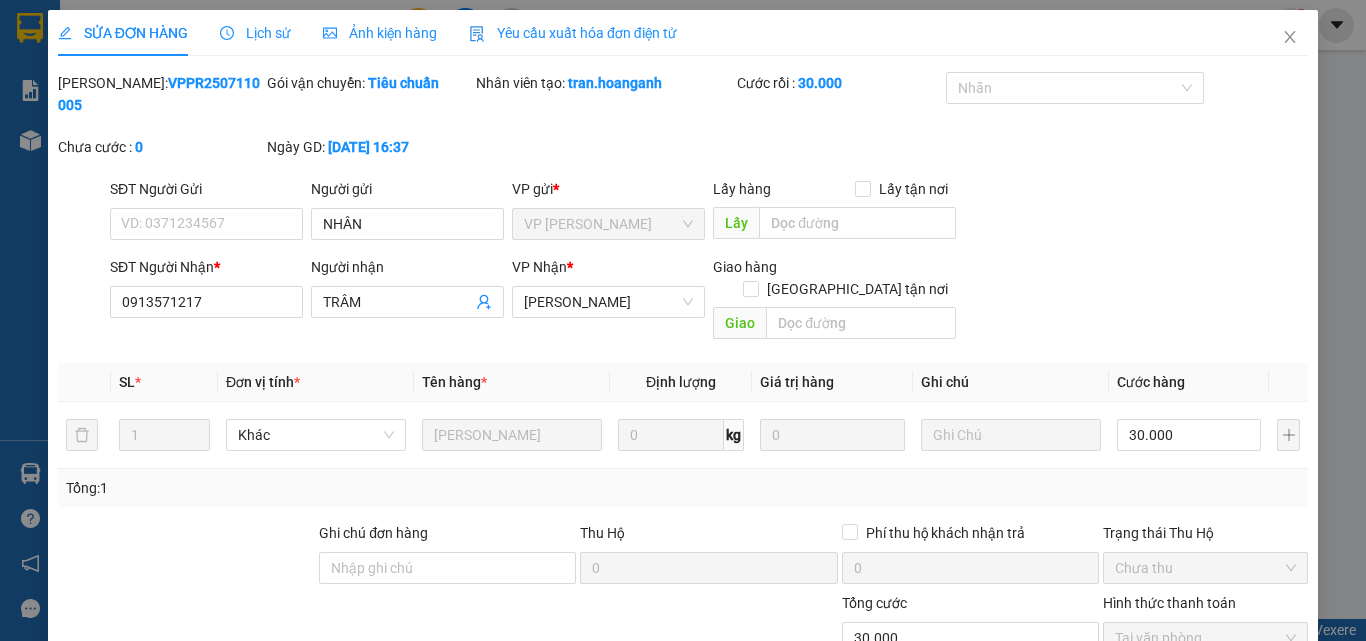 scroll, scrollTop: 165, scrollLeft: 0, axis: vertical 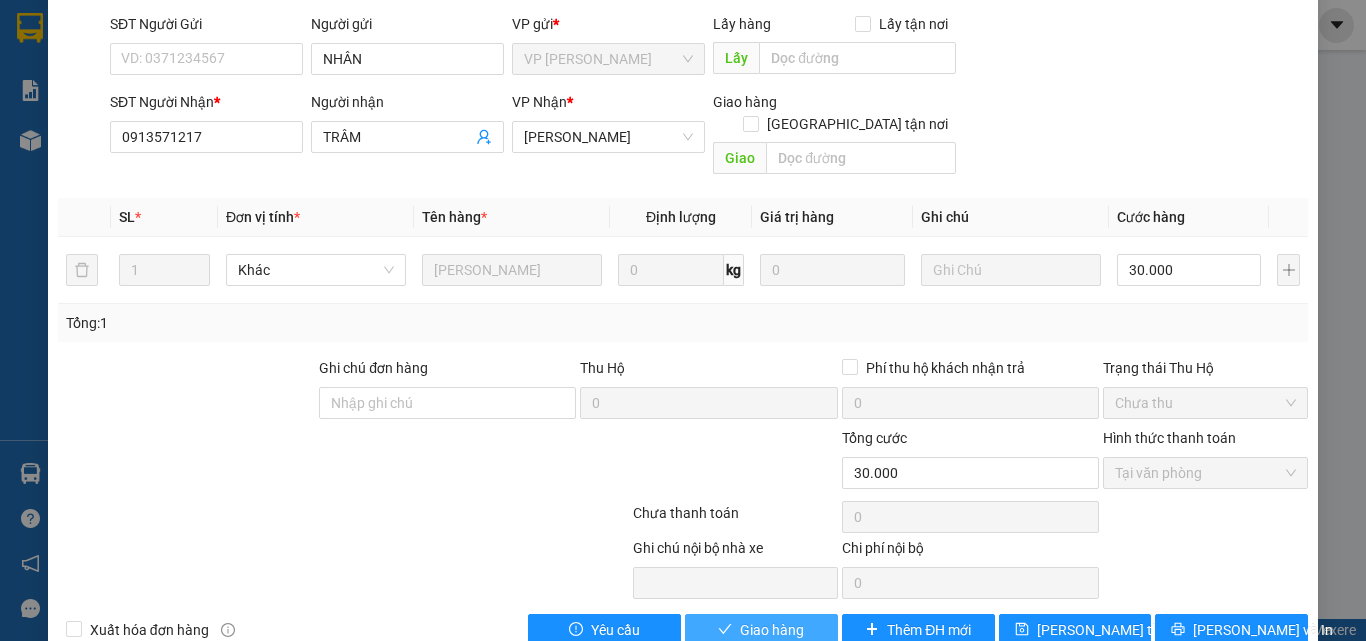 click on "Giao hàng" at bounding box center (761, 630) 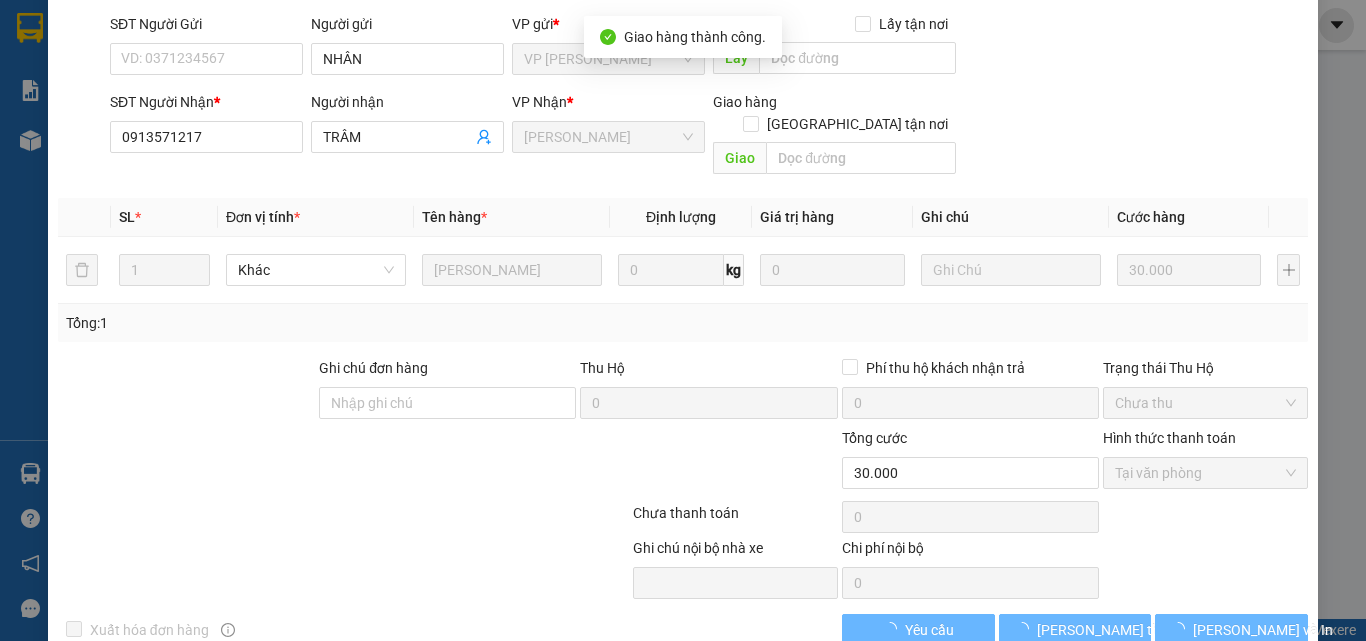 scroll, scrollTop: 187, scrollLeft: 0, axis: vertical 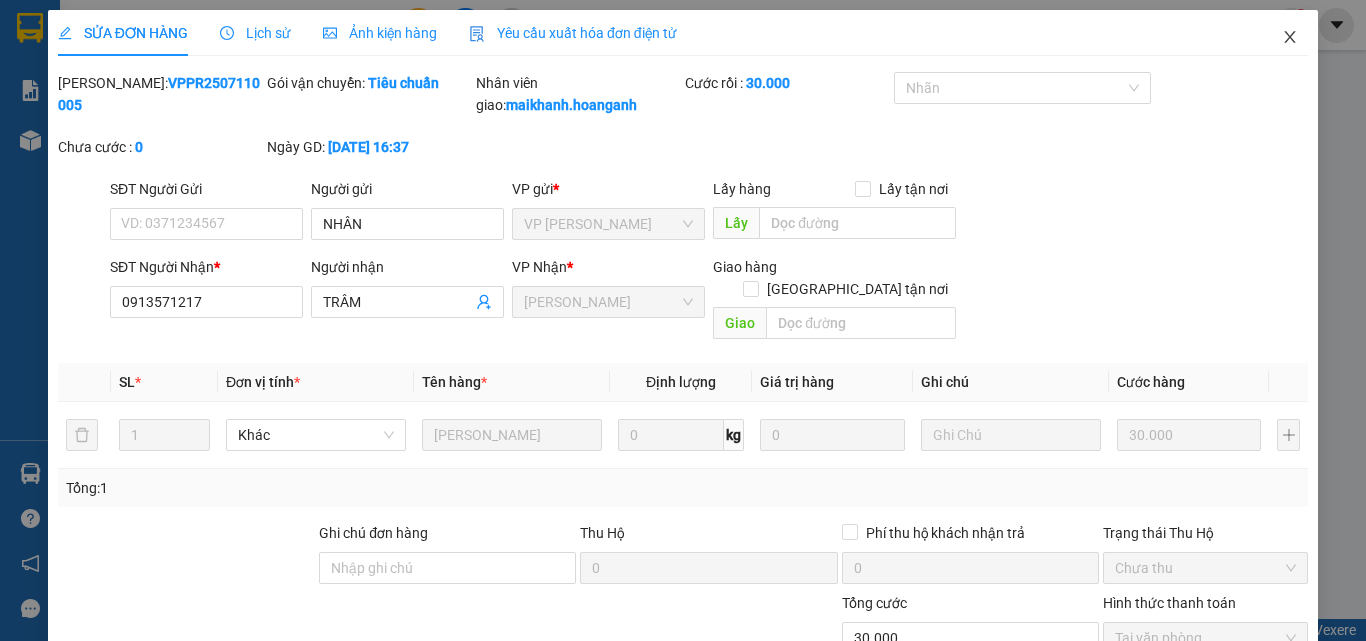 click 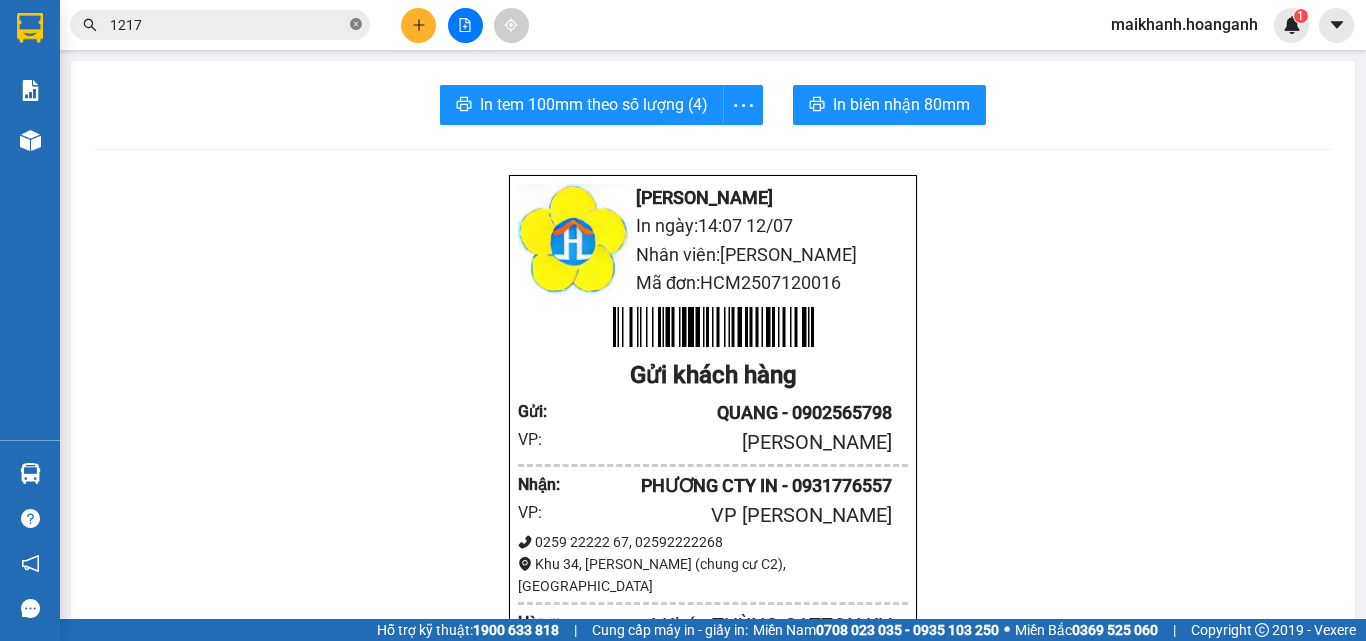 click 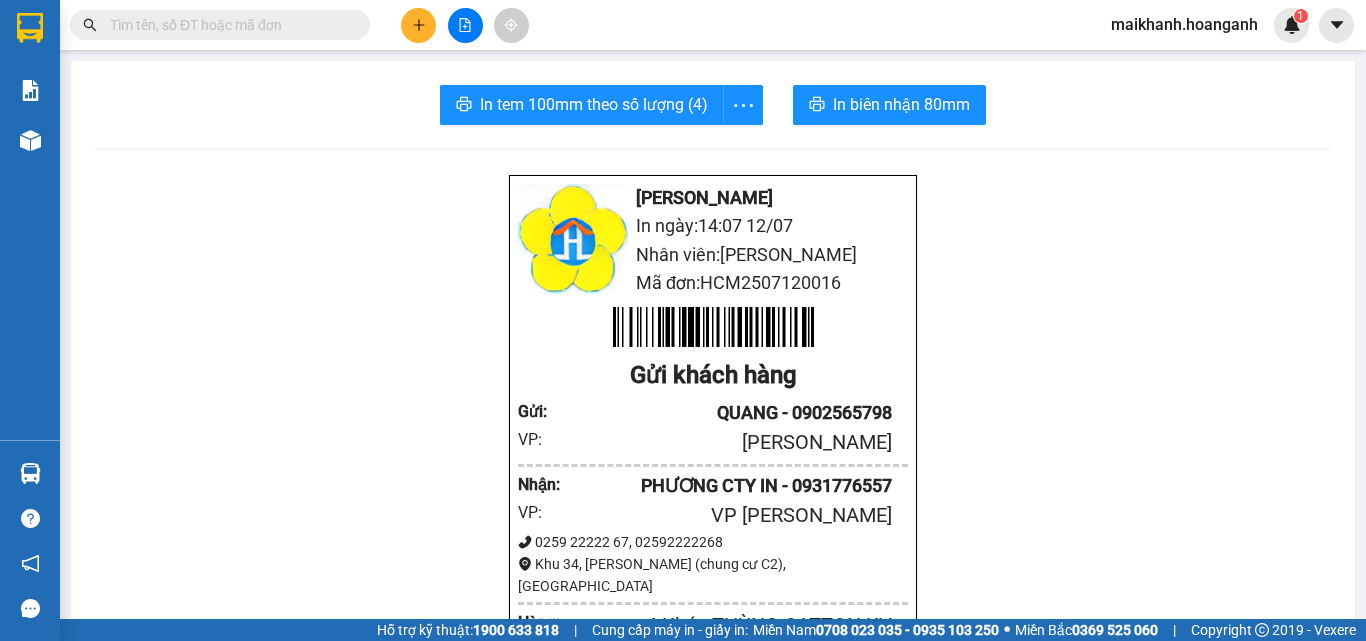 click at bounding box center [228, 25] 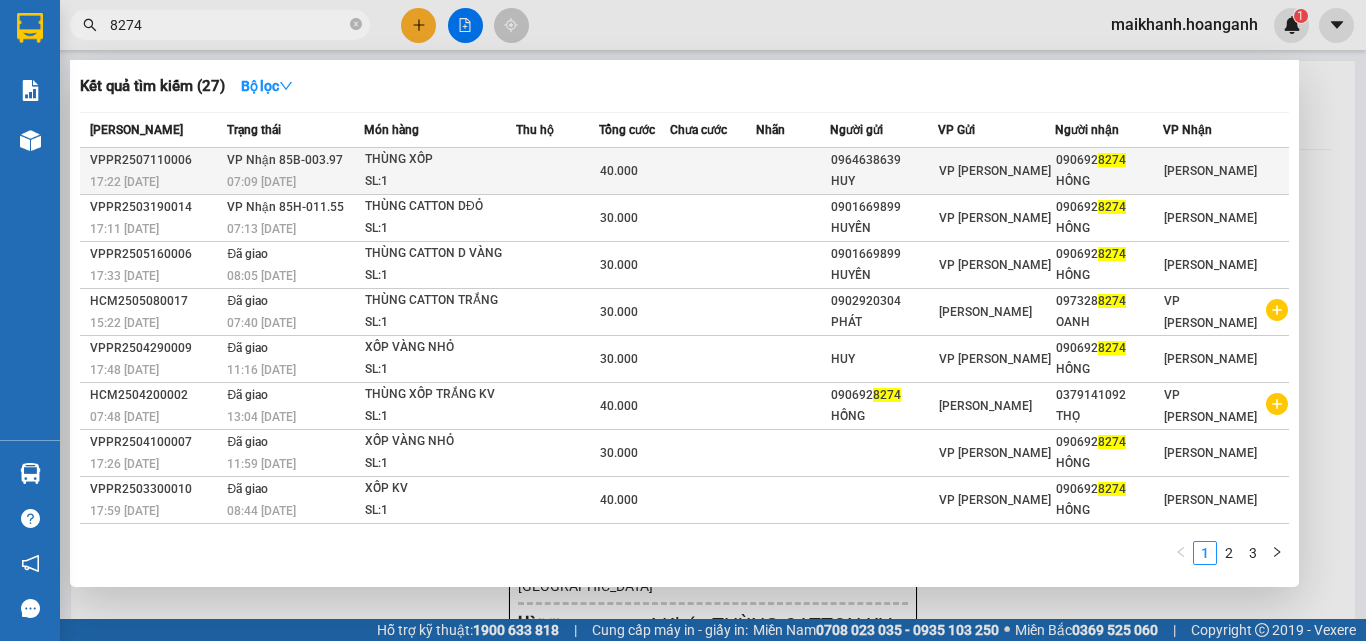 type on "8274" 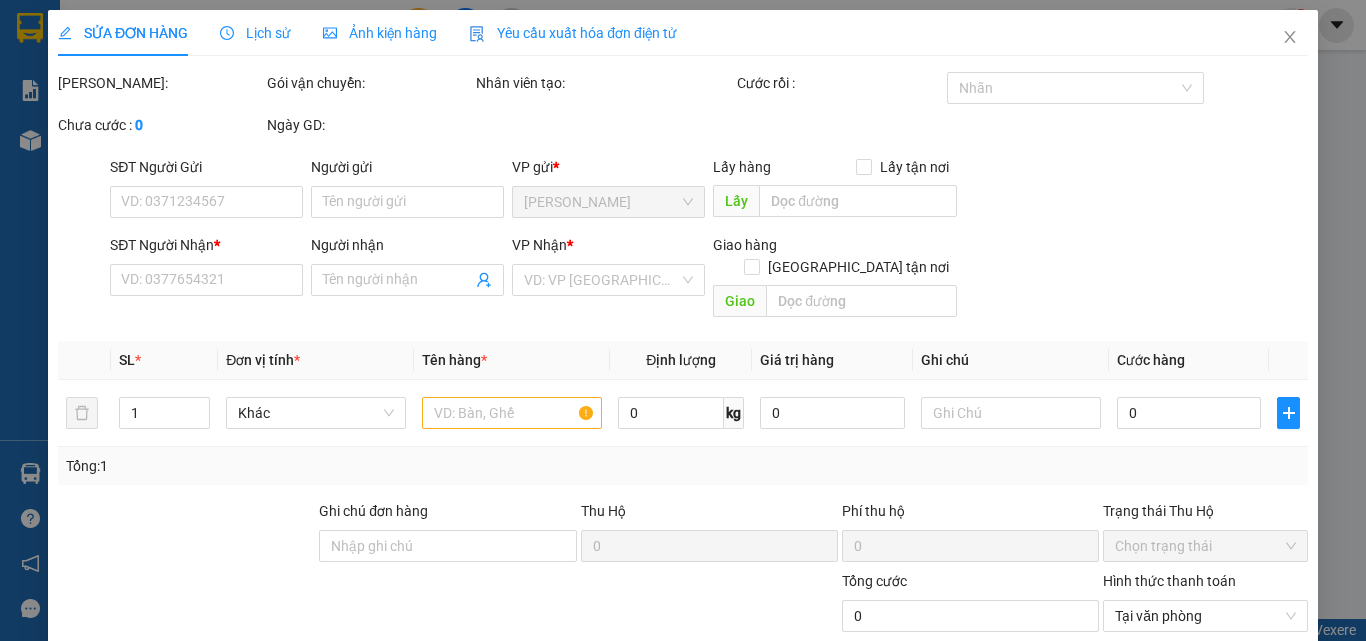 type on "0964638639" 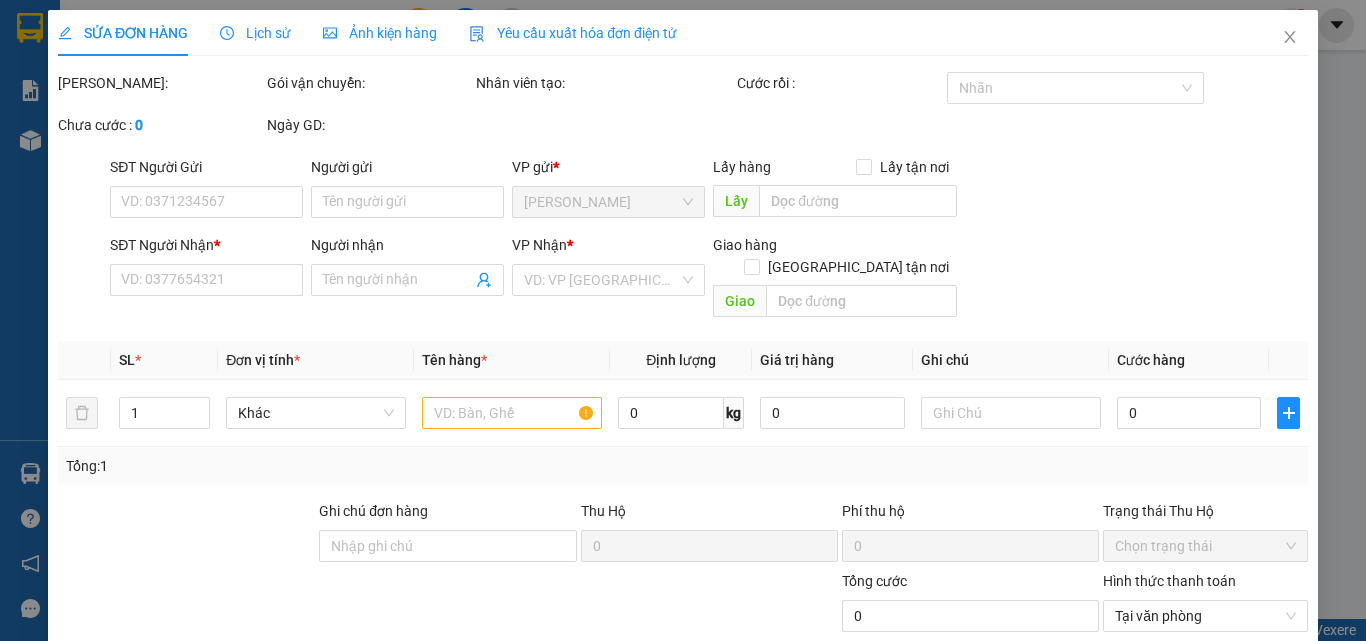 type on "HUY" 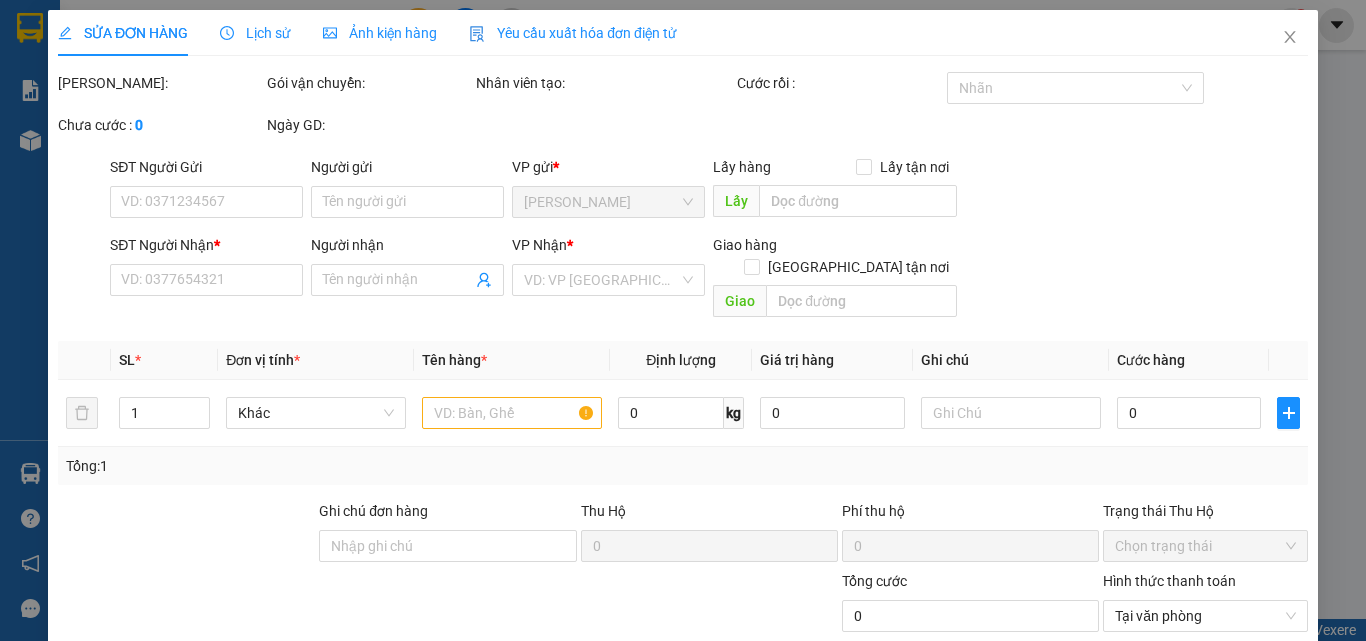 type on "40.000" 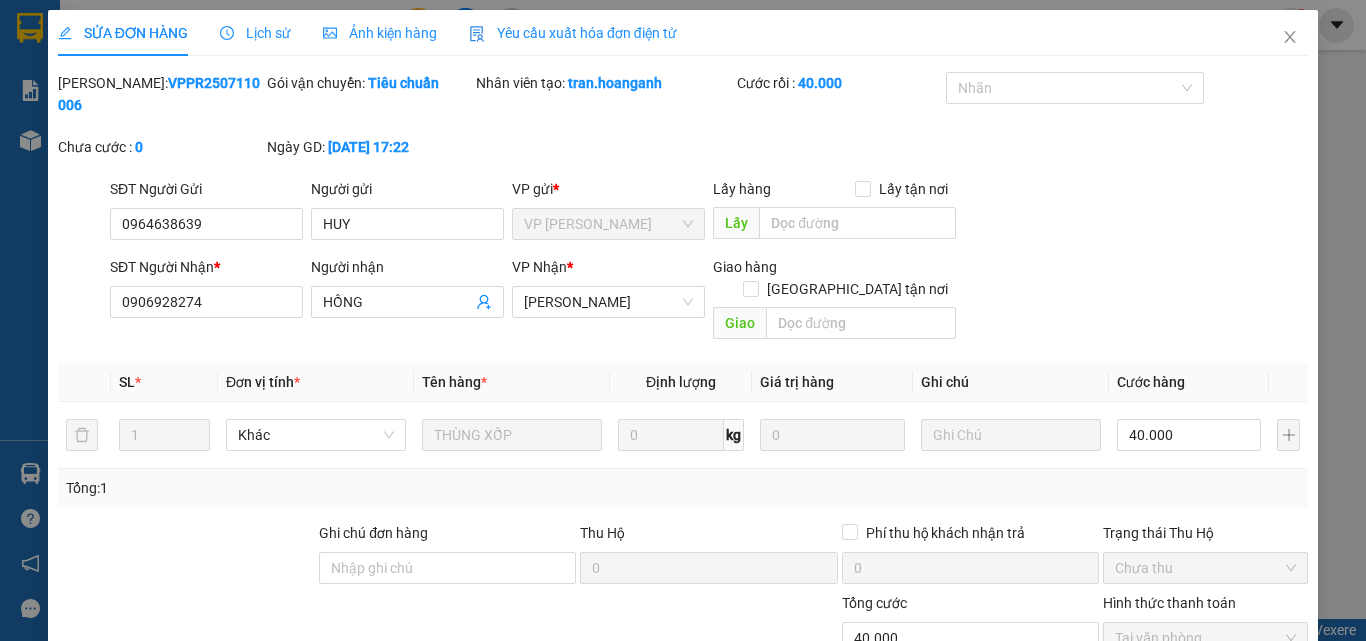 scroll, scrollTop: 165, scrollLeft: 0, axis: vertical 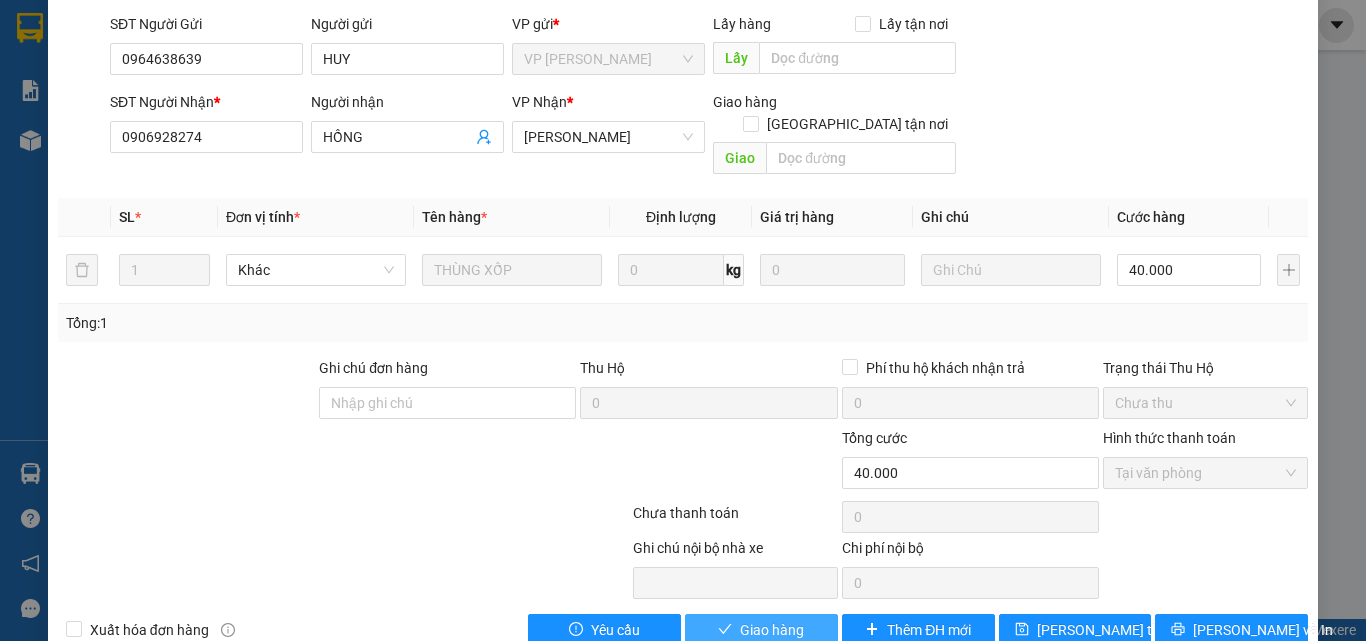 click on "Giao hàng" at bounding box center (772, 630) 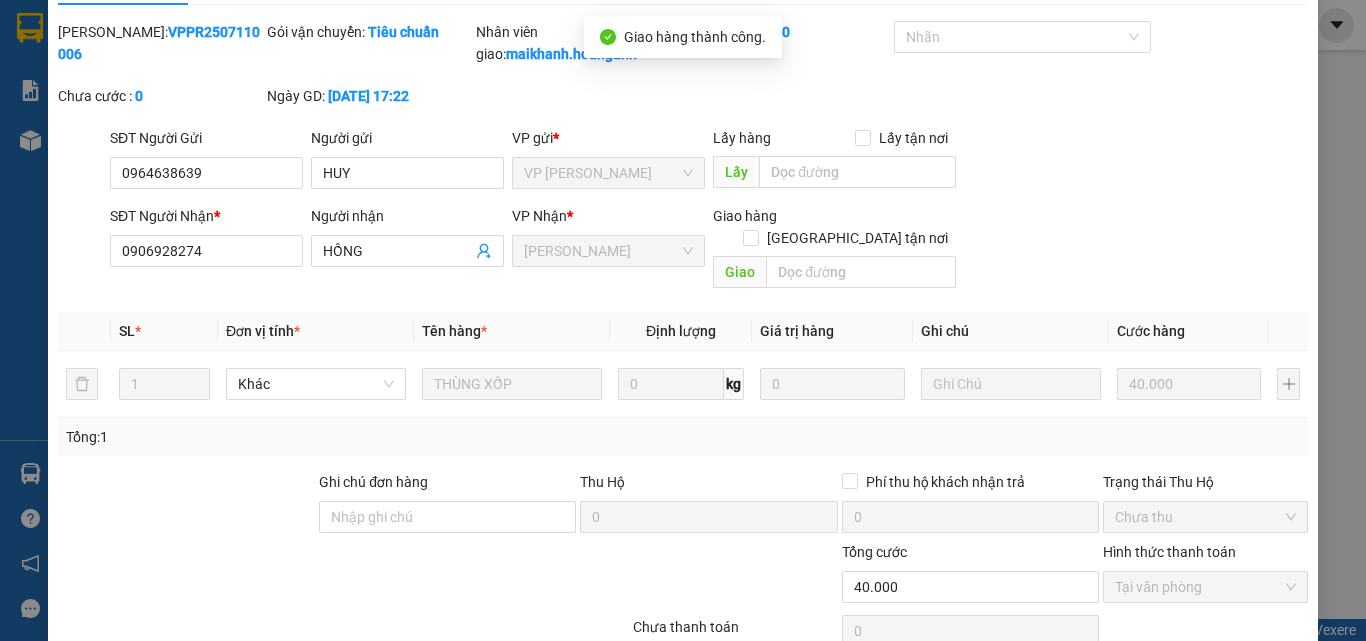 scroll, scrollTop: 0, scrollLeft: 0, axis: both 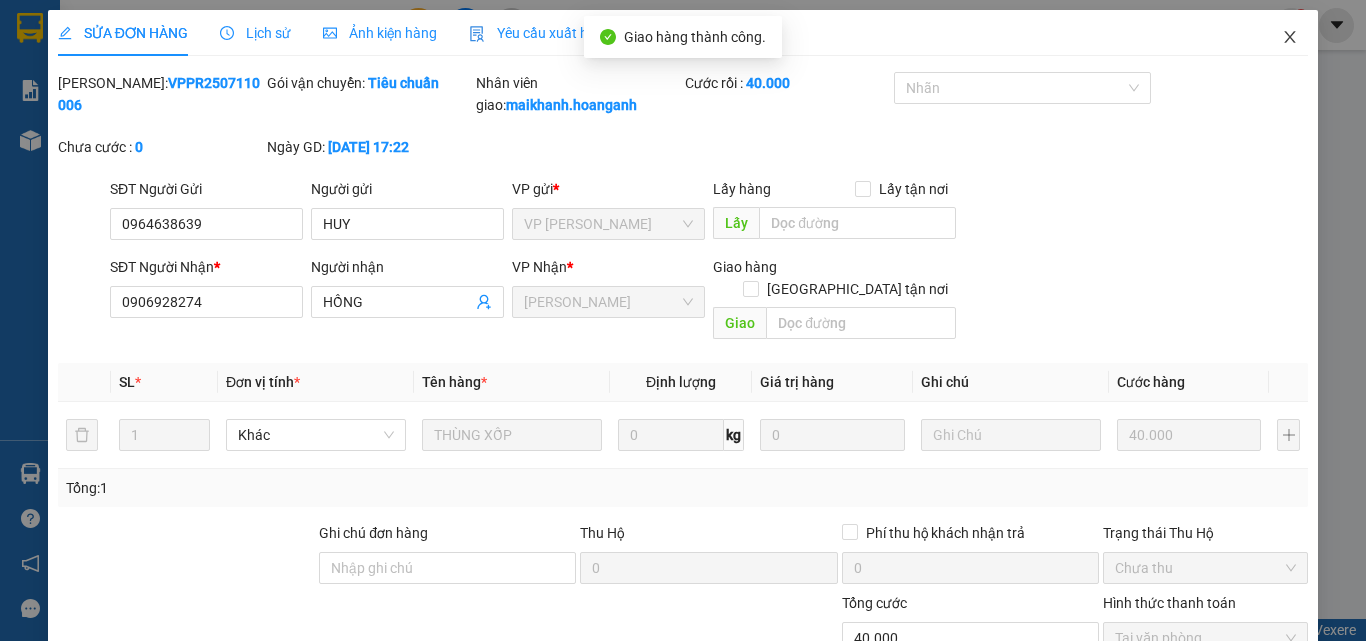 click 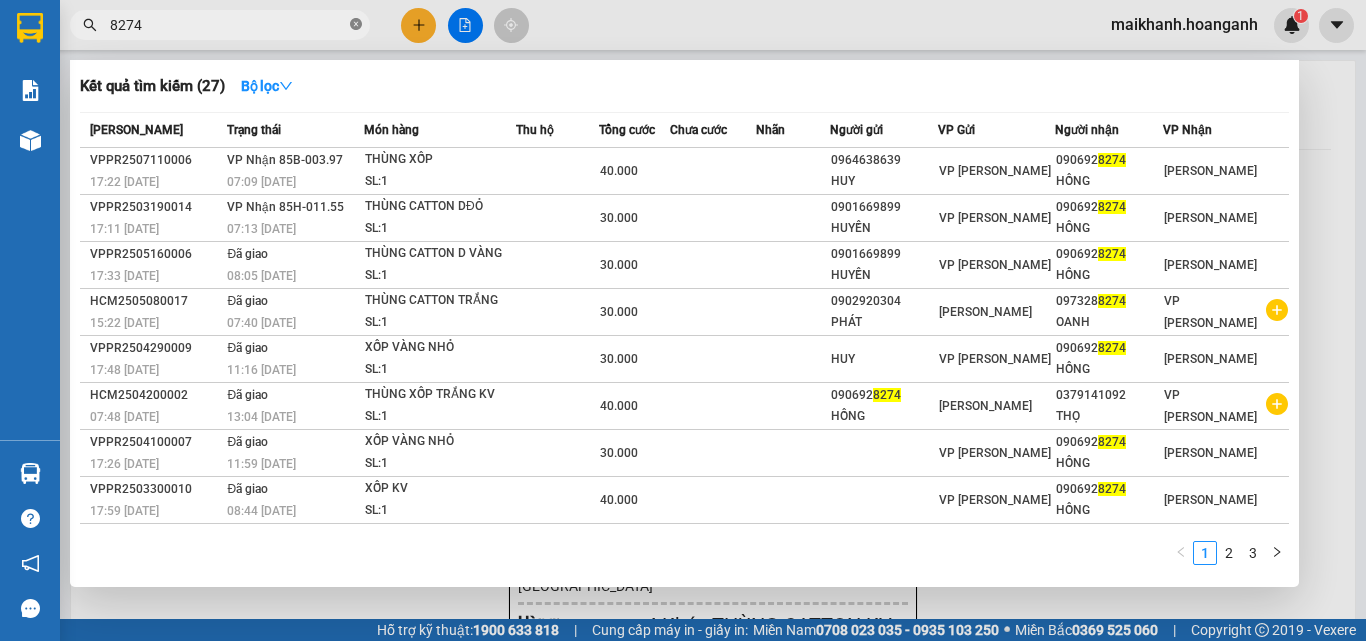 click 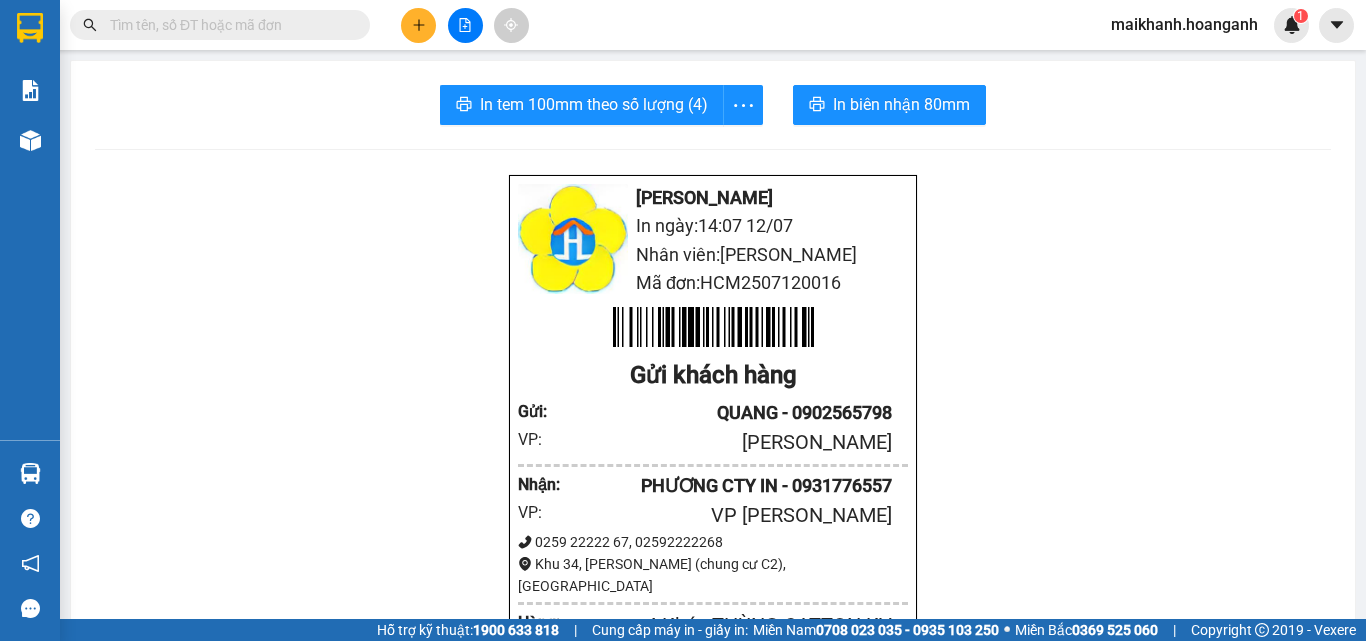 click at bounding box center [228, 25] 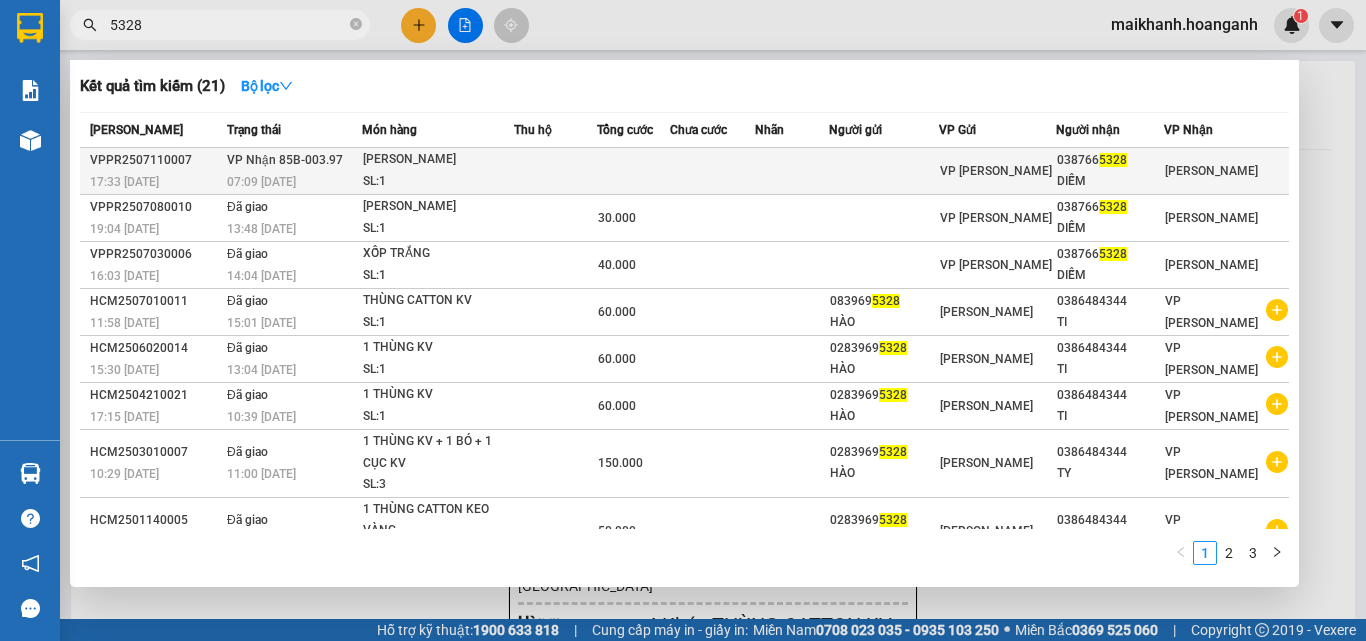 type on "5328" 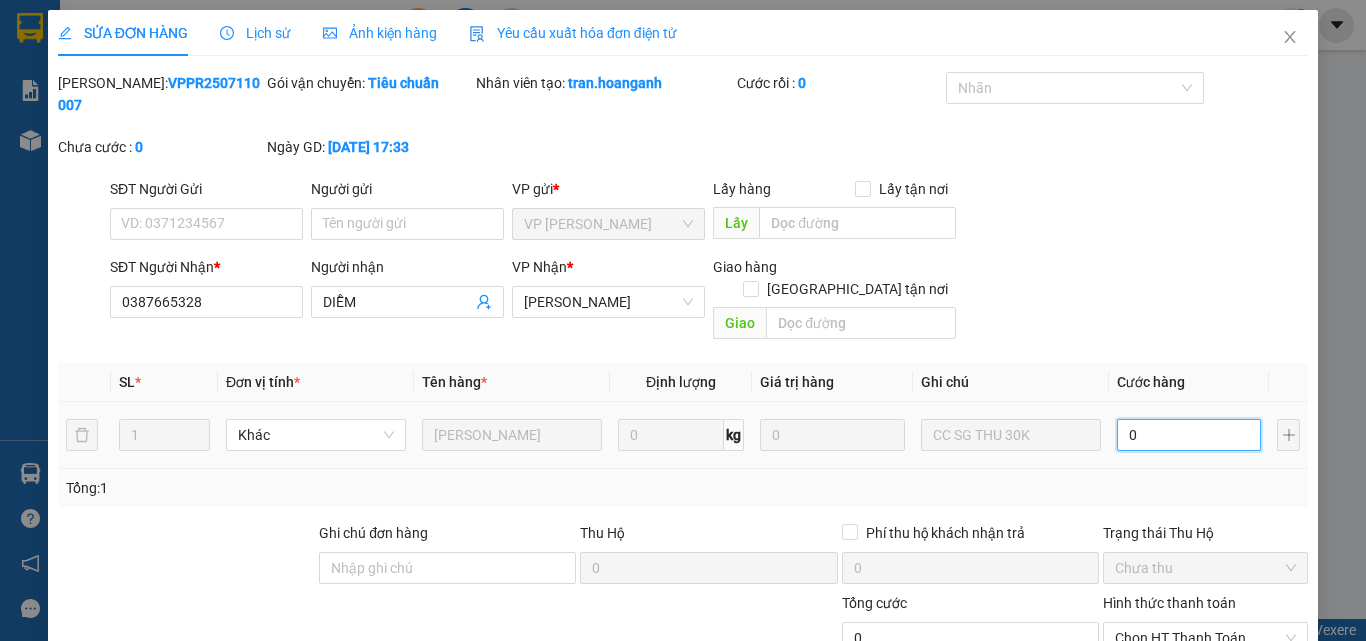 click on "0" at bounding box center (1189, 435) 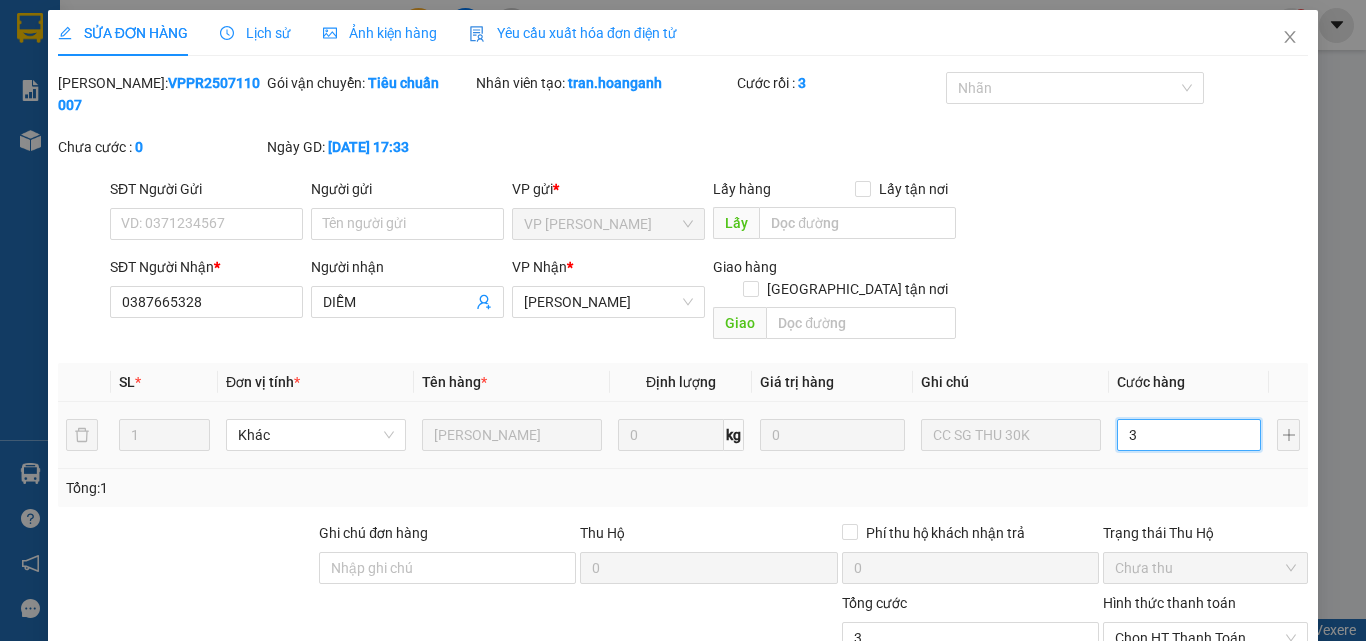 type on "30" 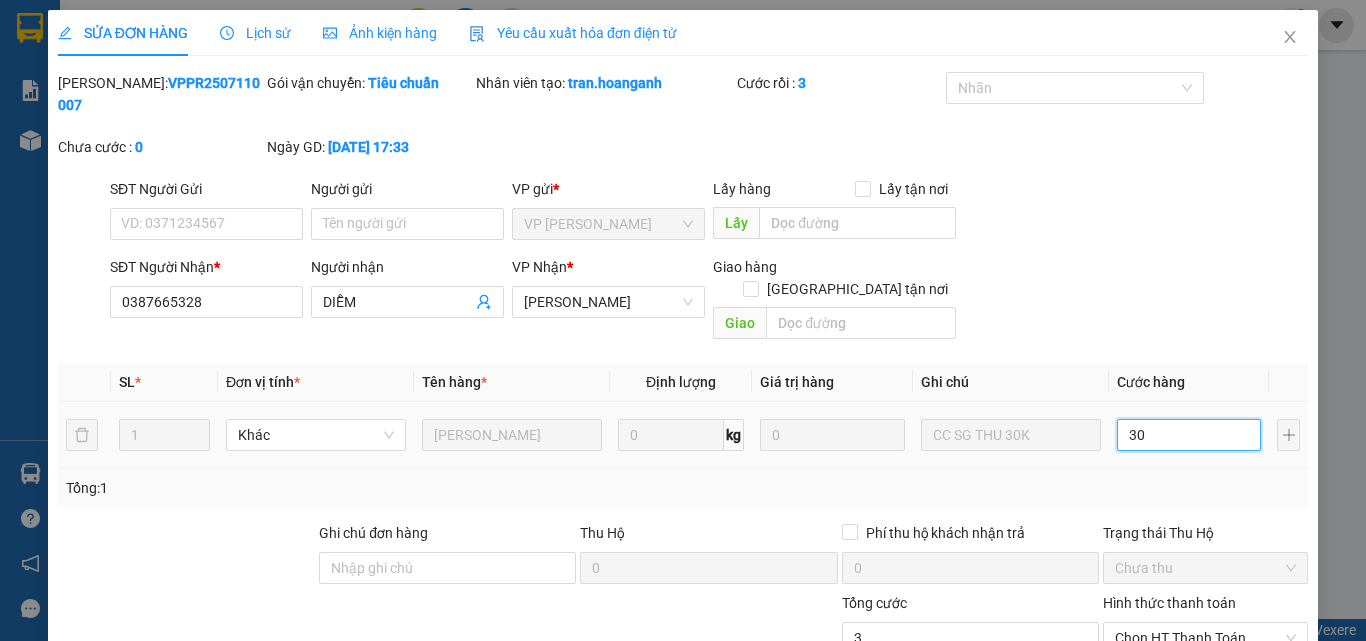 type on "30" 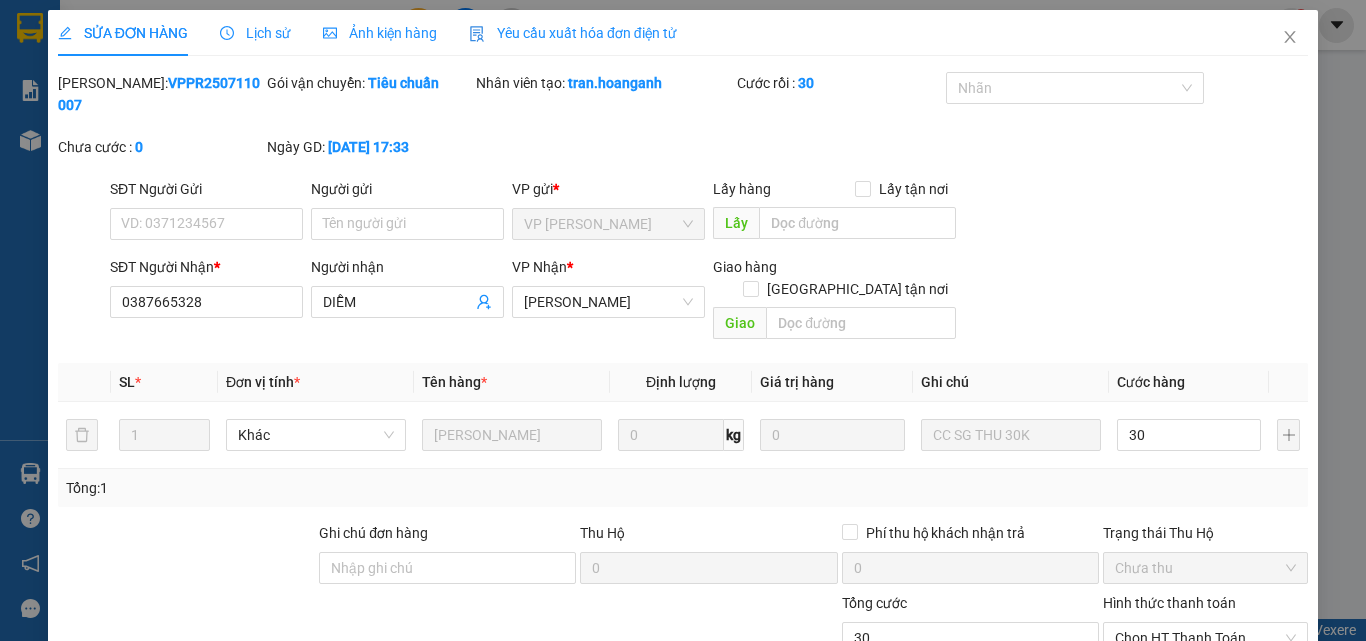 type on "30.000" 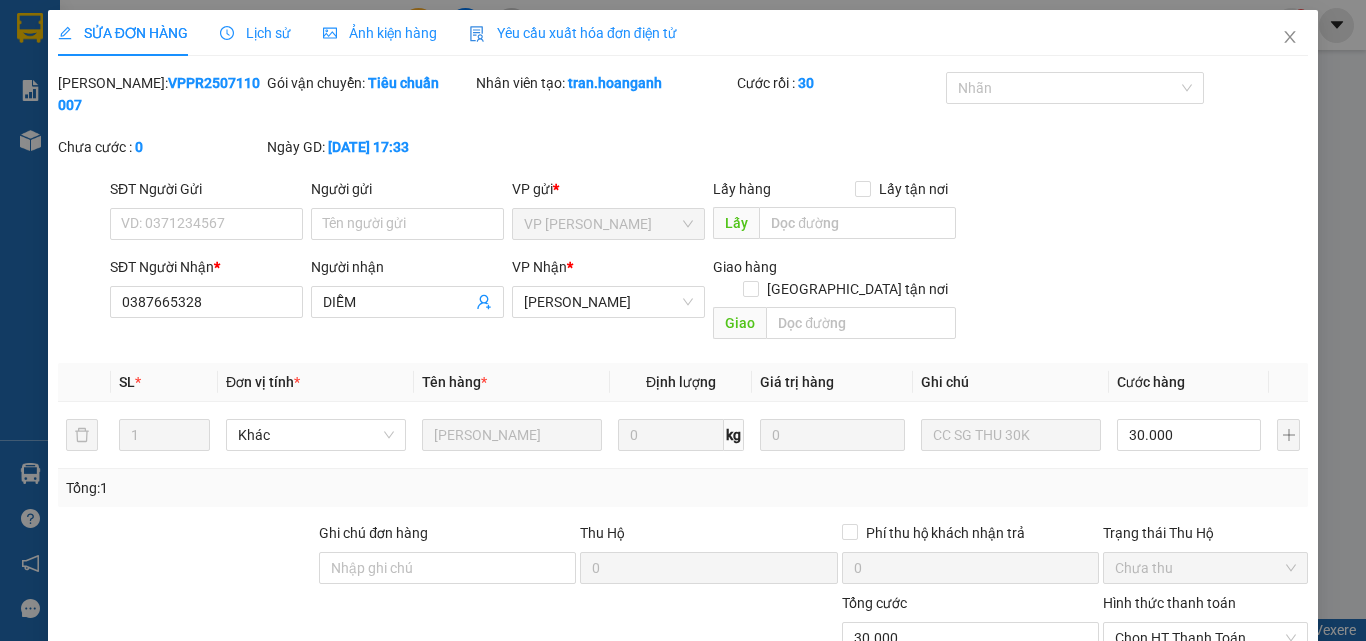 scroll, scrollTop: 165, scrollLeft: 0, axis: vertical 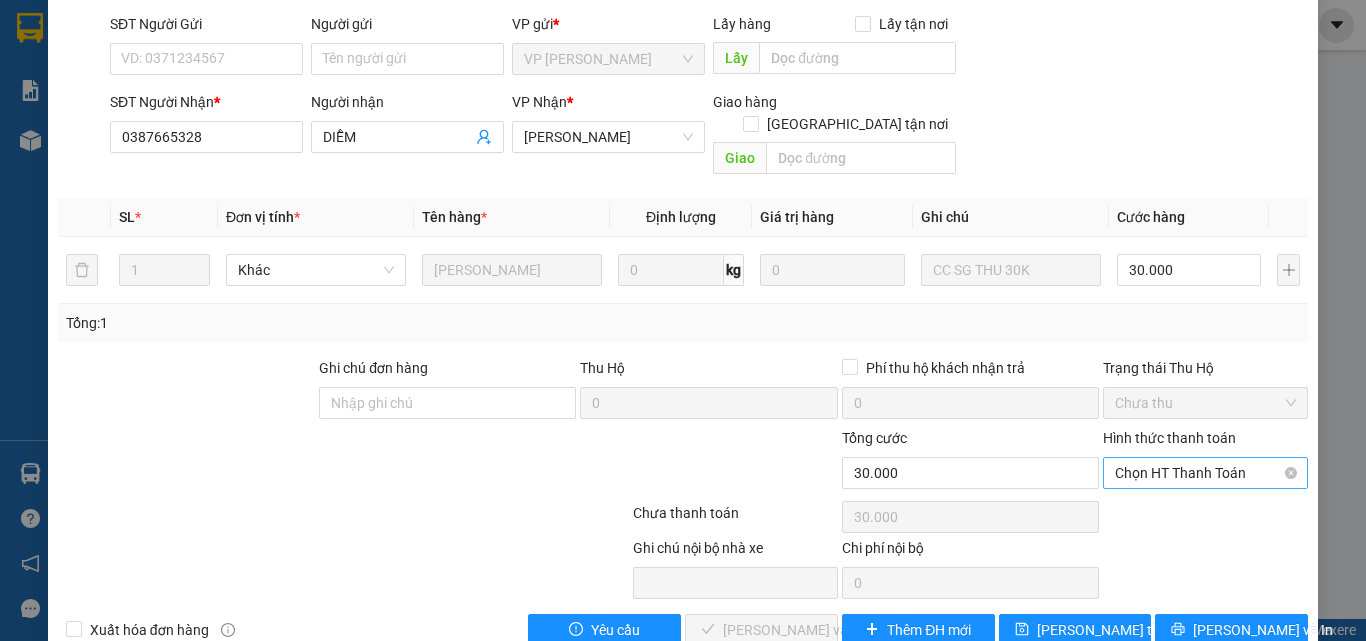 click on "Chọn HT Thanh Toán" at bounding box center [1205, 473] 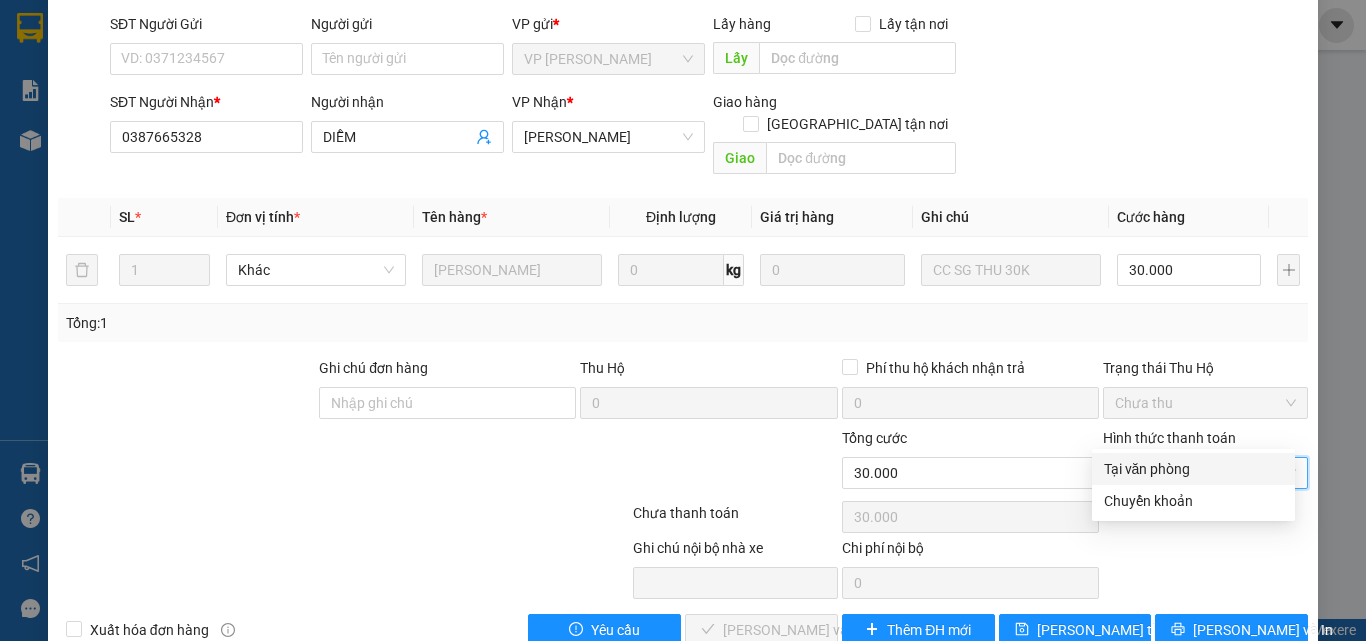 click on "Tại văn phòng" at bounding box center (1193, 469) 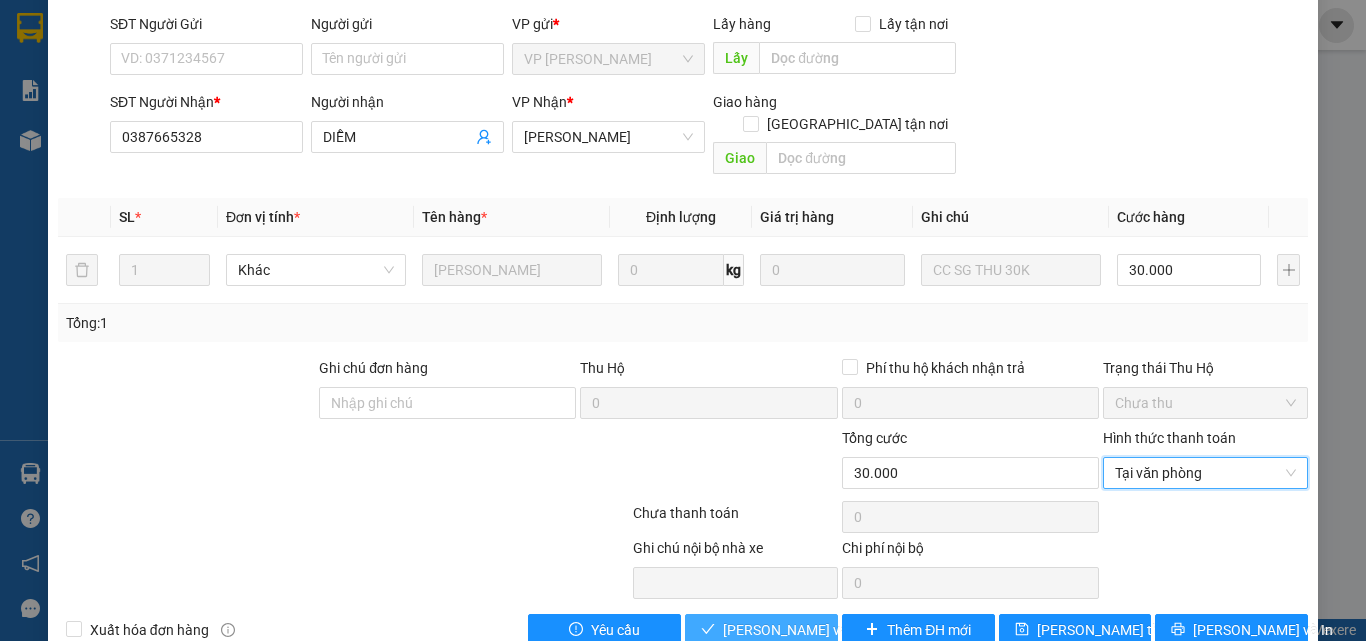 click on "Lưu và Giao hàng" at bounding box center [819, 630] 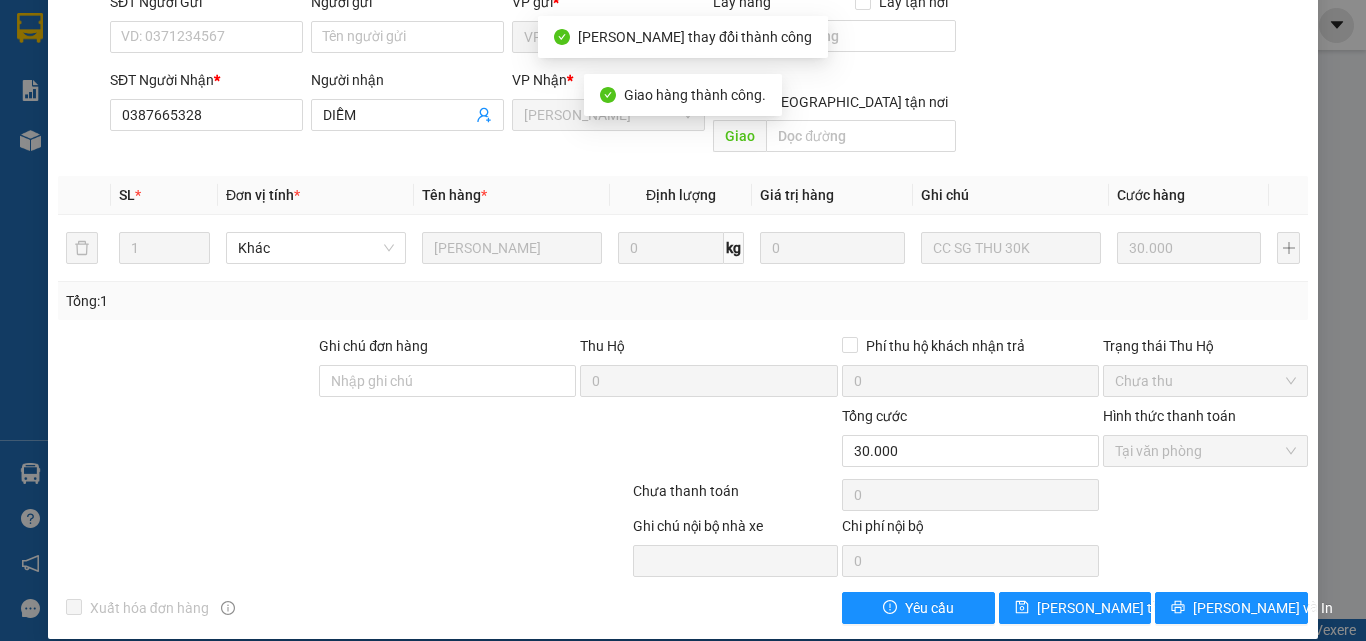 scroll, scrollTop: 0, scrollLeft: 0, axis: both 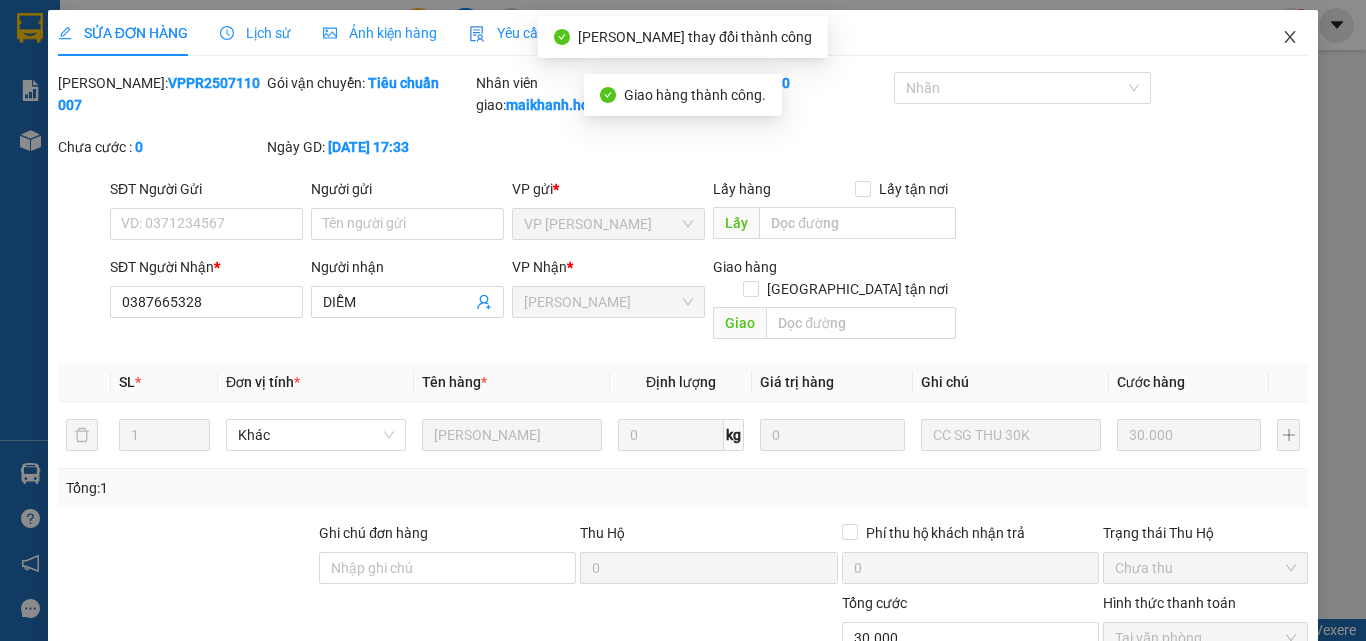 click 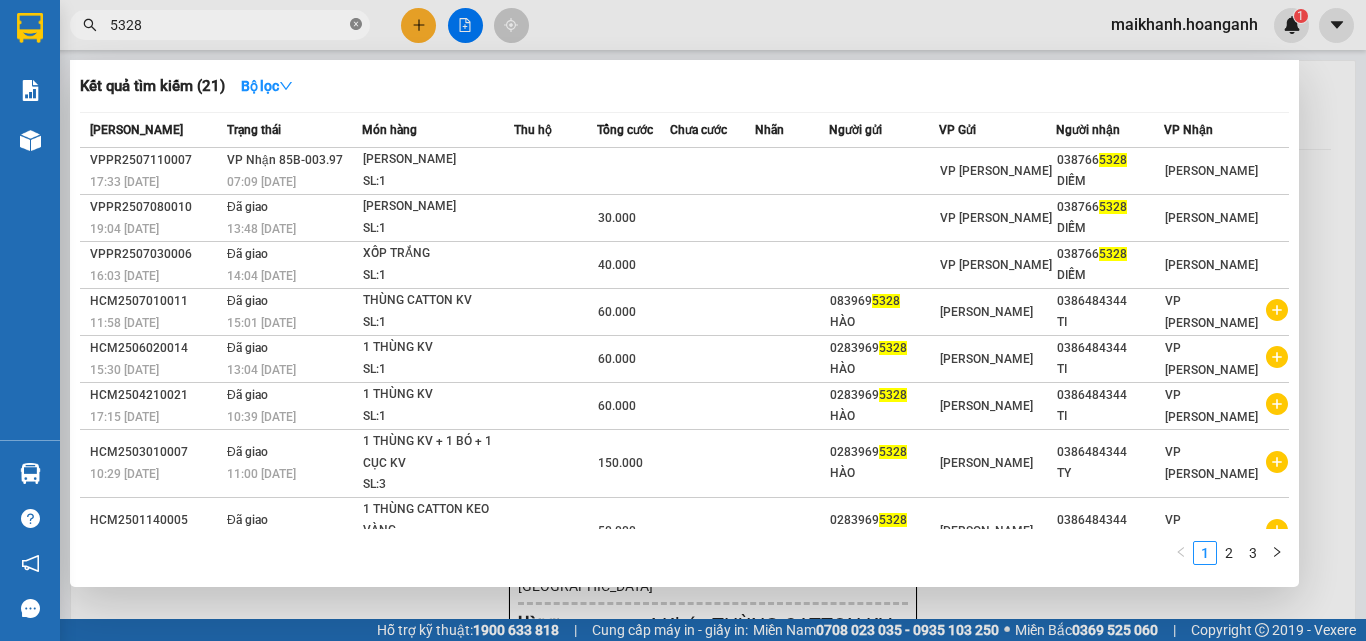 click 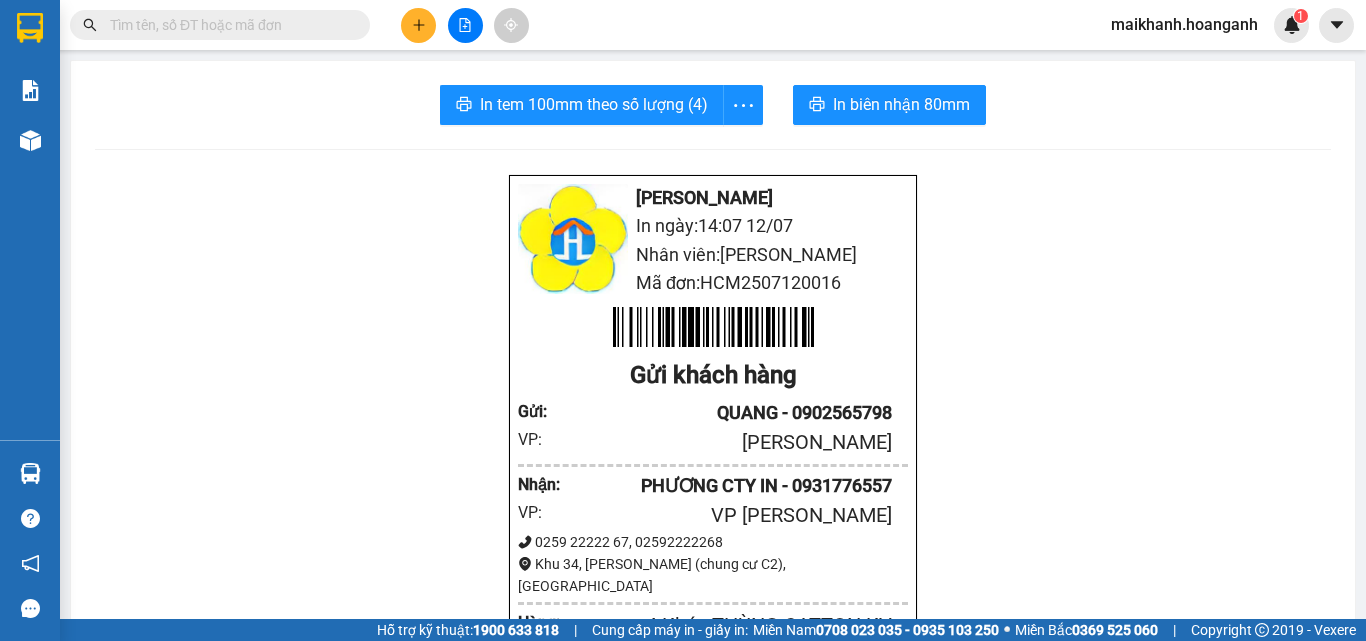 click at bounding box center [228, 25] 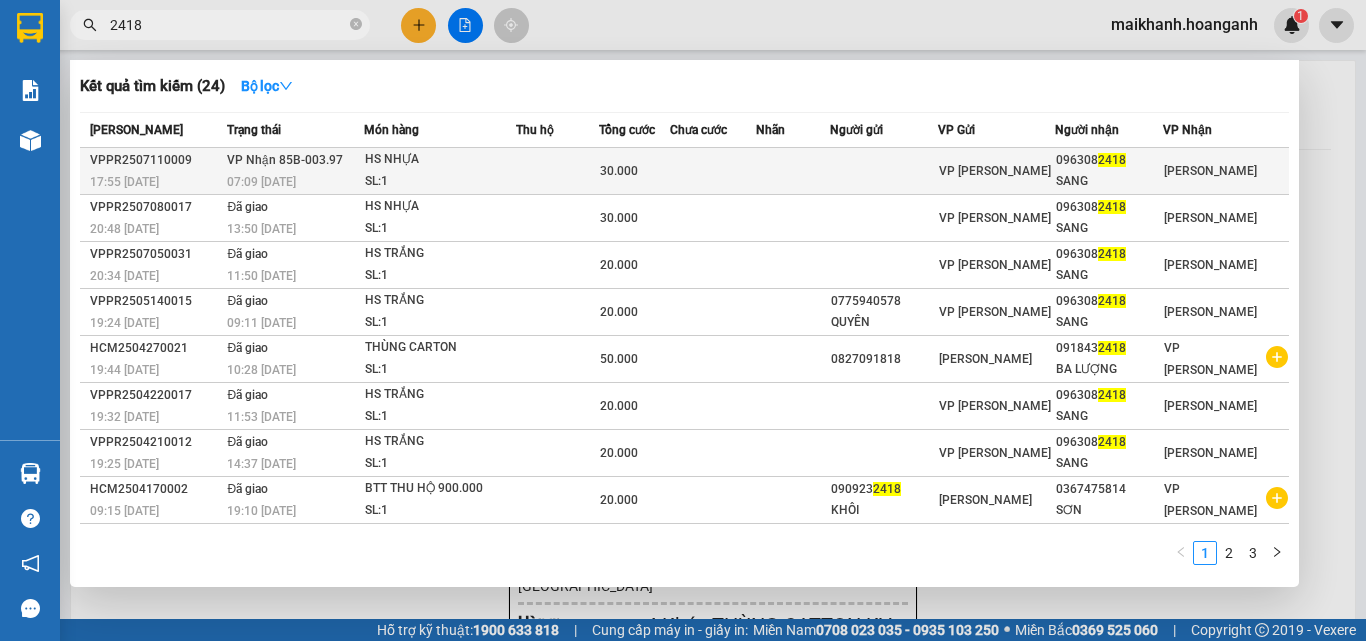 type on "2418" 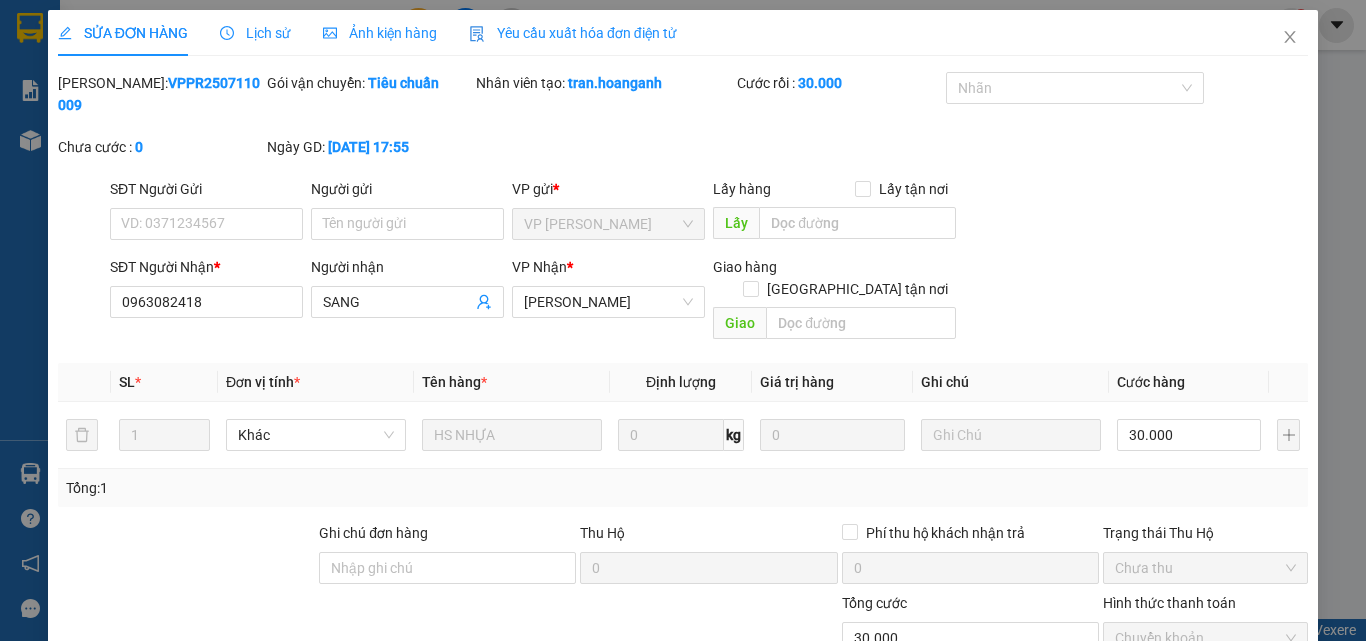 scroll, scrollTop: 165, scrollLeft: 0, axis: vertical 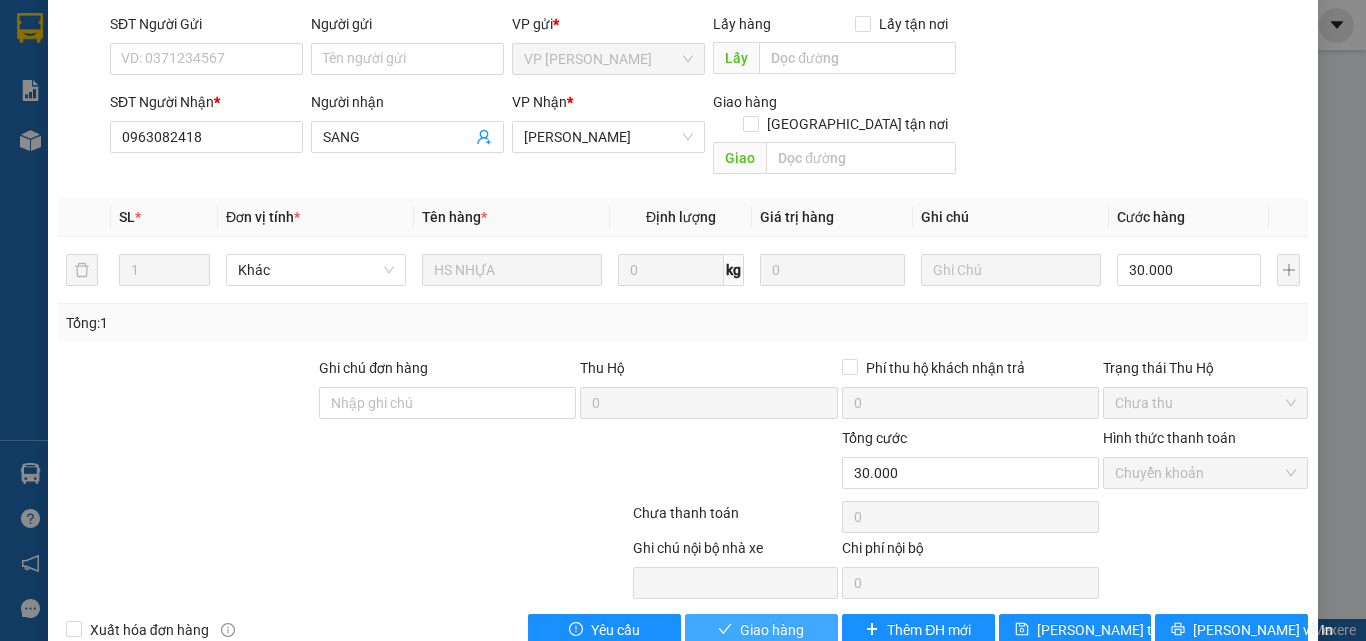 click on "Giao hàng" at bounding box center (772, 630) 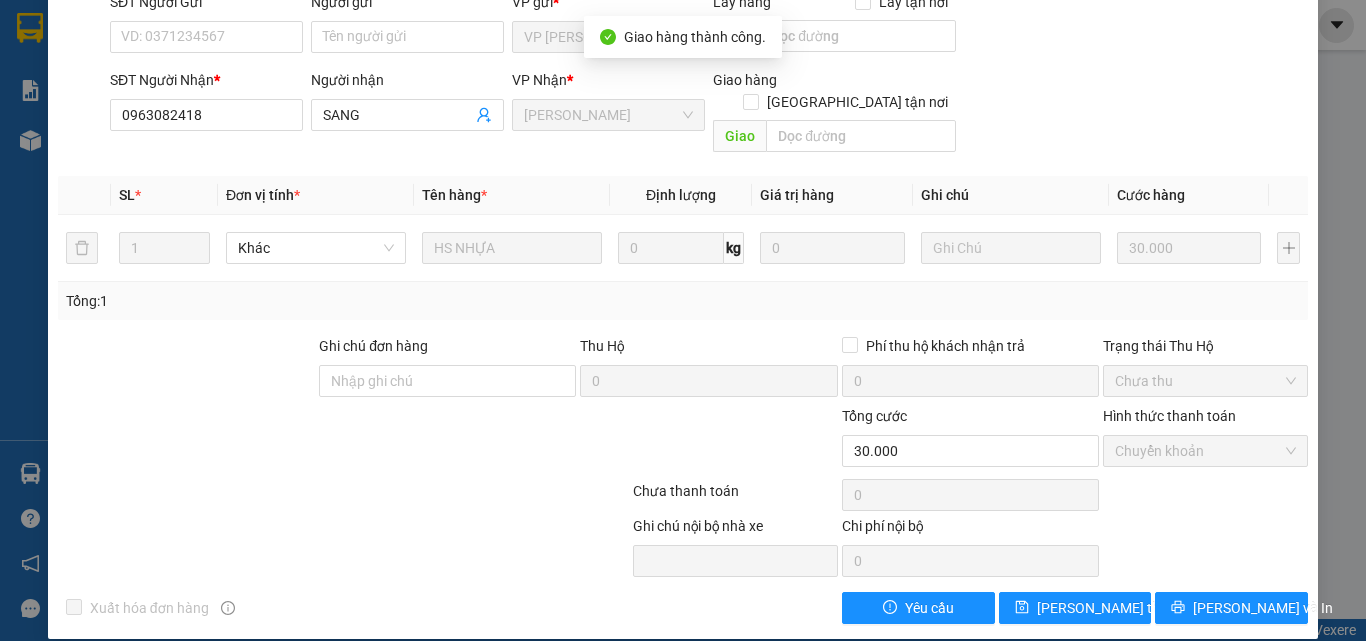 scroll, scrollTop: 0, scrollLeft: 0, axis: both 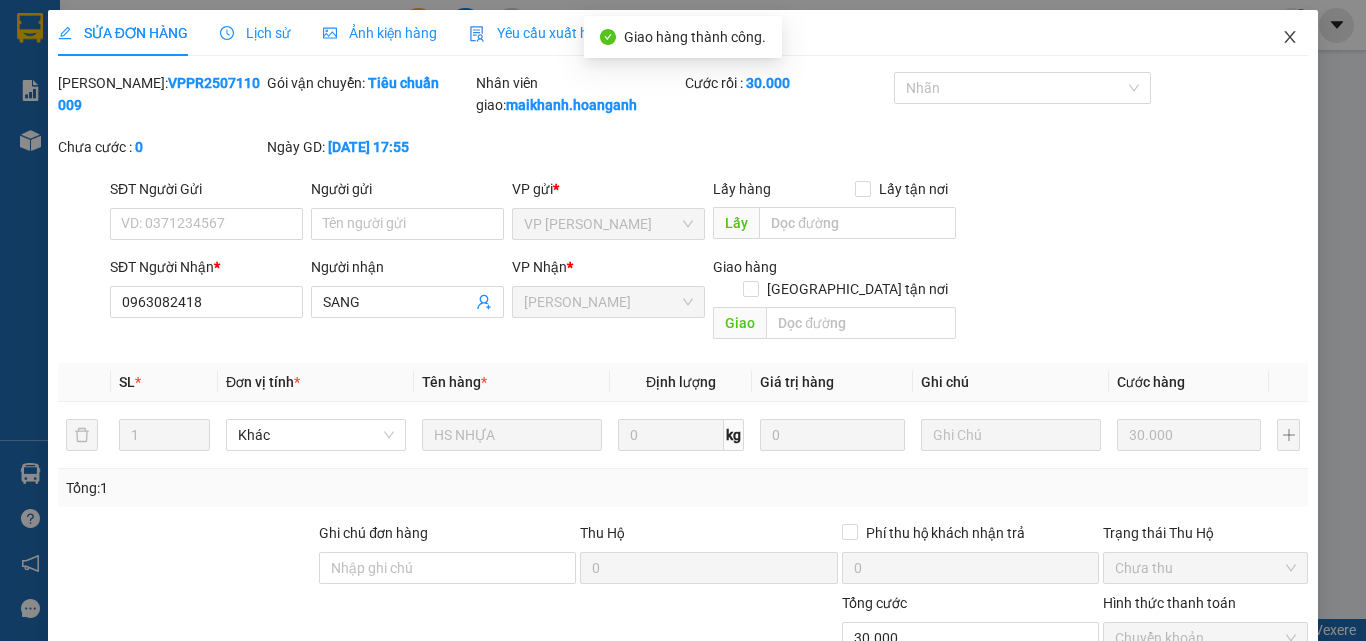 click 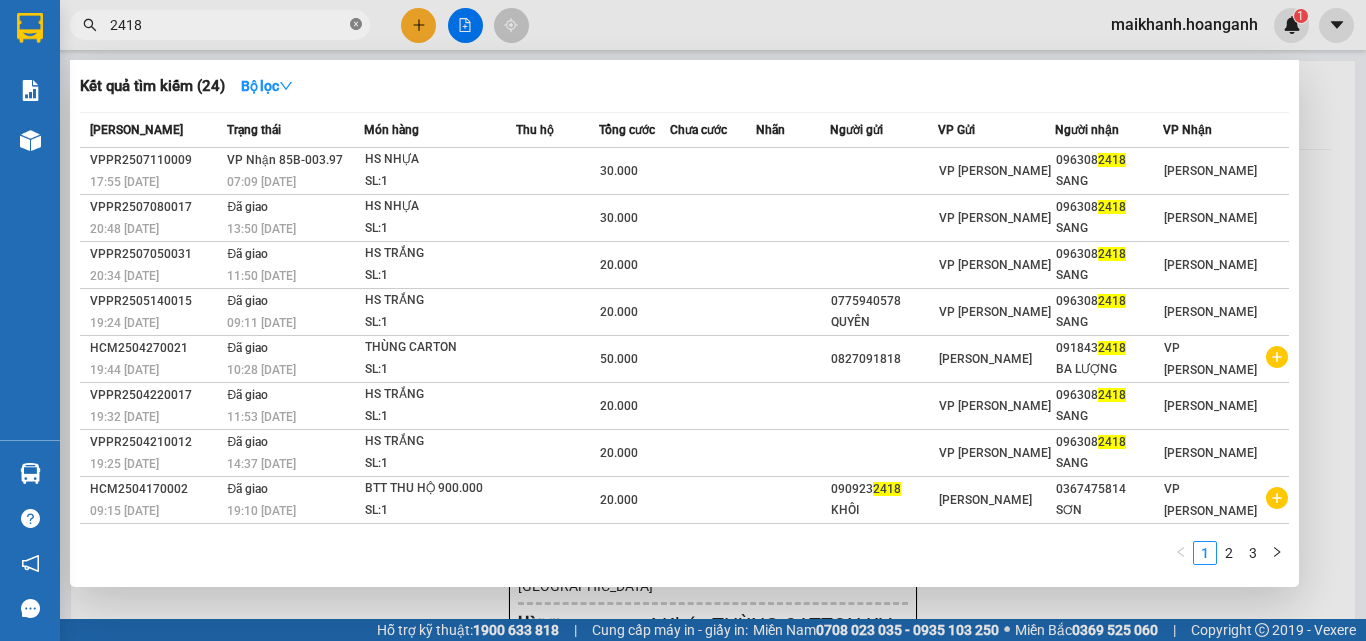 click 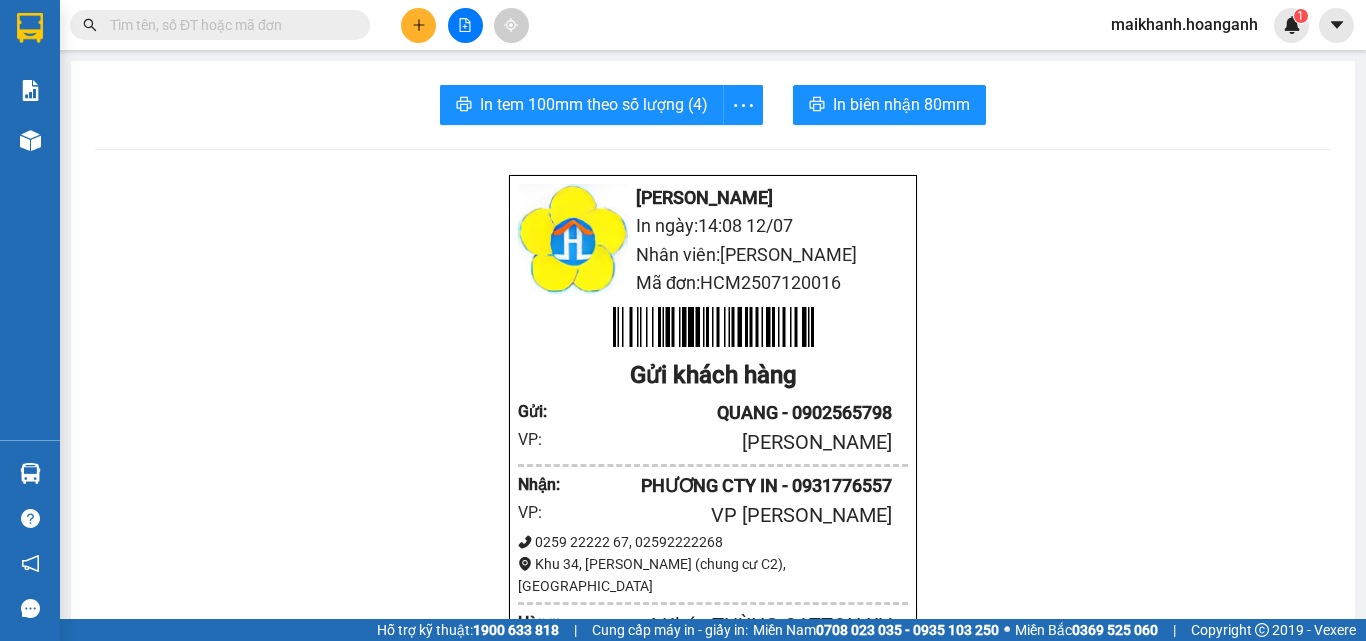 click at bounding box center (228, 25) 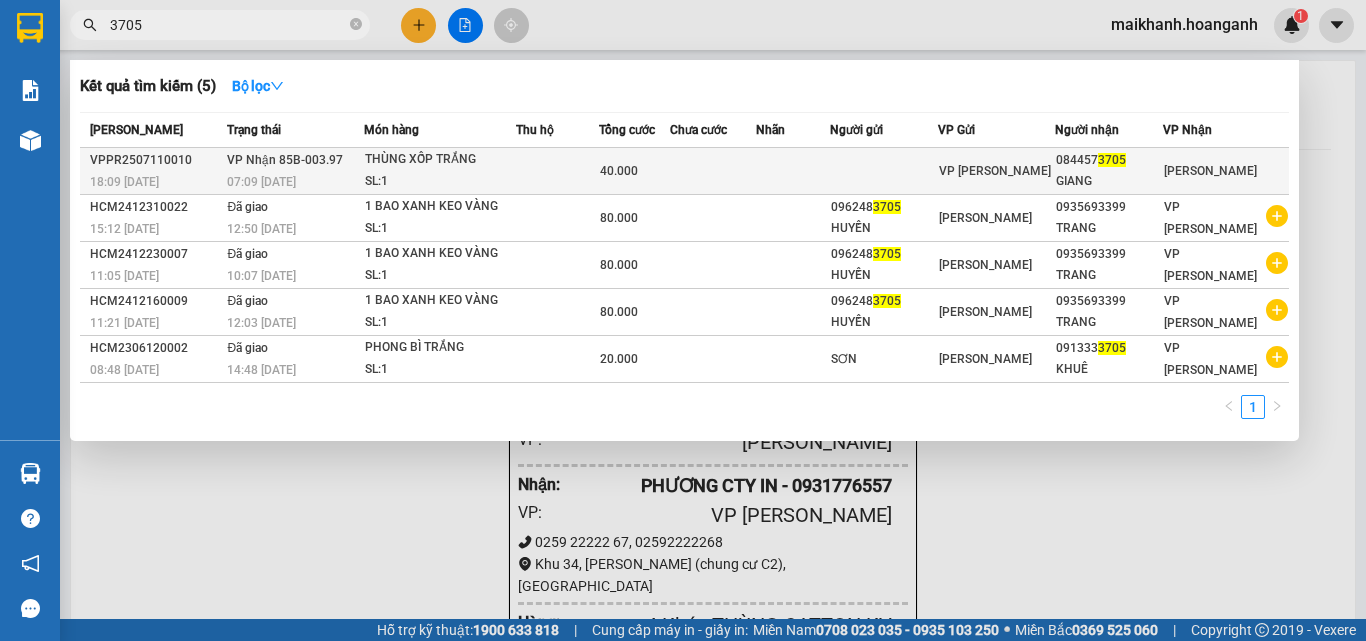 type on "3705" 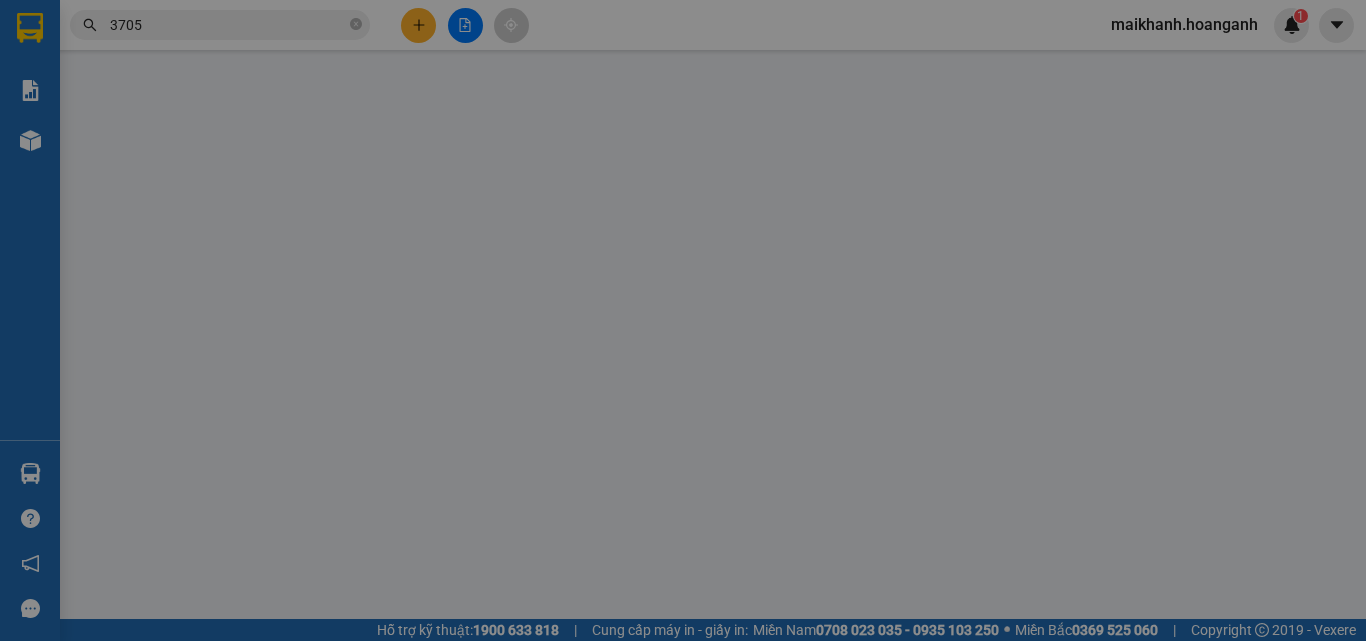 type on "0844573705" 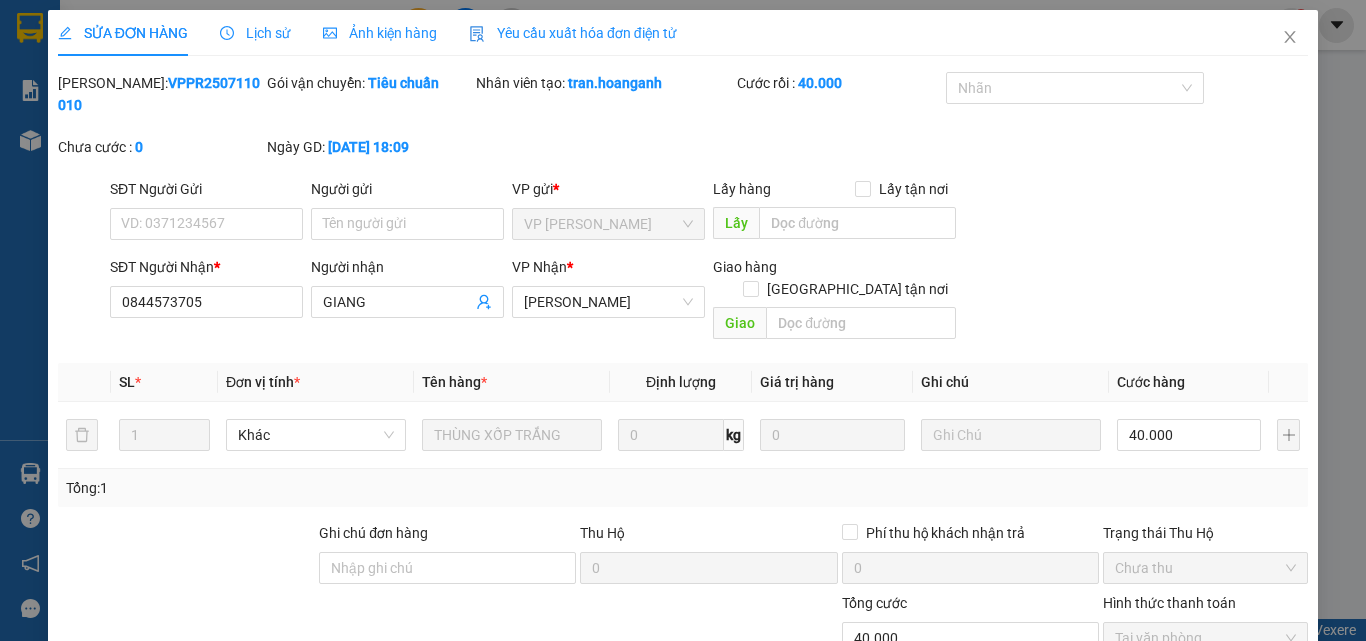 scroll, scrollTop: 165, scrollLeft: 0, axis: vertical 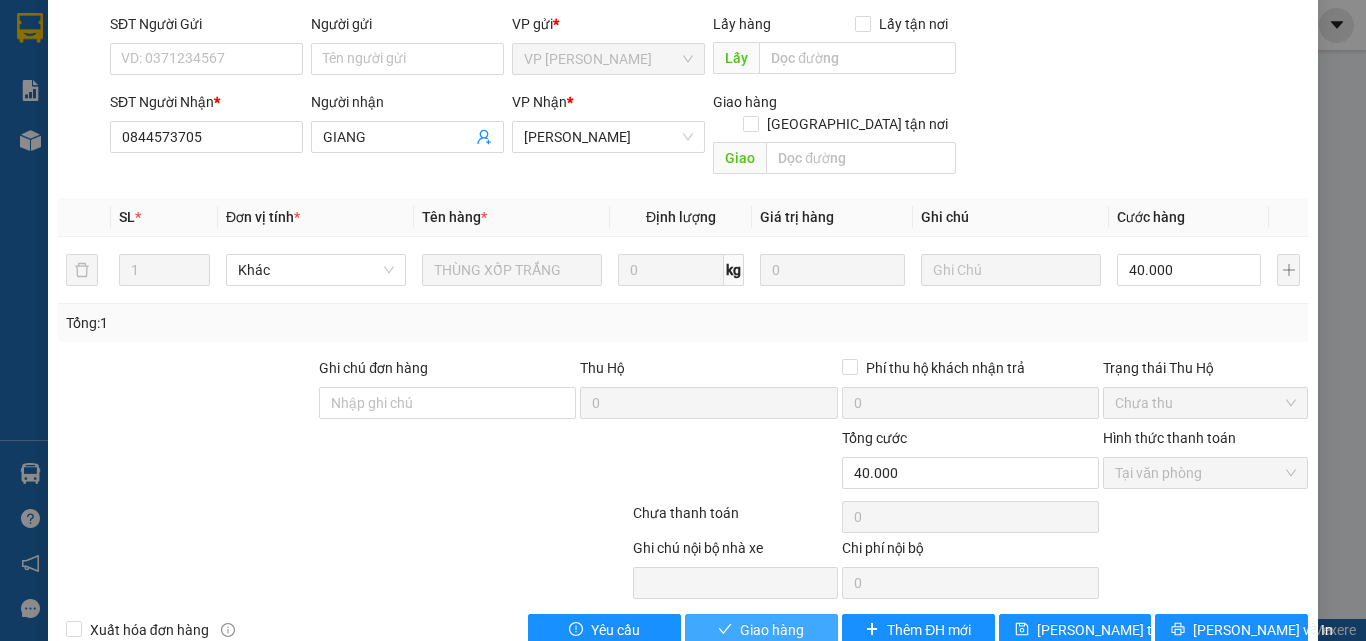 click on "Giao hàng" at bounding box center (772, 630) 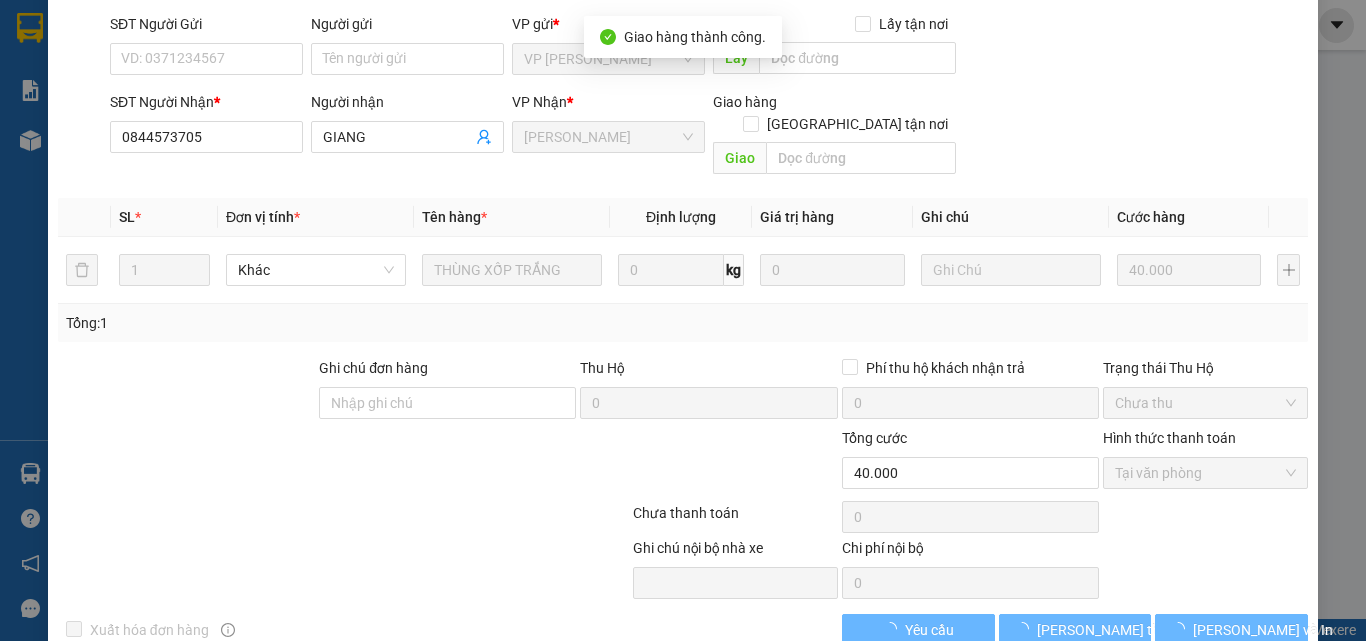 scroll, scrollTop: 187, scrollLeft: 0, axis: vertical 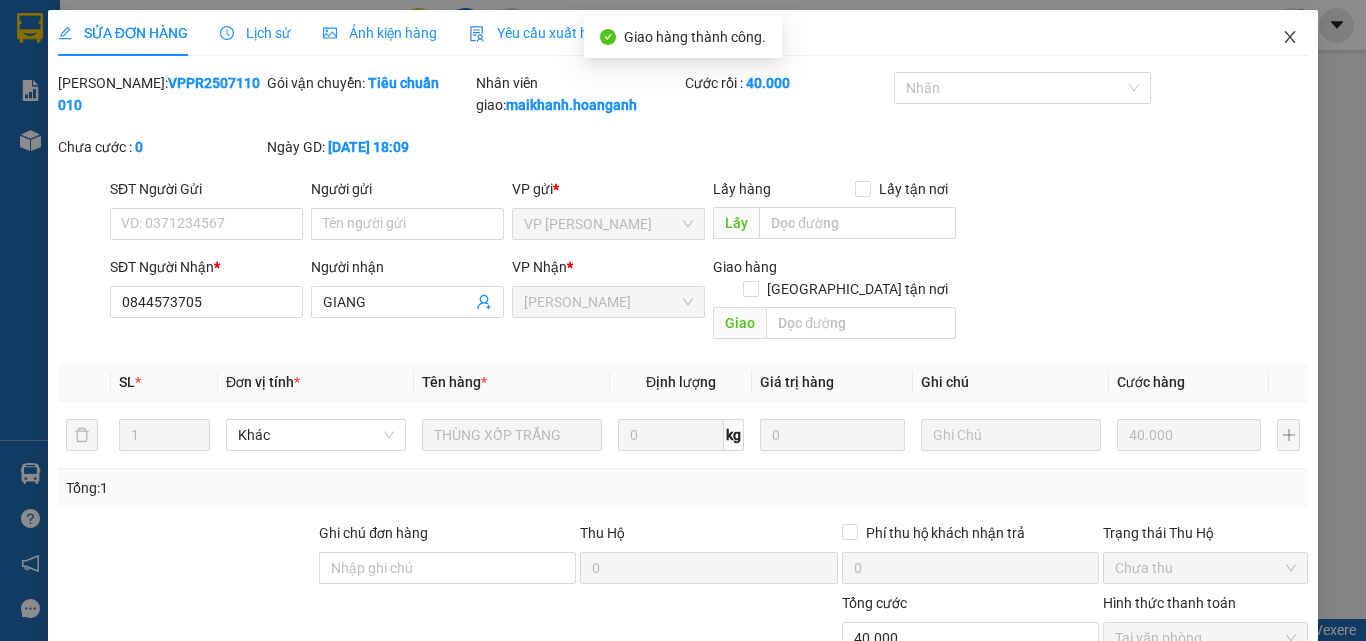 click 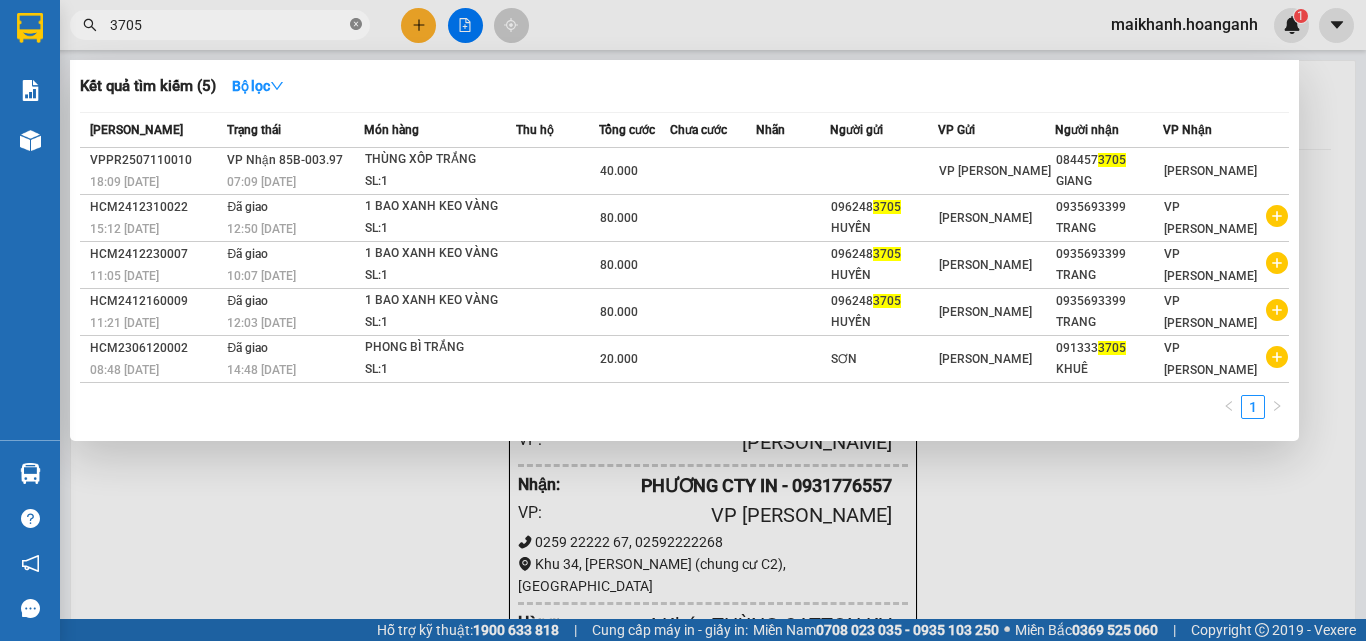 click 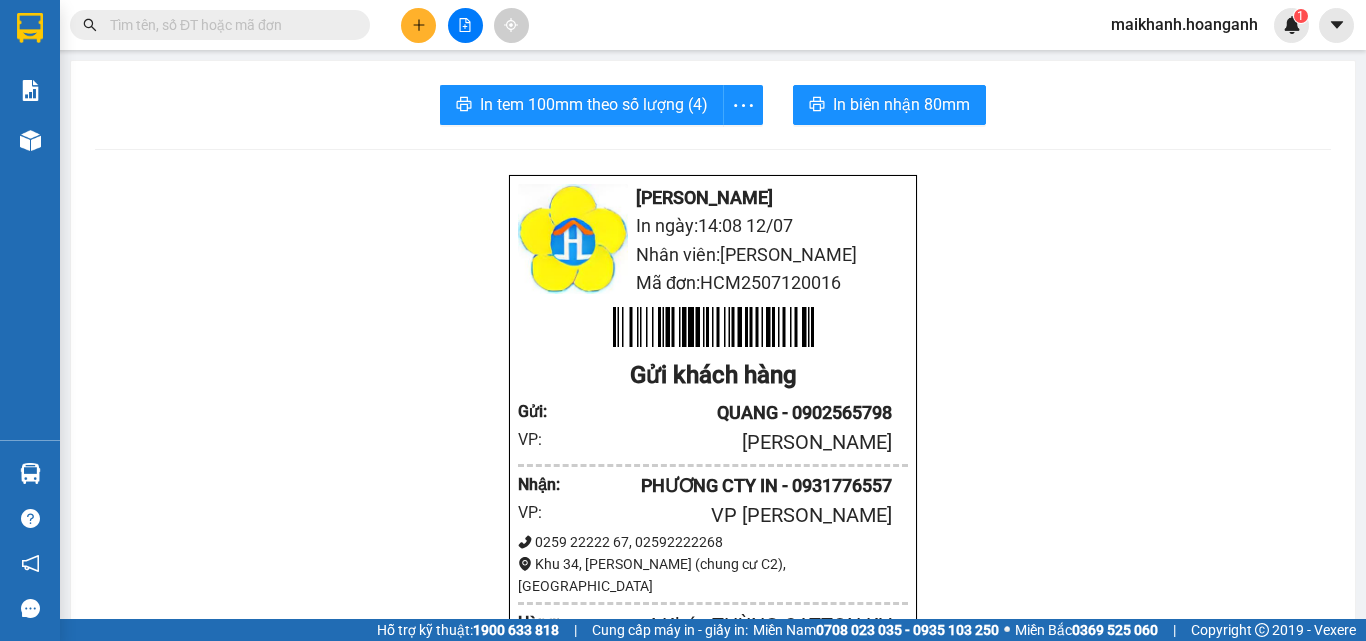 click at bounding box center [228, 25] 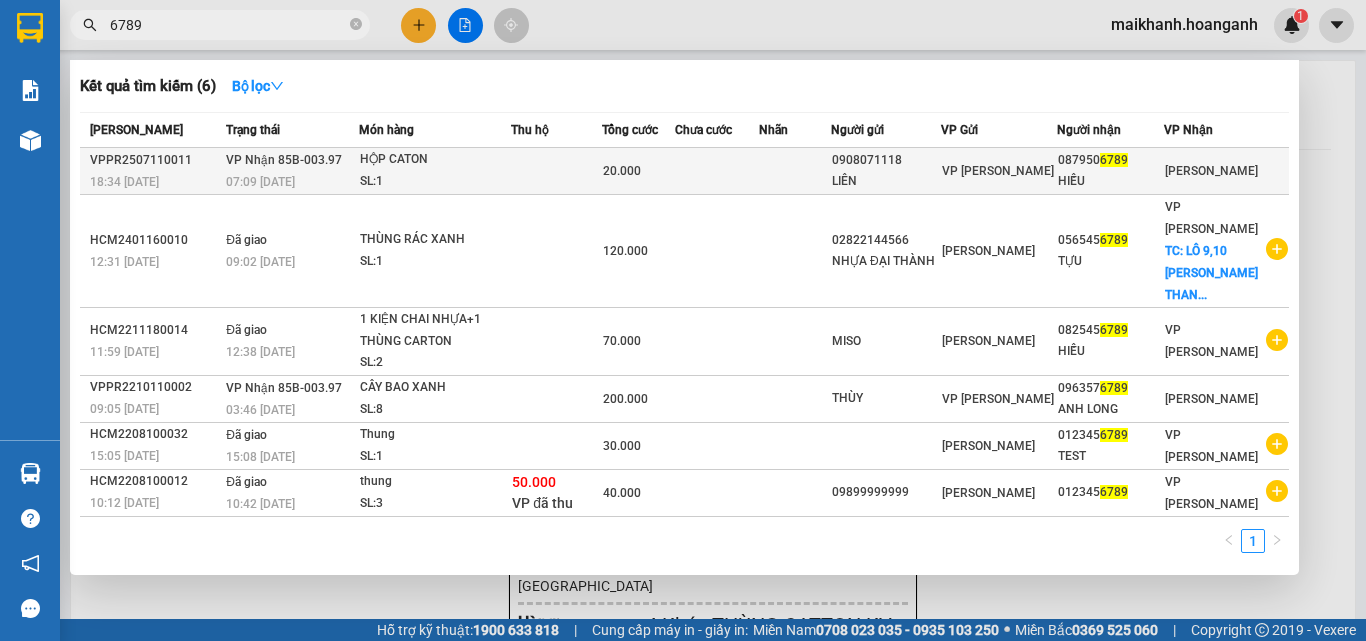 type on "6789" 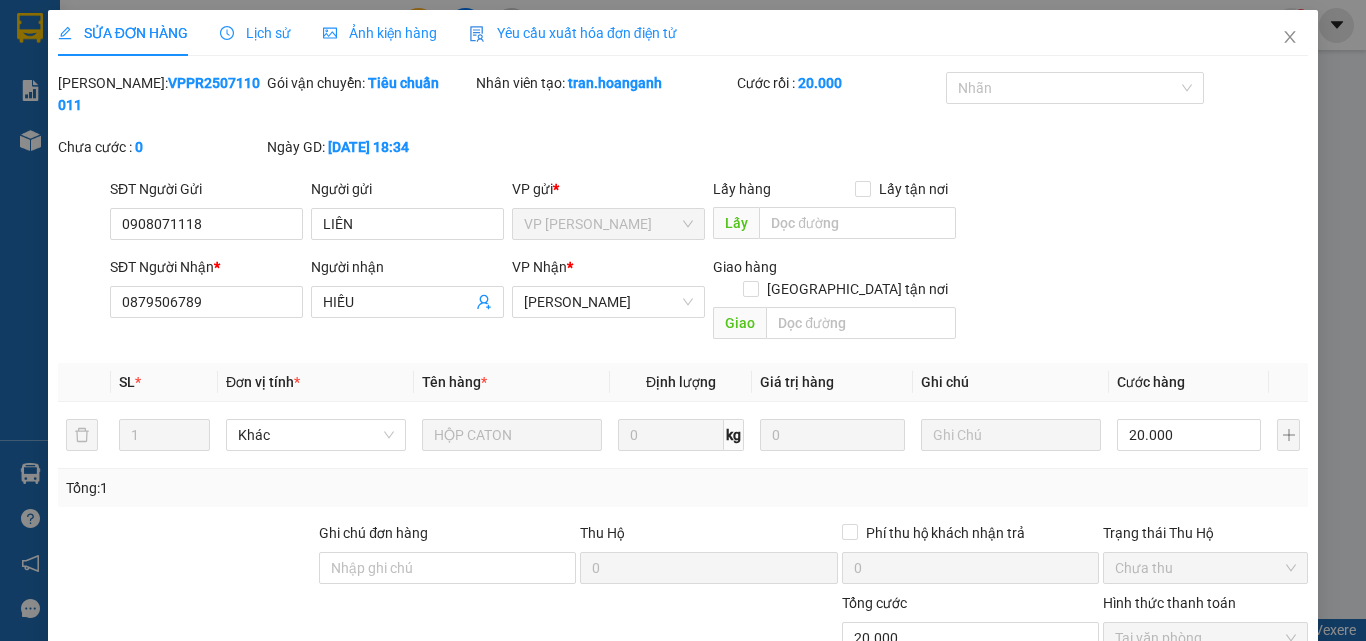 scroll, scrollTop: 165, scrollLeft: 0, axis: vertical 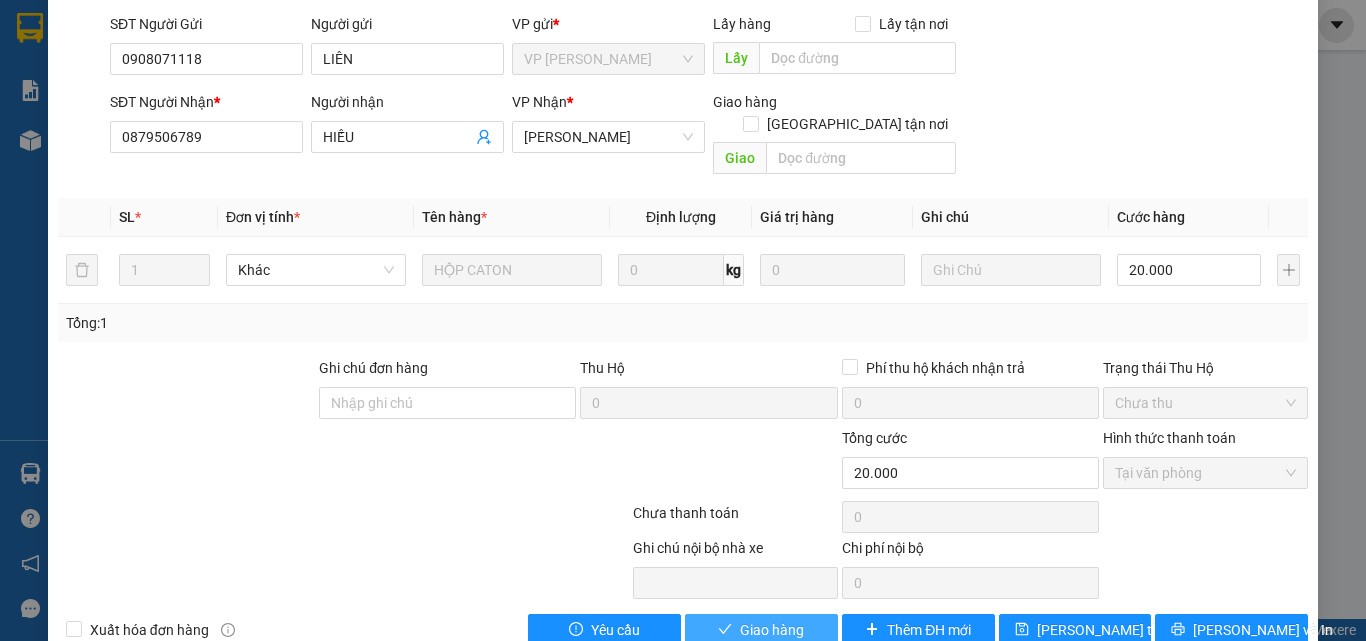 click on "Giao hàng" at bounding box center (772, 630) 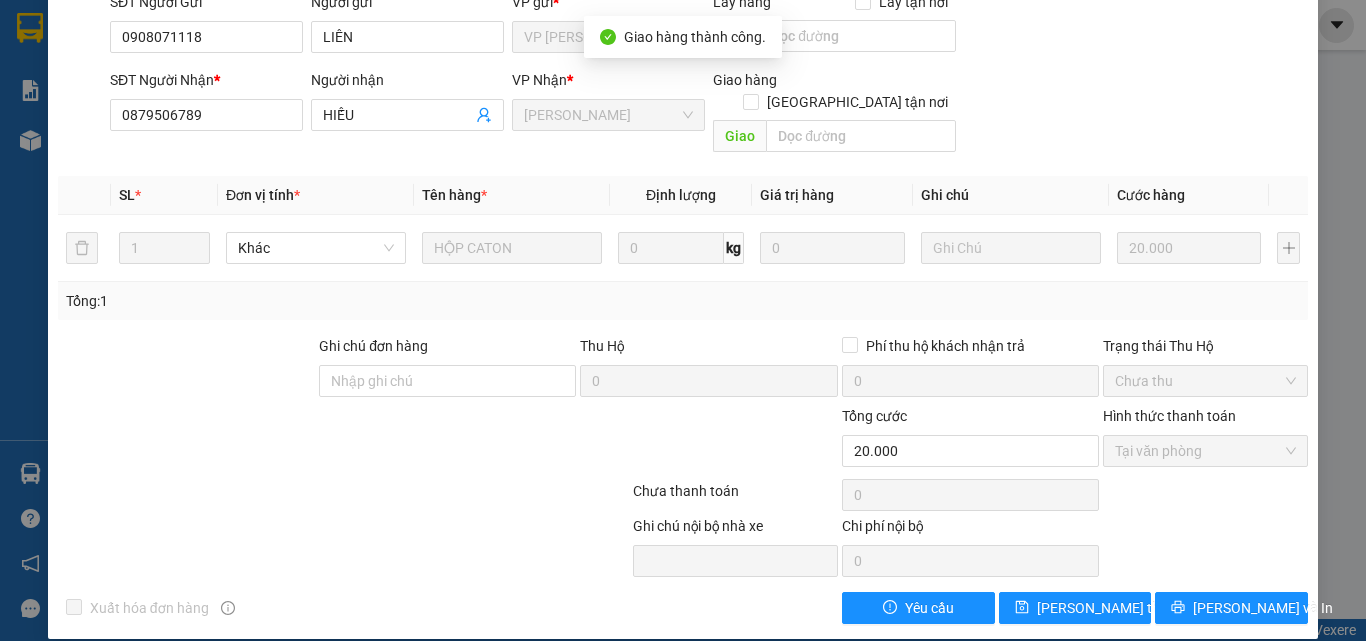 scroll, scrollTop: 0, scrollLeft: 0, axis: both 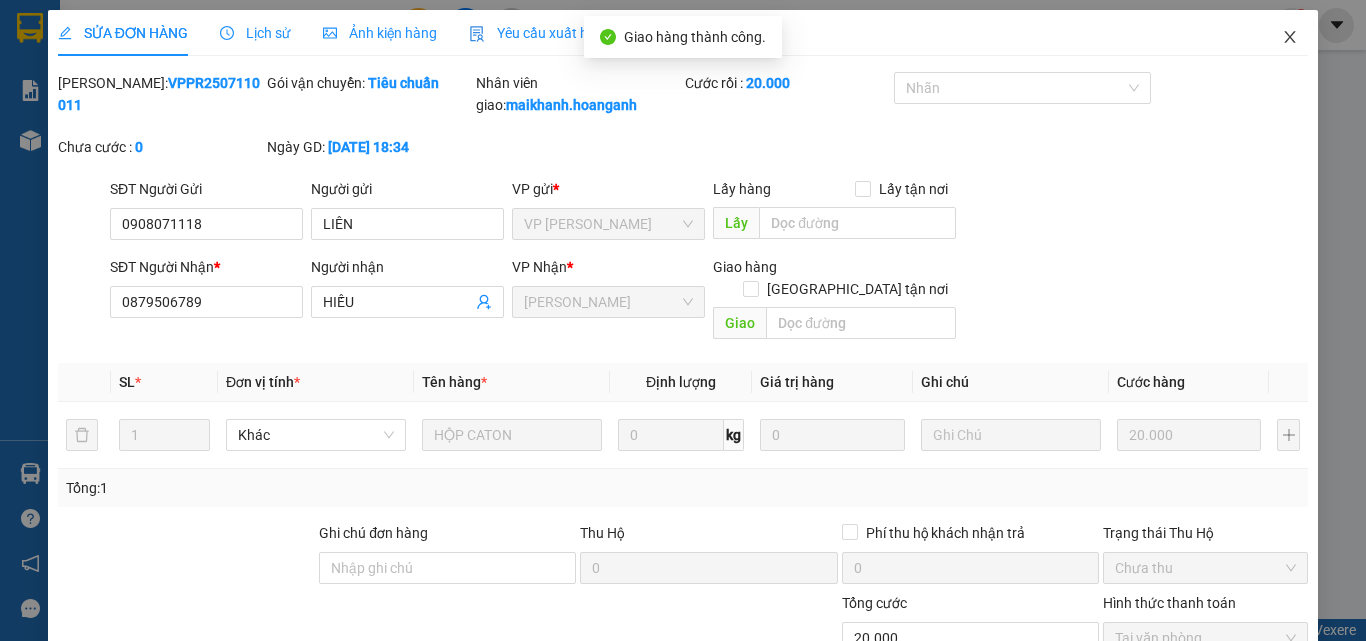 click 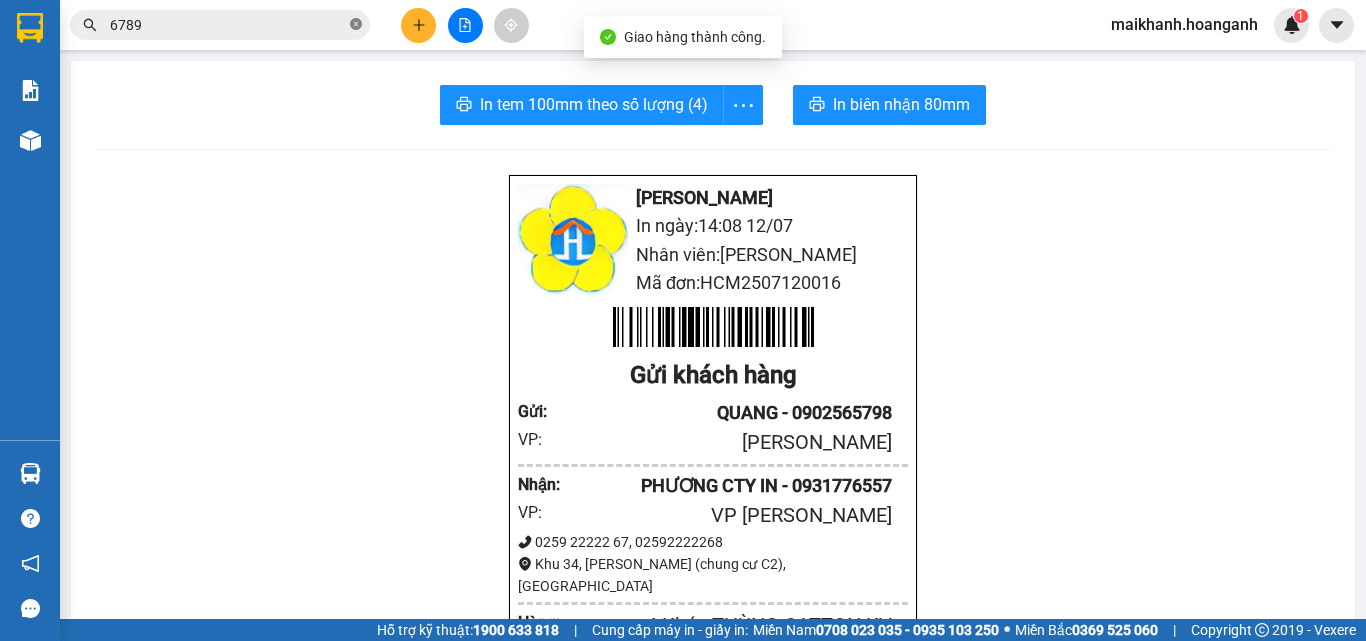click 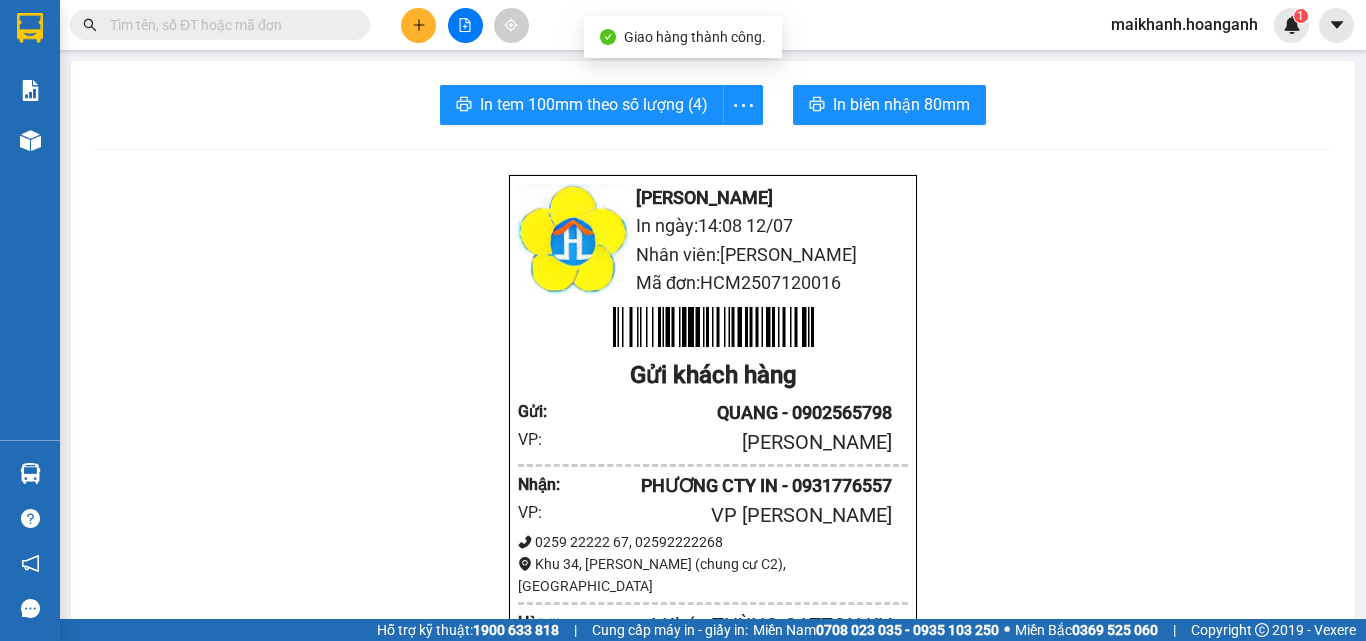 click at bounding box center (228, 25) 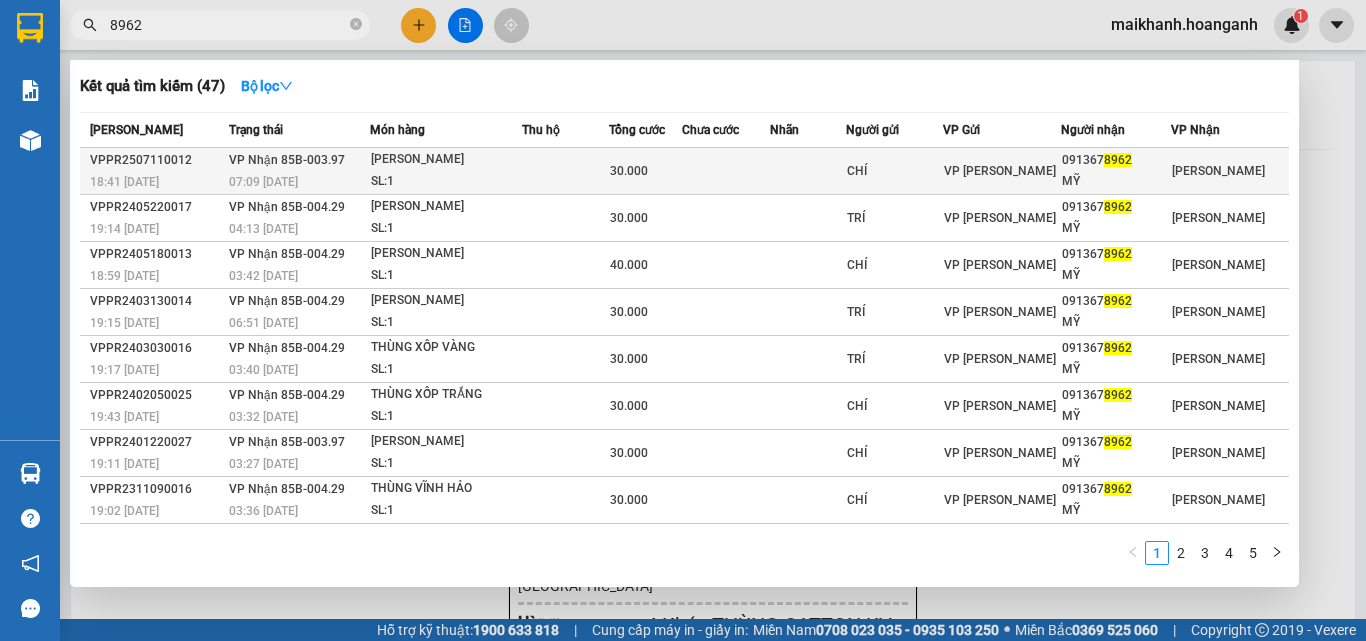 type on "8962" 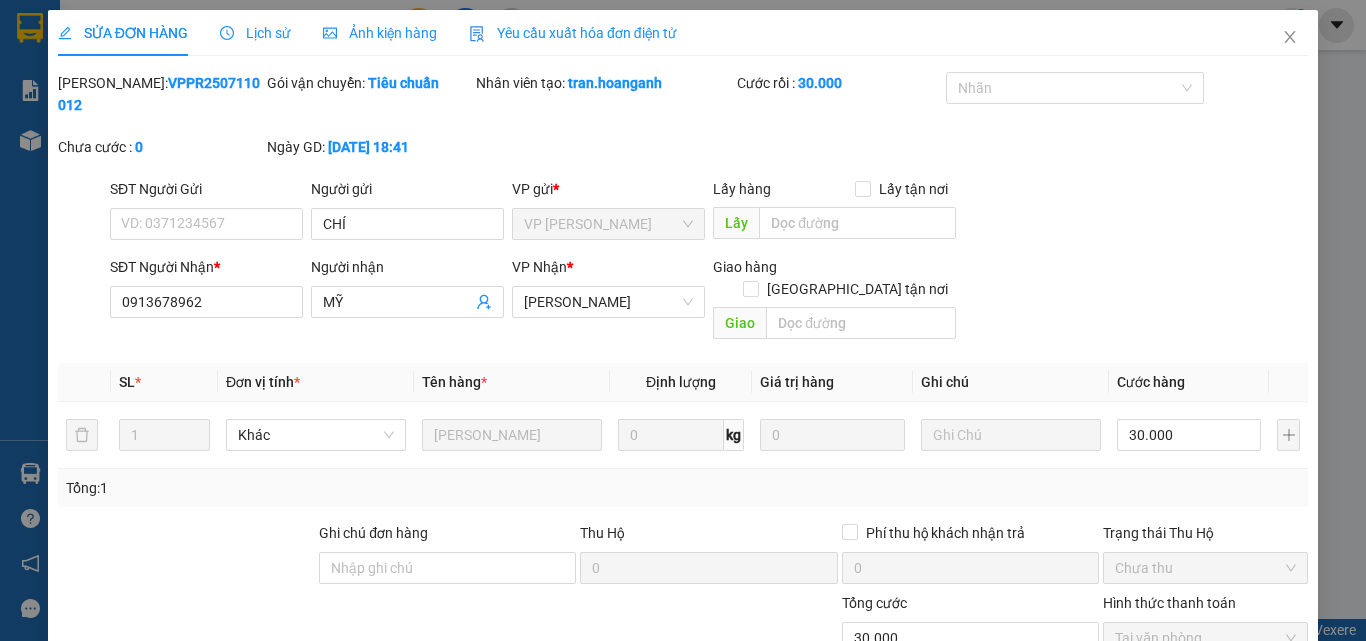 scroll, scrollTop: 165, scrollLeft: 0, axis: vertical 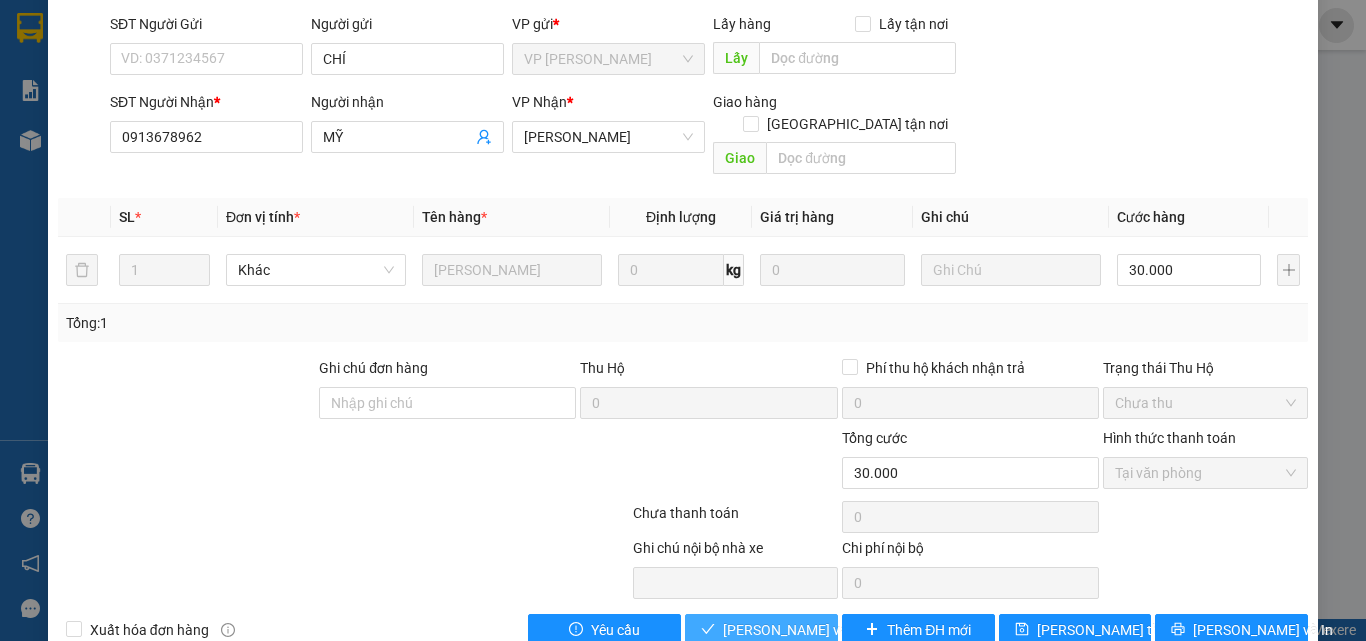 click on "Lưu và Giao hàng" at bounding box center (819, 630) 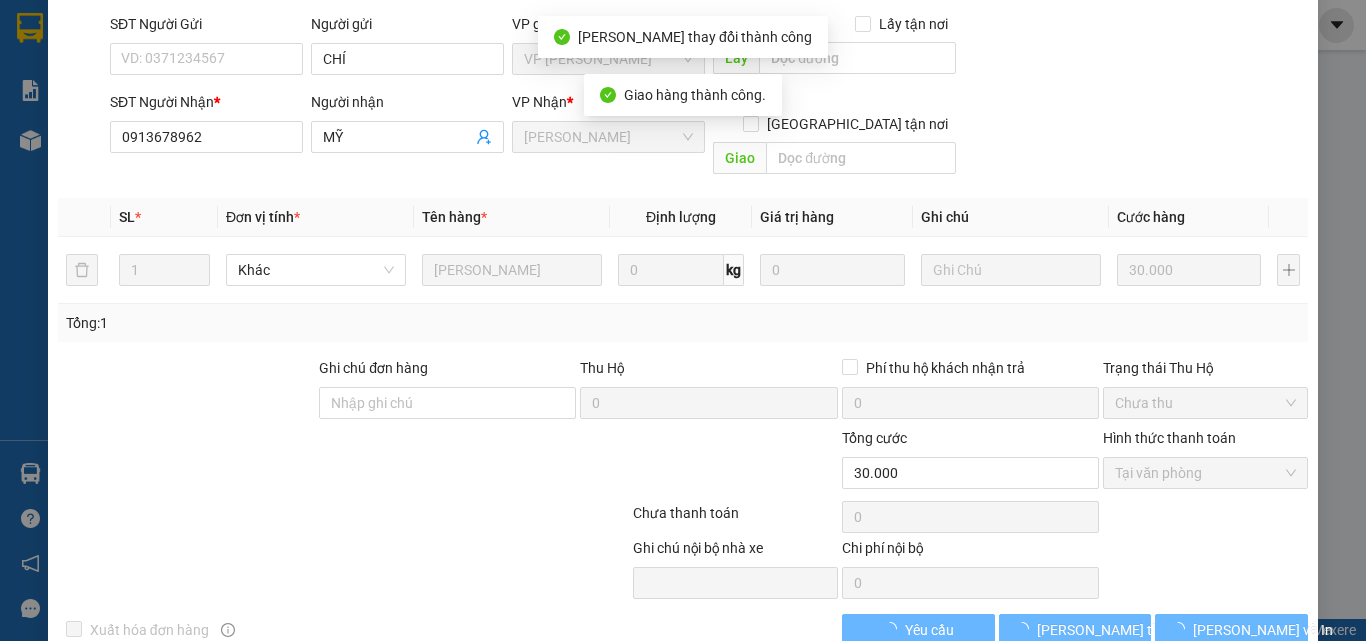 scroll, scrollTop: 187, scrollLeft: 0, axis: vertical 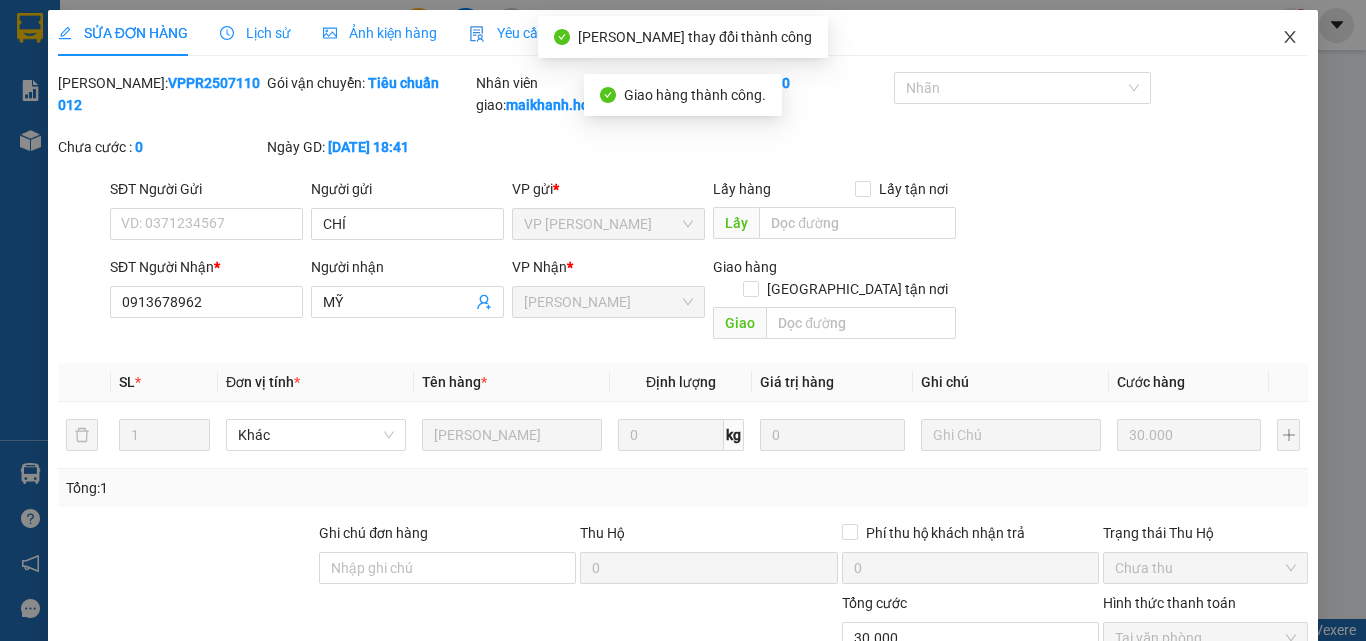 click 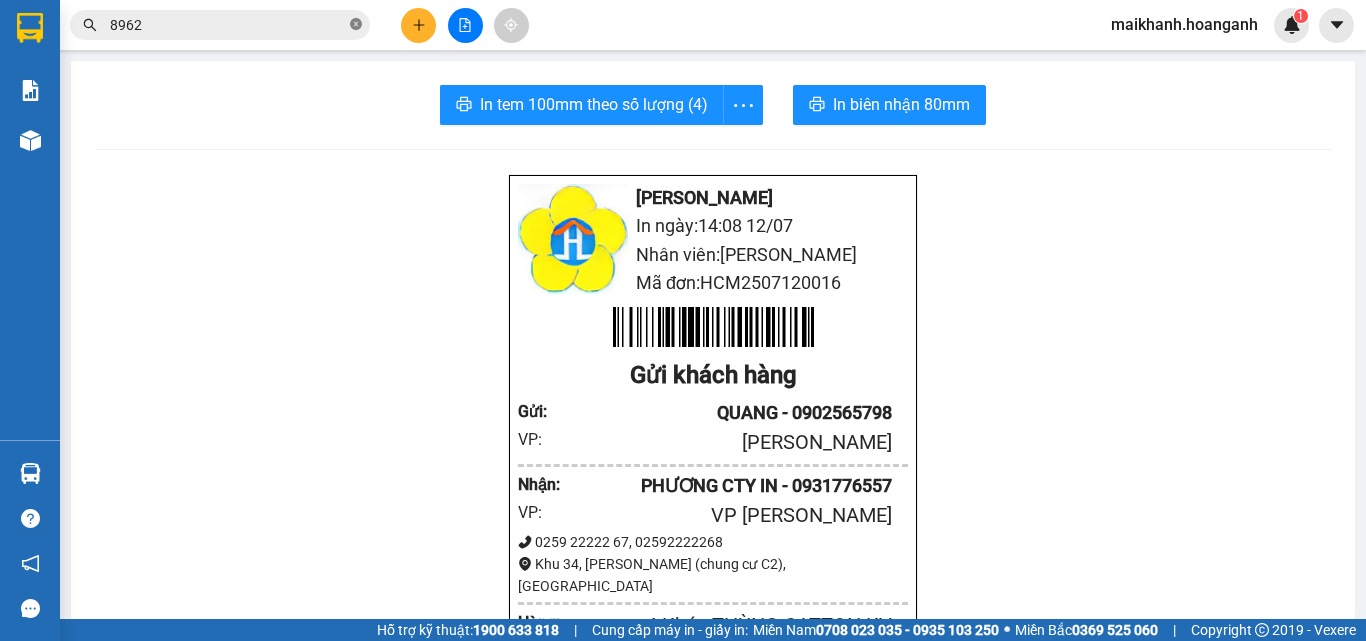 click 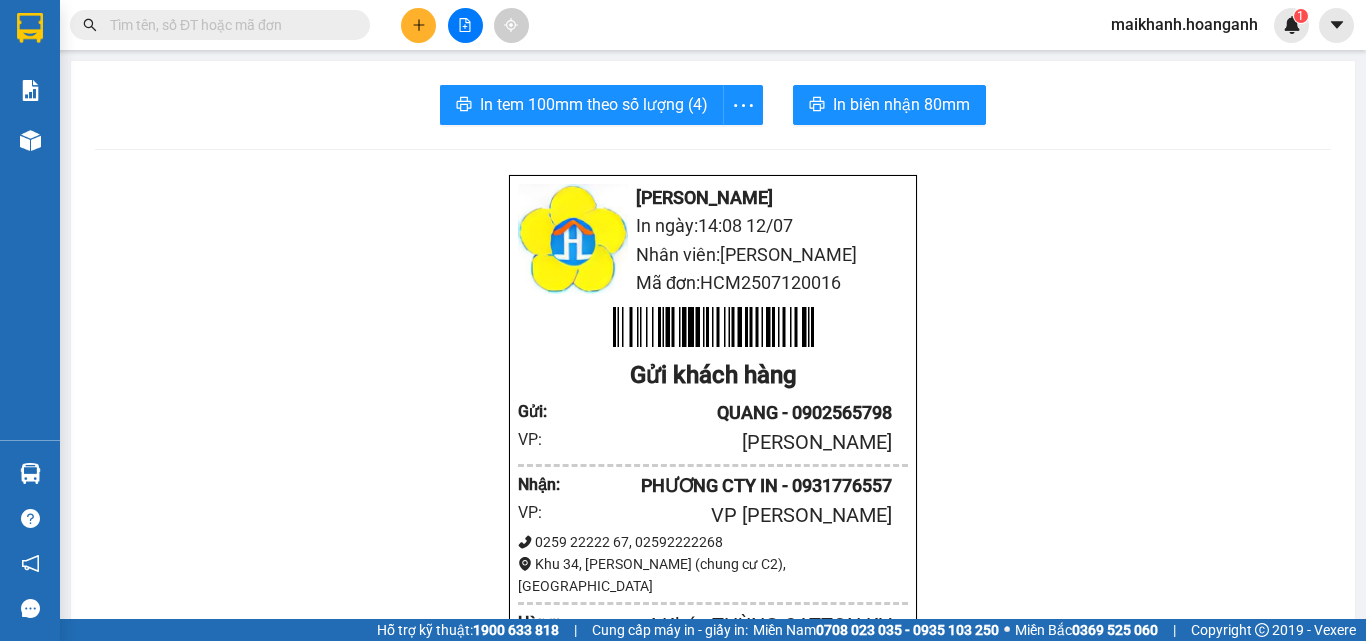 click at bounding box center (228, 25) 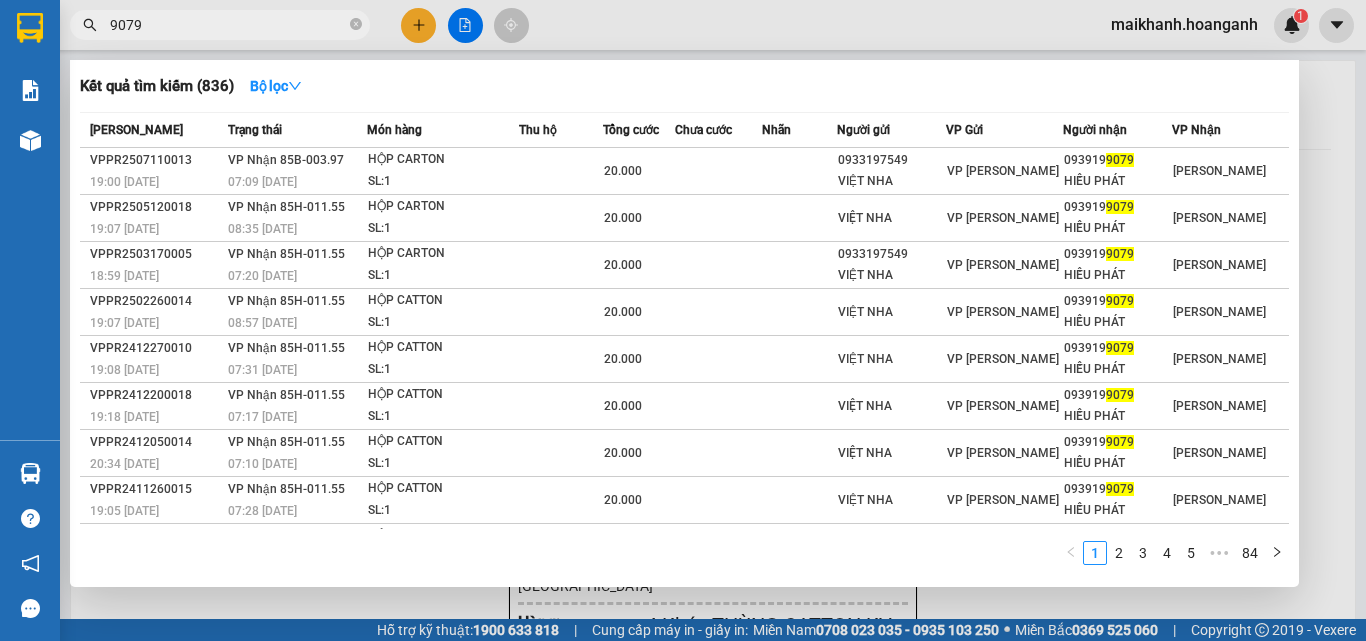 type on "9079" 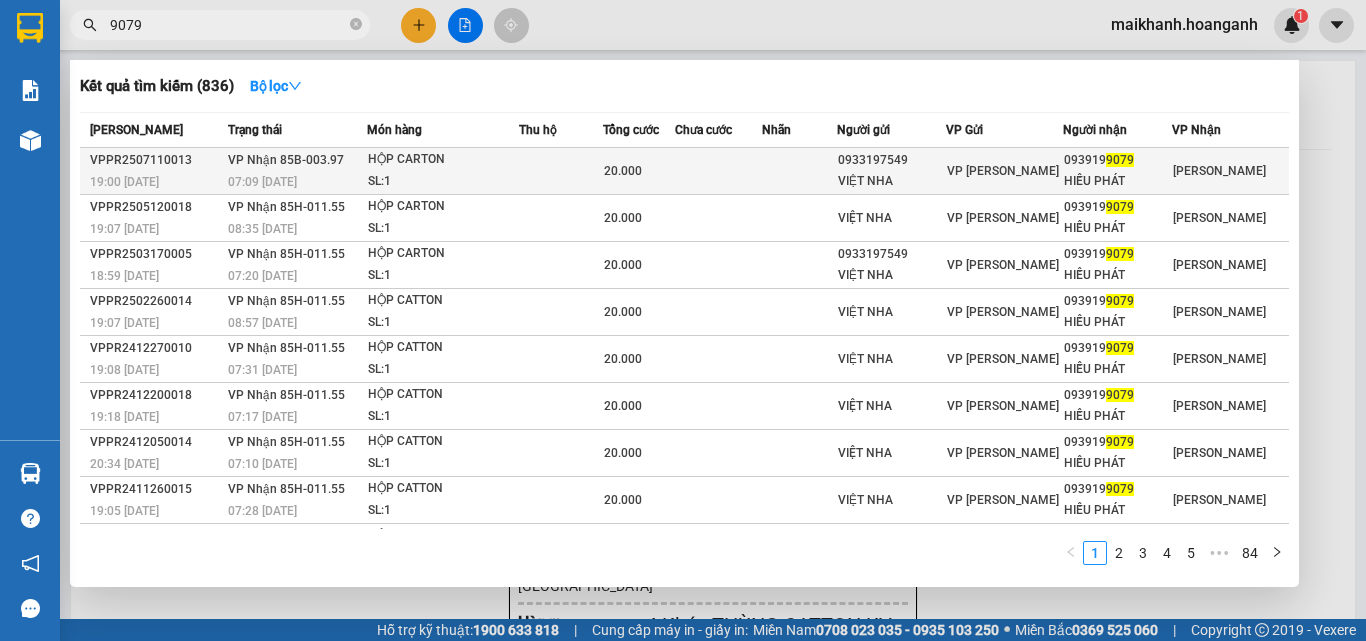 click on "HỘP CARTON" at bounding box center (443, 160) 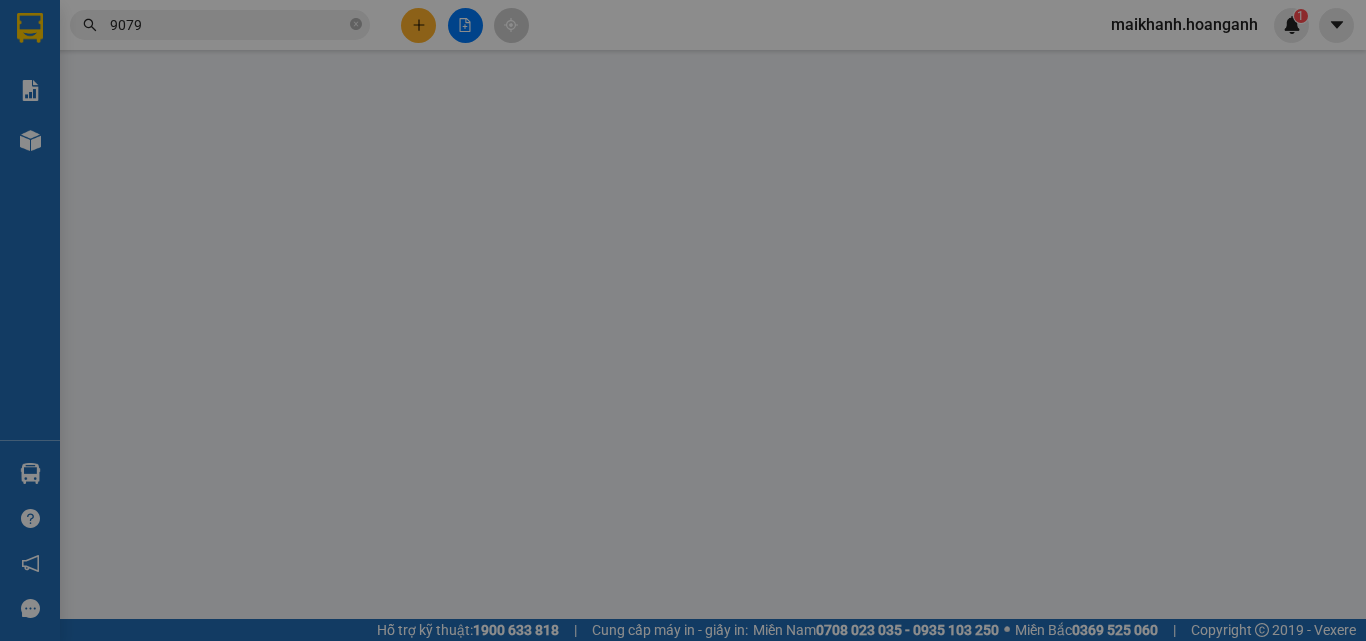 type on "0933197549" 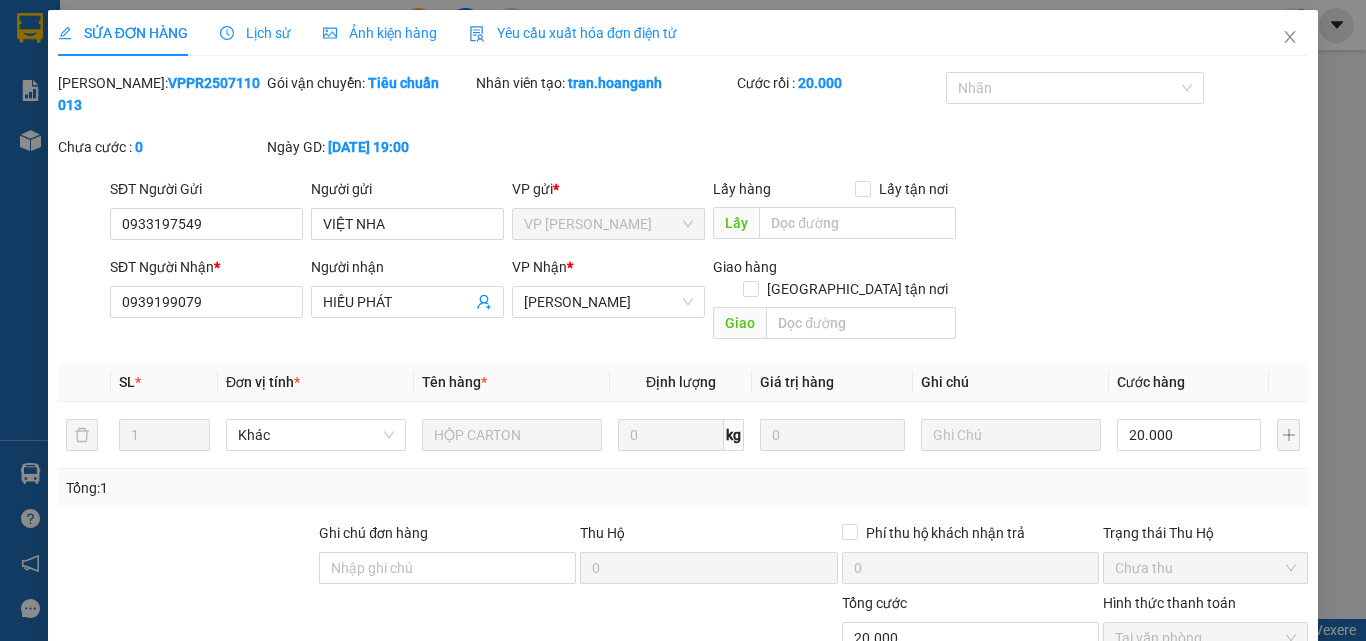 scroll, scrollTop: 165, scrollLeft: 0, axis: vertical 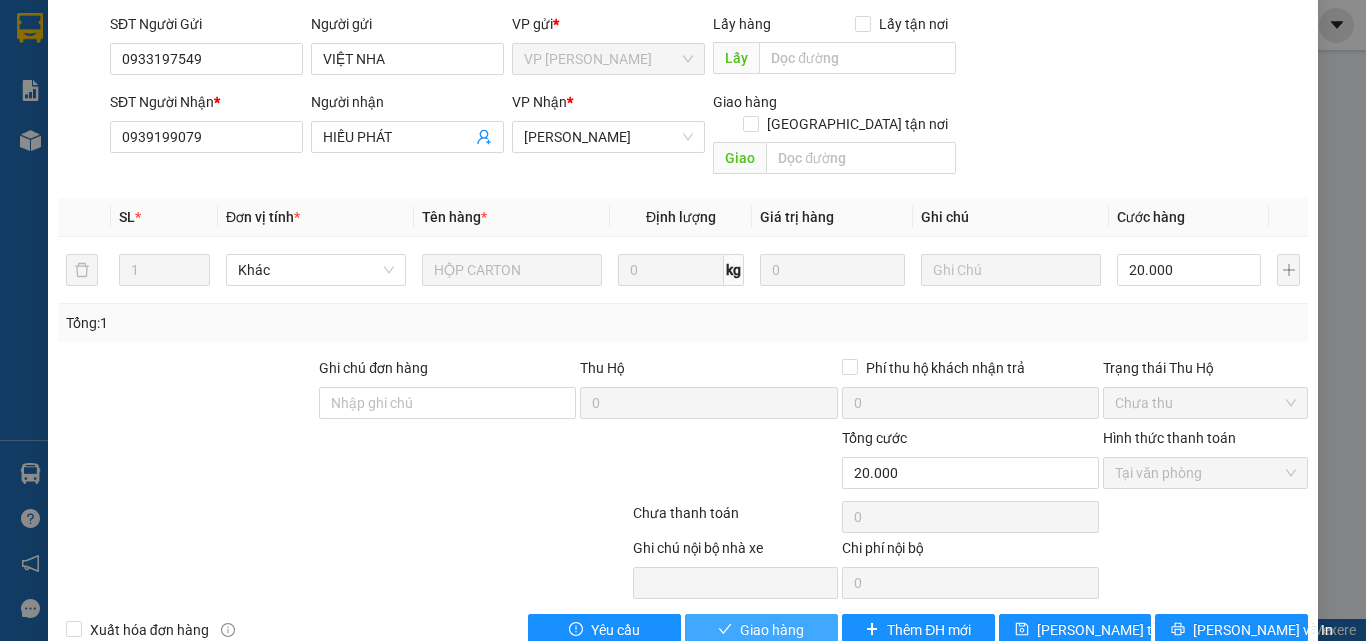 click on "Giao hàng" at bounding box center (772, 630) 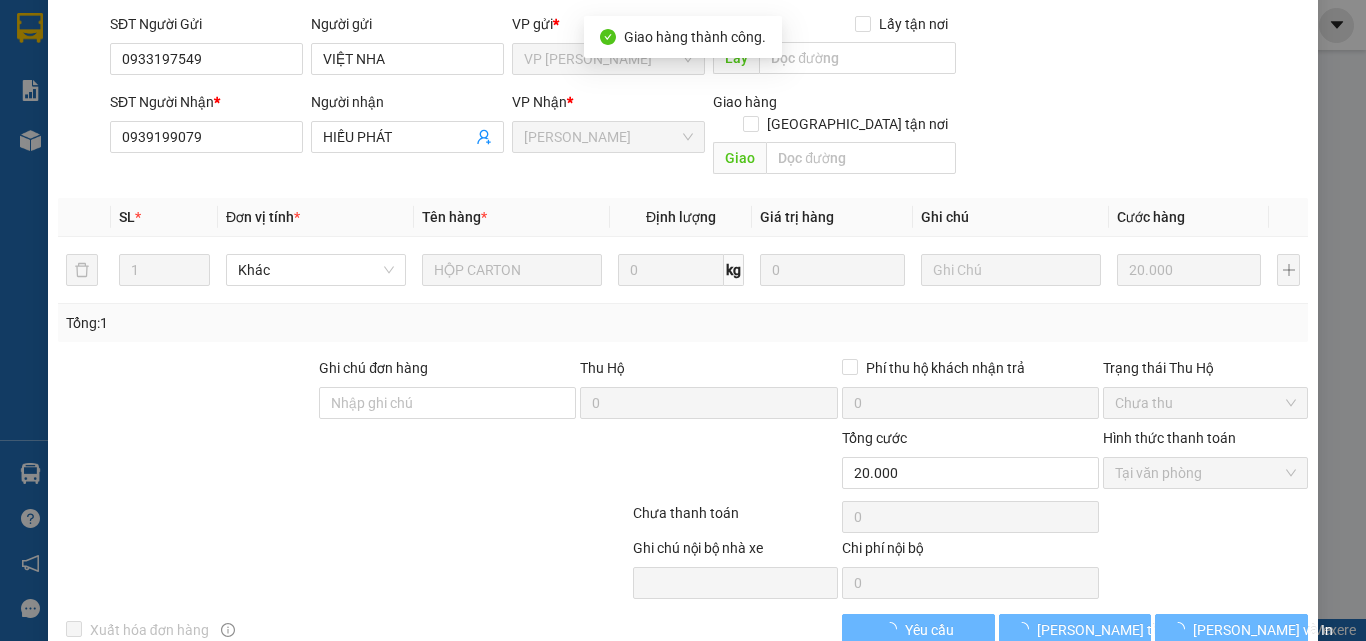 scroll, scrollTop: 187, scrollLeft: 0, axis: vertical 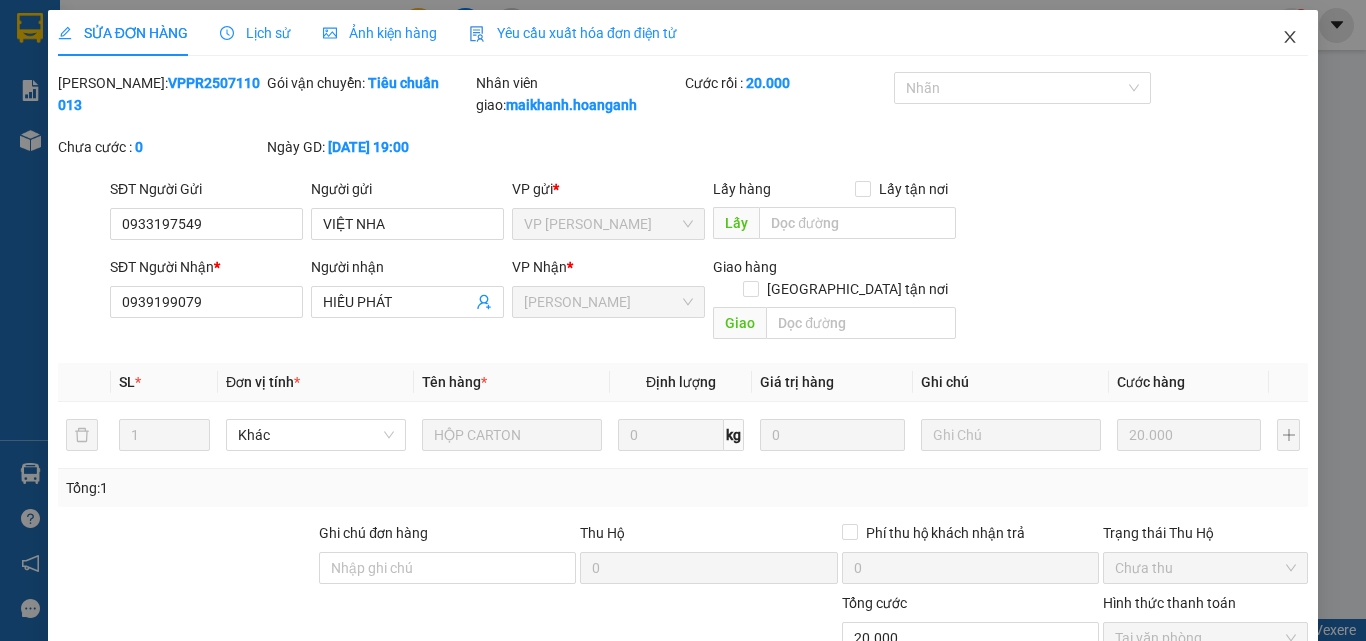 click 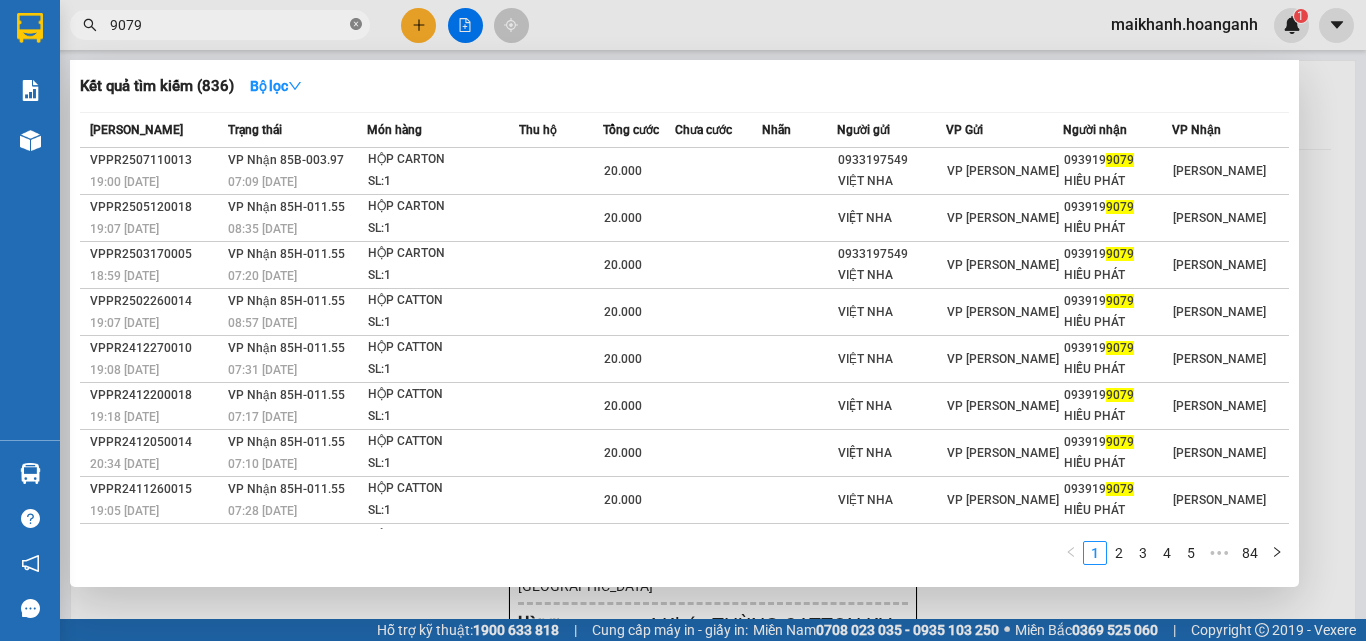 click 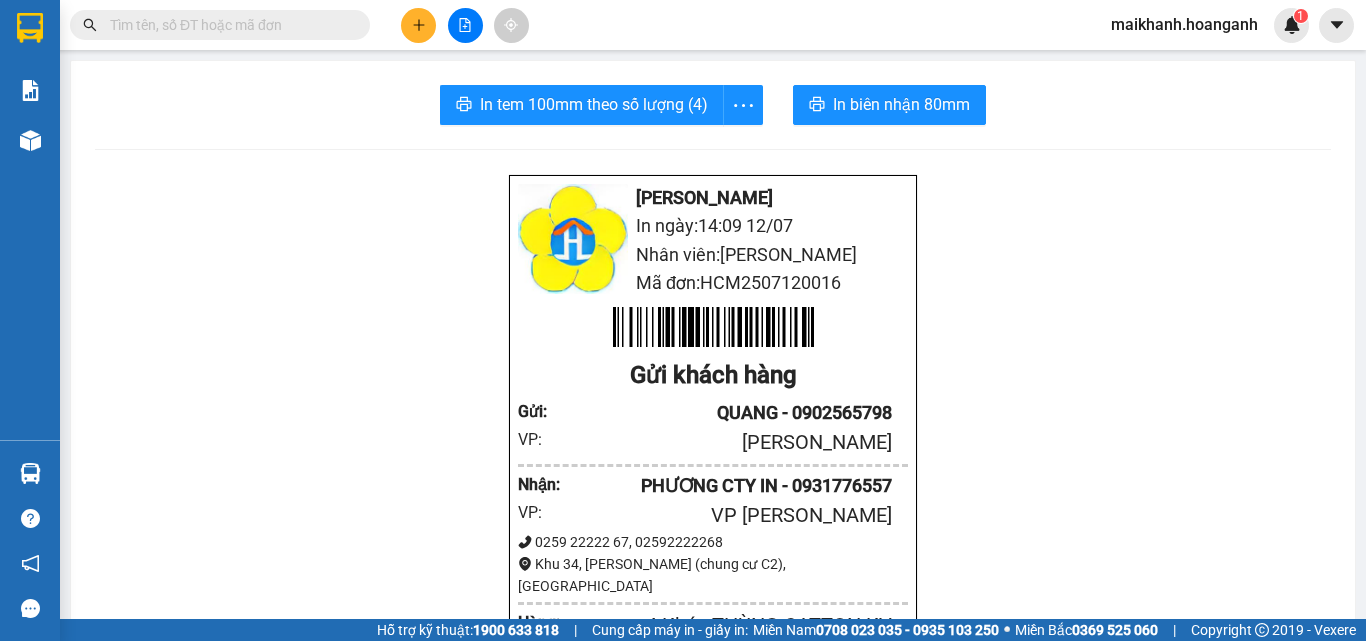 click at bounding box center [228, 25] 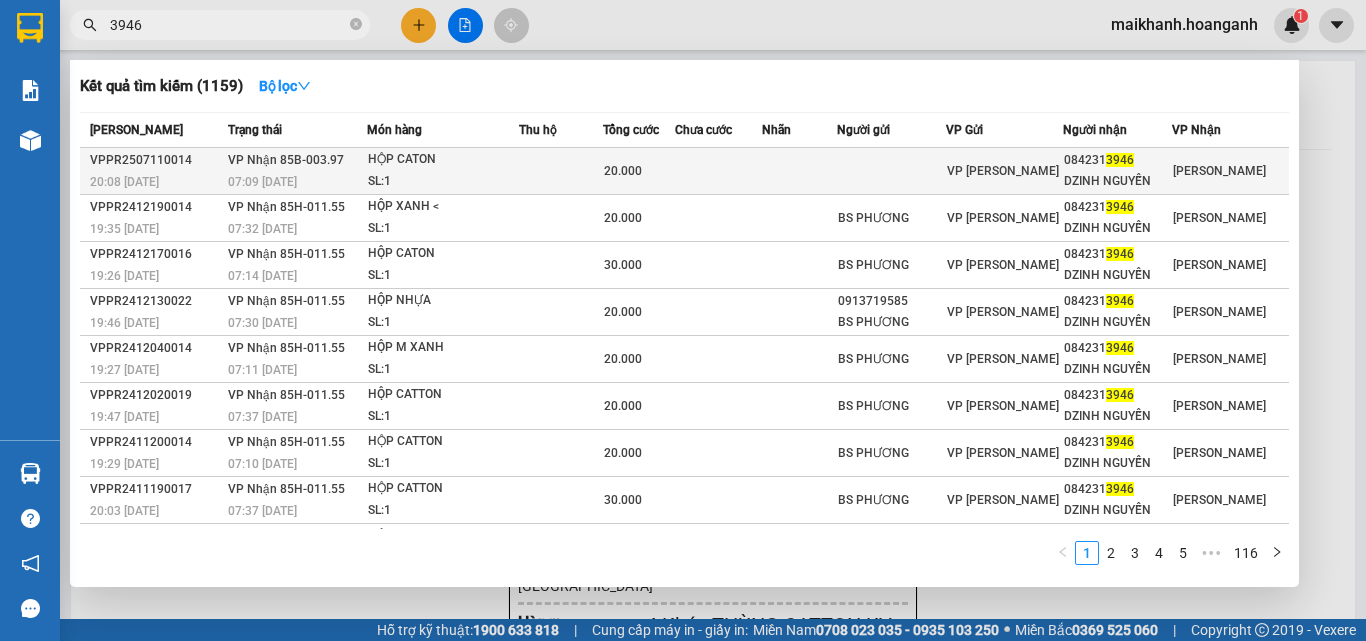 type on "3946" 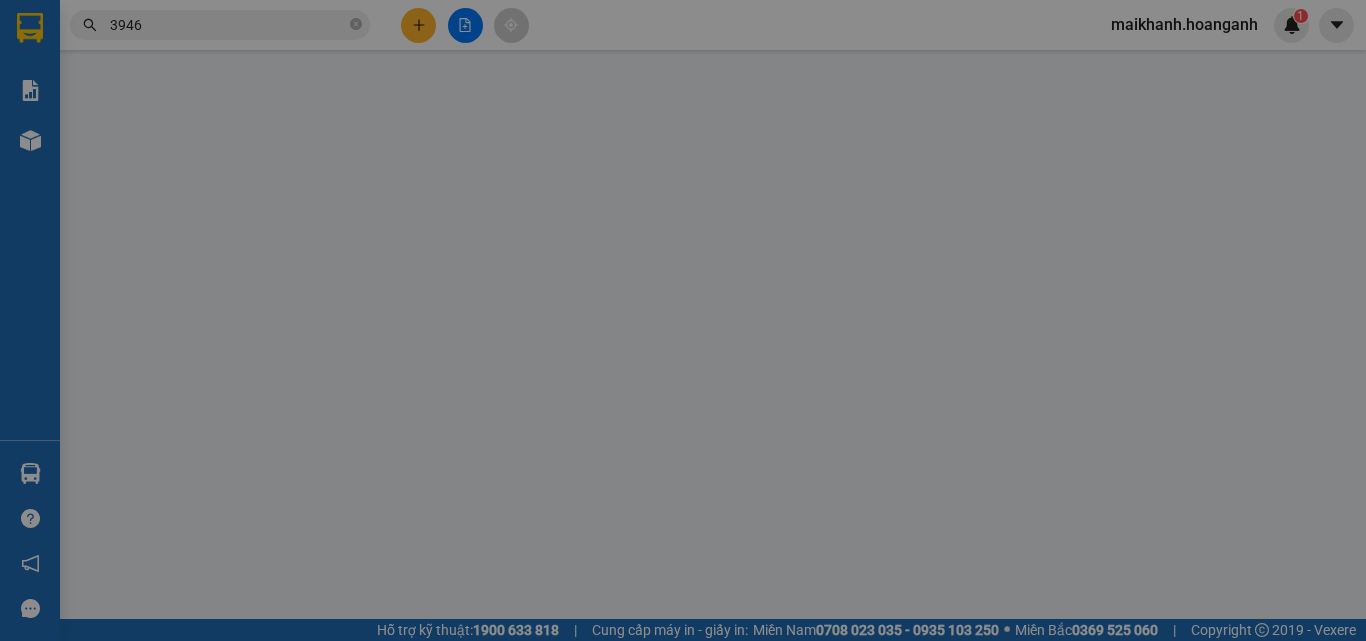 type on "0842313946" 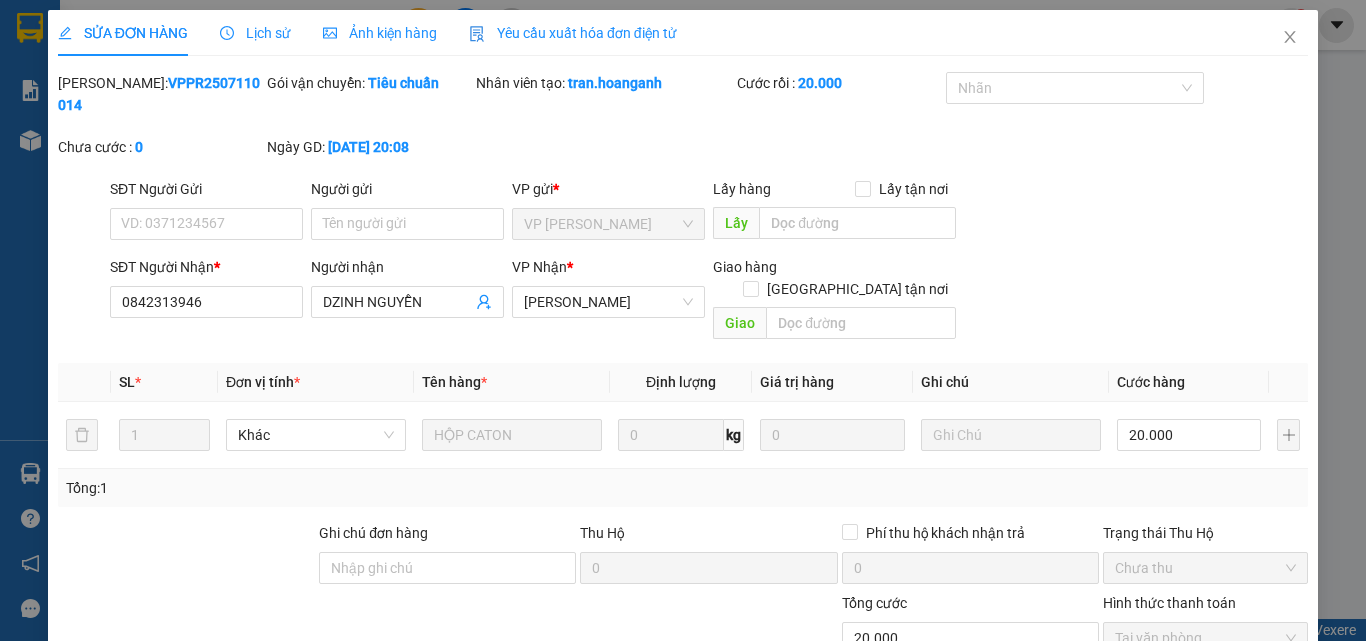 scroll, scrollTop: 165, scrollLeft: 0, axis: vertical 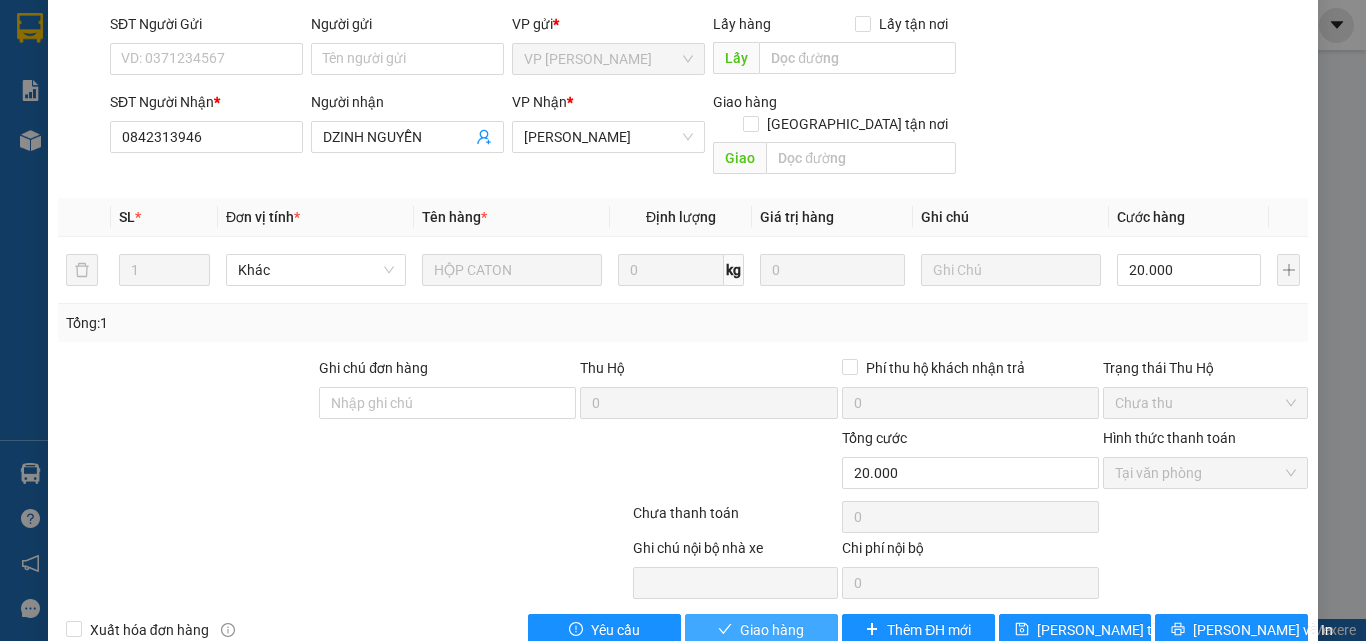 click on "Giao hàng" at bounding box center (772, 630) 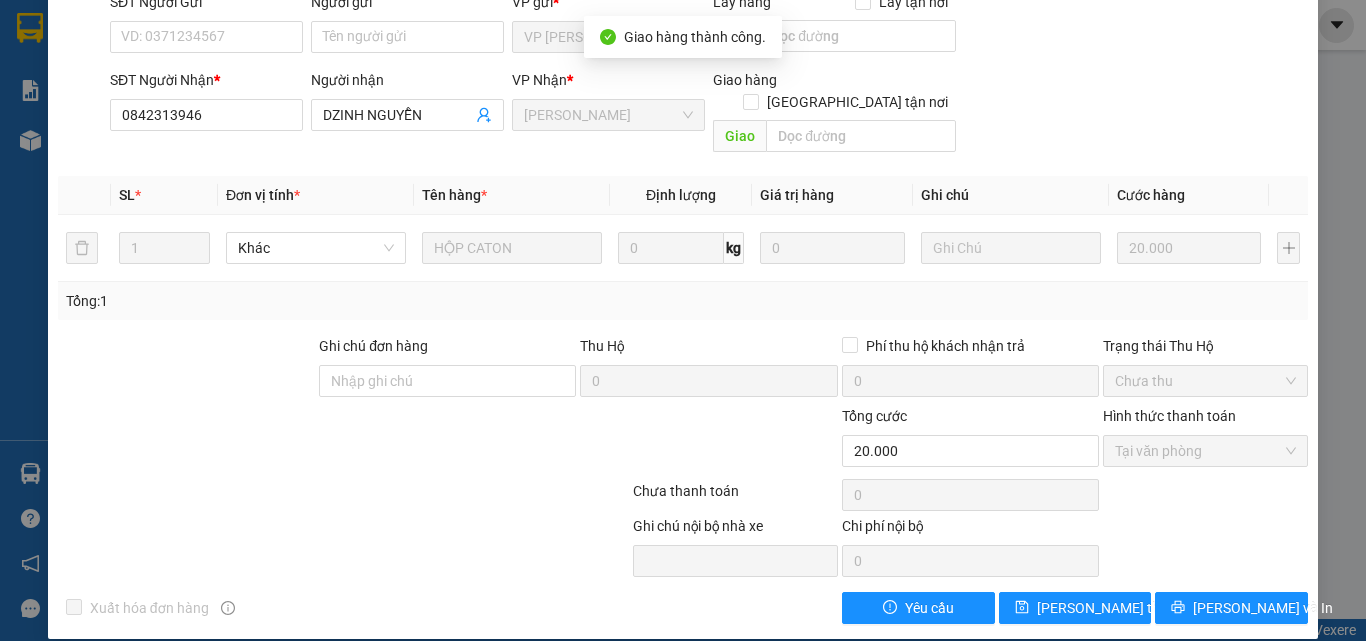 scroll, scrollTop: 0, scrollLeft: 0, axis: both 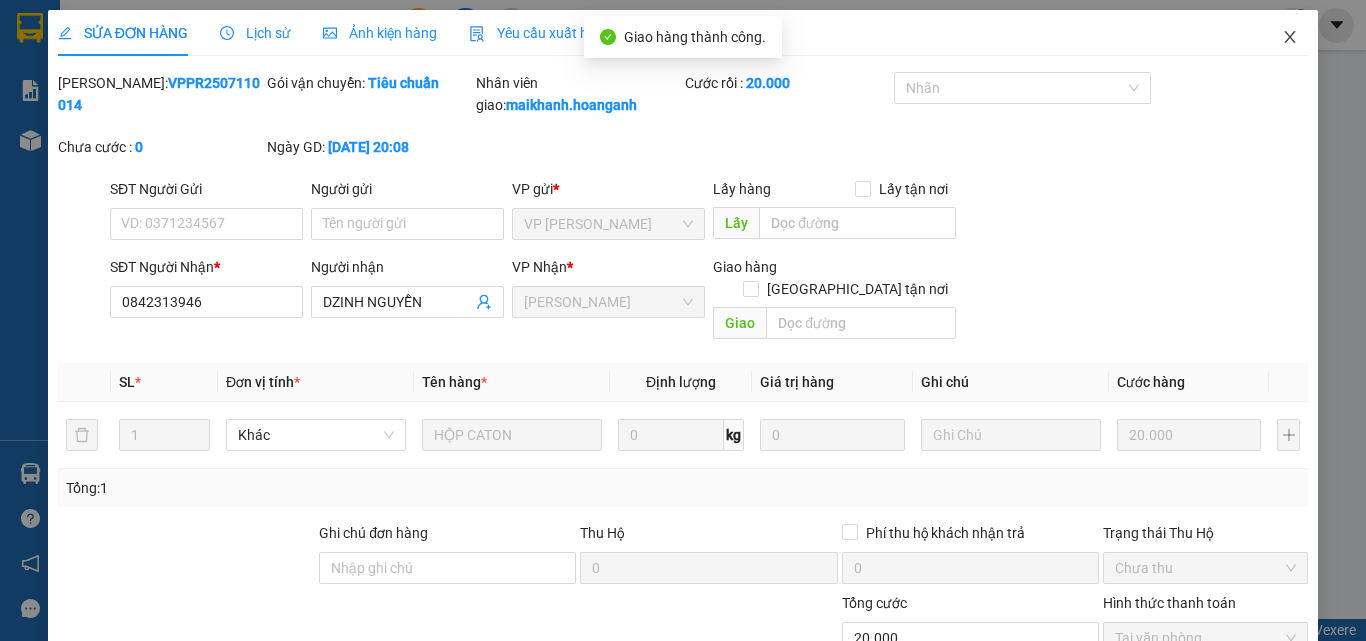 click 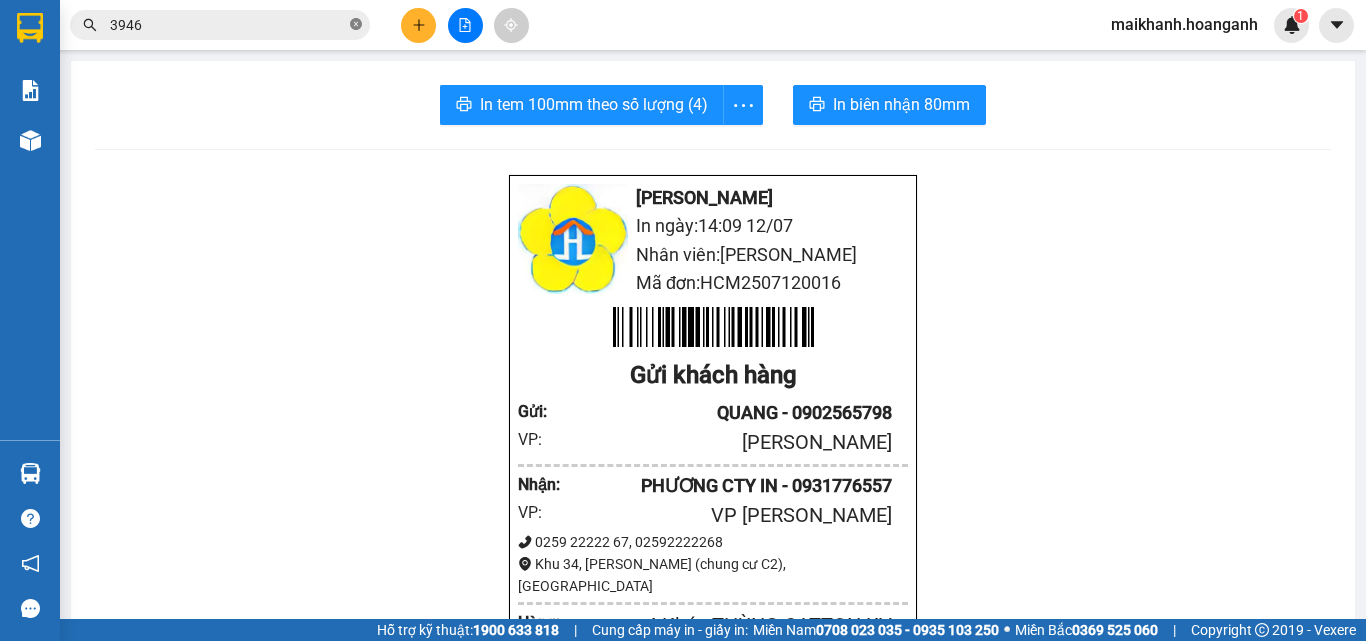 click 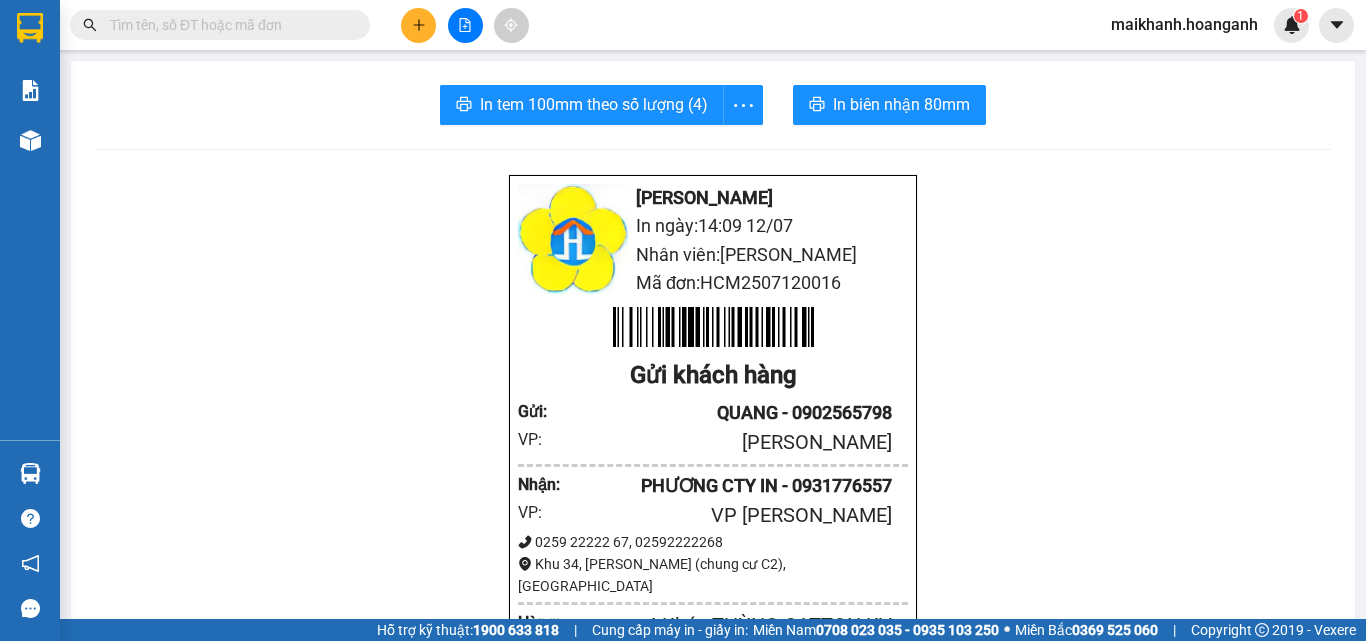 click at bounding box center (228, 25) 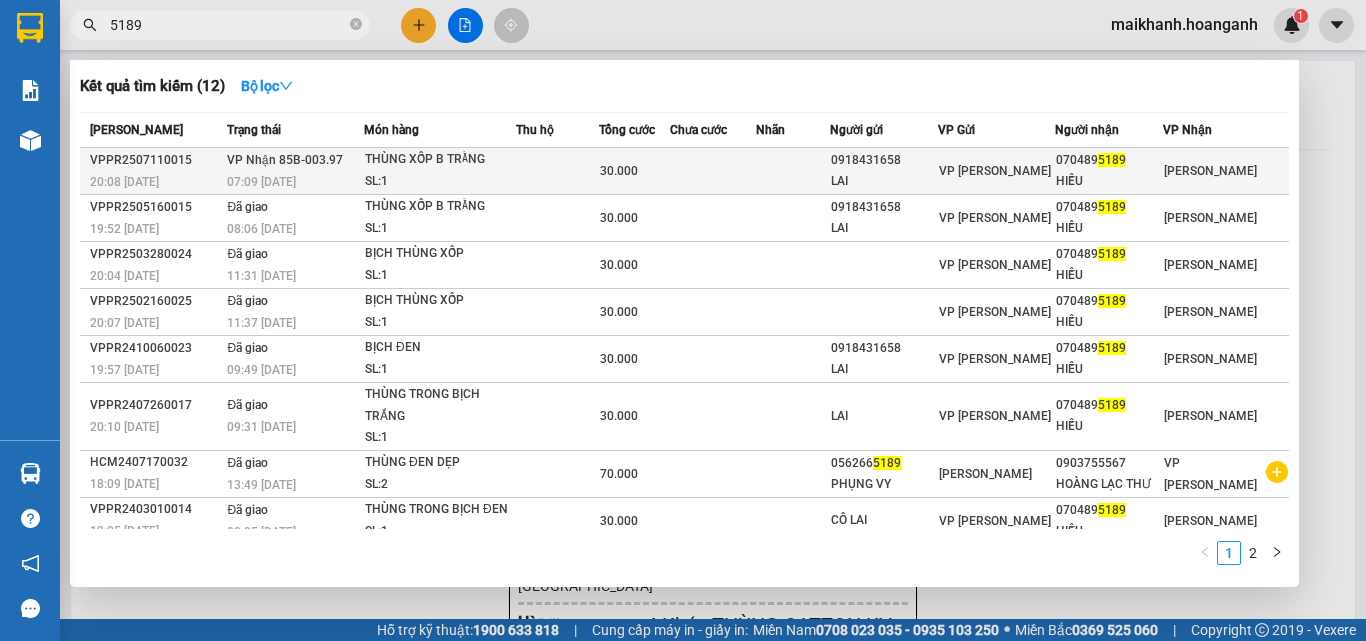type on "5189" 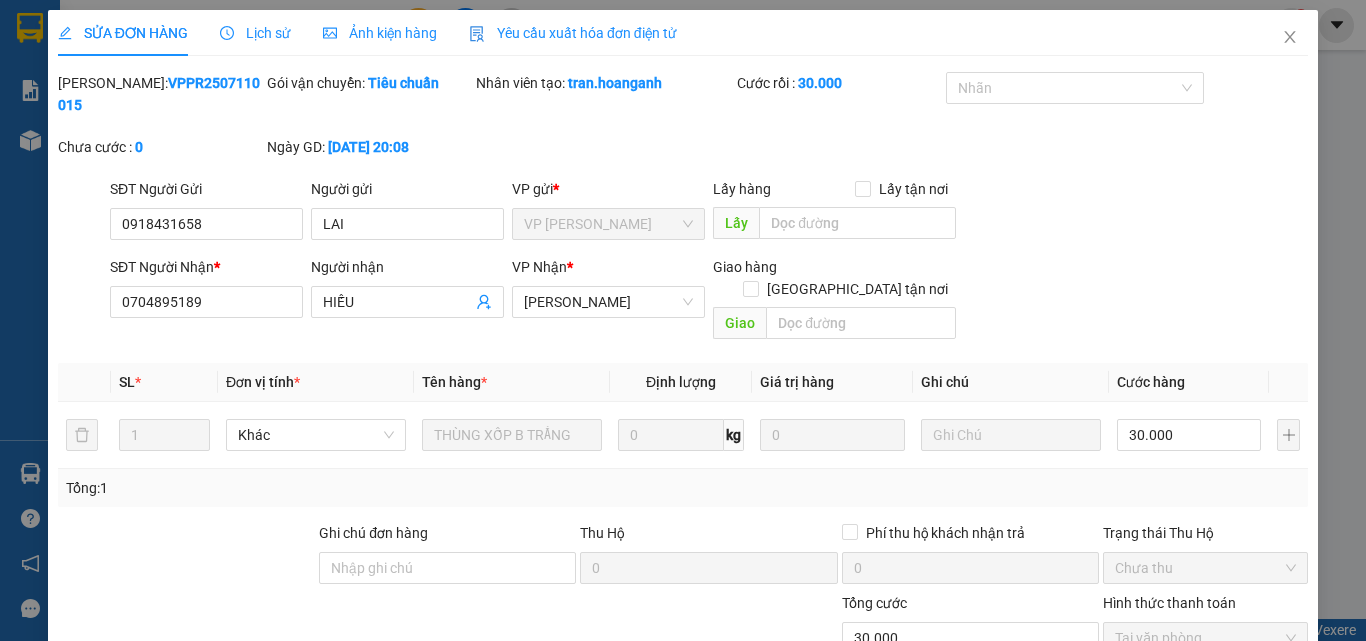 scroll, scrollTop: 165, scrollLeft: 0, axis: vertical 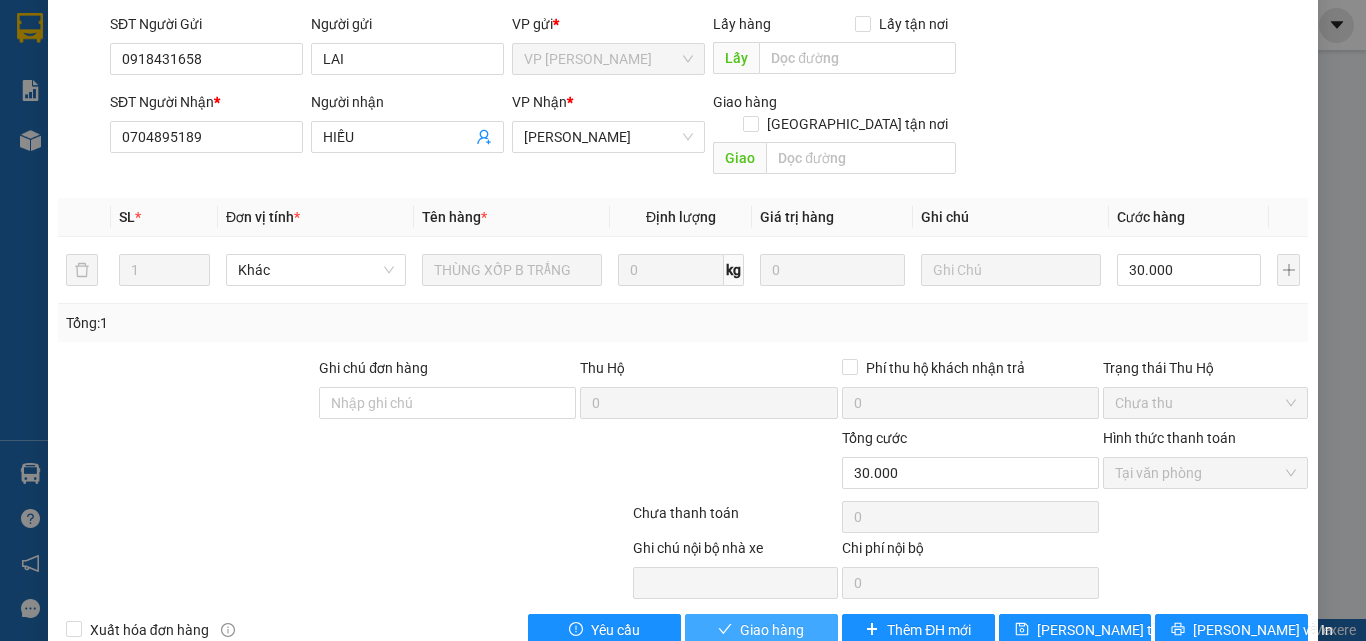 click on "Giao hàng" at bounding box center [772, 630] 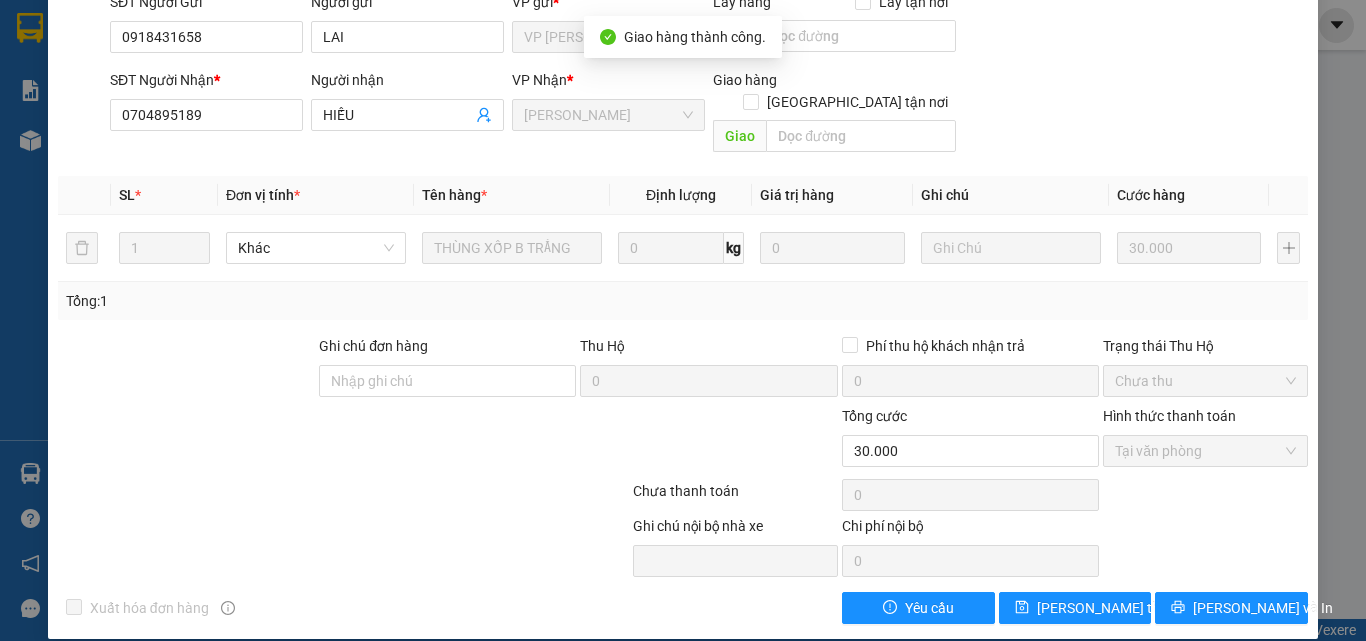 scroll, scrollTop: 0, scrollLeft: 0, axis: both 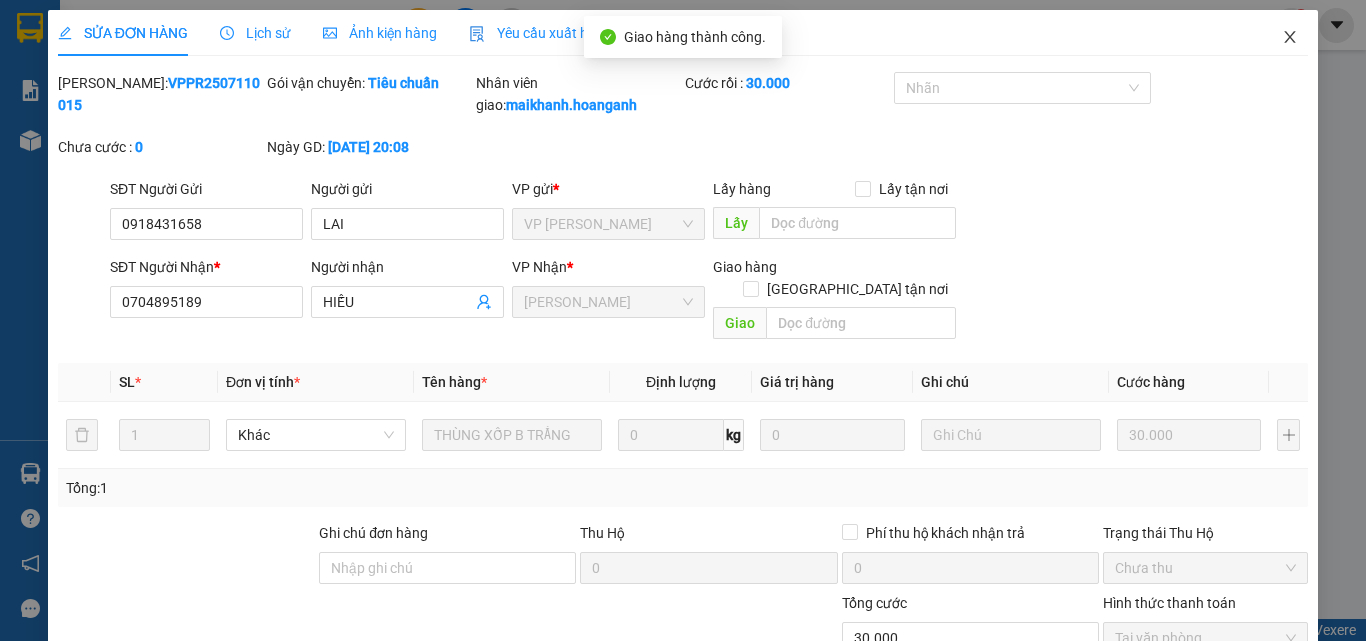 click 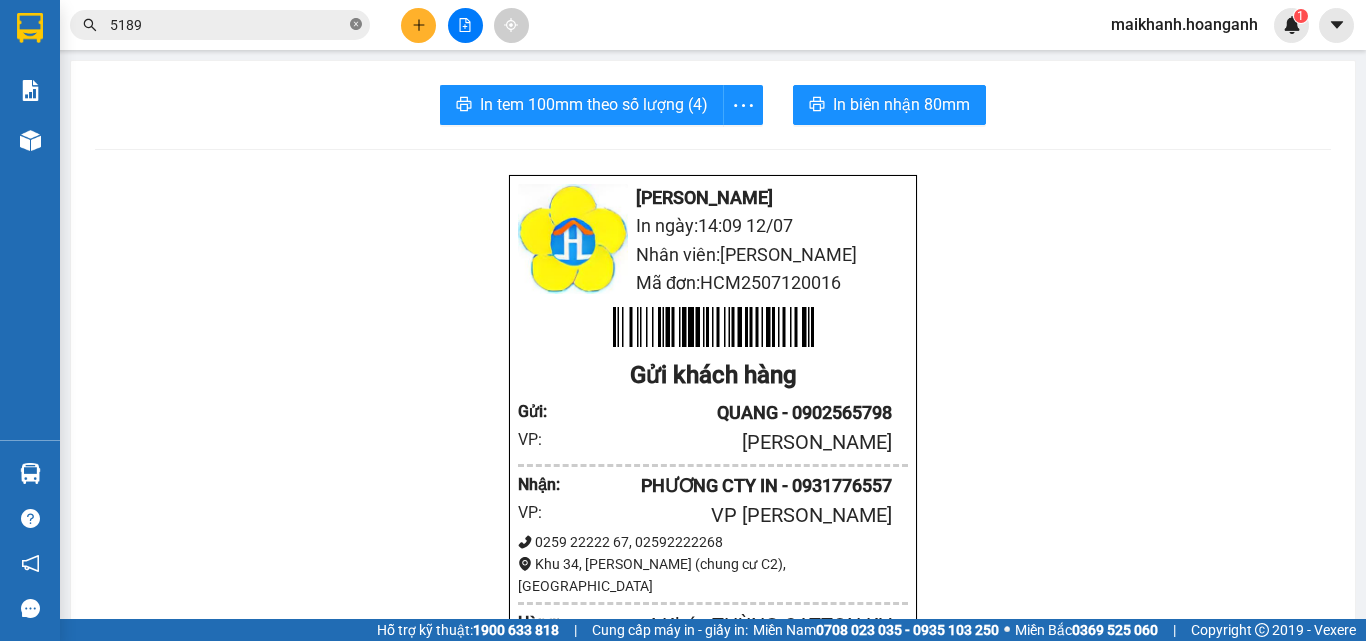 click 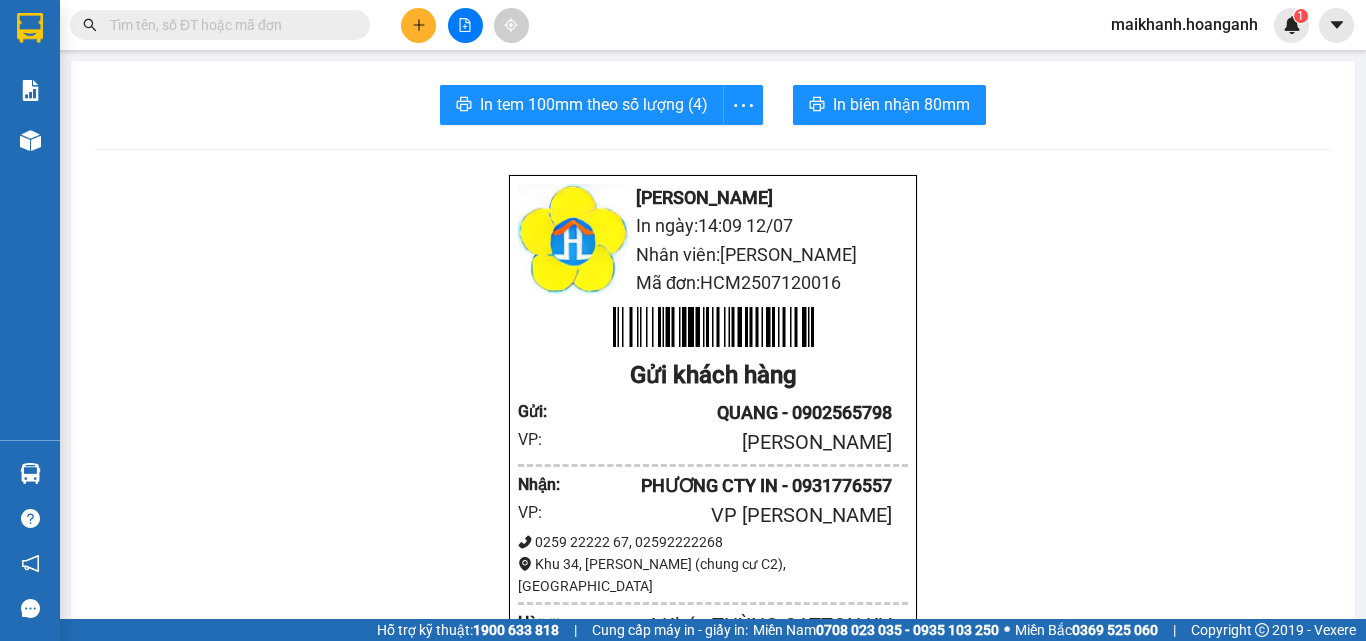 click at bounding box center (228, 25) 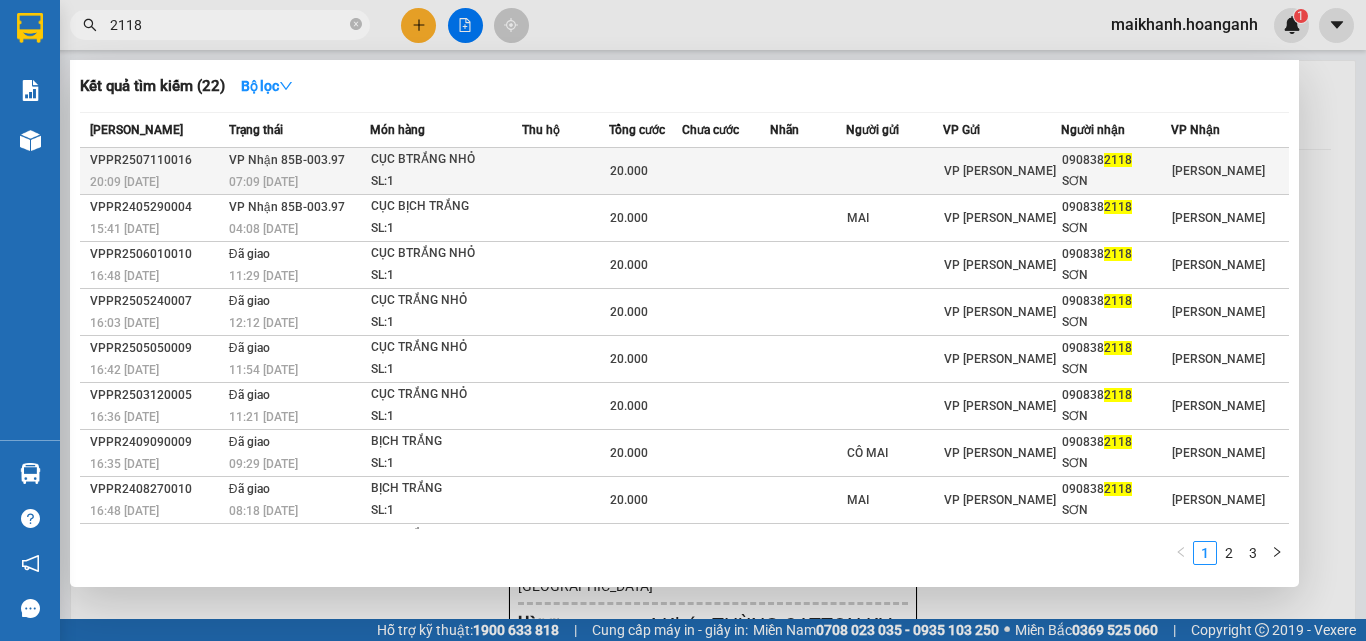 type on "2118" 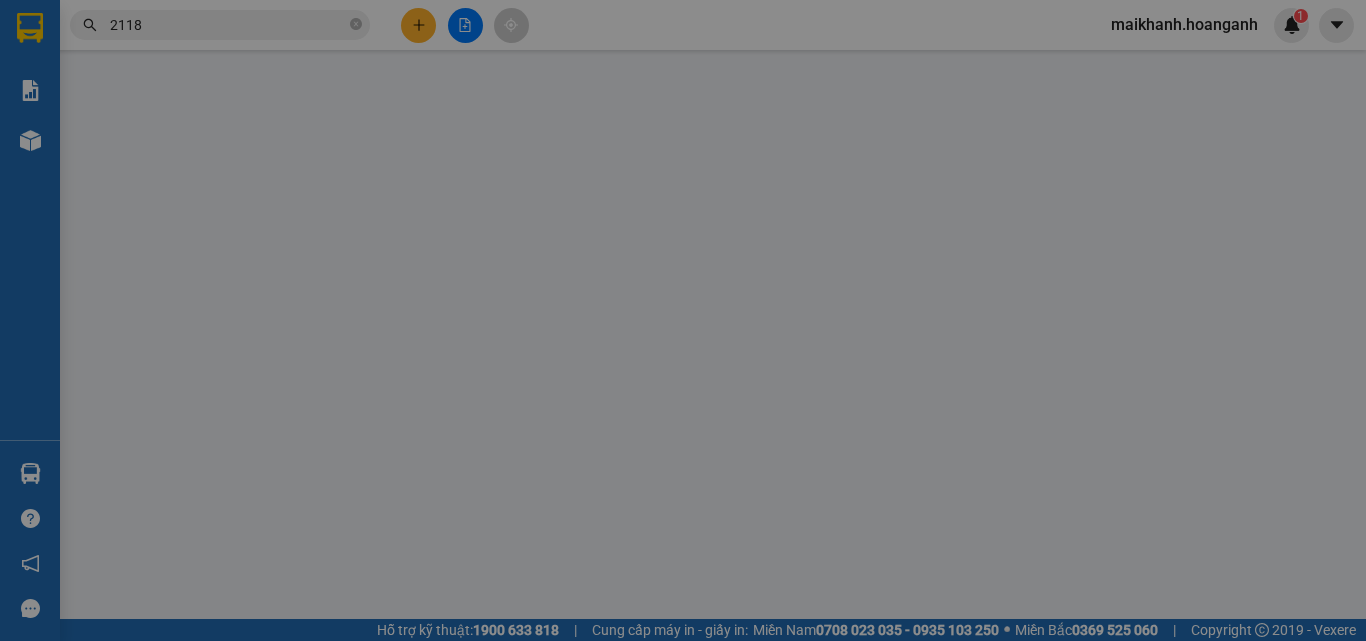 type on "0908382118" 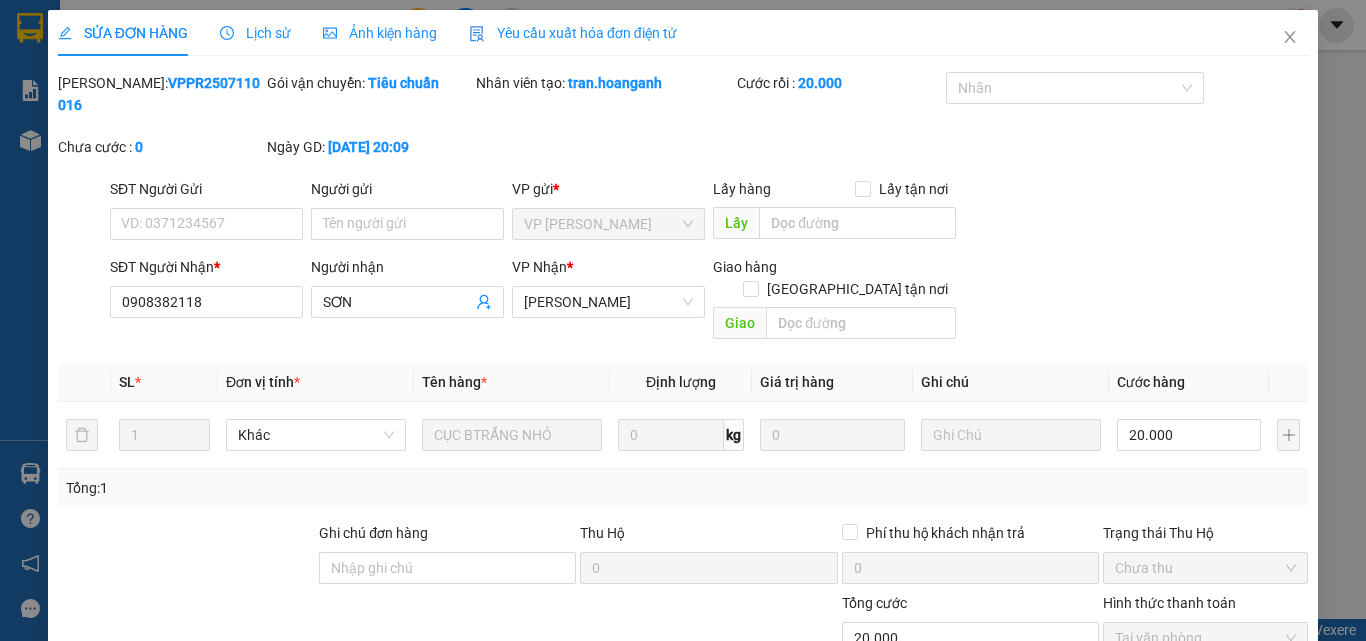 scroll, scrollTop: 165, scrollLeft: 0, axis: vertical 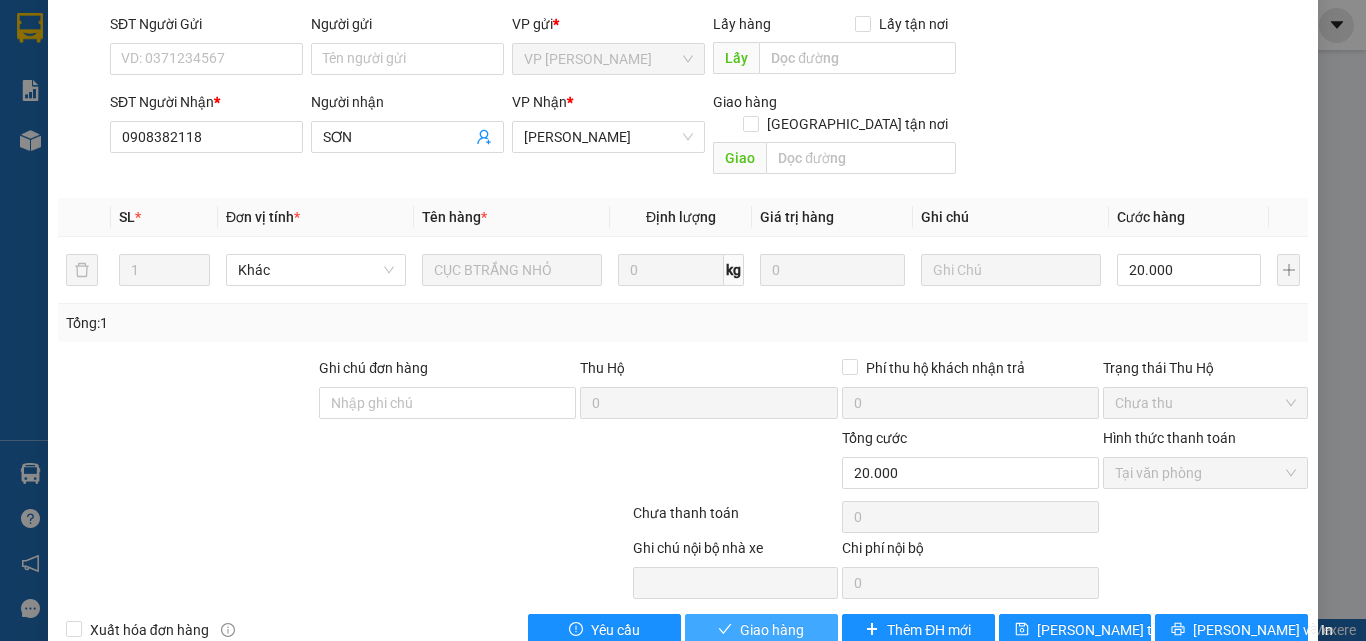 click on "Giao hàng" at bounding box center (772, 630) 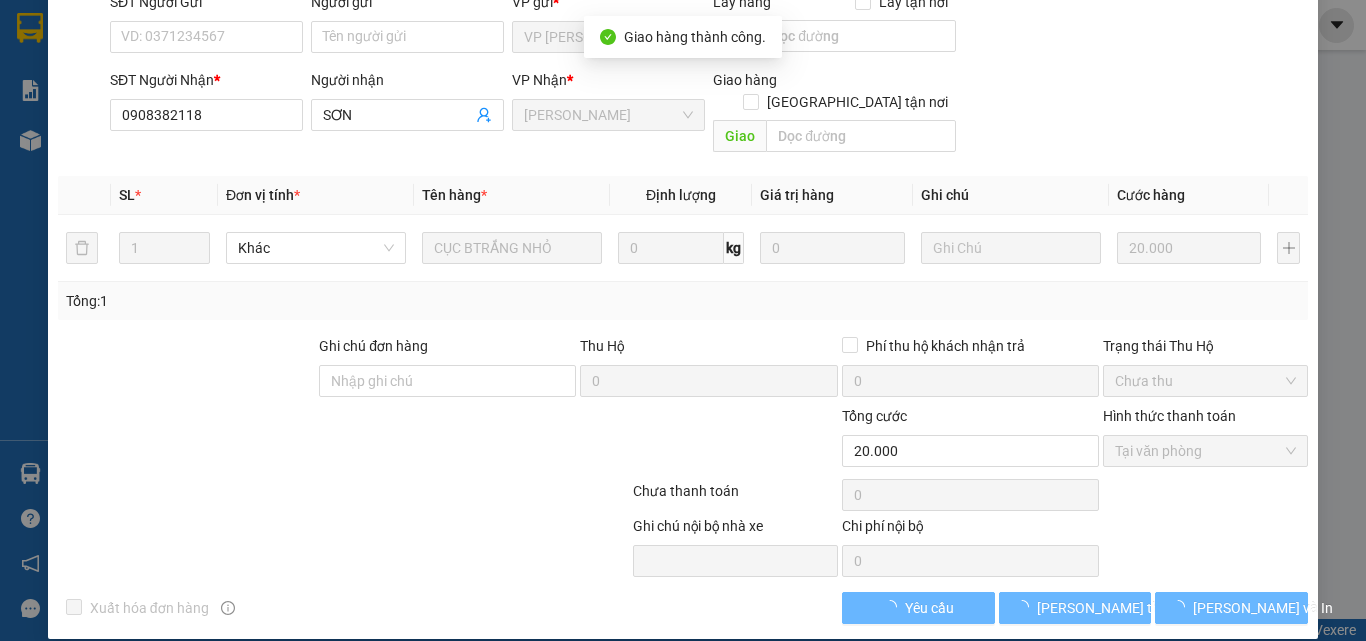 scroll, scrollTop: 0, scrollLeft: 0, axis: both 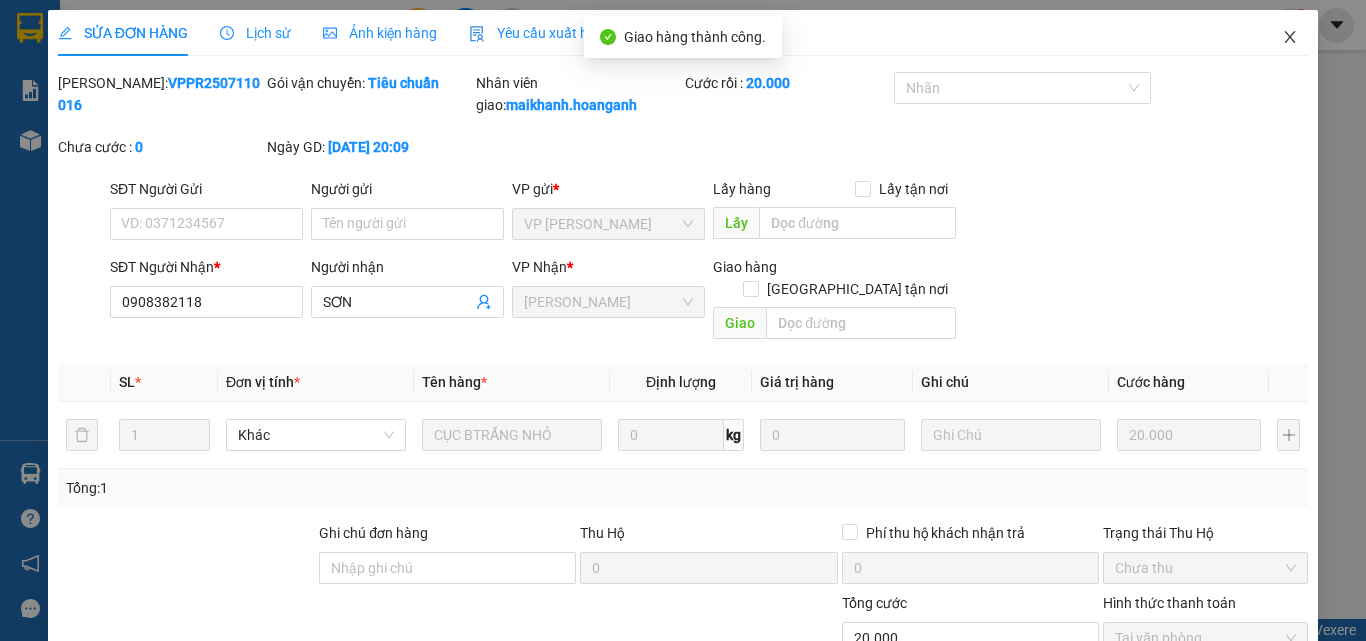 click 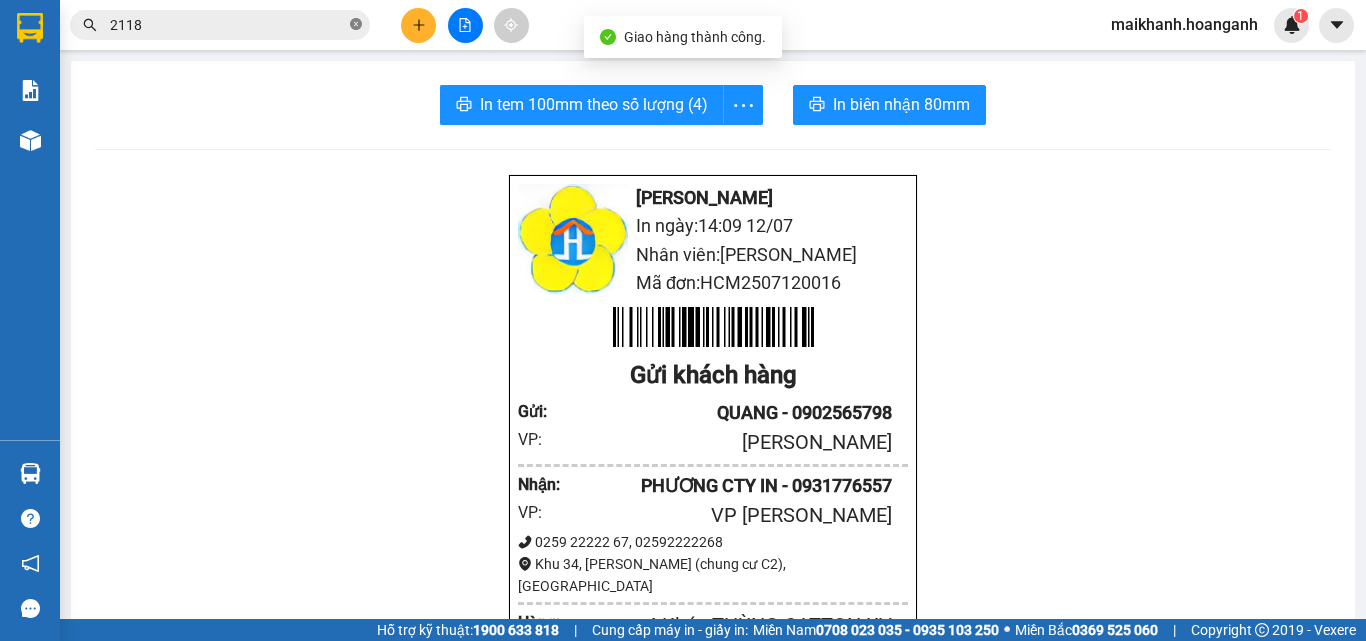 click 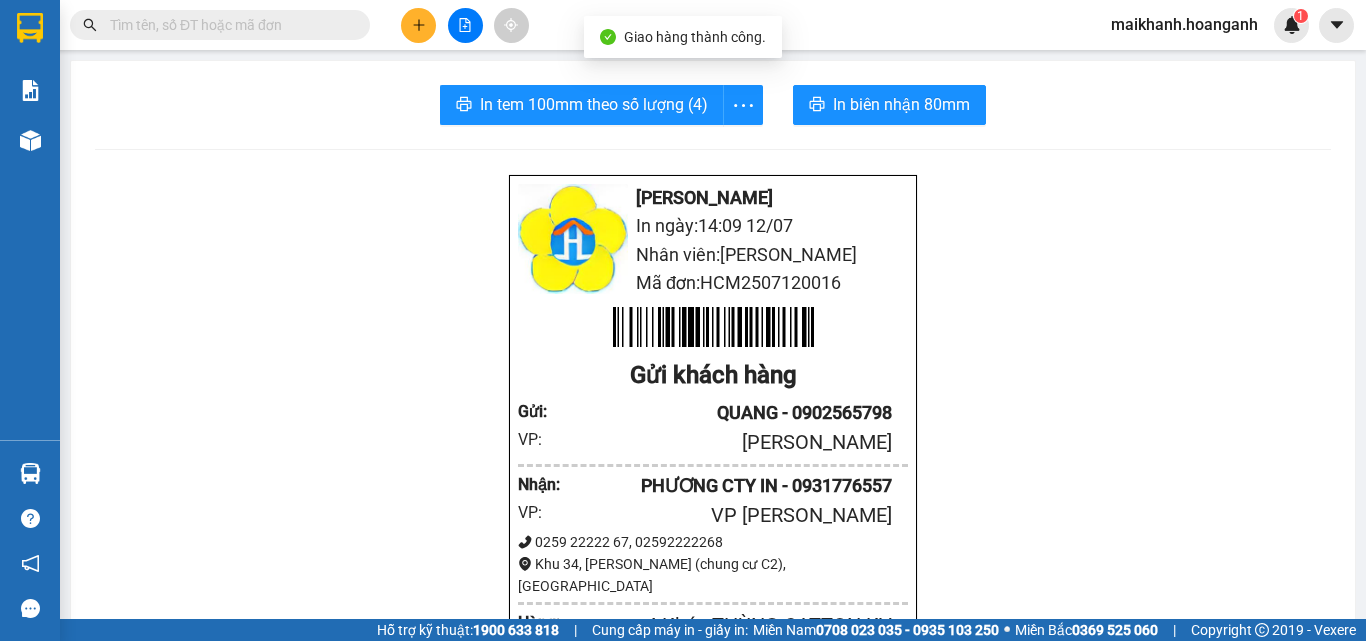 click at bounding box center (228, 25) 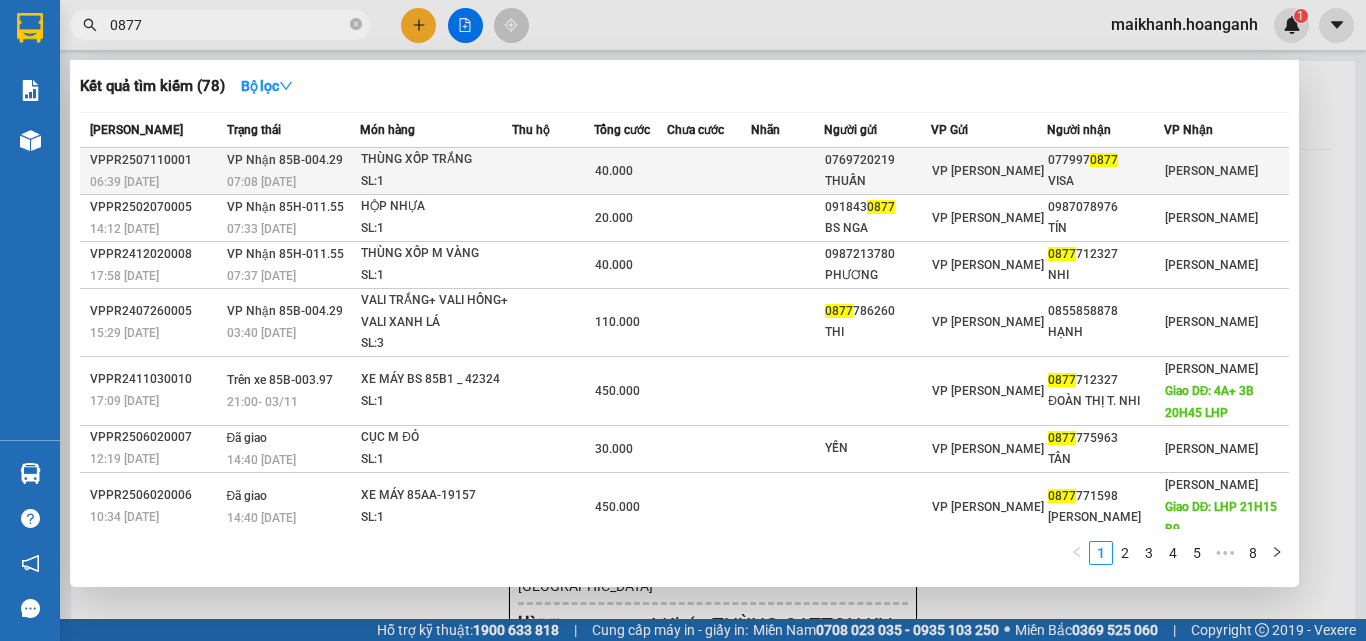 type on "0877" 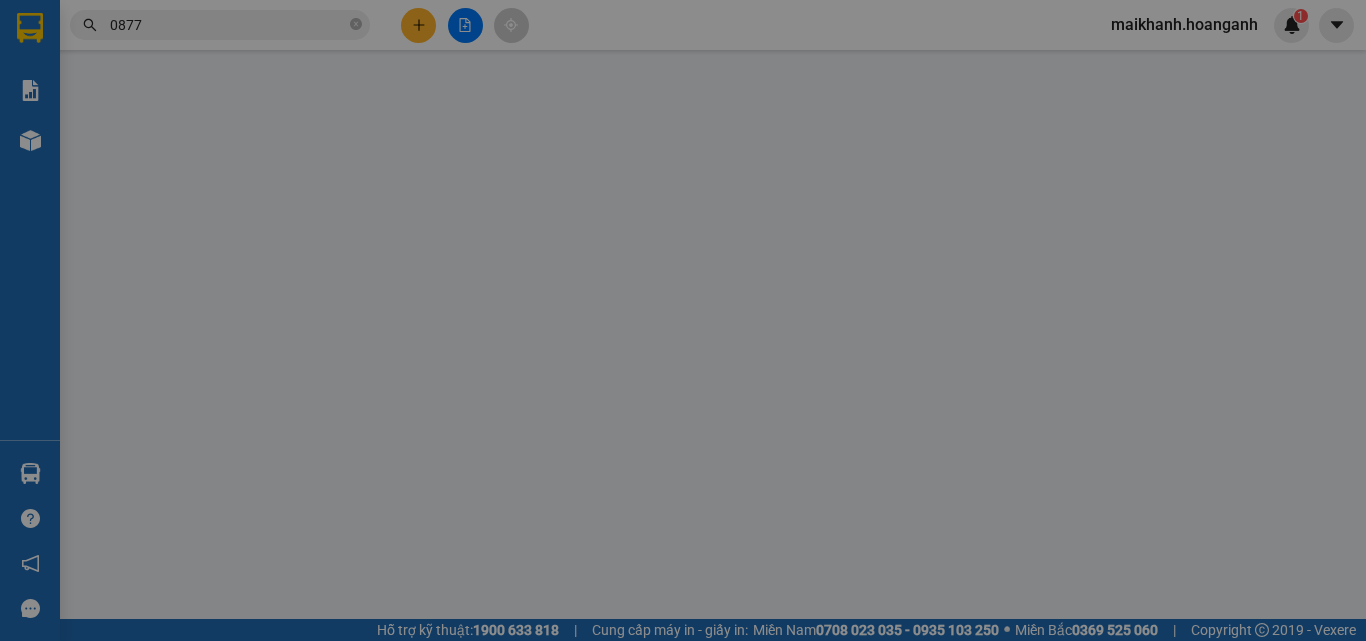 type on "0769720219" 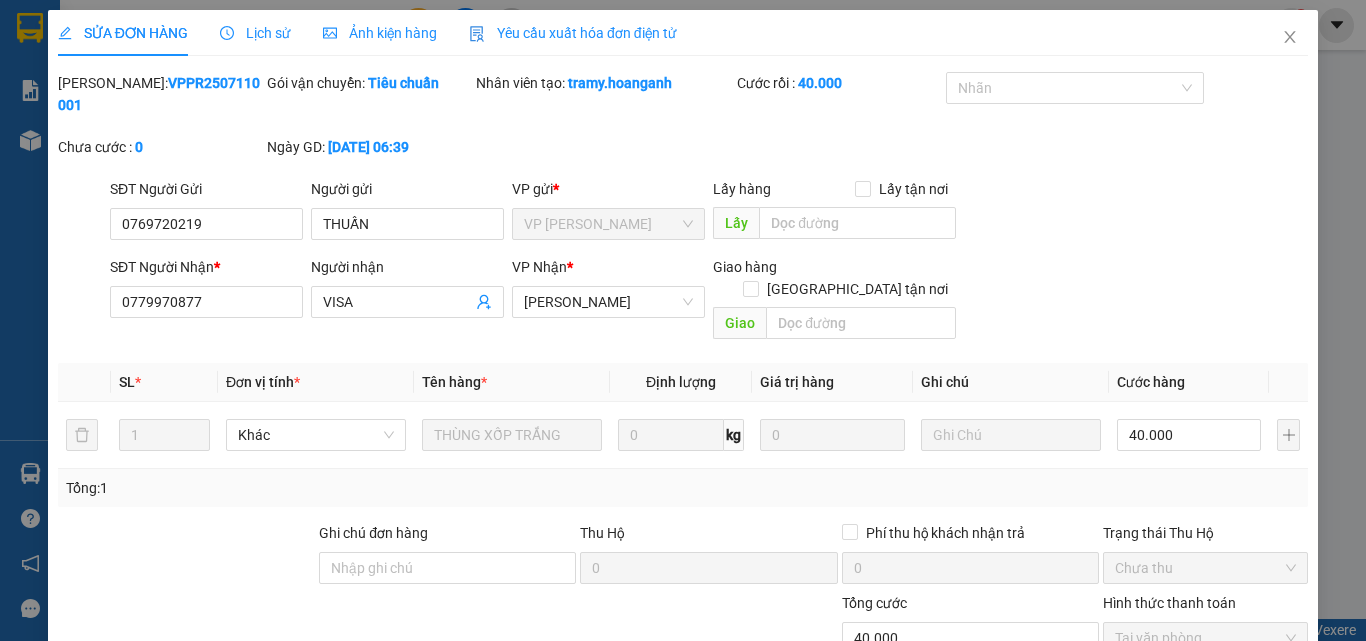scroll, scrollTop: 165, scrollLeft: 0, axis: vertical 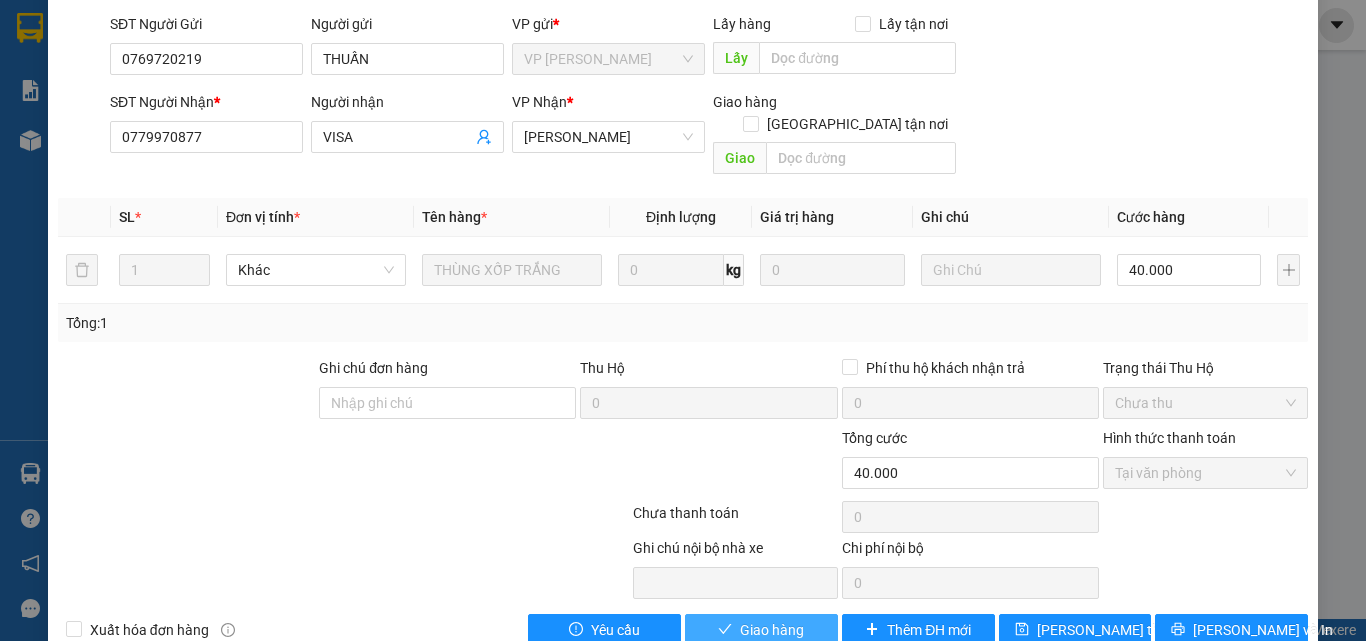 click on "Giao hàng" at bounding box center [772, 630] 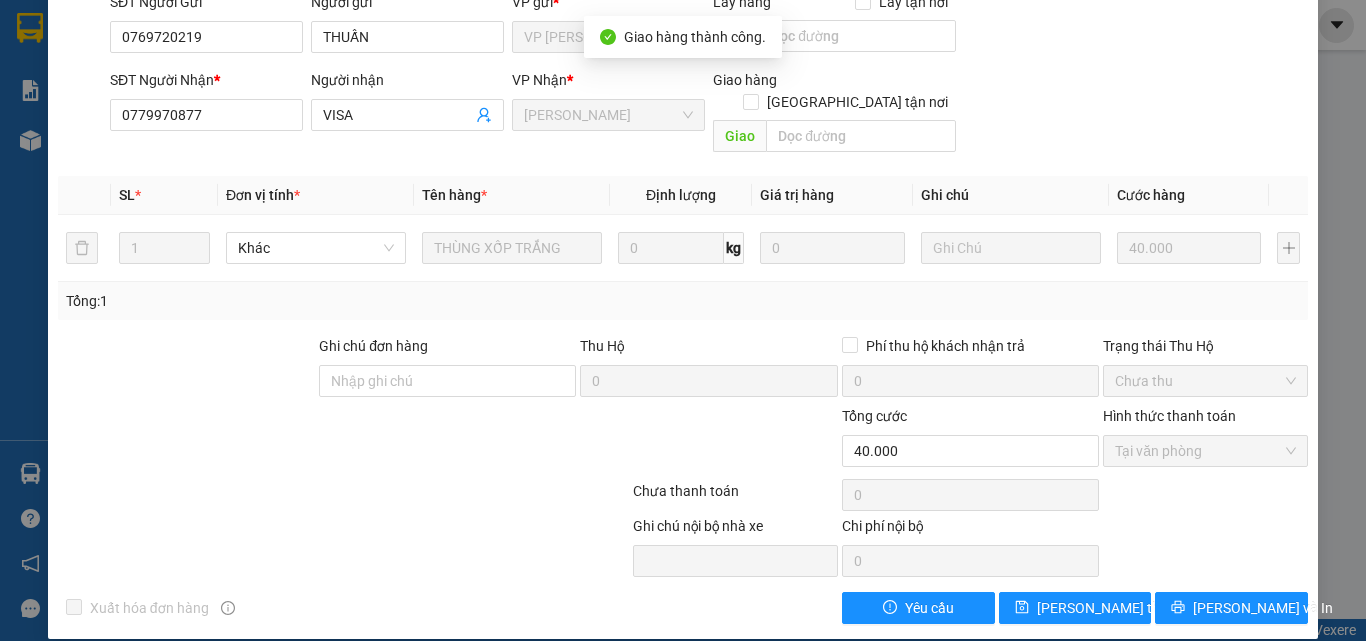 scroll, scrollTop: 0, scrollLeft: 0, axis: both 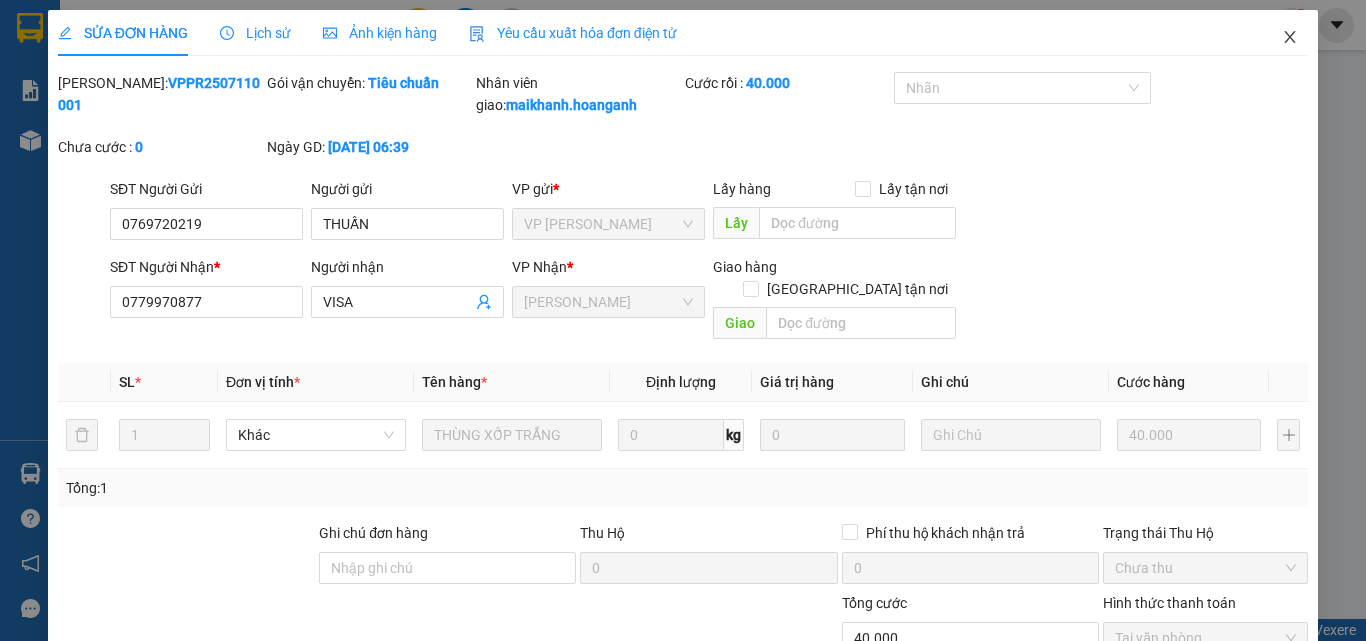 click 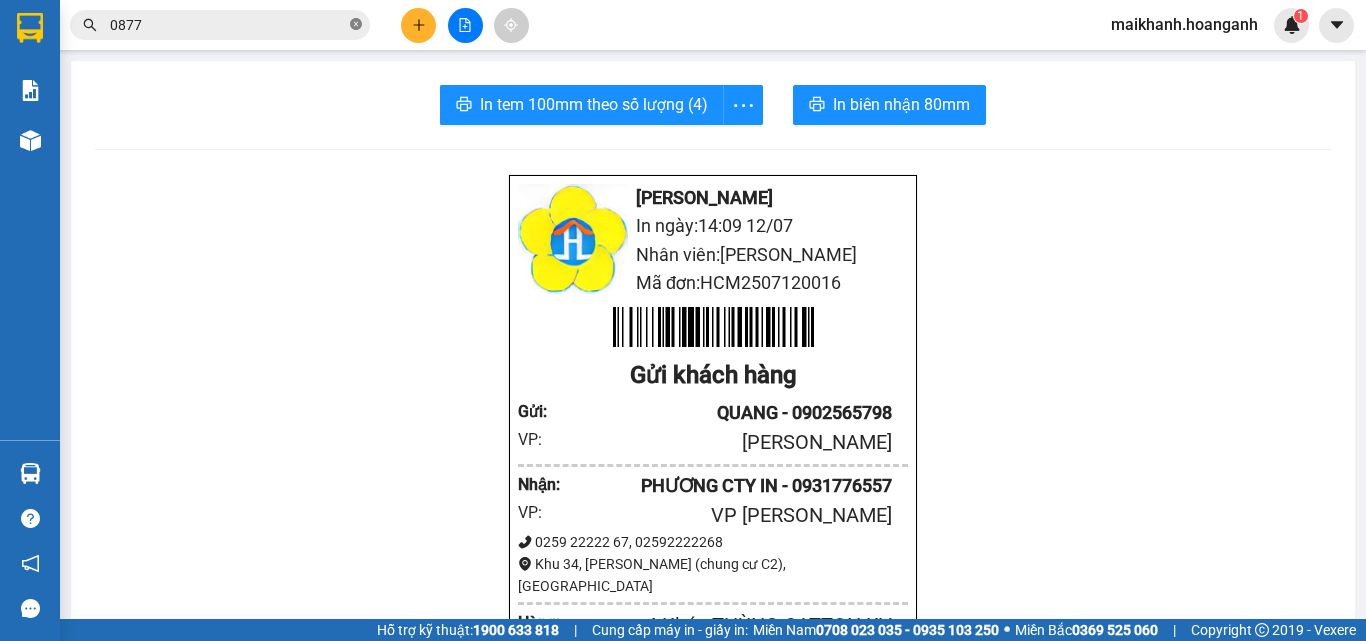 click 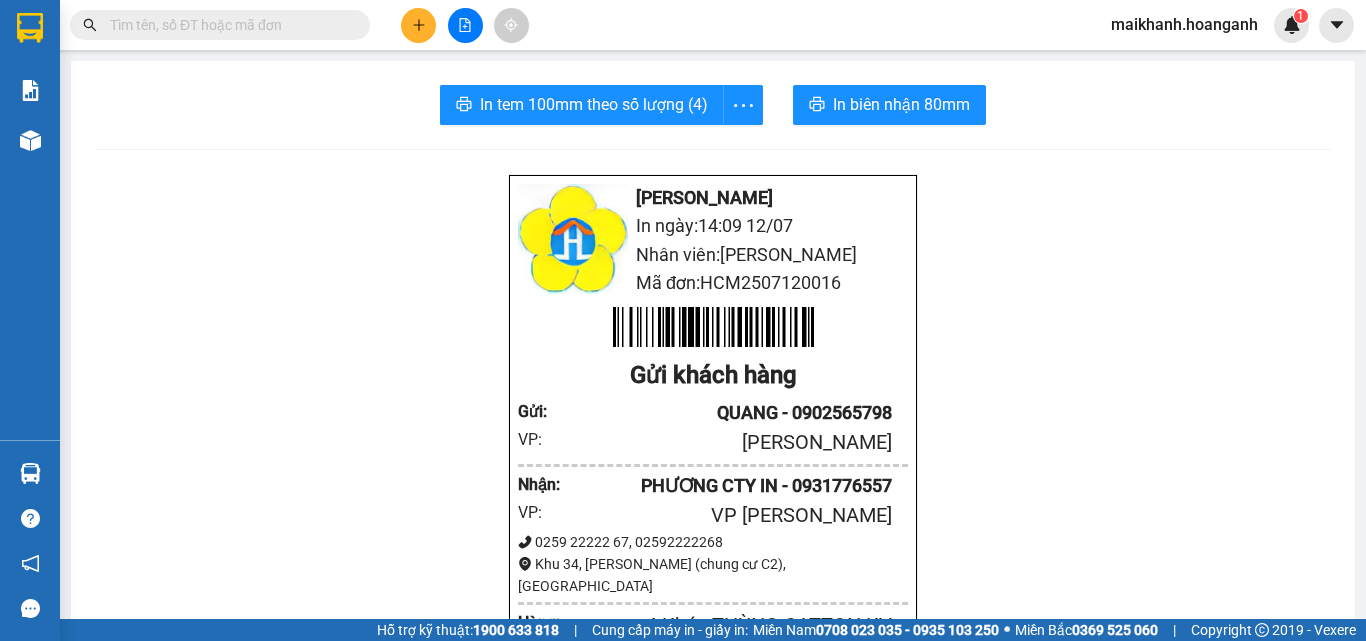 click at bounding box center [228, 25] 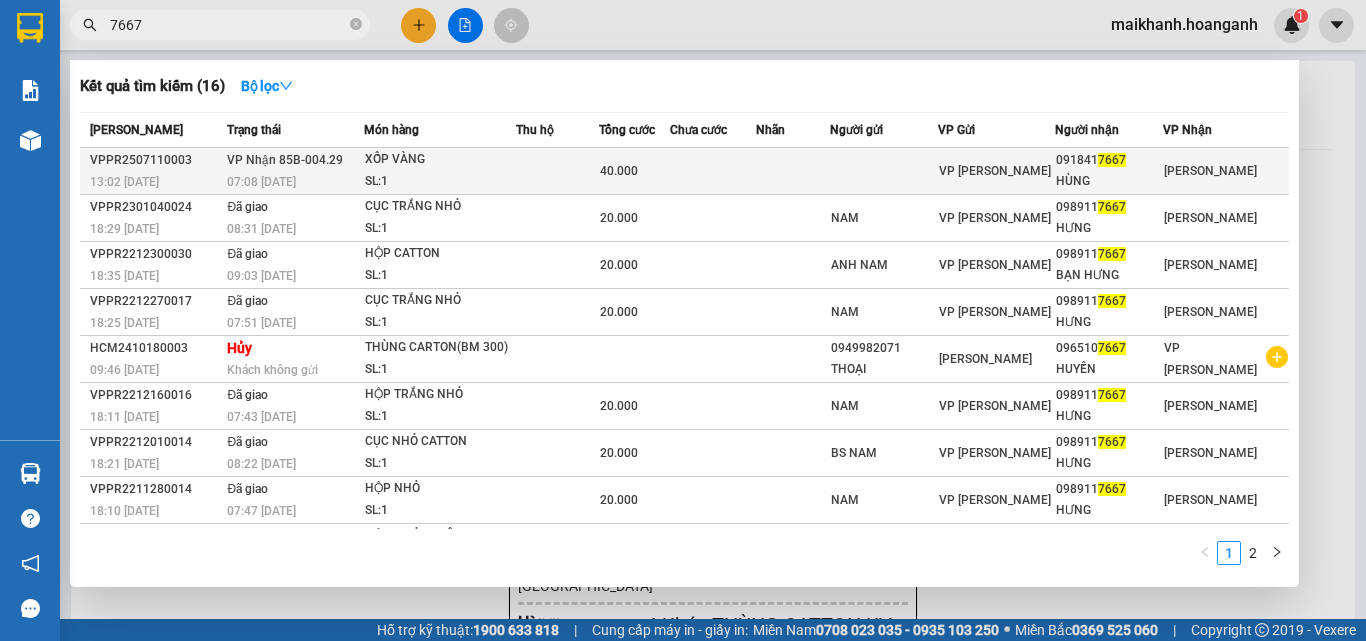 type on "7667" 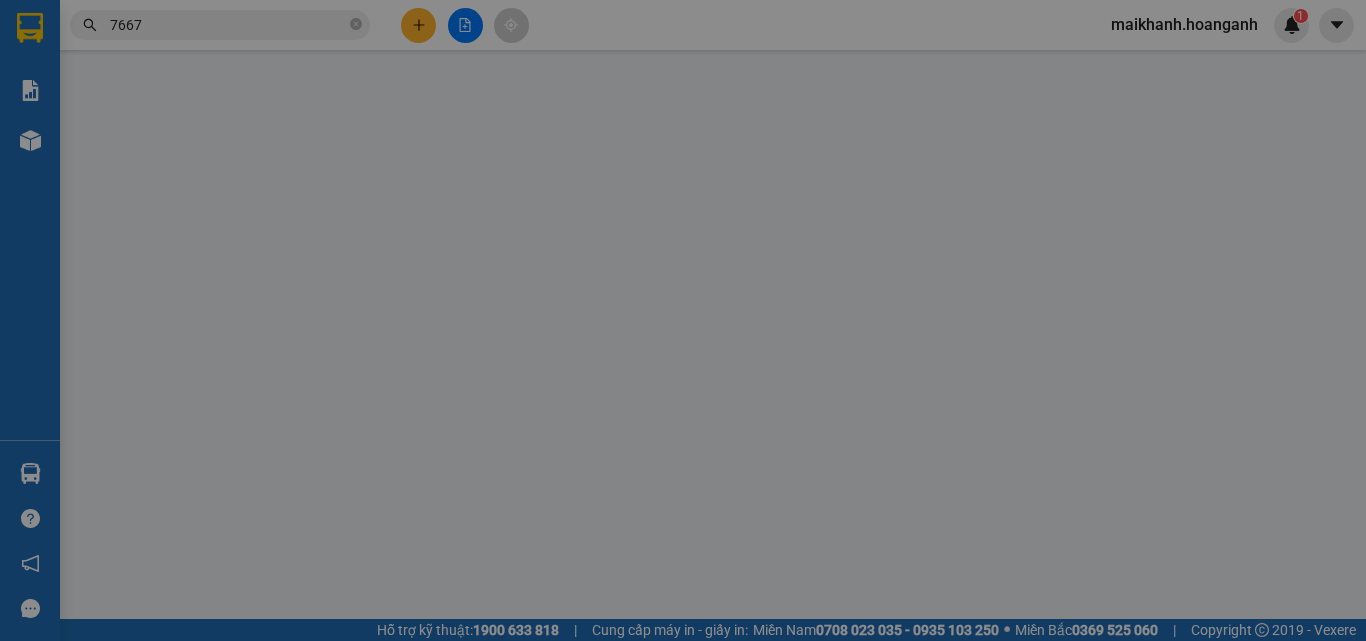 type on "0918417667" 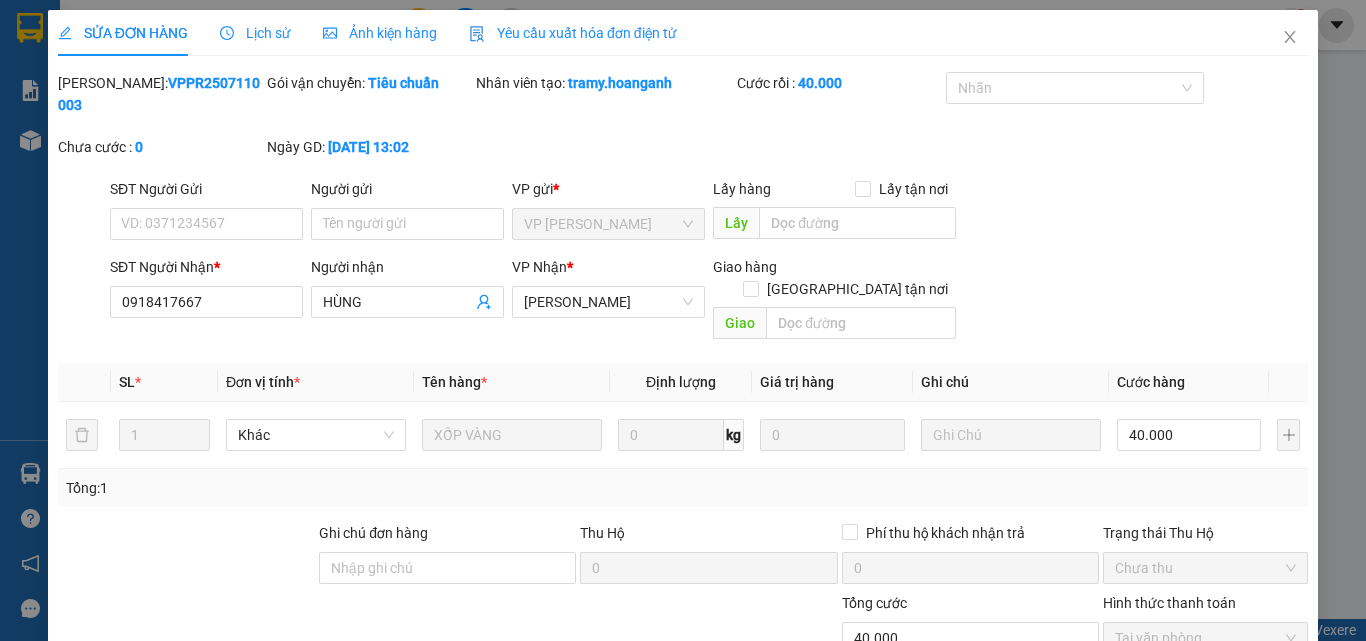 scroll, scrollTop: 165, scrollLeft: 0, axis: vertical 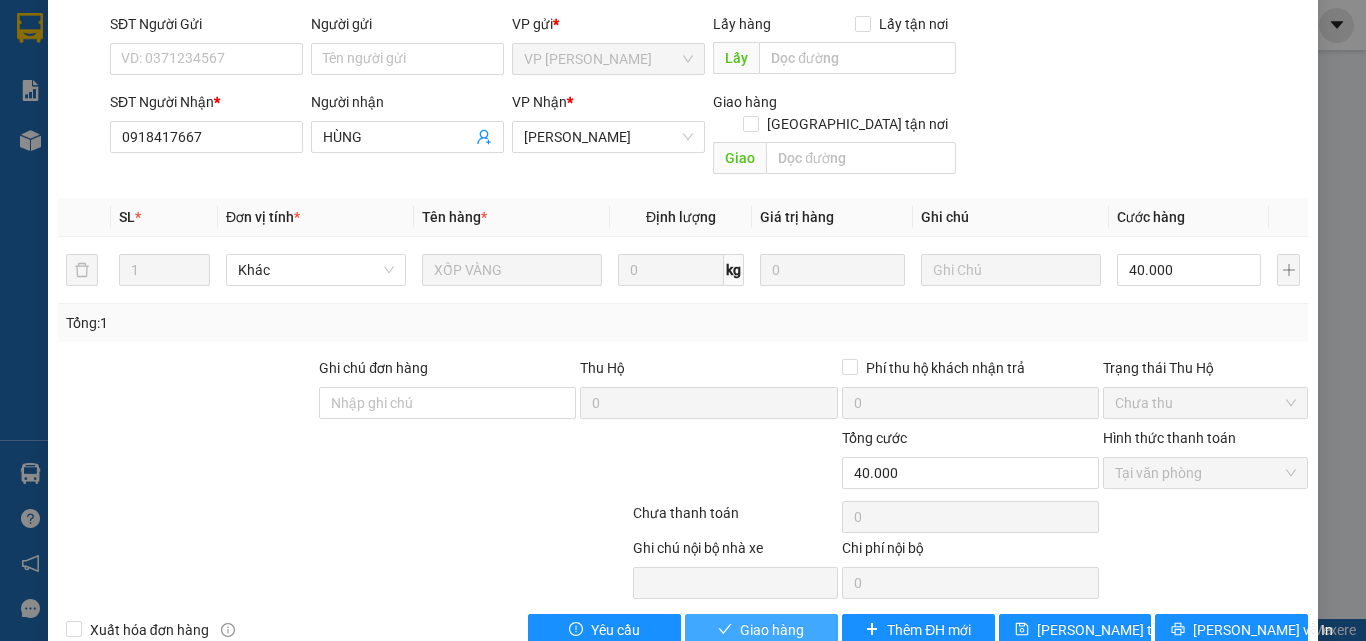 click on "Giao hàng" at bounding box center [761, 630] 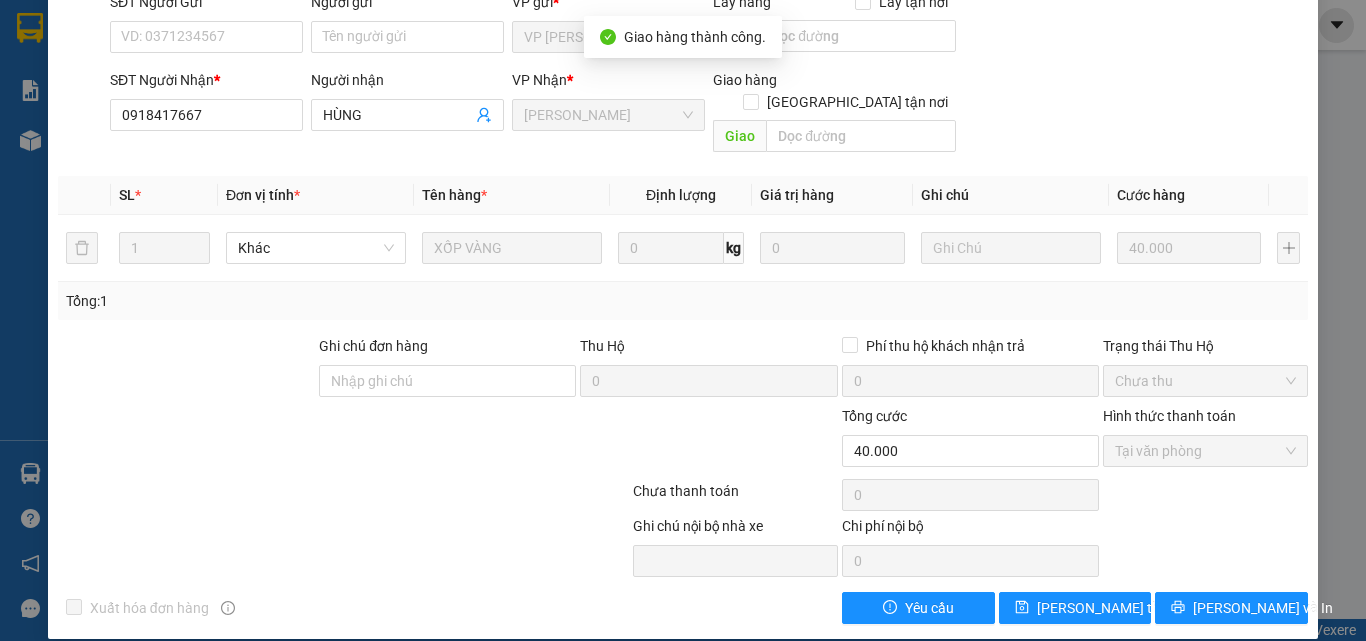 scroll, scrollTop: 0, scrollLeft: 0, axis: both 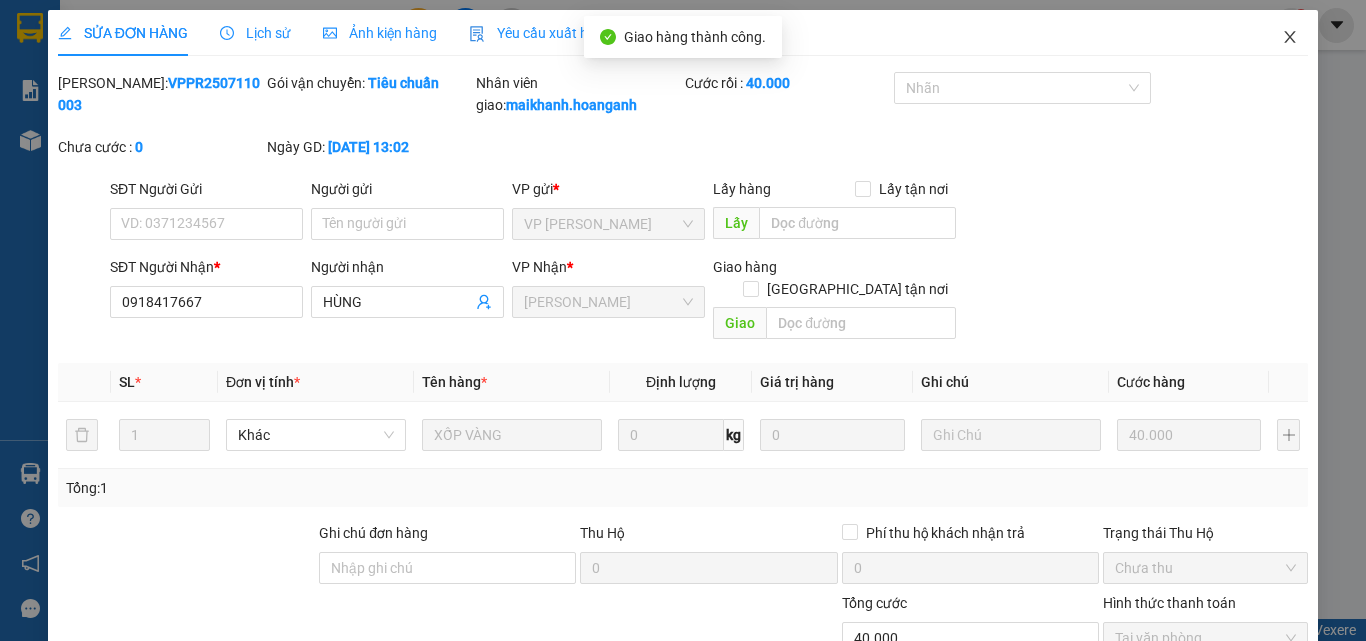 click 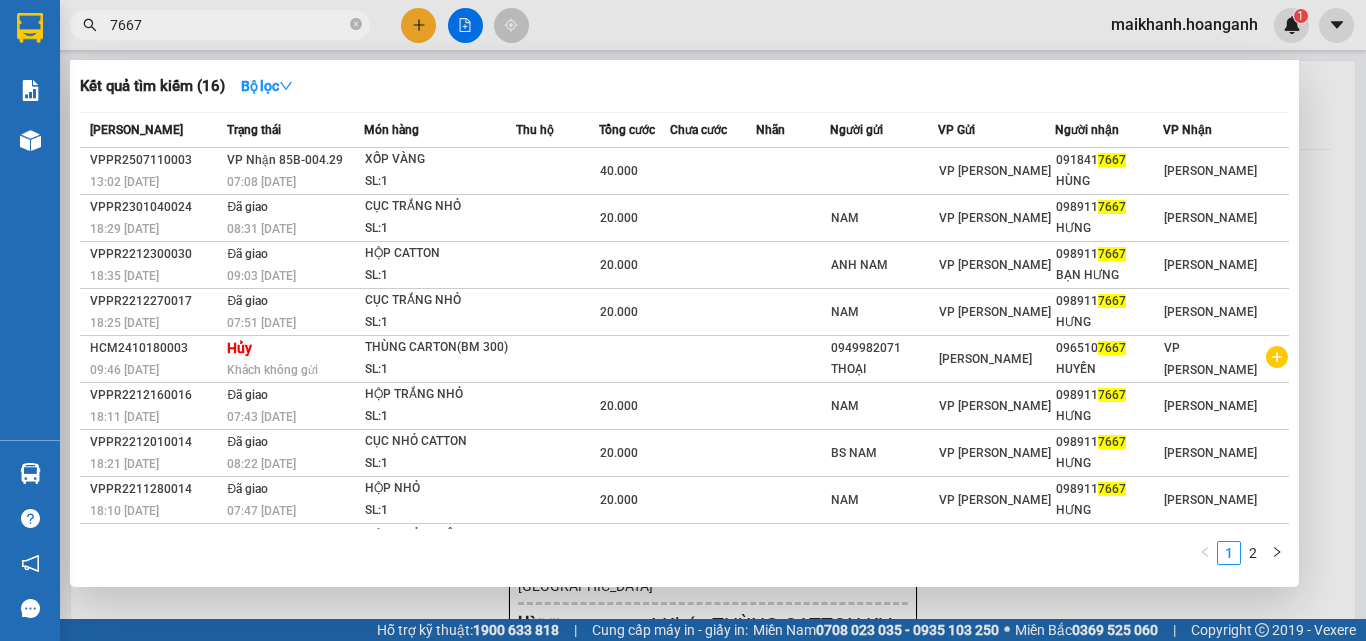 click on "7667" at bounding box center (228, 25) 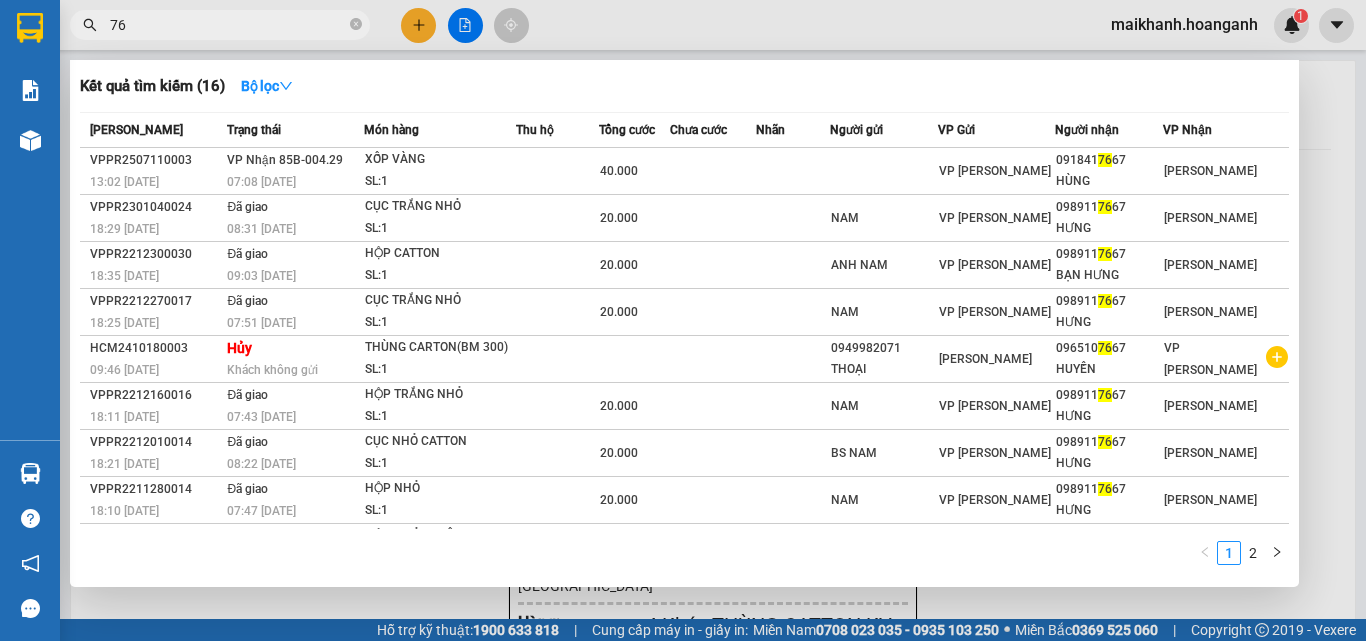 type on "7" 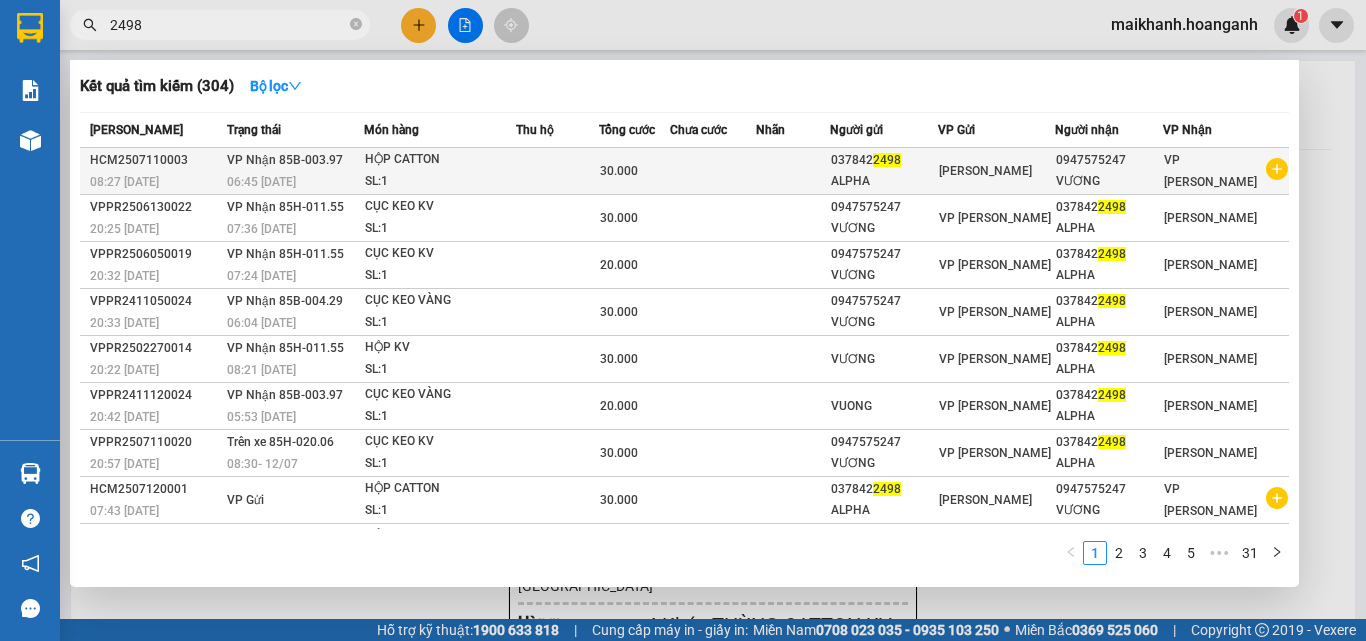 type on "2498" 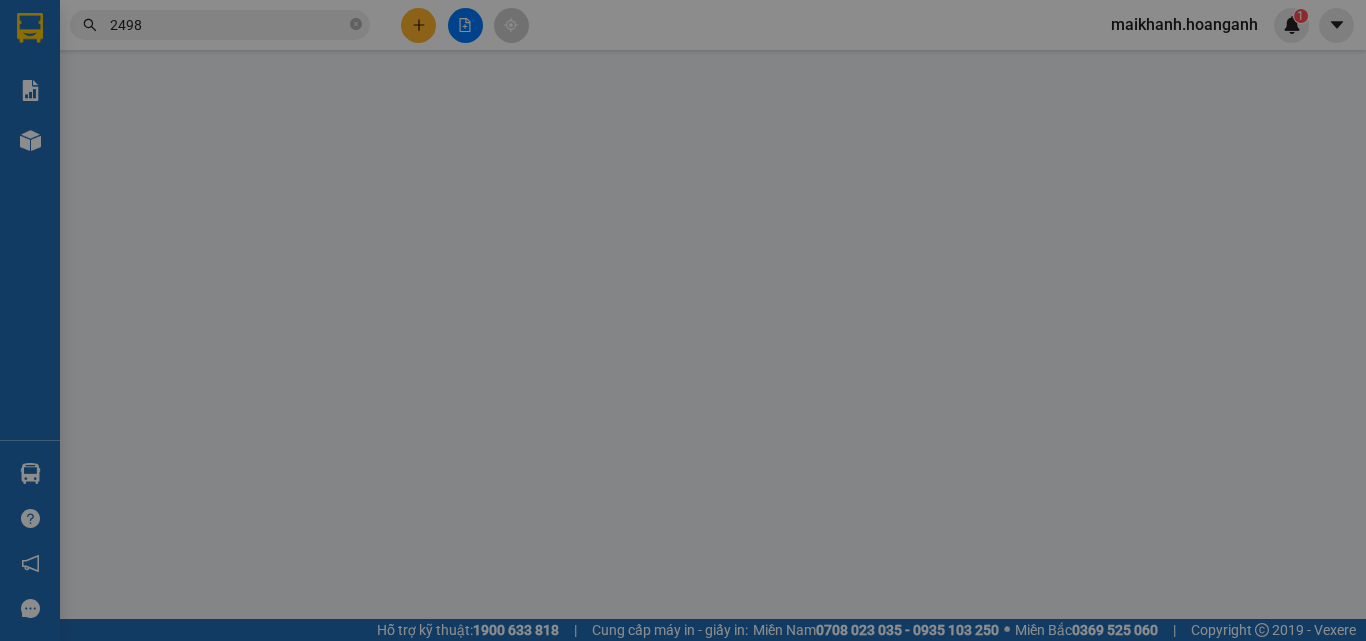 type on "0378422498" 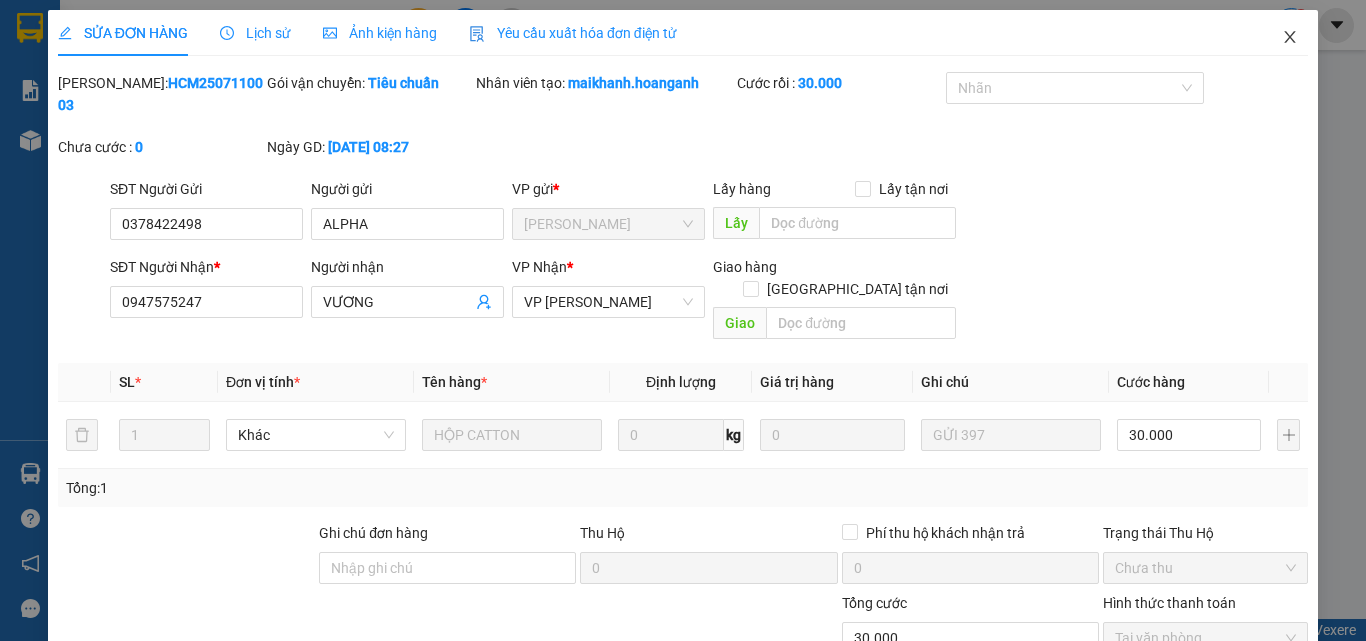 click at bounding box center [1290, 38] 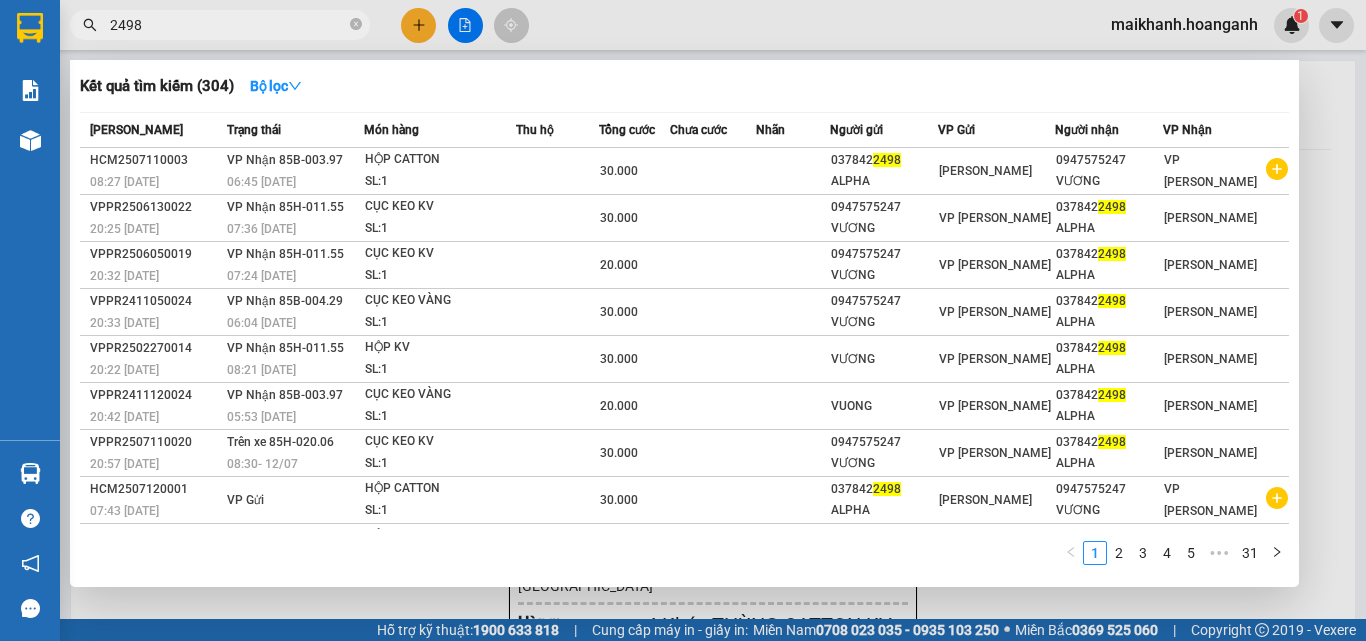 click on "2498" at bounding box center [228, 25] 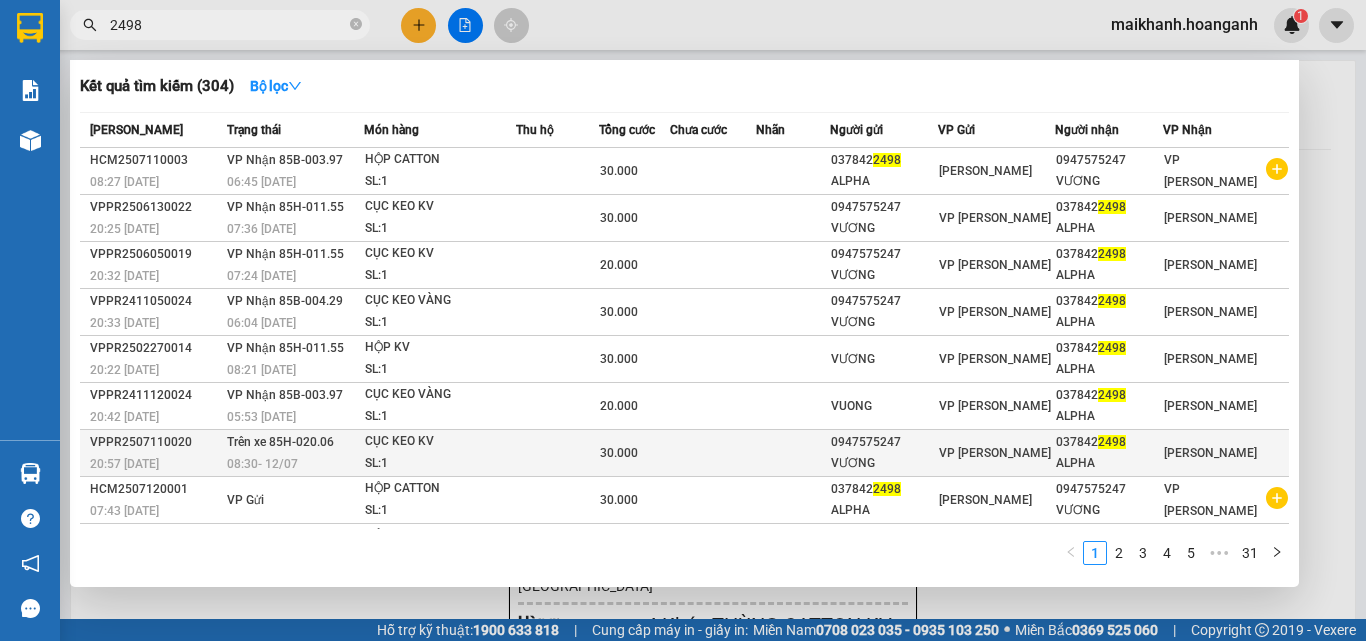 click on "CỤC KEO KV" at bounding box center (440, 442) 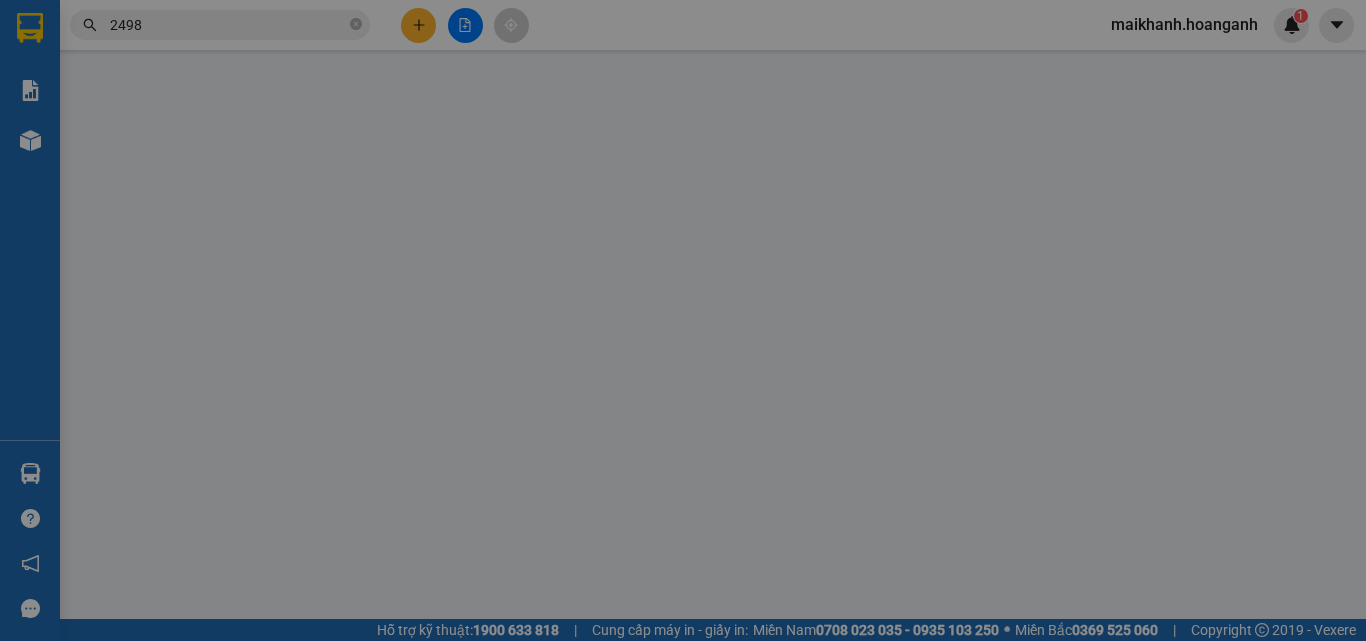 type on "0947575247" 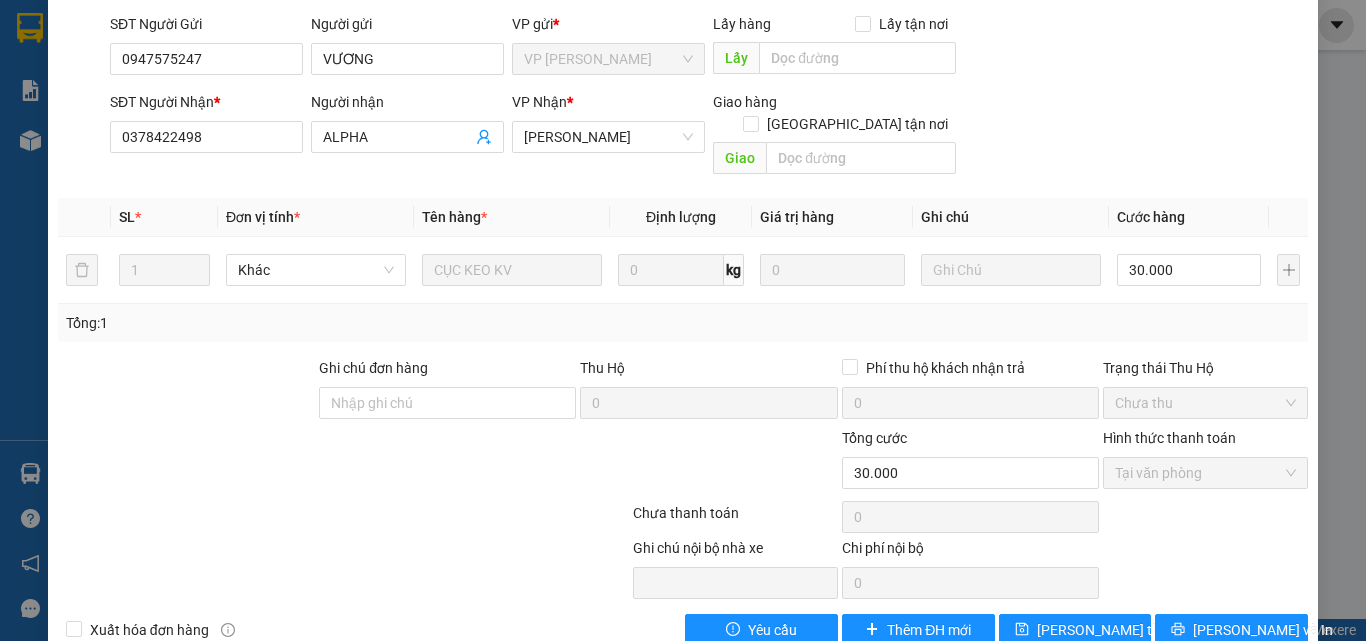 scroll, scrollTop: 0, scrollLeft: 0, axis: both 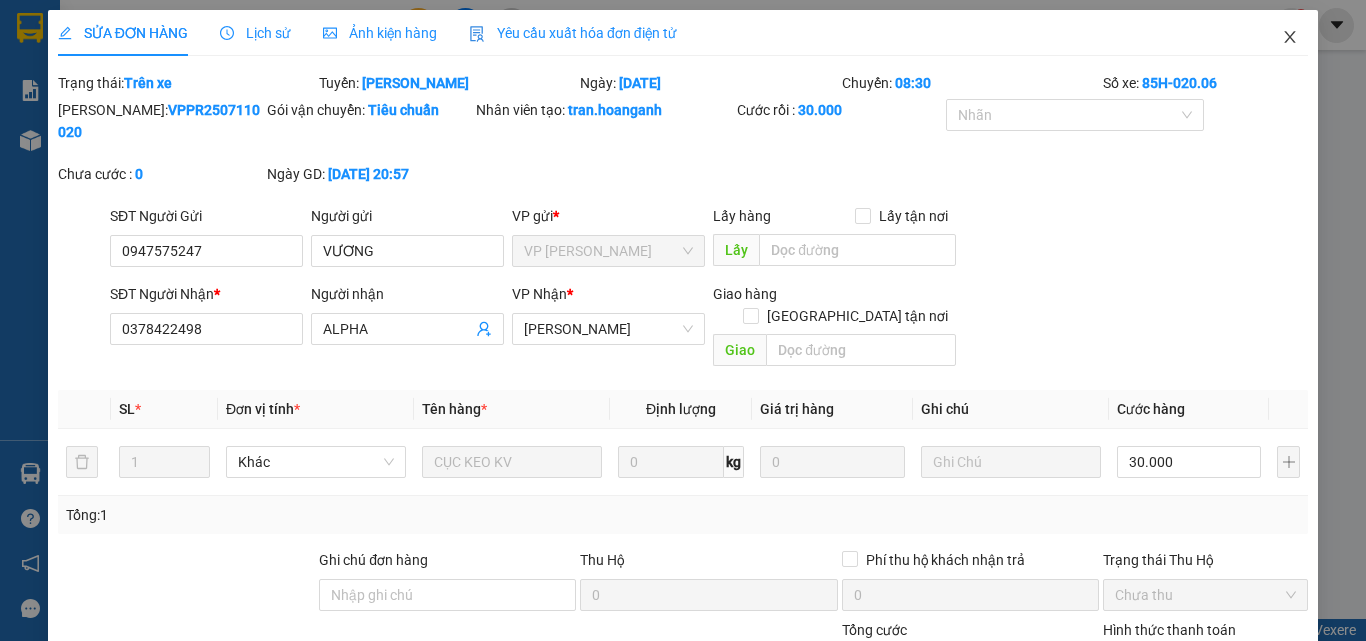 click 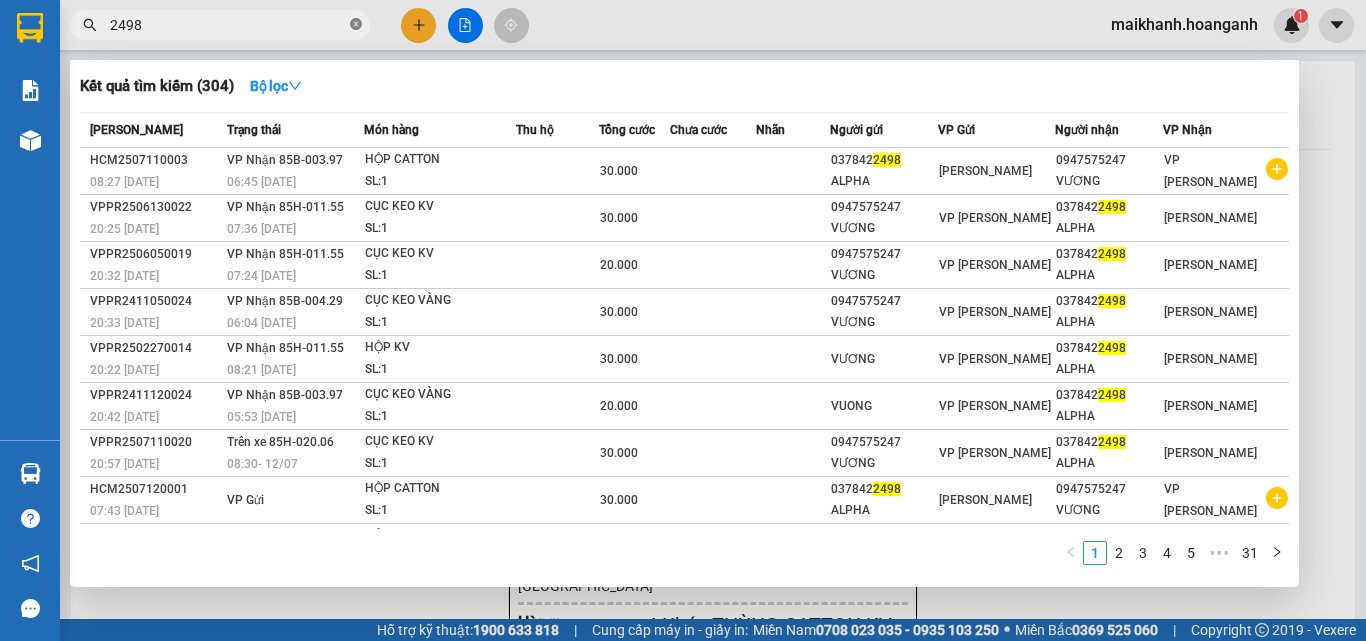 click 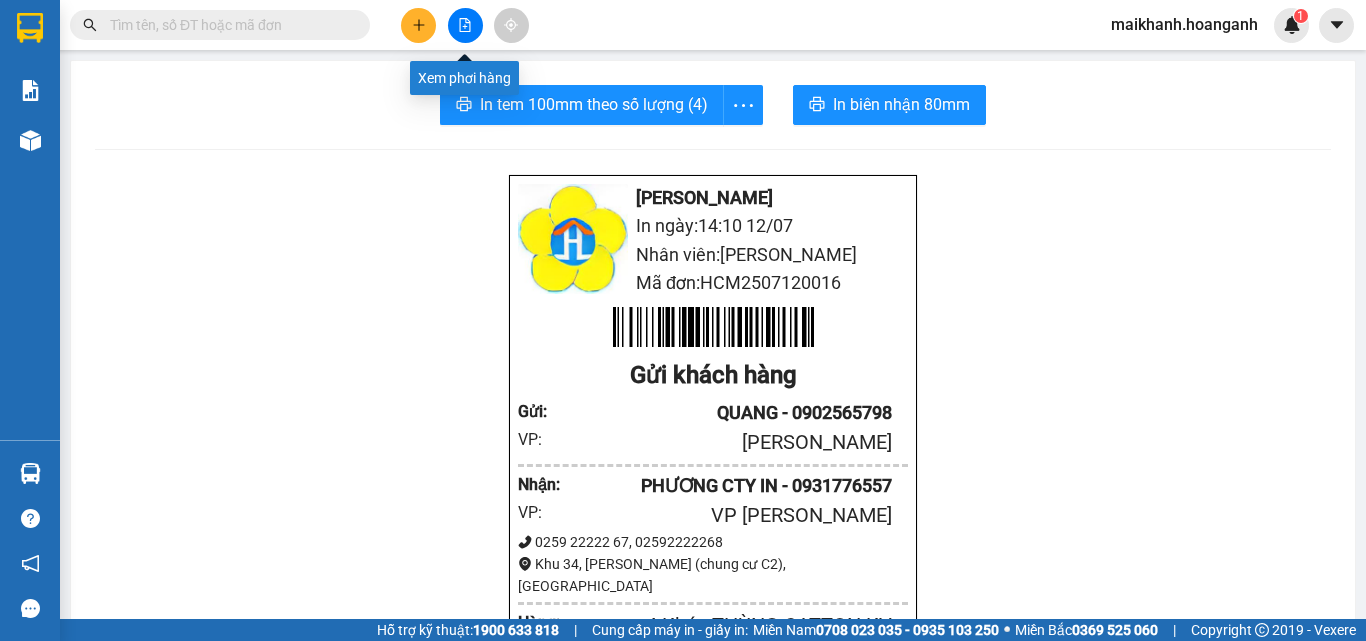 click 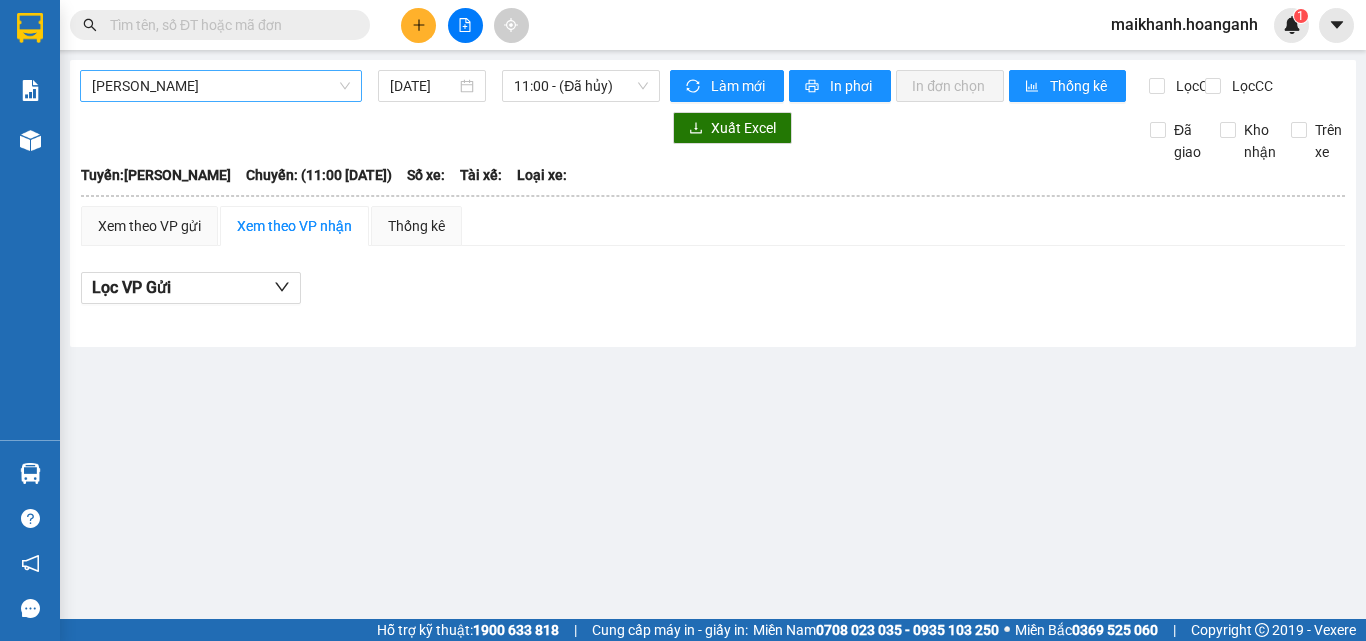click on "Hồ Chí Minh - Phan Rang" at bounding box center (221, 86) 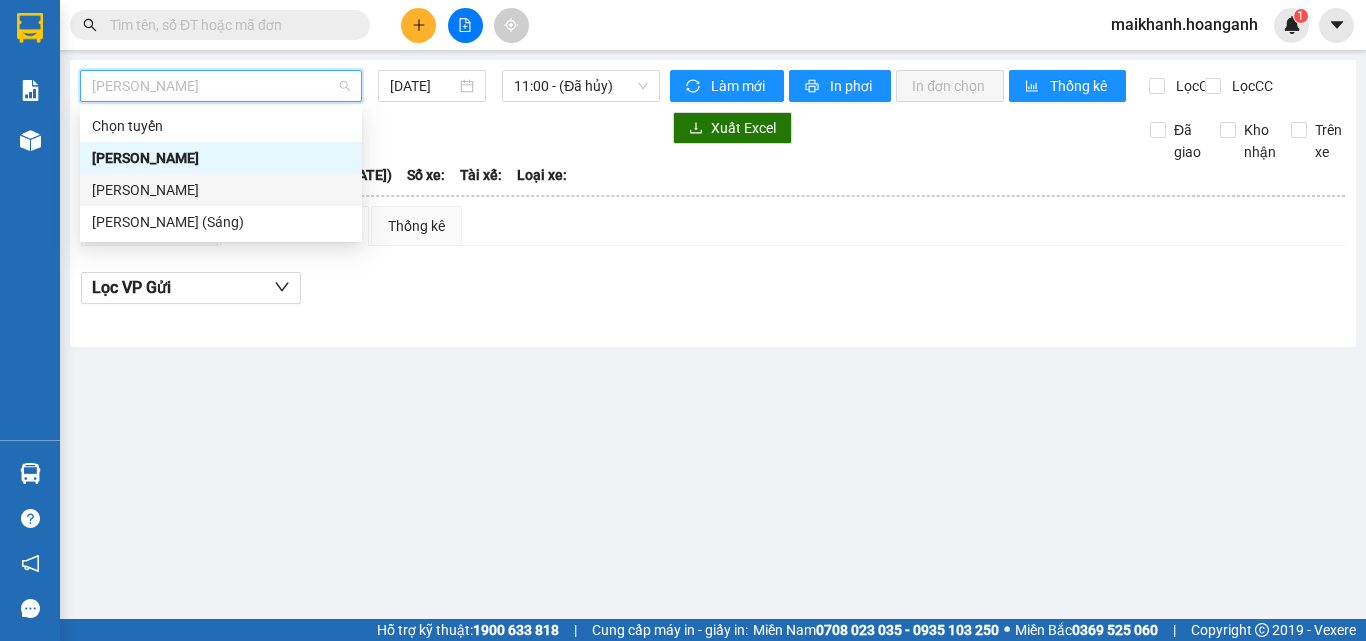 click on "Phan Rang - Hồ Chí Minh" at bounding box center (221, 190) 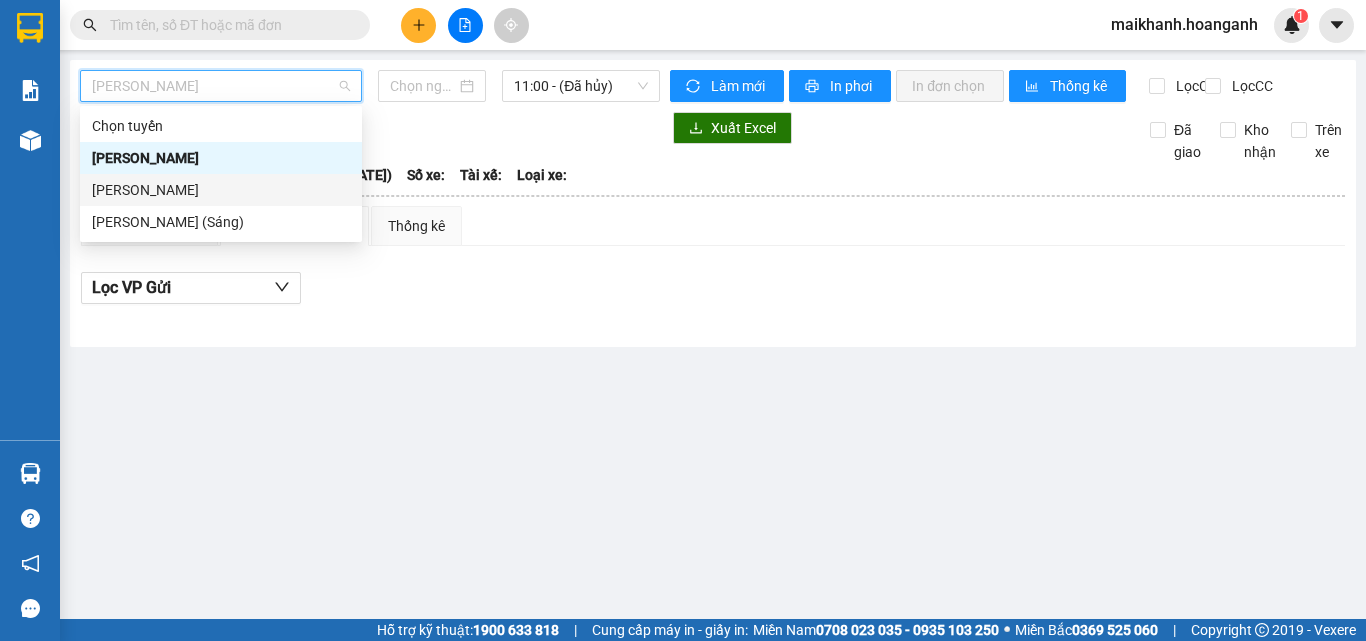 type on "12/07/2025" 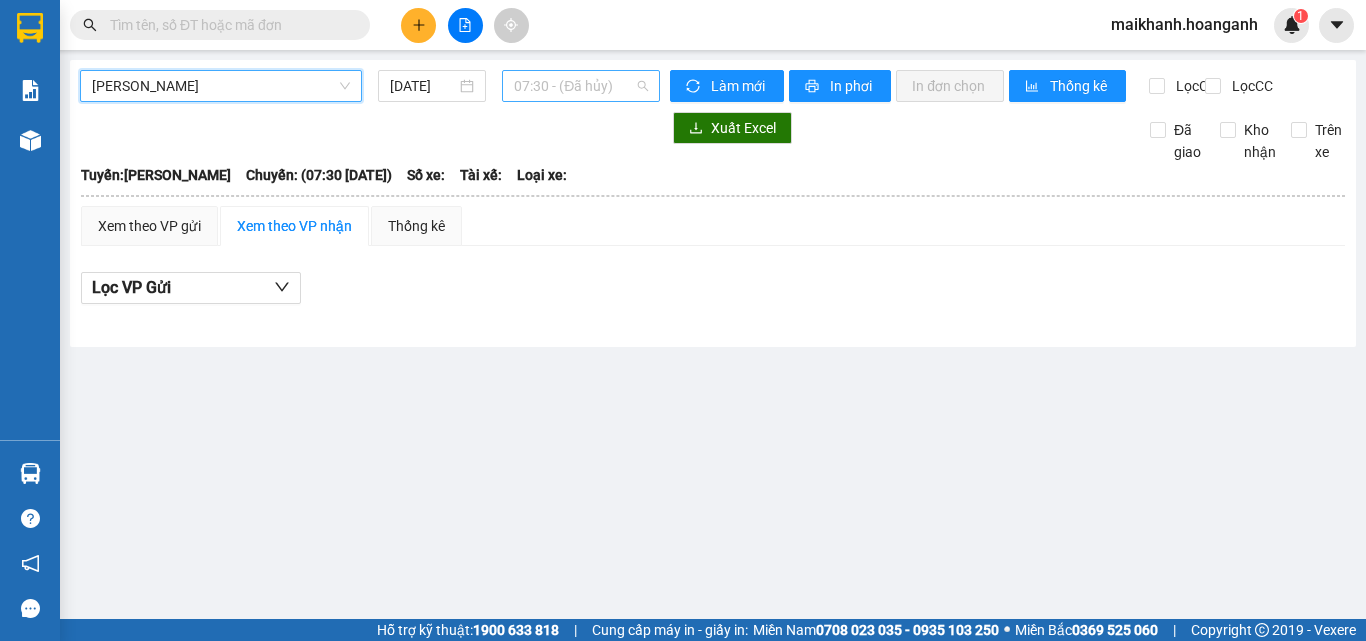 click on "07:30     - (Đã hủy)" at bounding box center (581, 86) 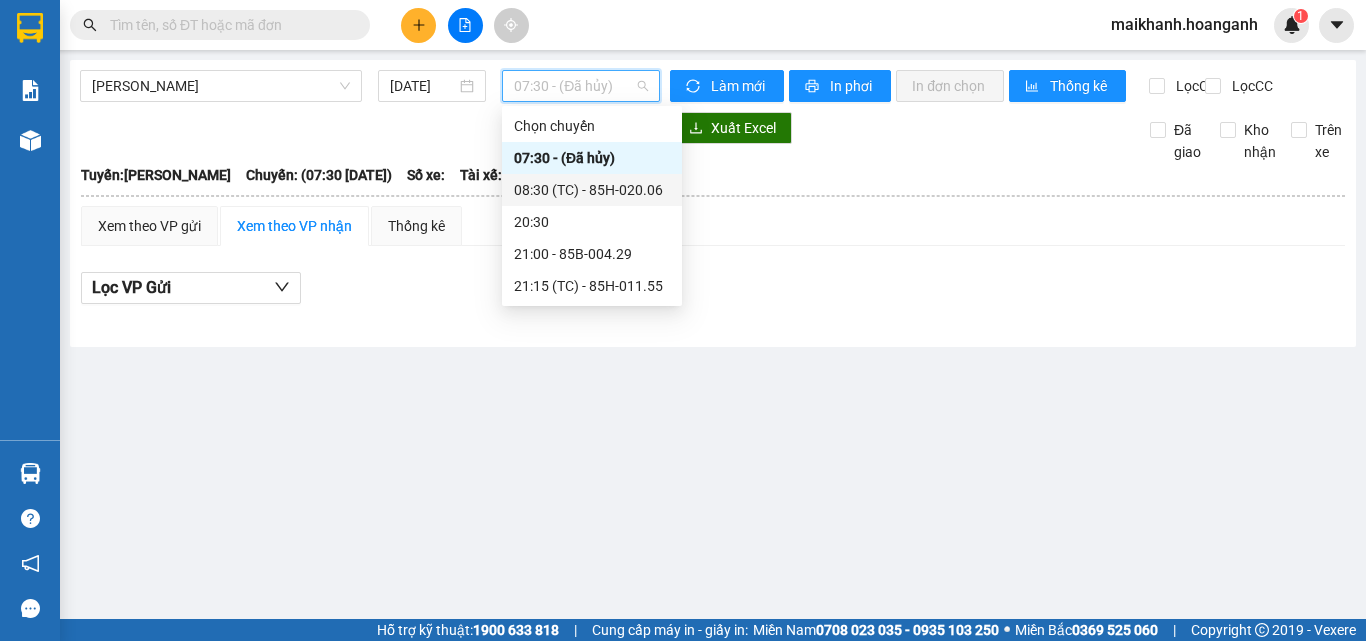 click on "08:30   (TC)   - 85H-020.06" at bounding box center [592, 190] 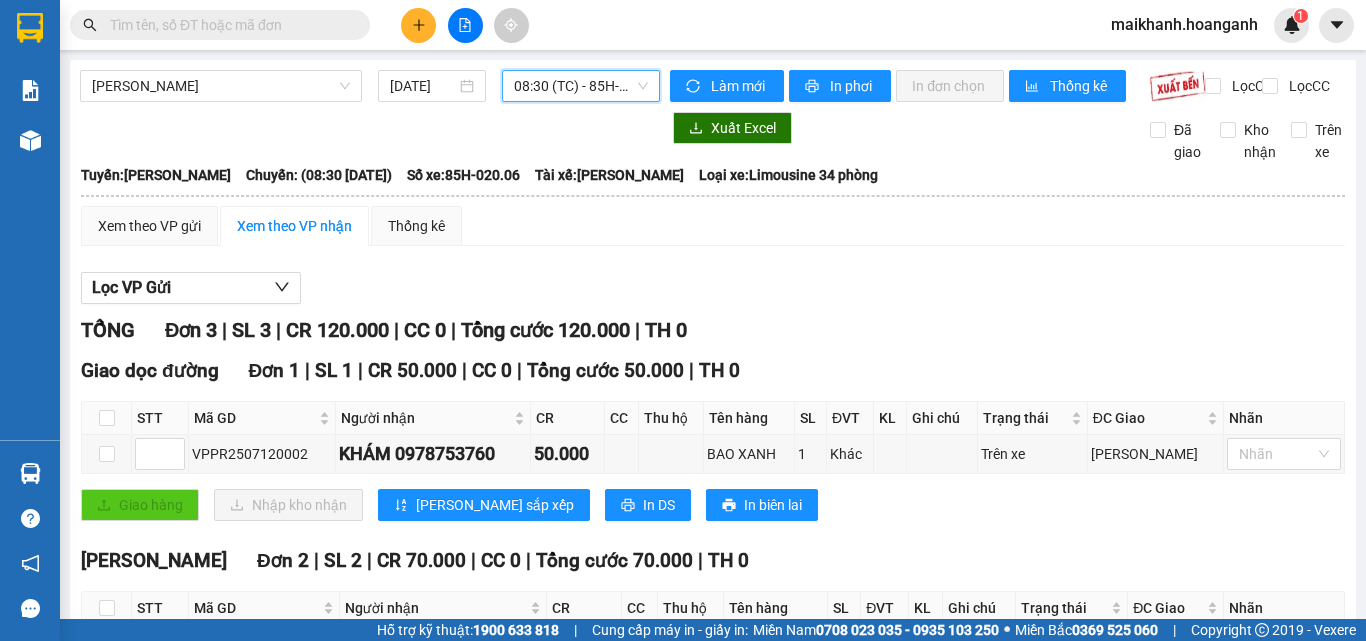 scroll, scrollTop: 180, scrollLeft: 0, axis: vertical 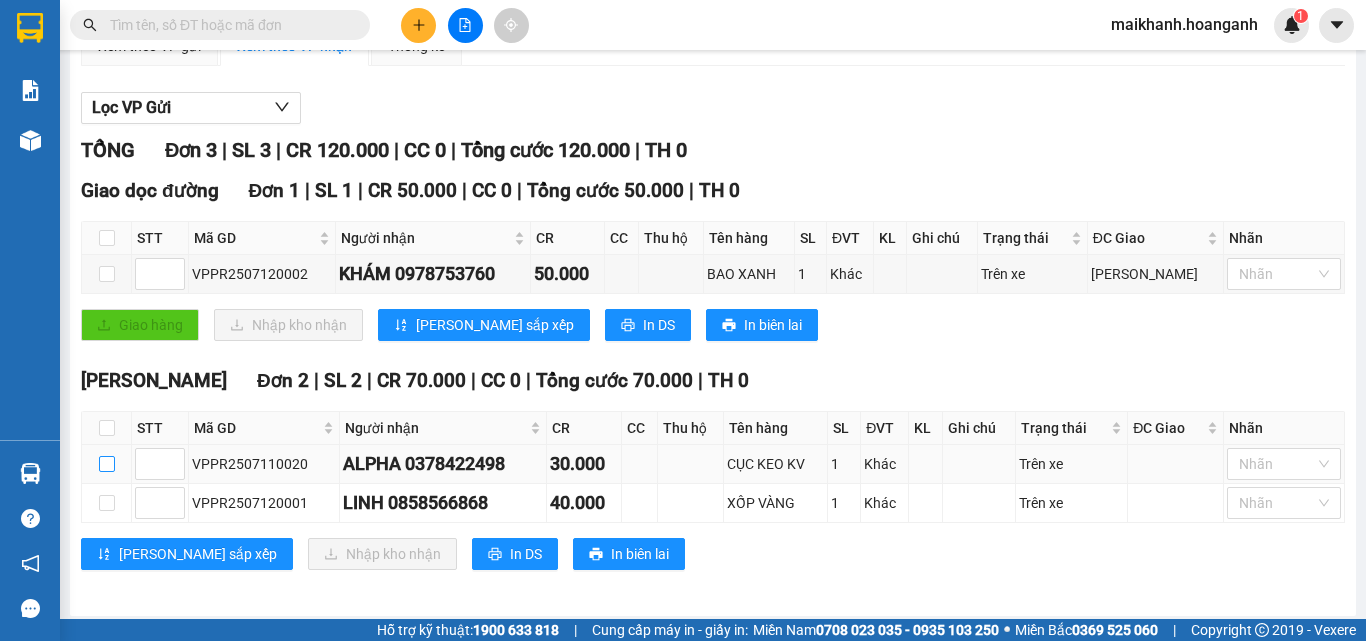 click at bounding box center [107, 464] 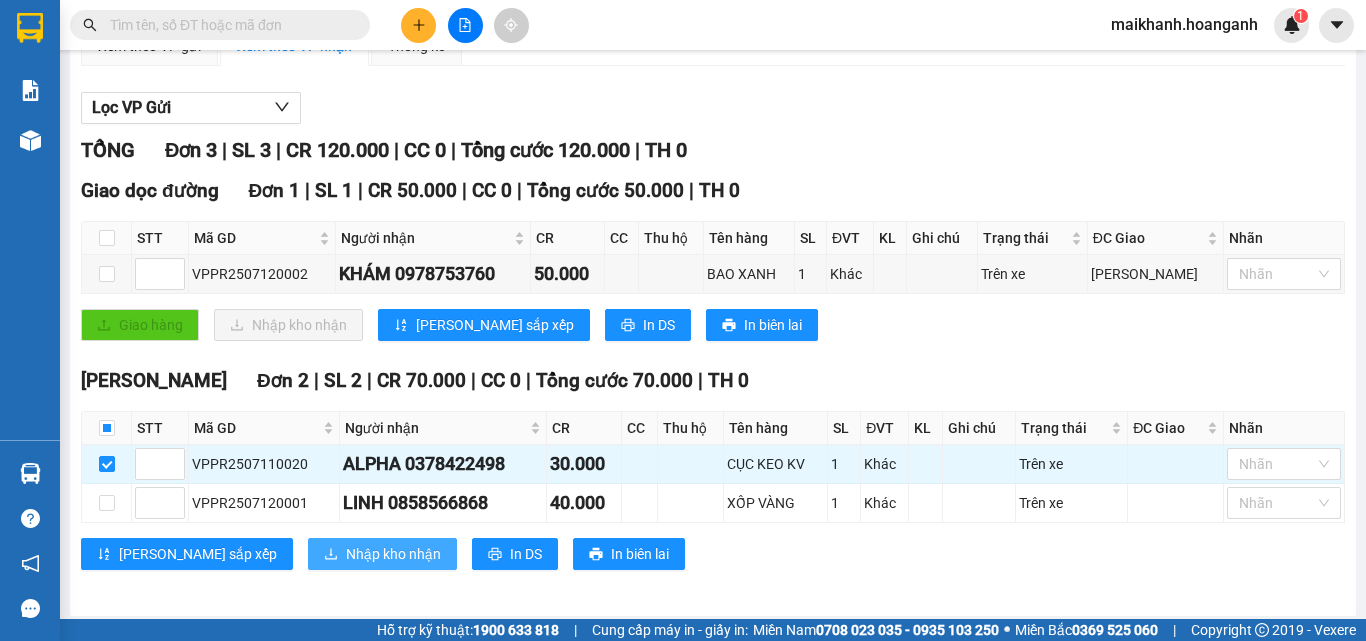 click on "Nhập kho nhận" at bounding box center (393, 554) 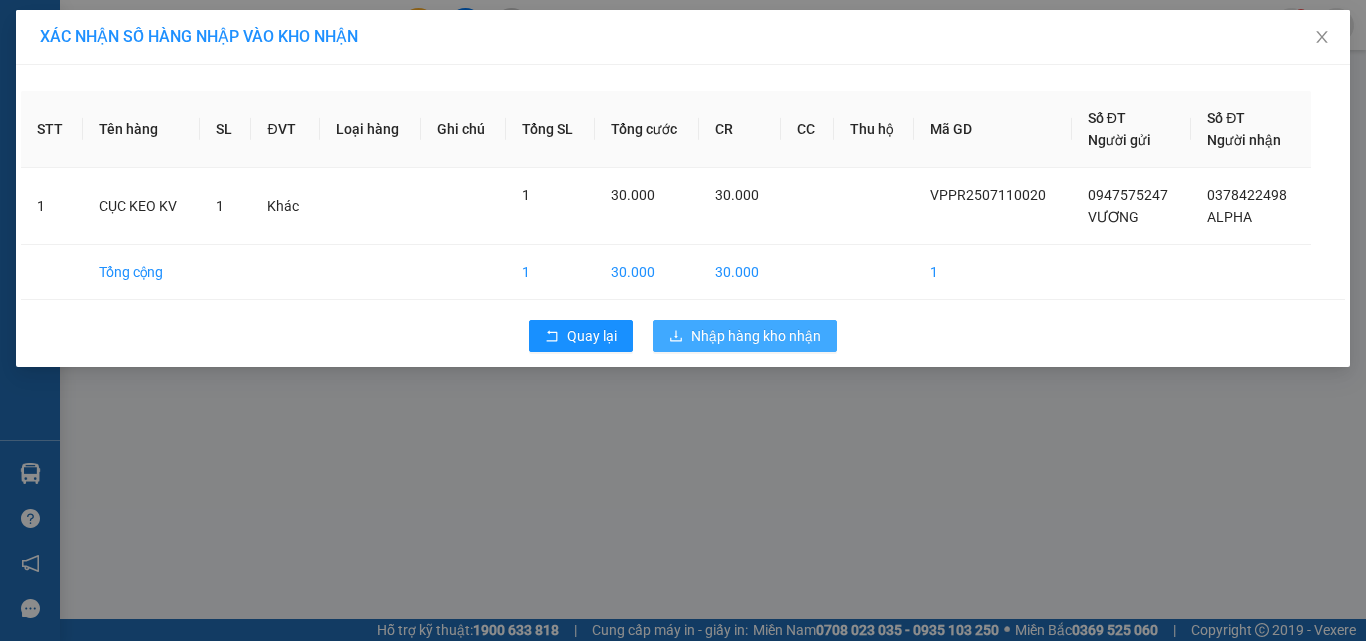 click on "Nhập hàng kho nhận" at bounding box center (756, 336) 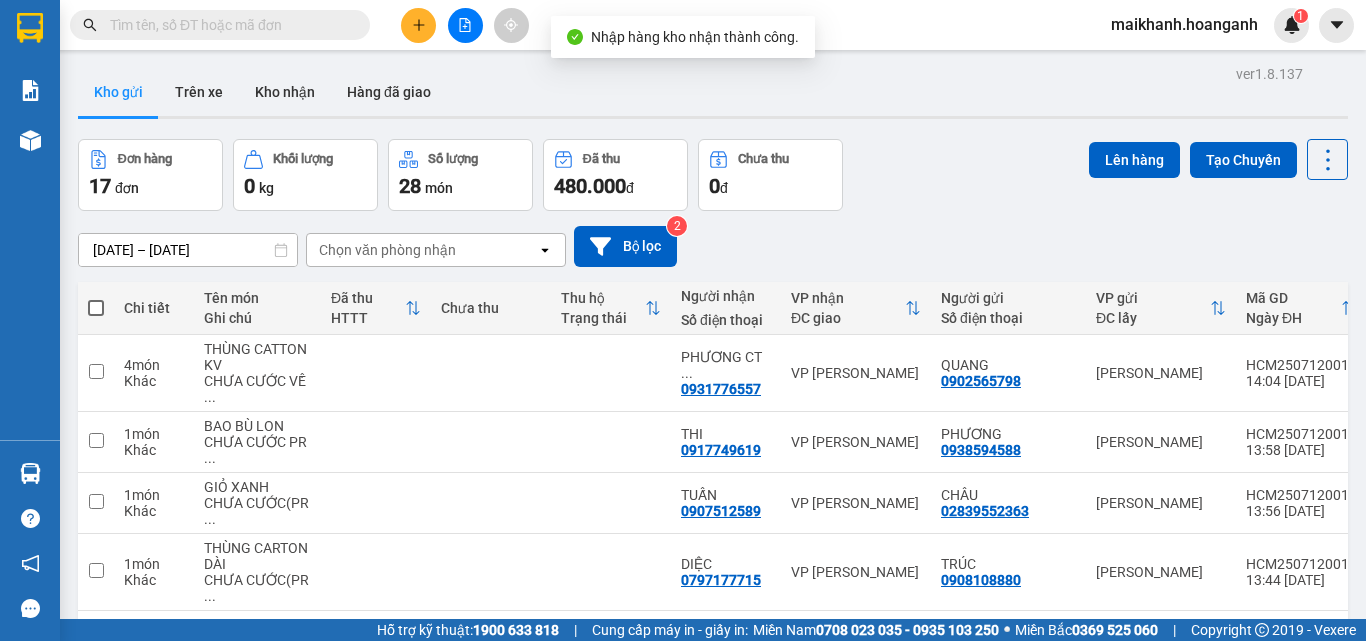 click at bounding box center [228, 25] 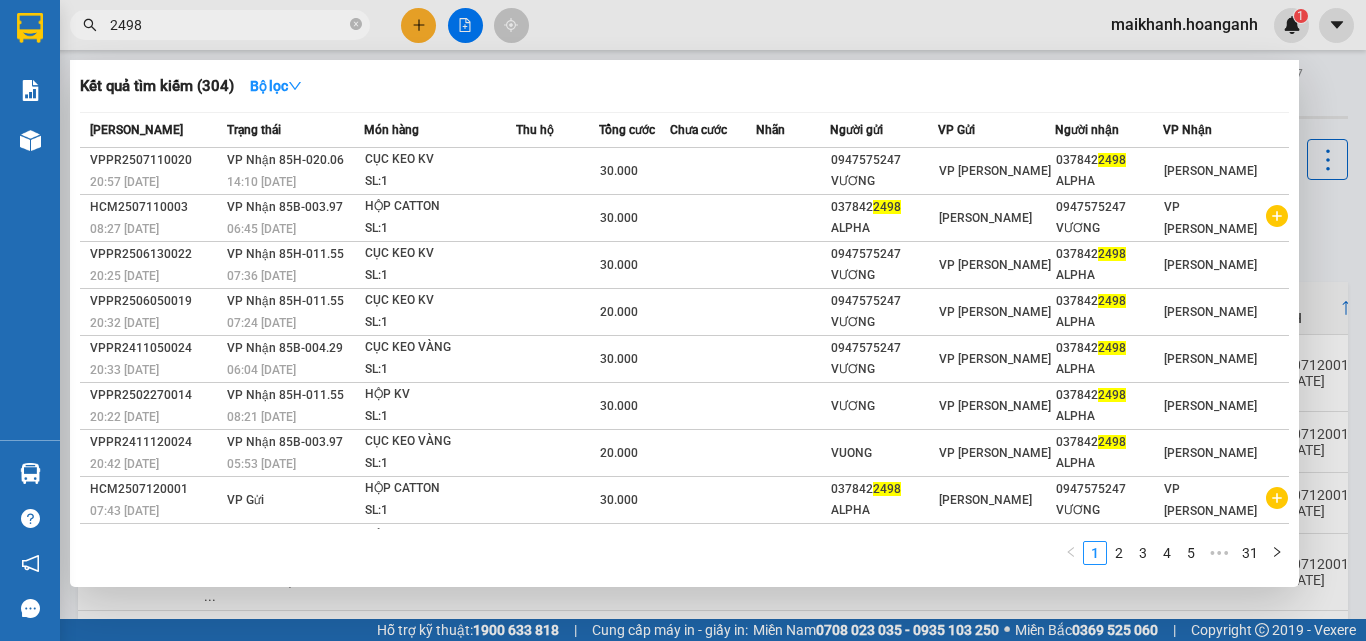 type on "2498" 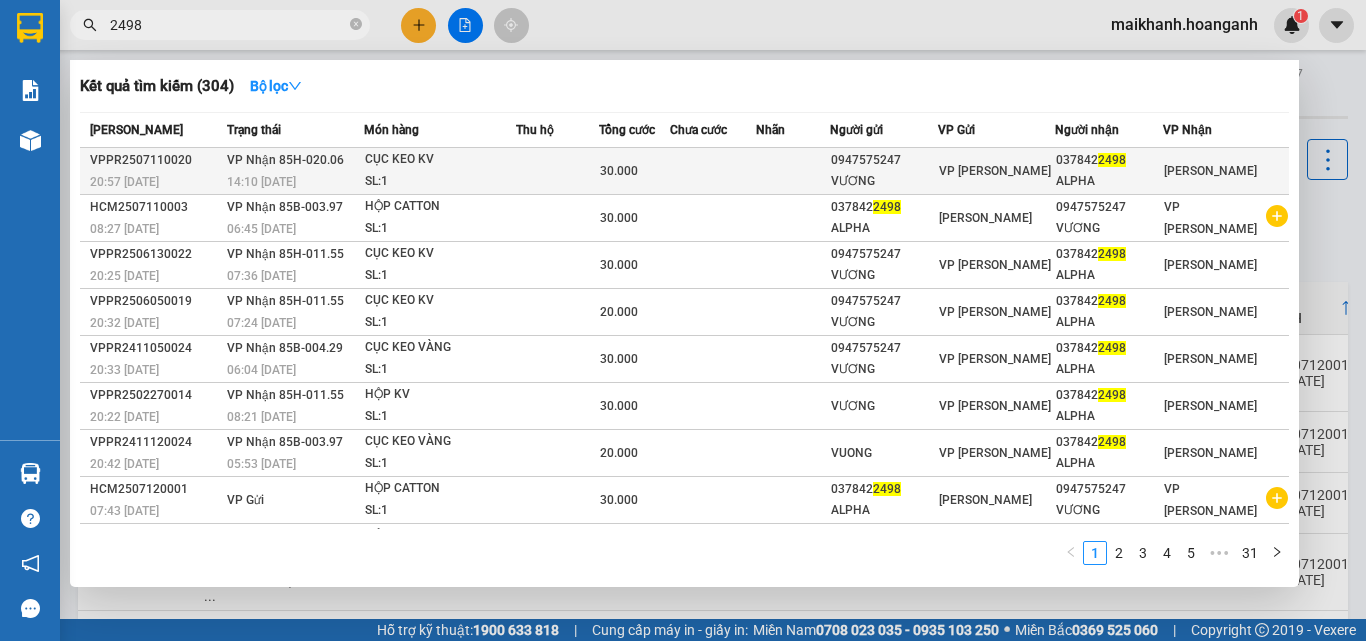 click on "CỤC KEO KV" at bounding box center [440, 160] 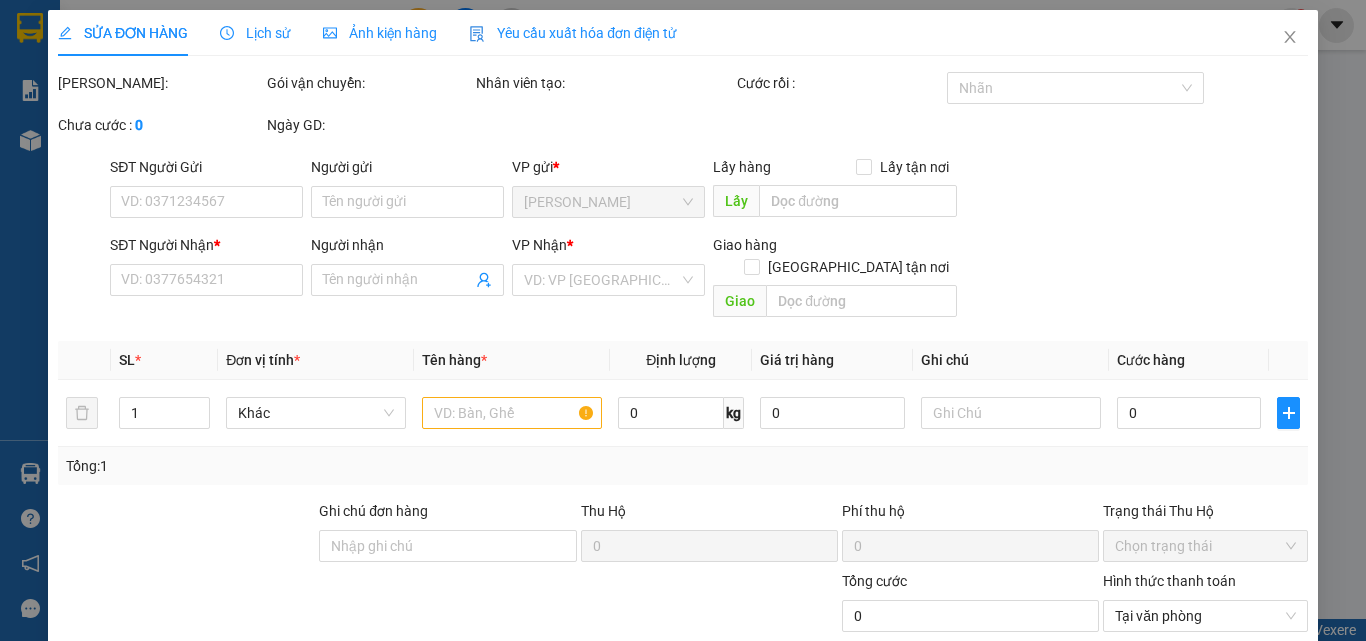 type on "0947575247" 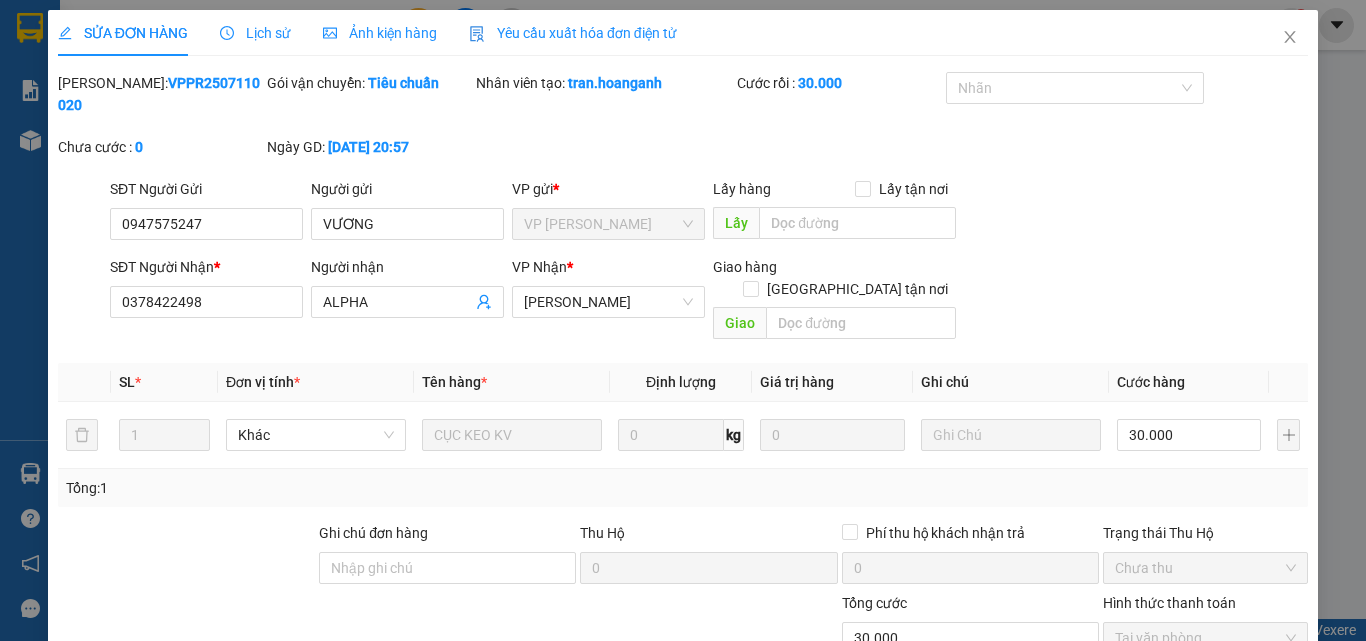 scroll, scrollTop: 165, scrollLeft: 0, axis: vertical 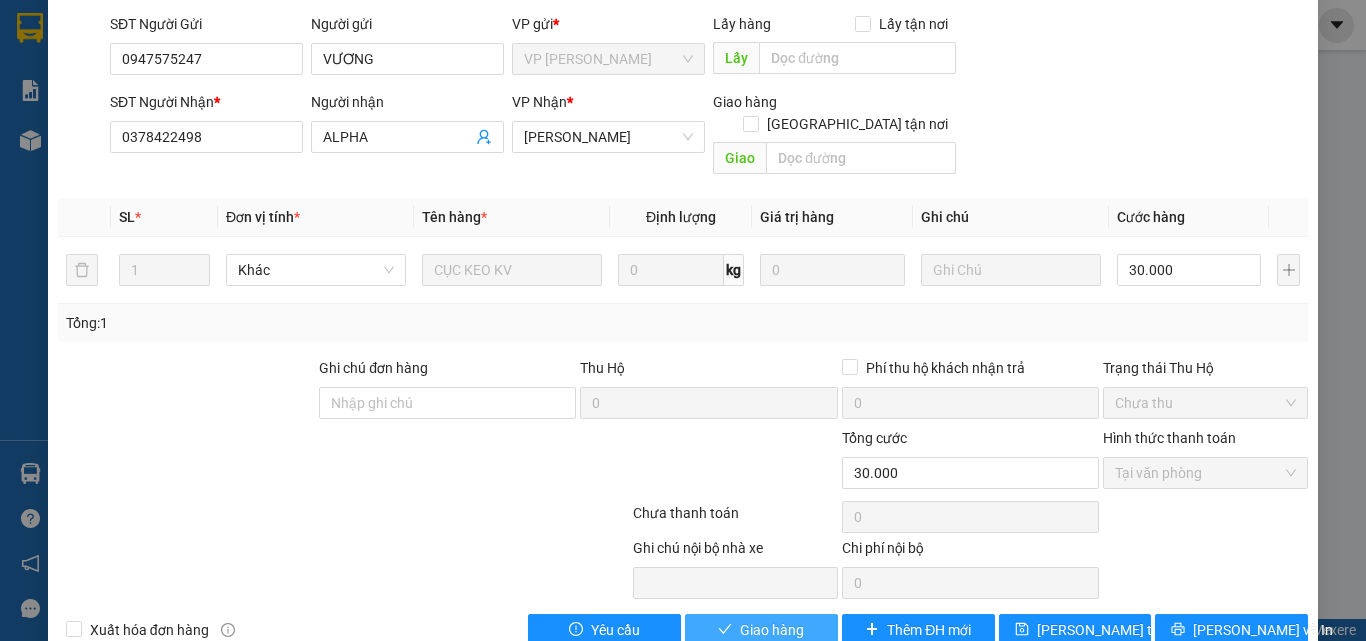 click on "Giao hàng" at bounding box center (772, 630) 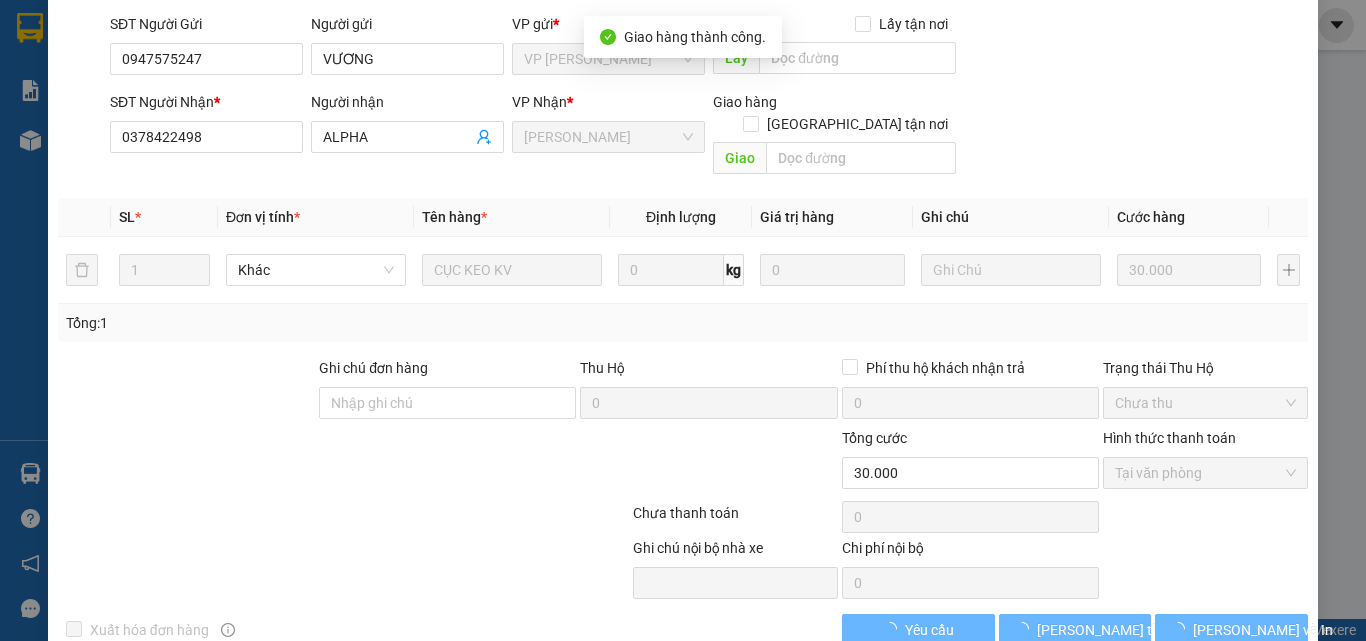 scroll, scrollTop: 187, scrollLeft: 0, axis: vertical 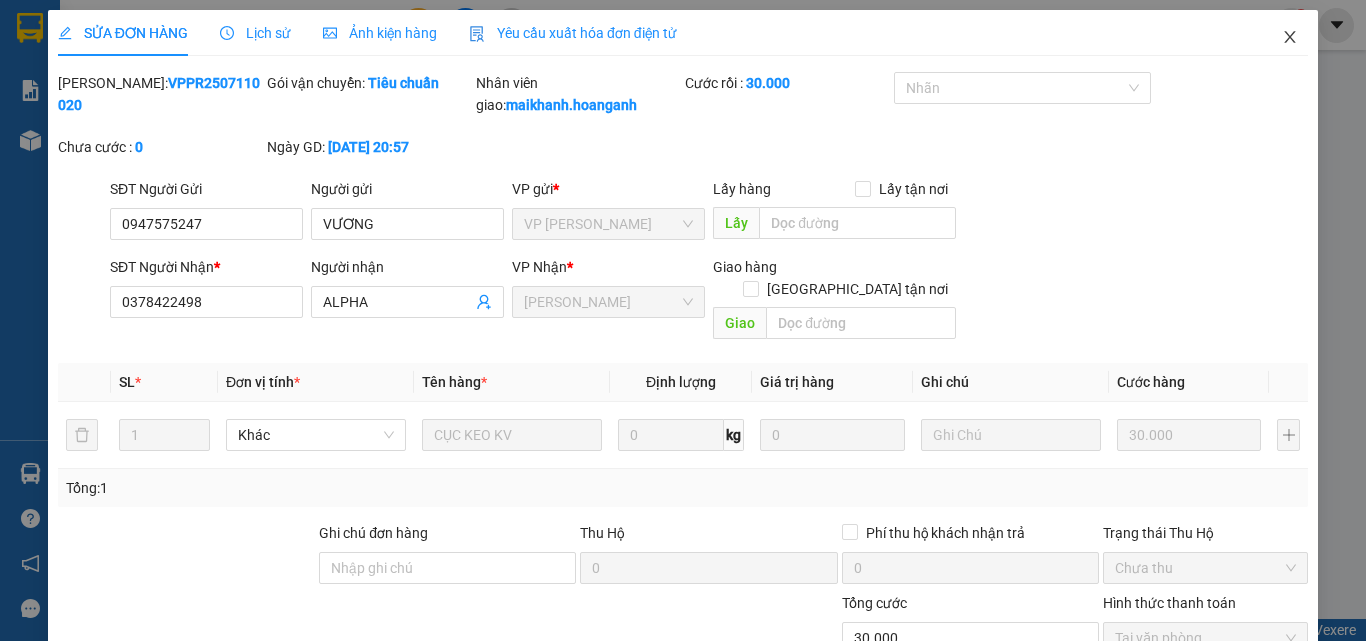 click 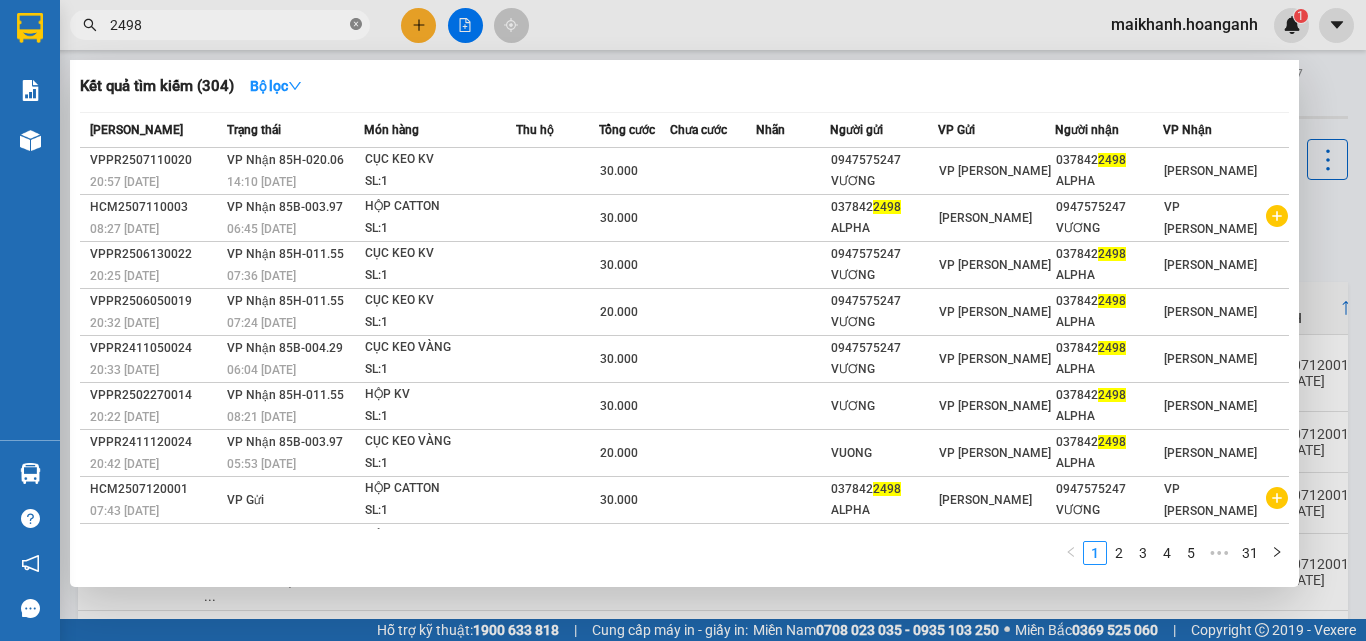 click 